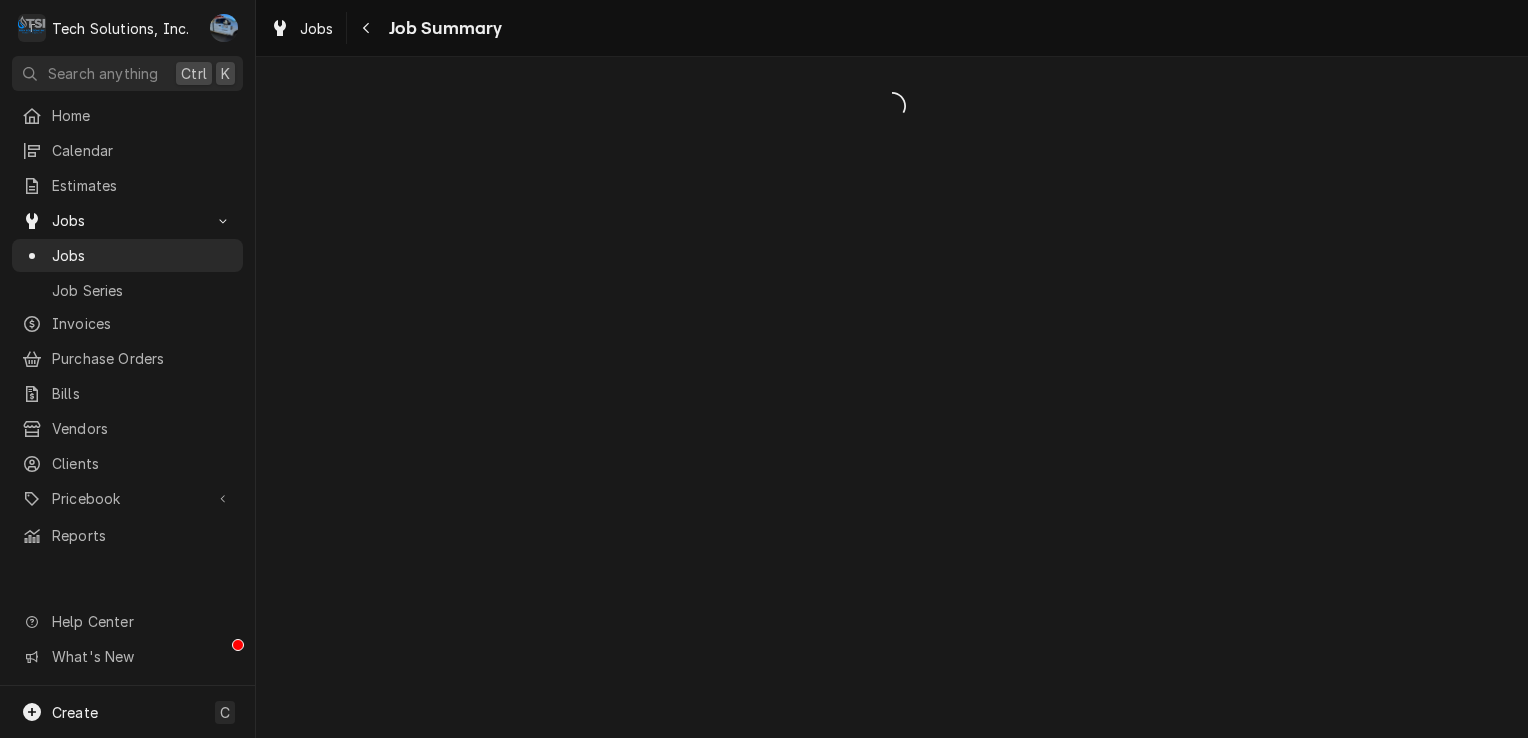 scroll, scrollTop: 0, scrollLeft: 0, axis: both 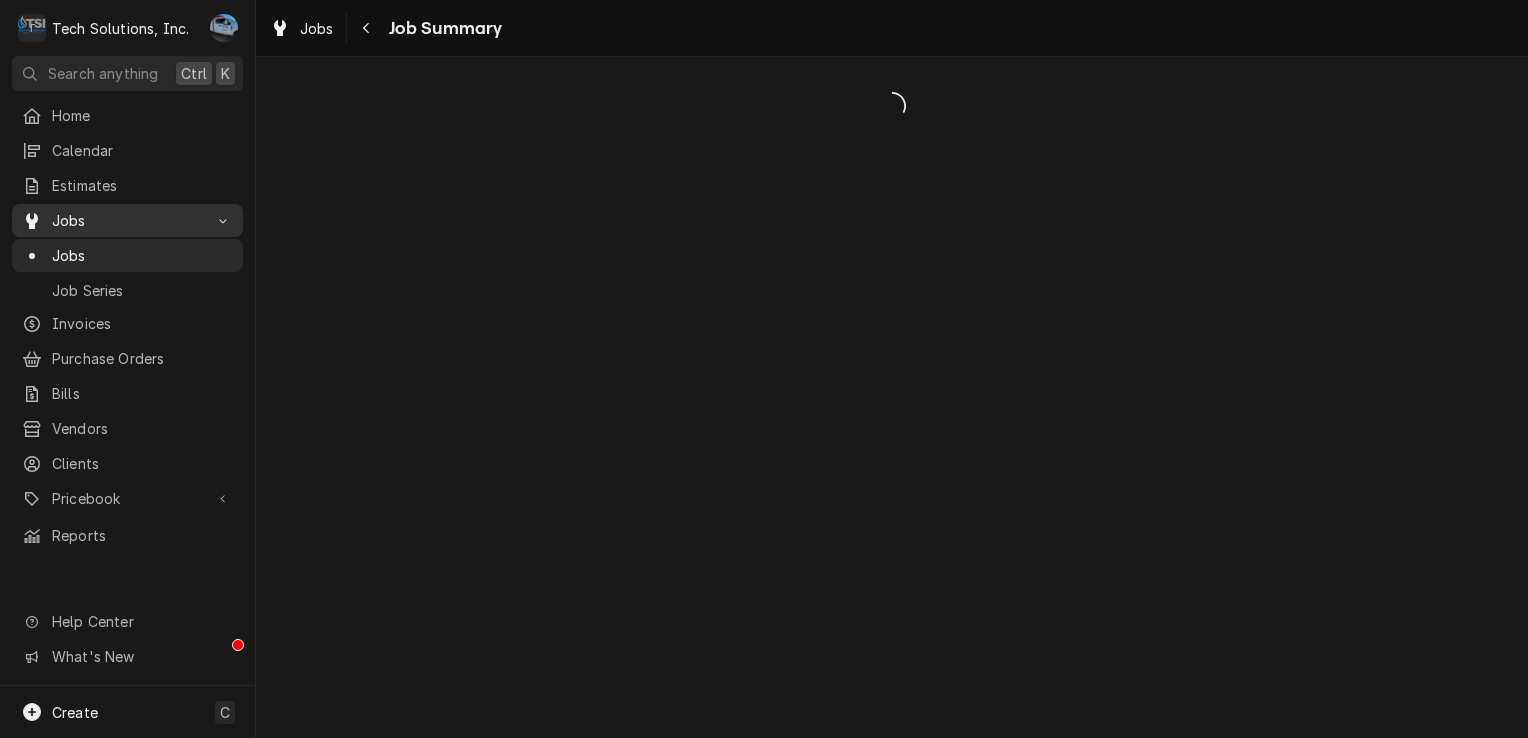 click on "Jobs" at bounding box center (127, 220) 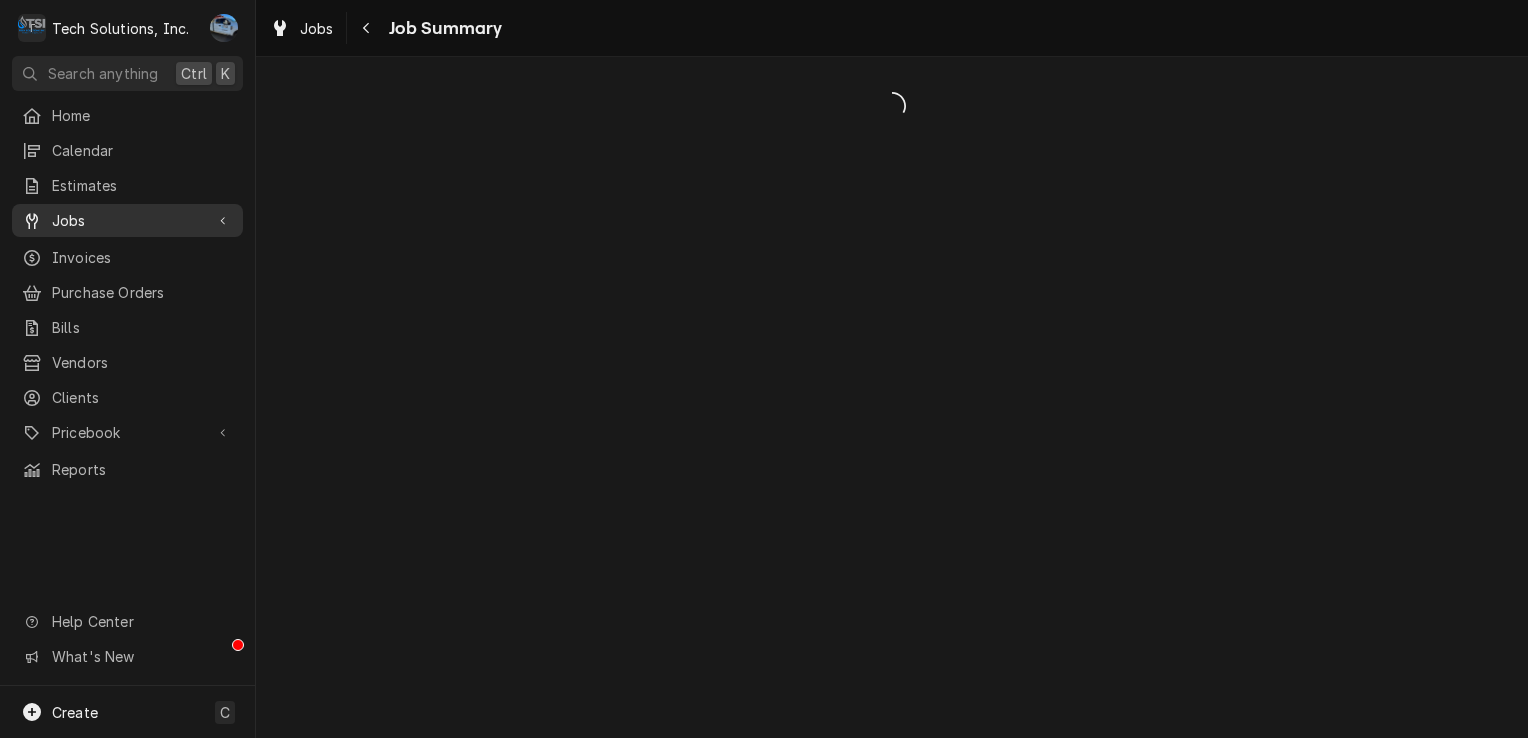 click on "Jobs" at bounding box center [127, 220] 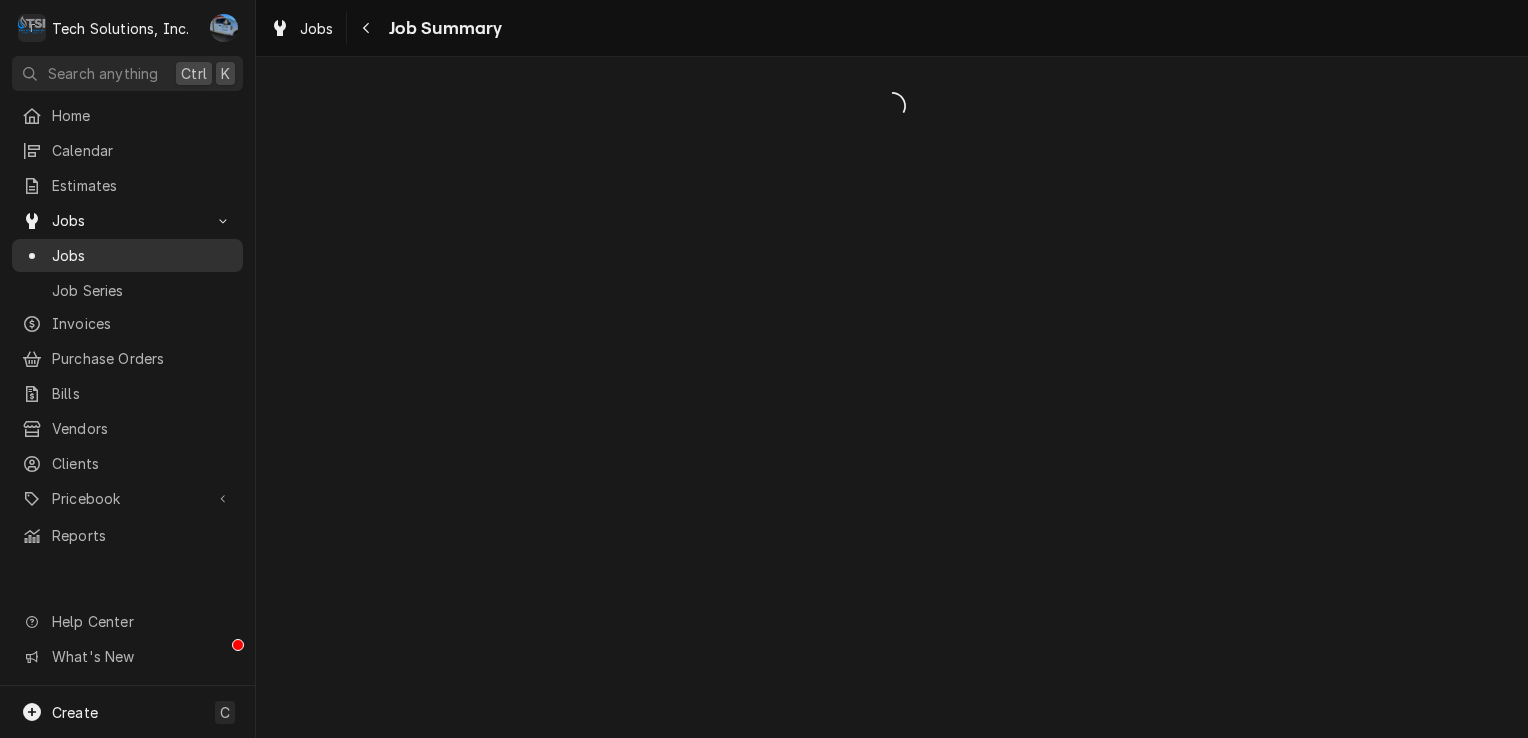 click on "Jobs" at bounding box center (142, 255) 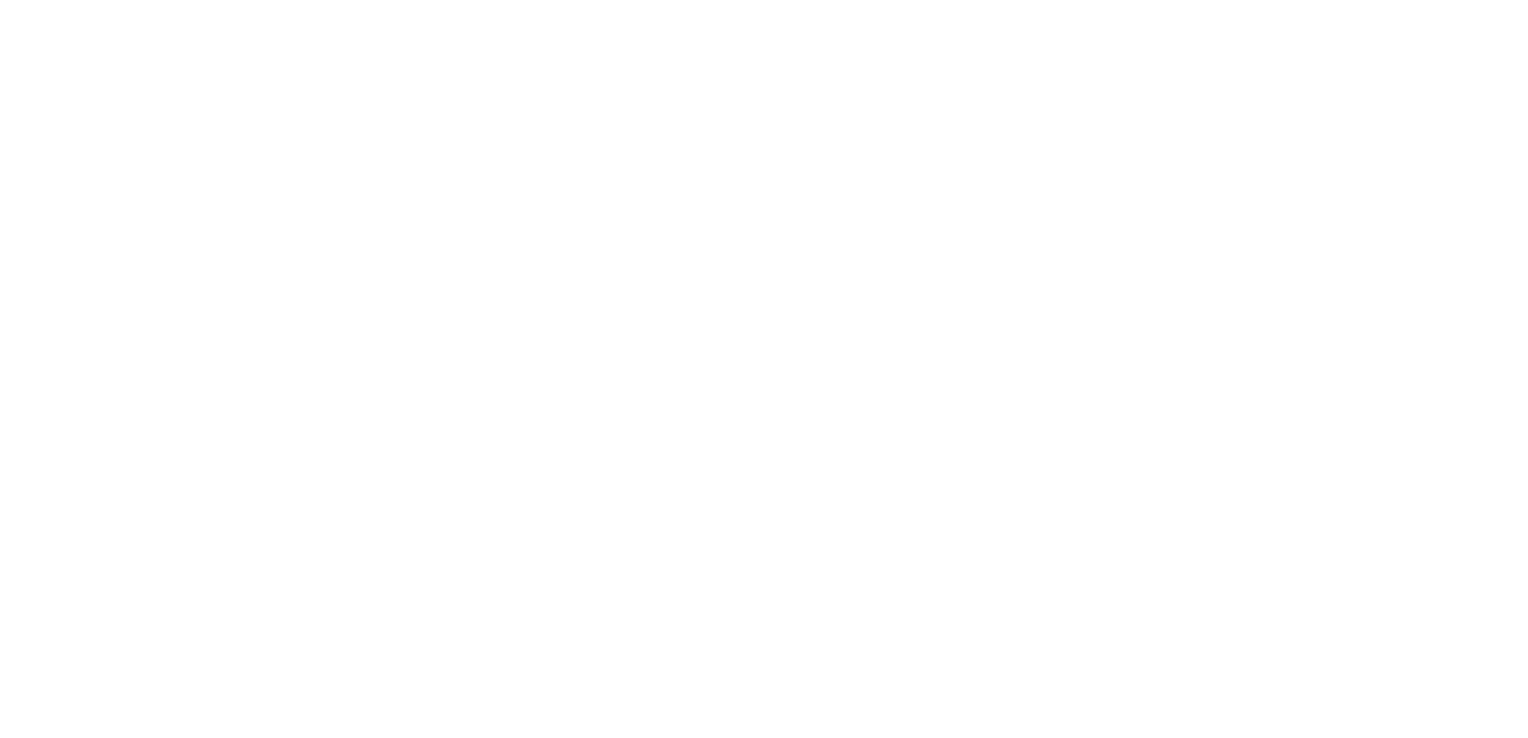 scroll, scrollTop: 0, scrollLeft: 0, axis: both 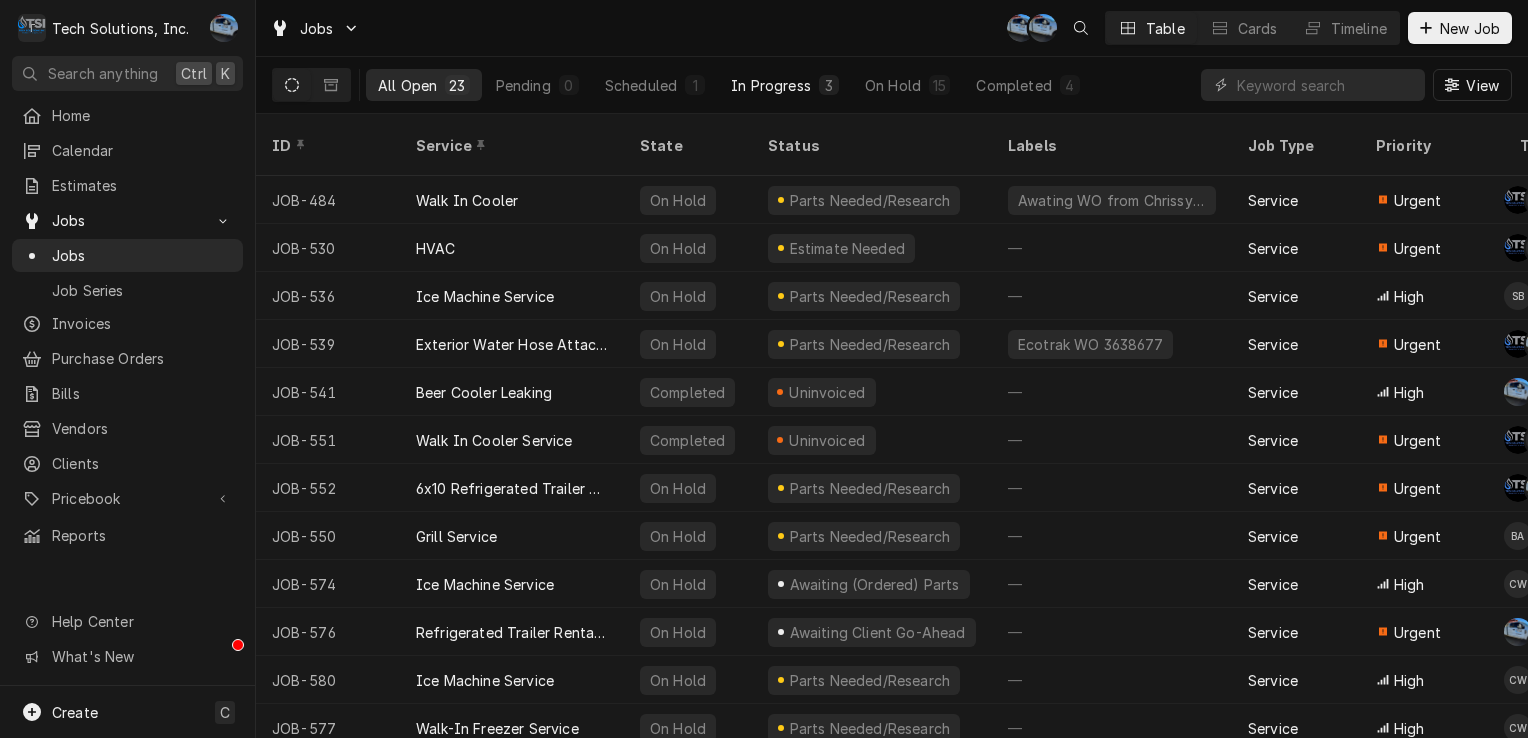 click on "In Progress" at bounding box center (771, 85) 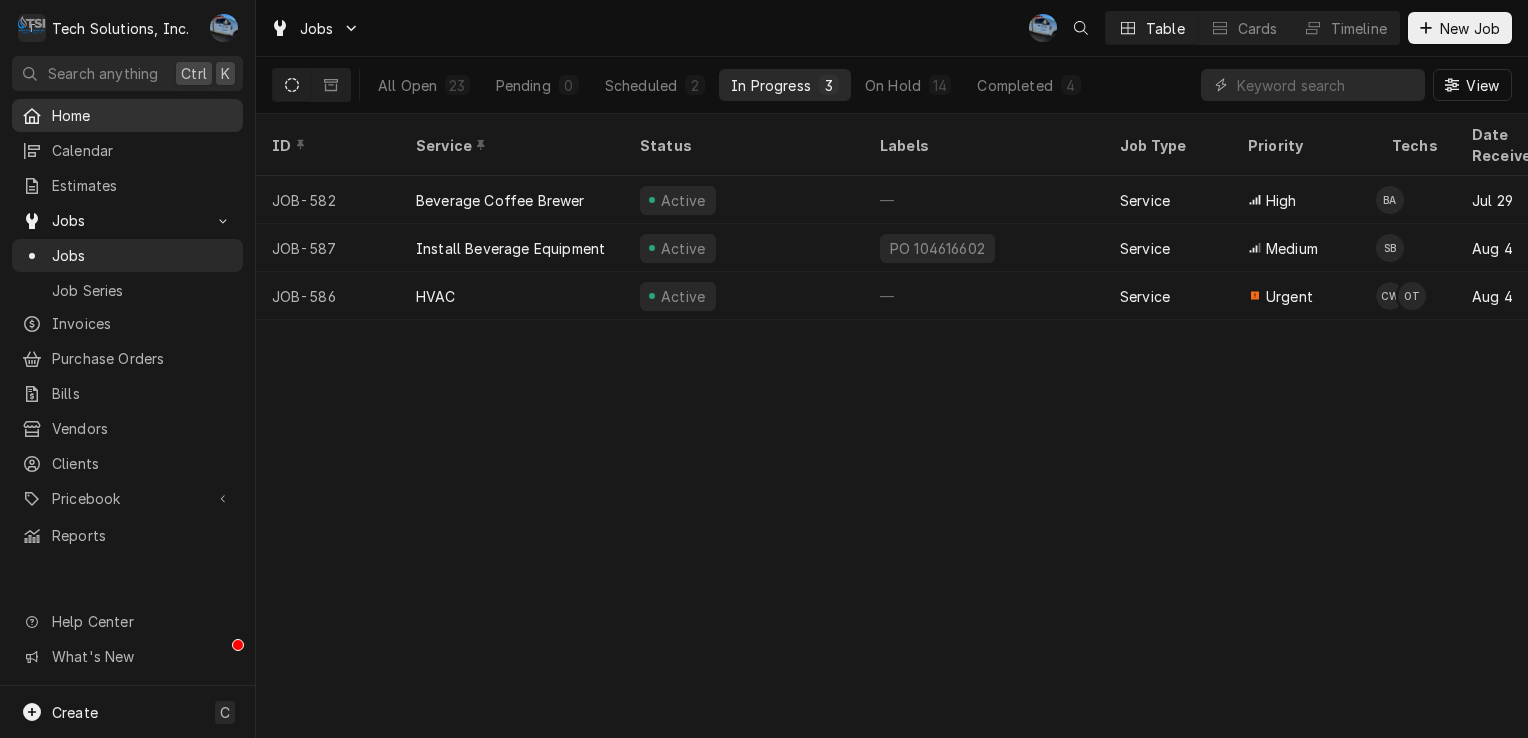click on "Home" at bounding box center (127, 115) 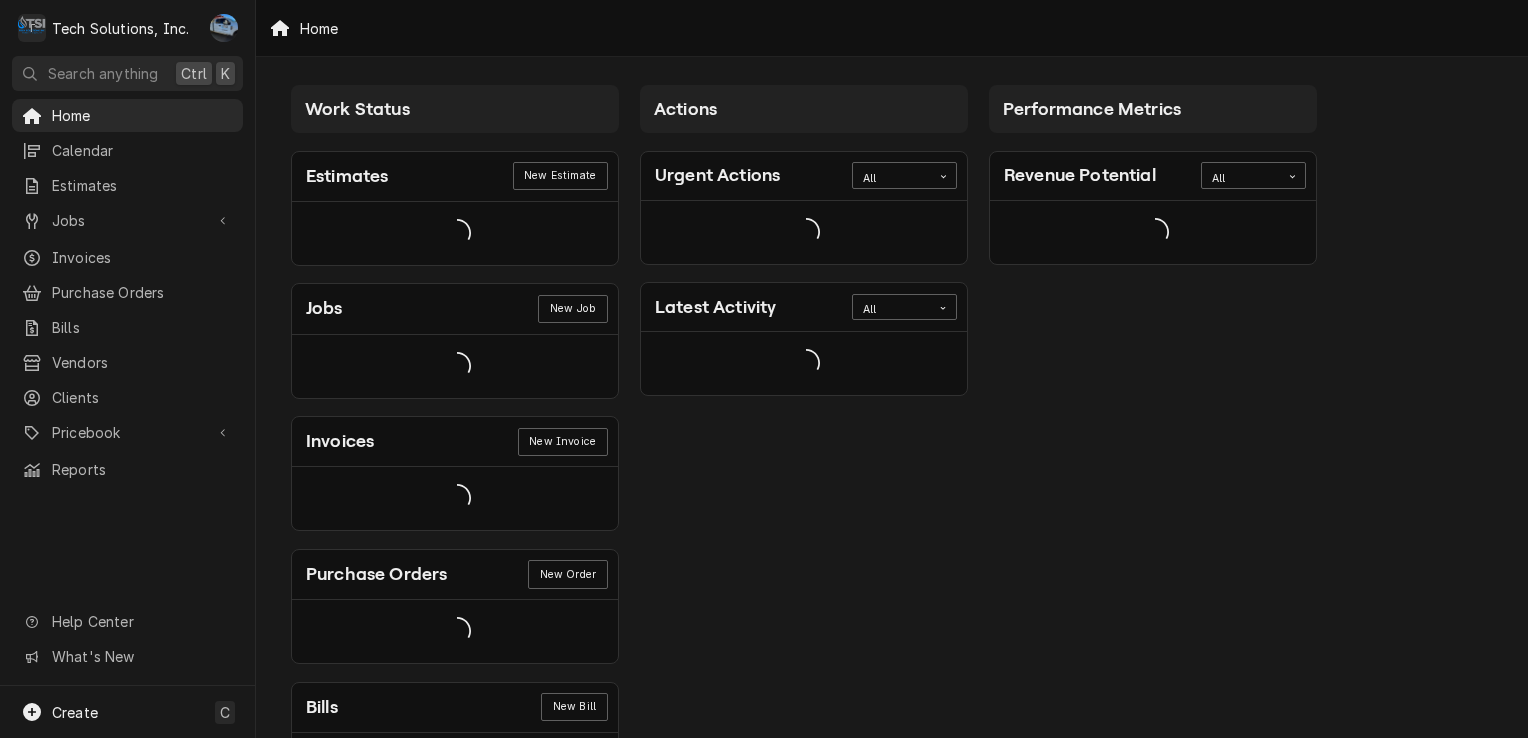scroll, scrollTop: 0, scrollLeft: 0, axis: both 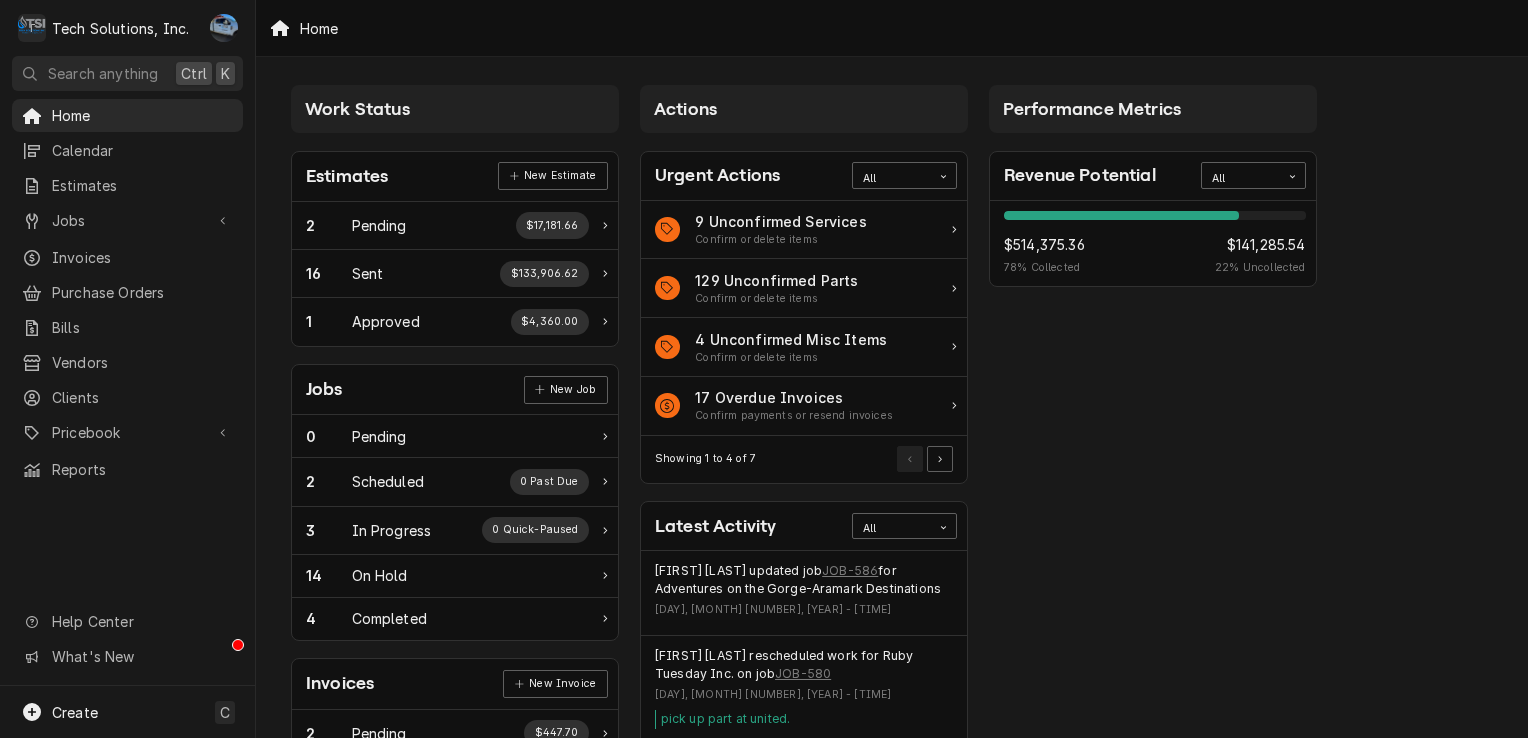 click on "Performance Metrics Revenue Potential All 78% $514,375.36 78 % Collected $141,285.54 22 % Uncollected" at bounding box center (1153, 724) 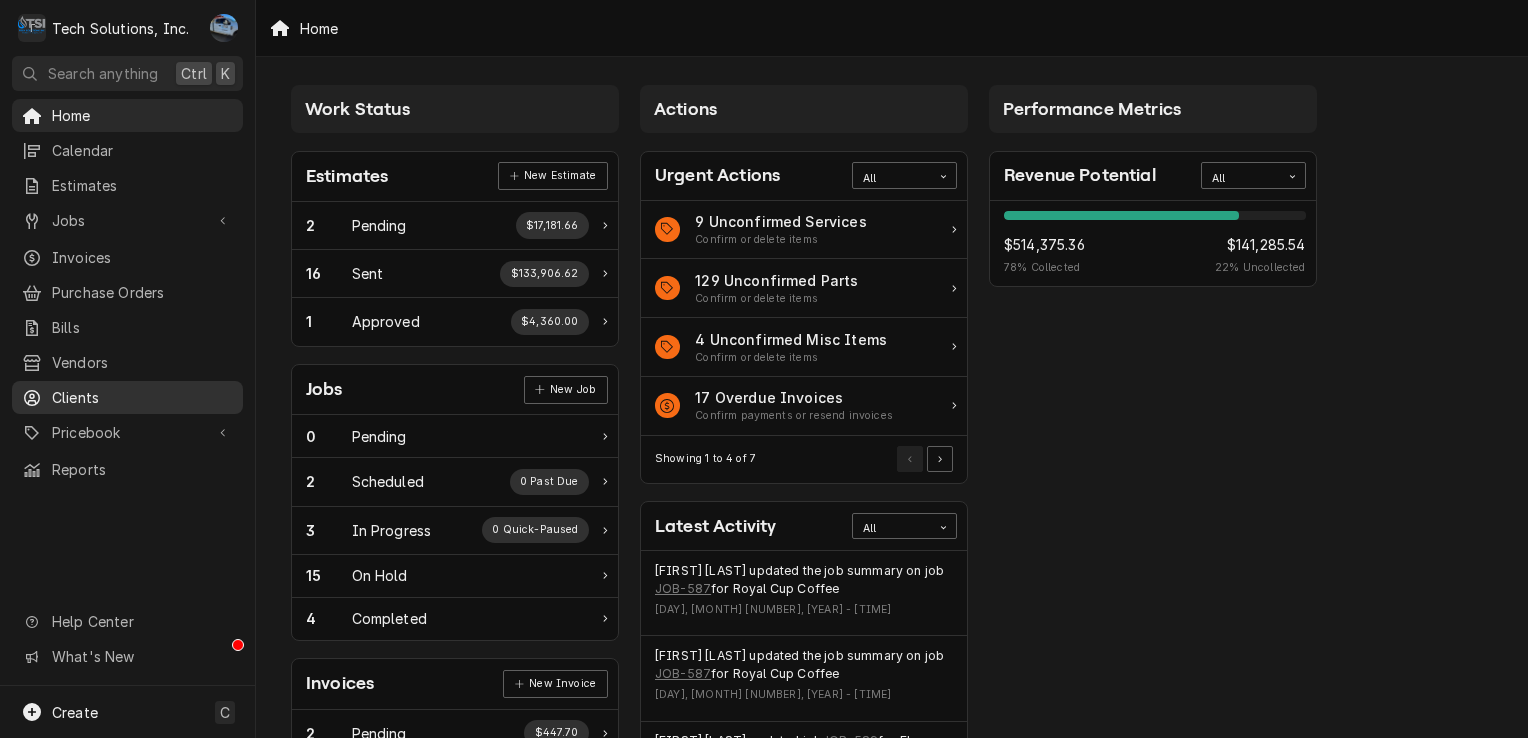 click on "Clients" at bounding box center [142, 397] 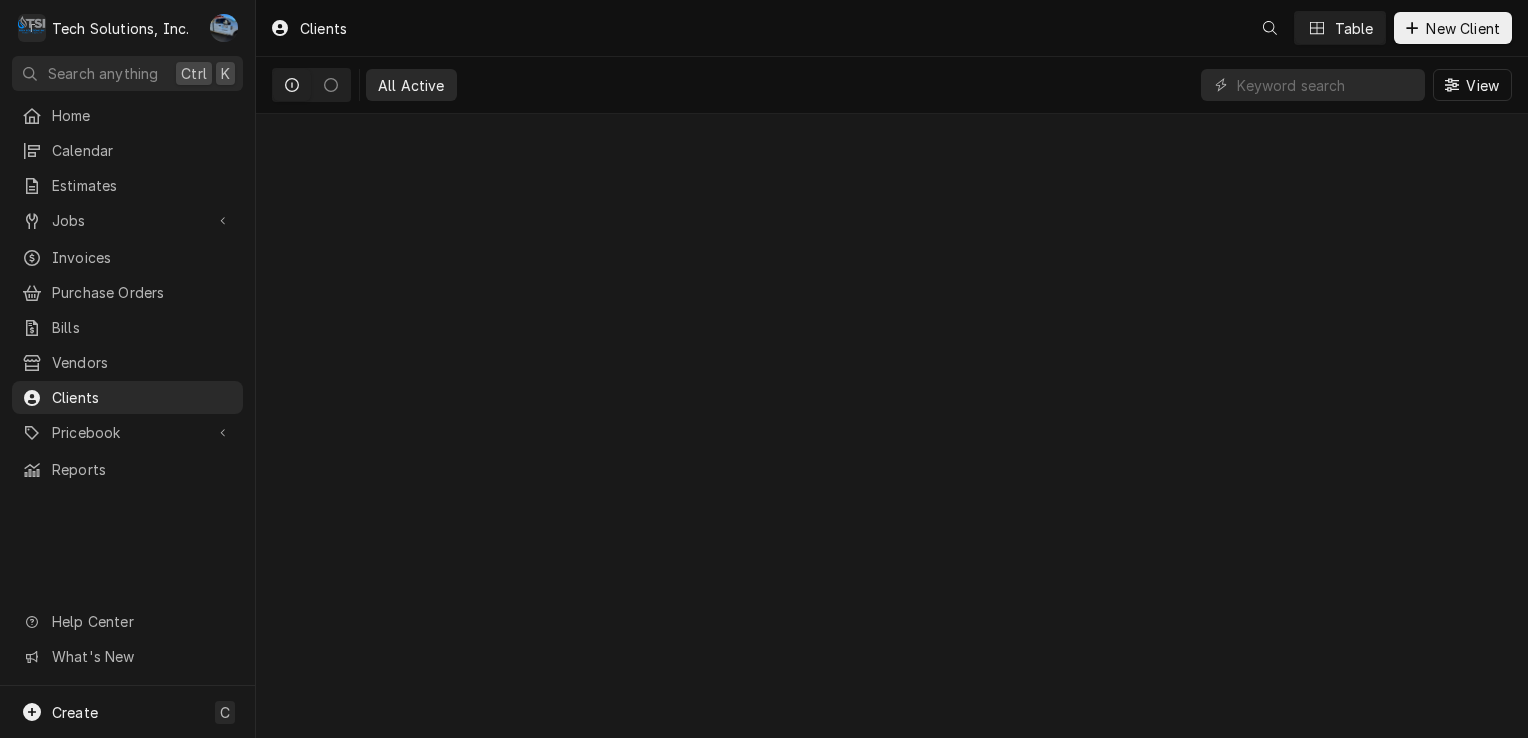 scroll, scrollTop: 0, scrollLeft: 0, axis: both 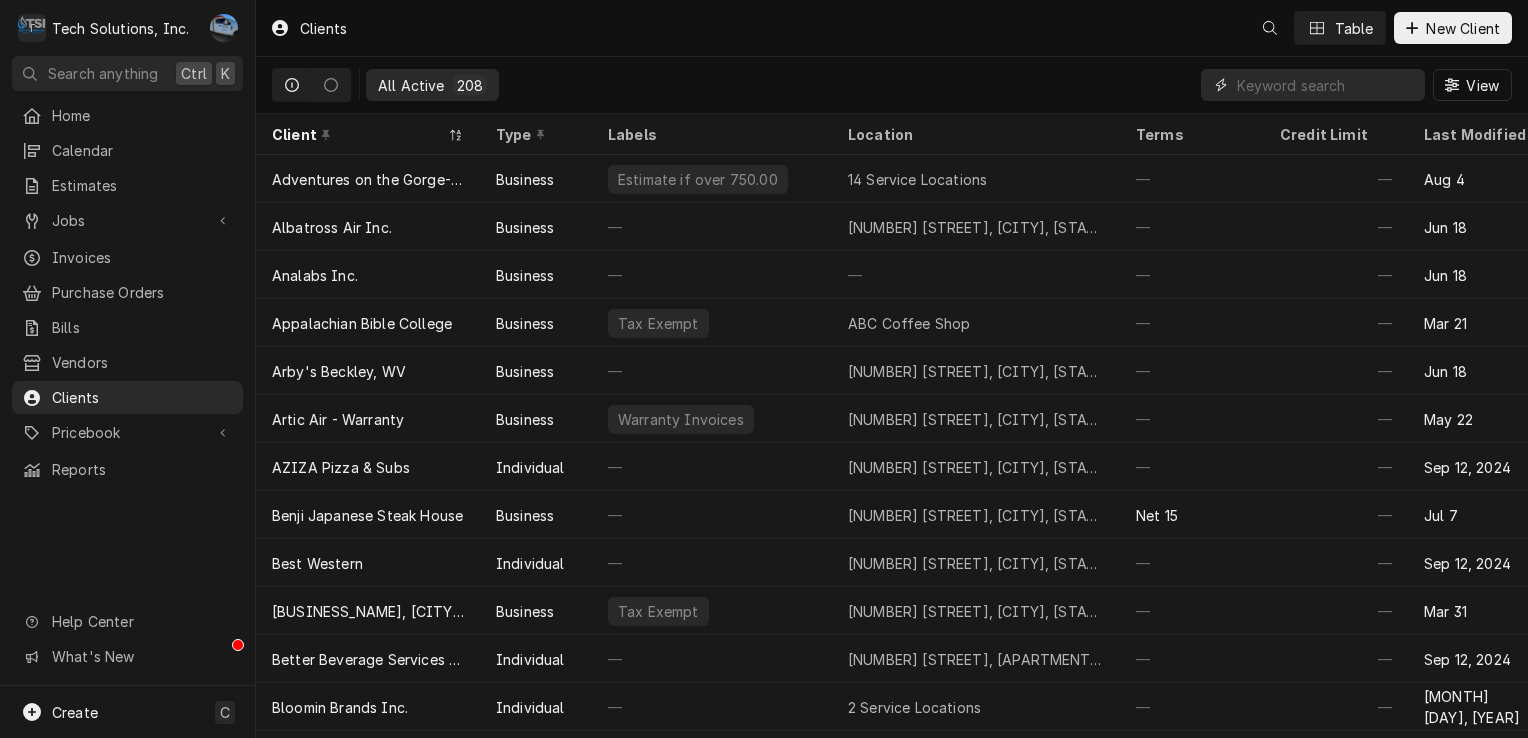click at bounding box center [1326, 85] 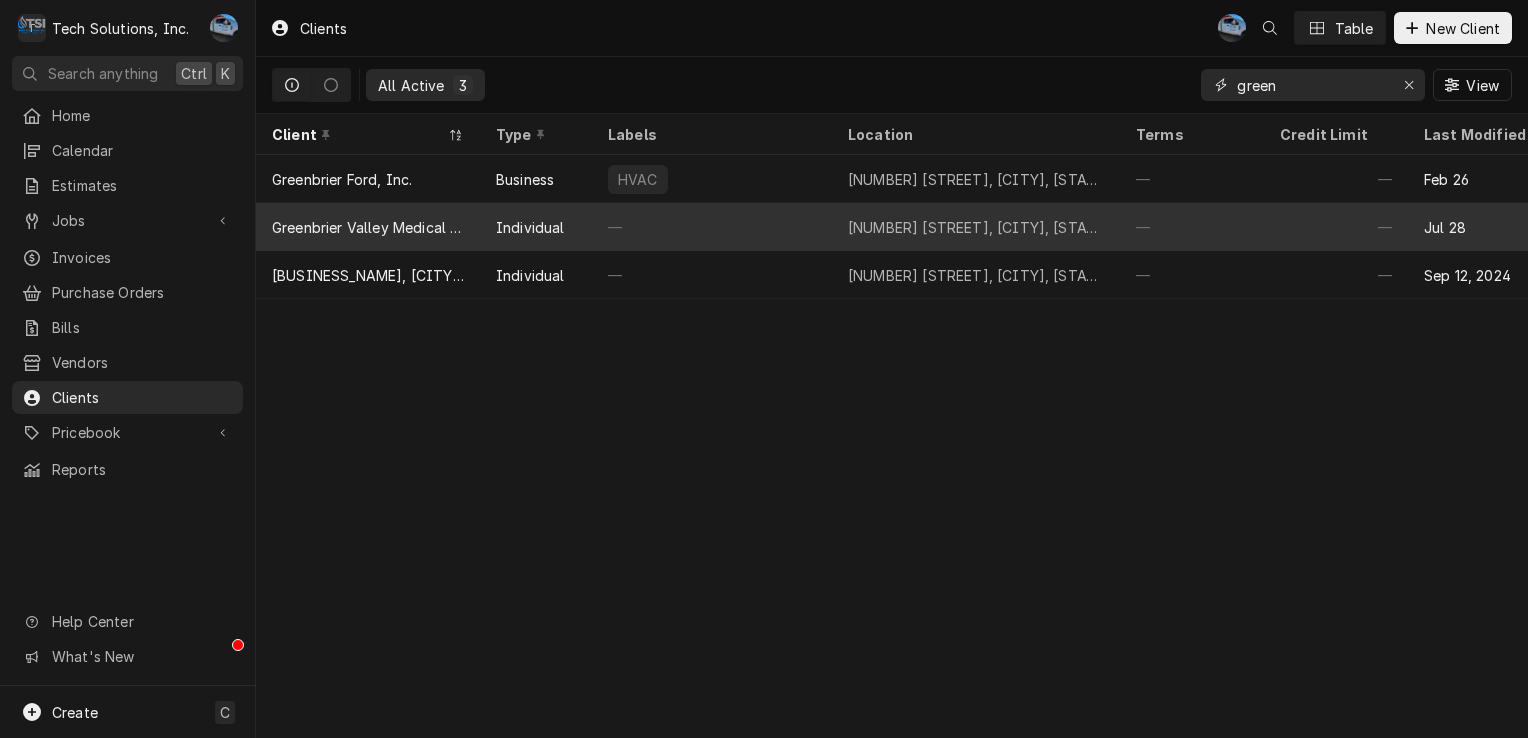 type on "green" 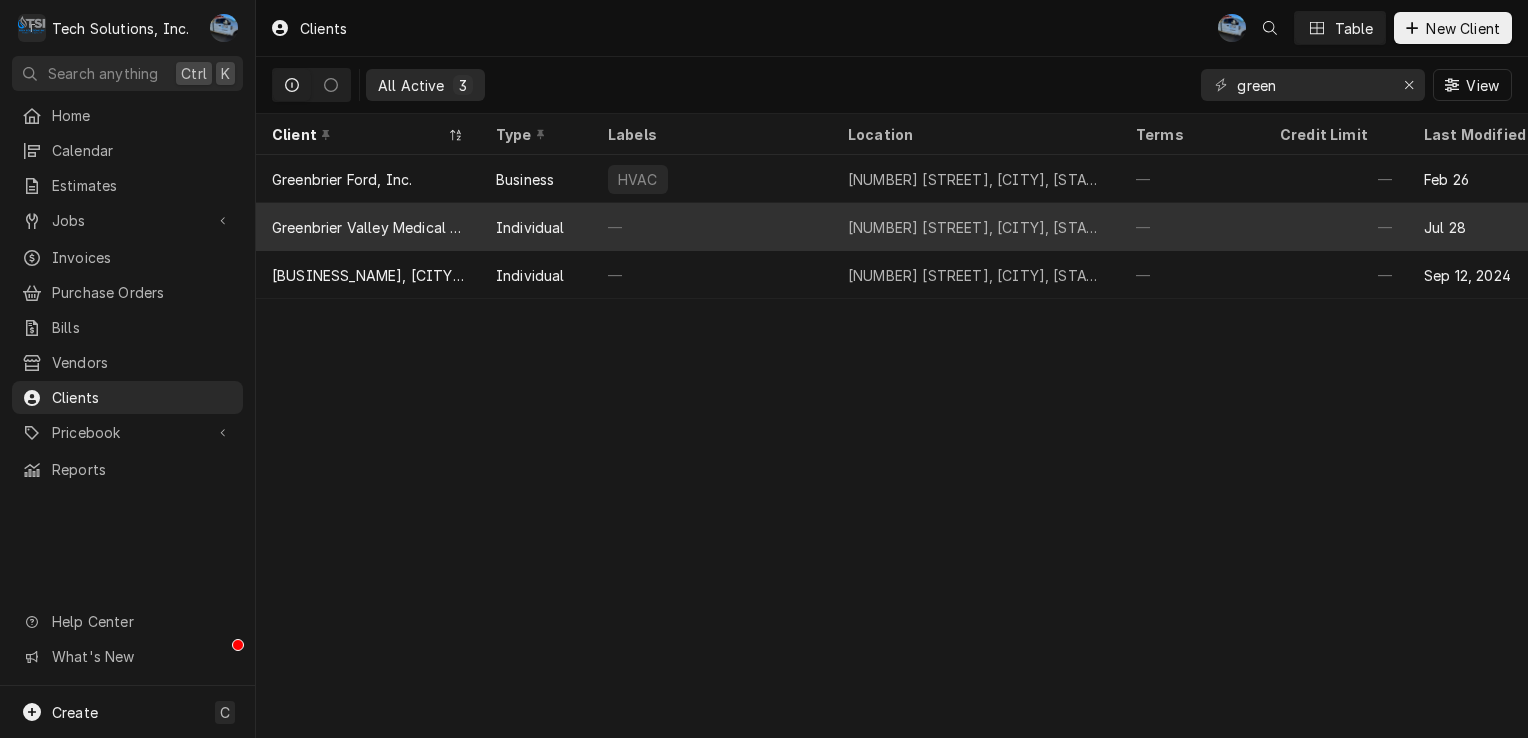 click on "—" at bounding box center (712, 227) 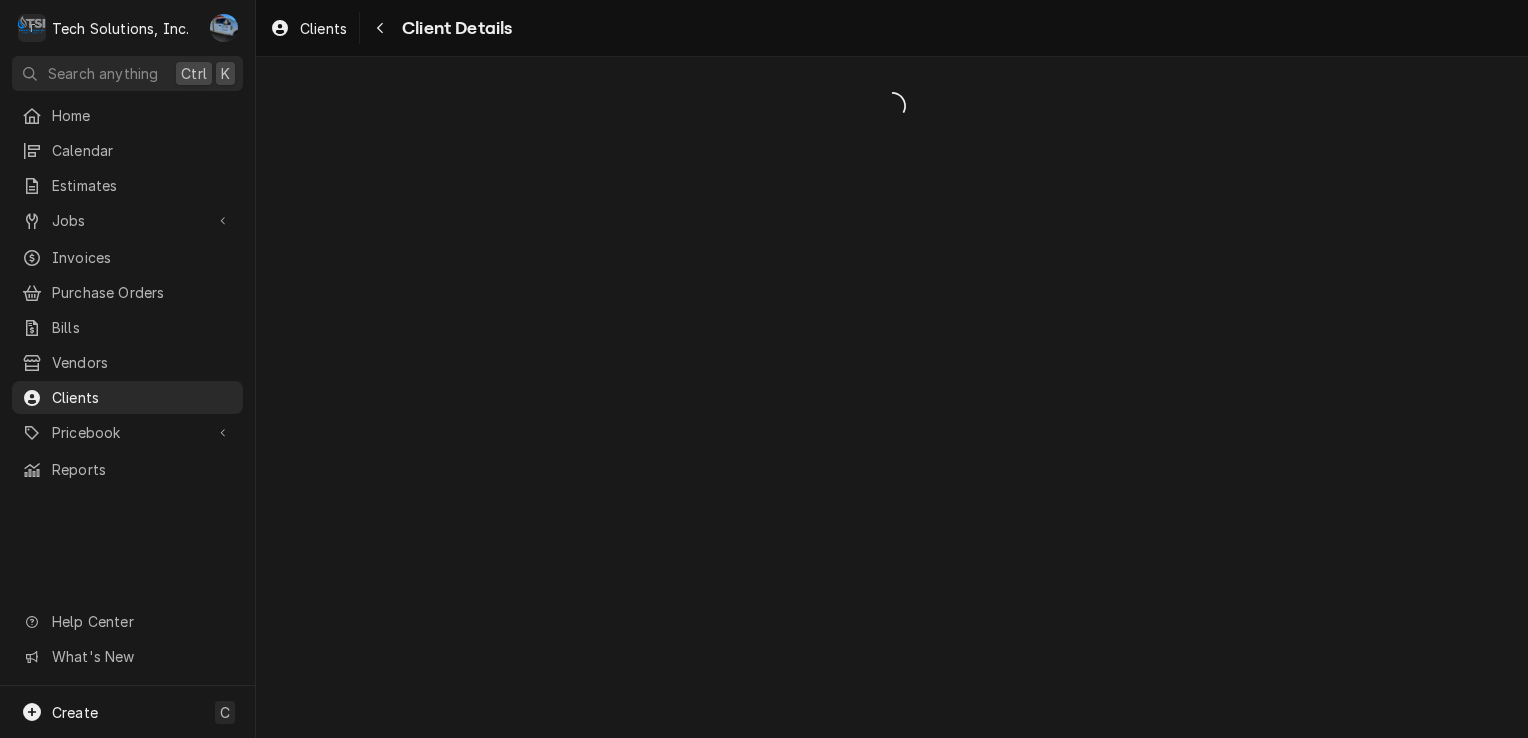 scroll, scrollTop: 0, scrollLeft: 0, axis: both 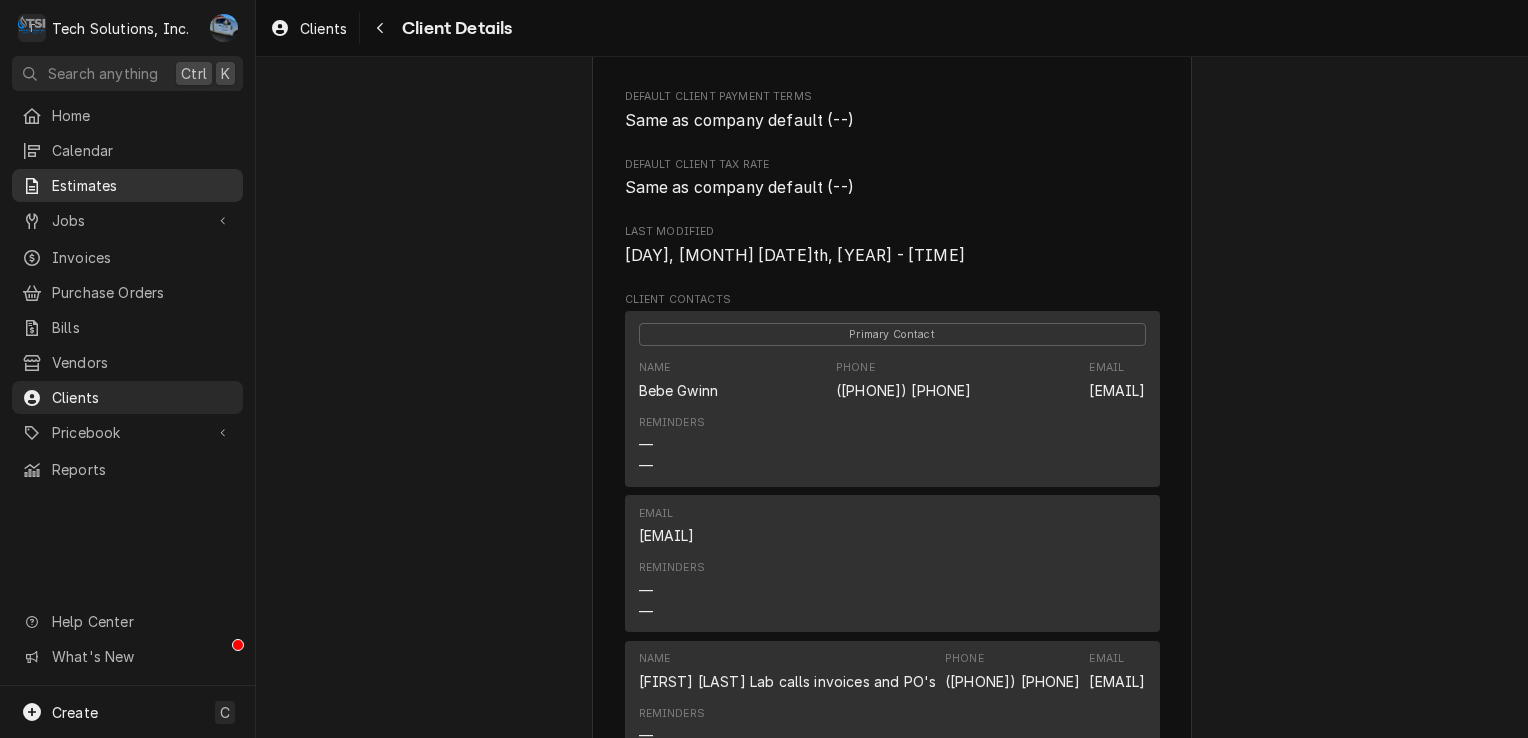 drag, startPoint x: 73, startPoint y: 192, endPoint x: 62, endPoint y: 195, distance: 11.401754 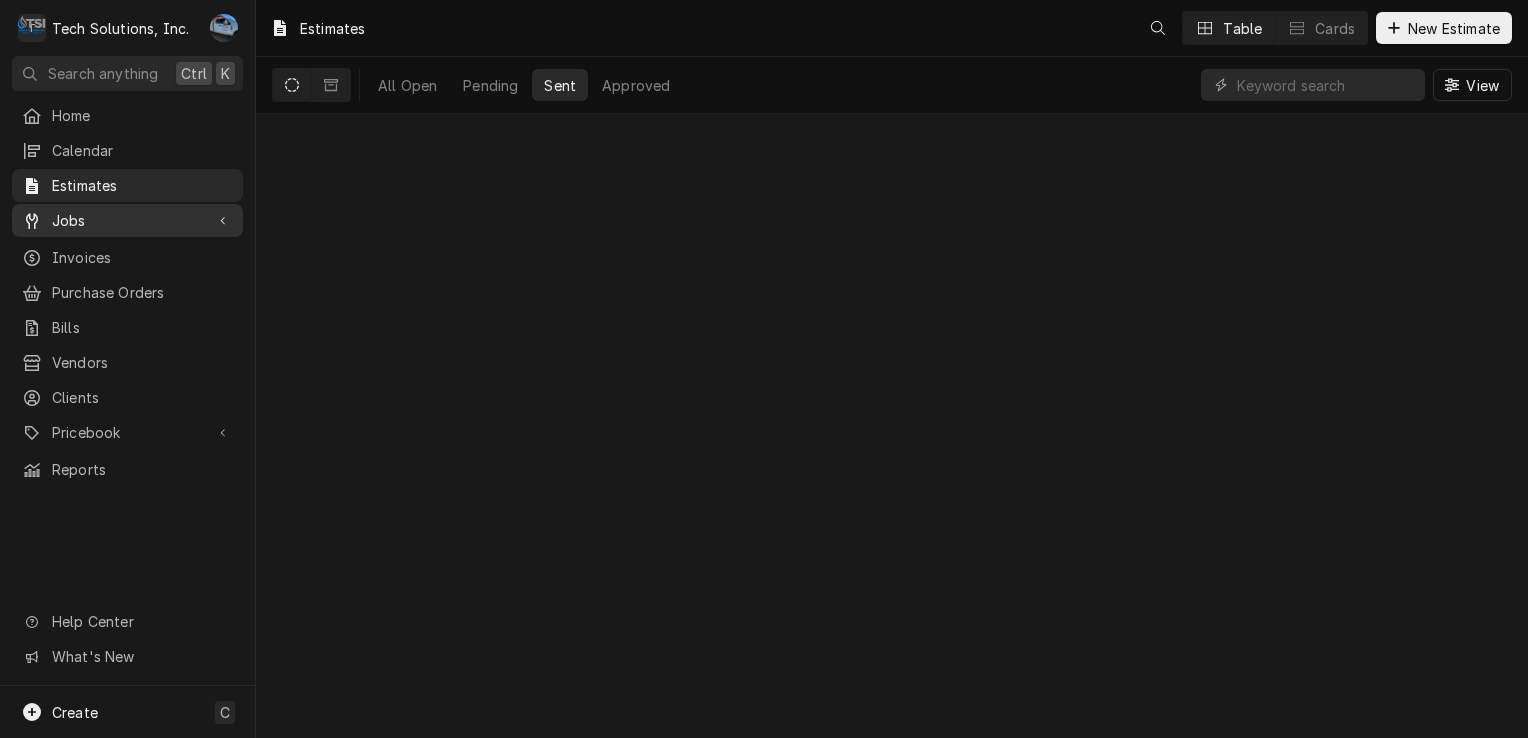 scroll, scrollTop: 0, scrollLeft: 0, axis: both 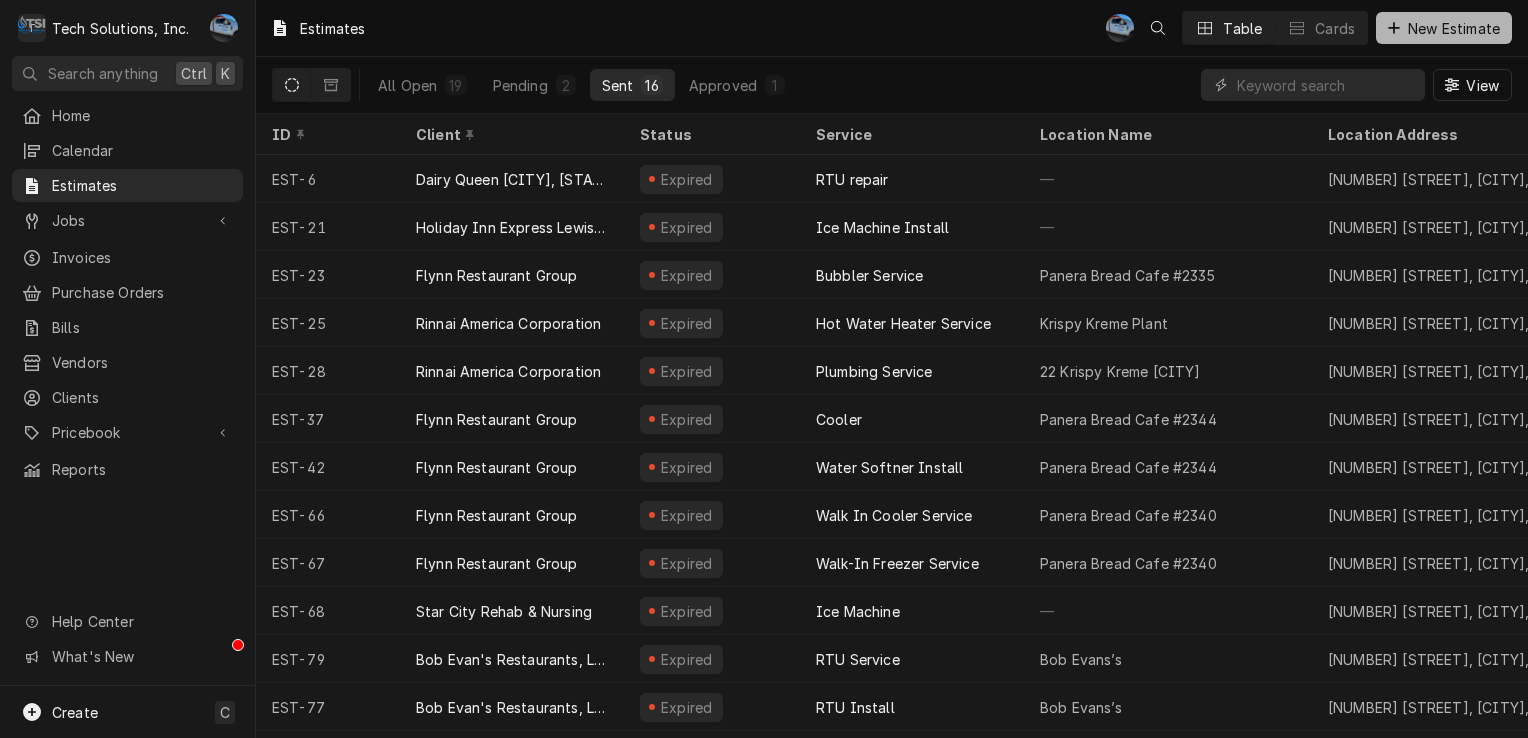 click on "New Estimate" at bounding box center (1454, 28) 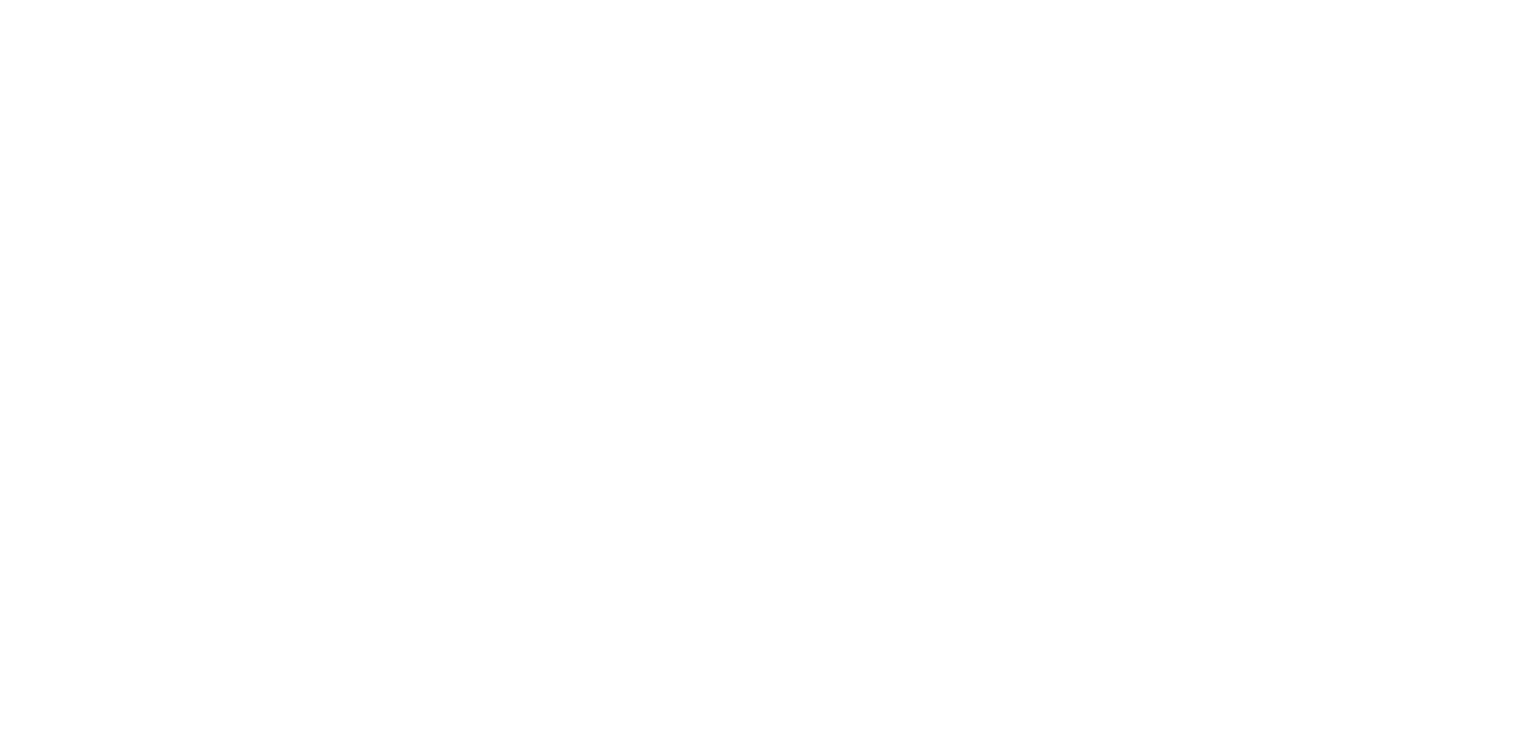 scroll, scrollTop: 0, scrollLeft: 0, axis: both 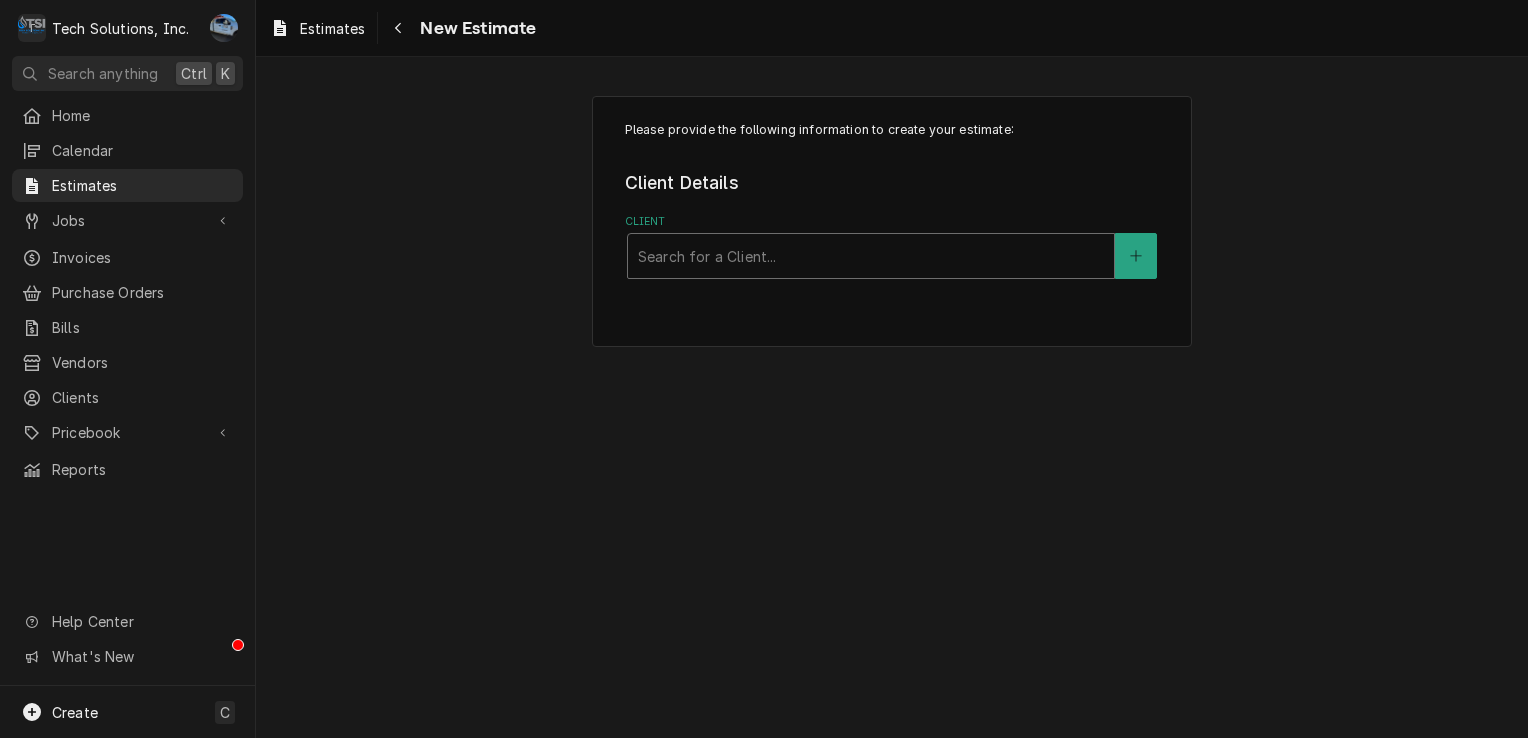 click at bounding box center (871, 256) 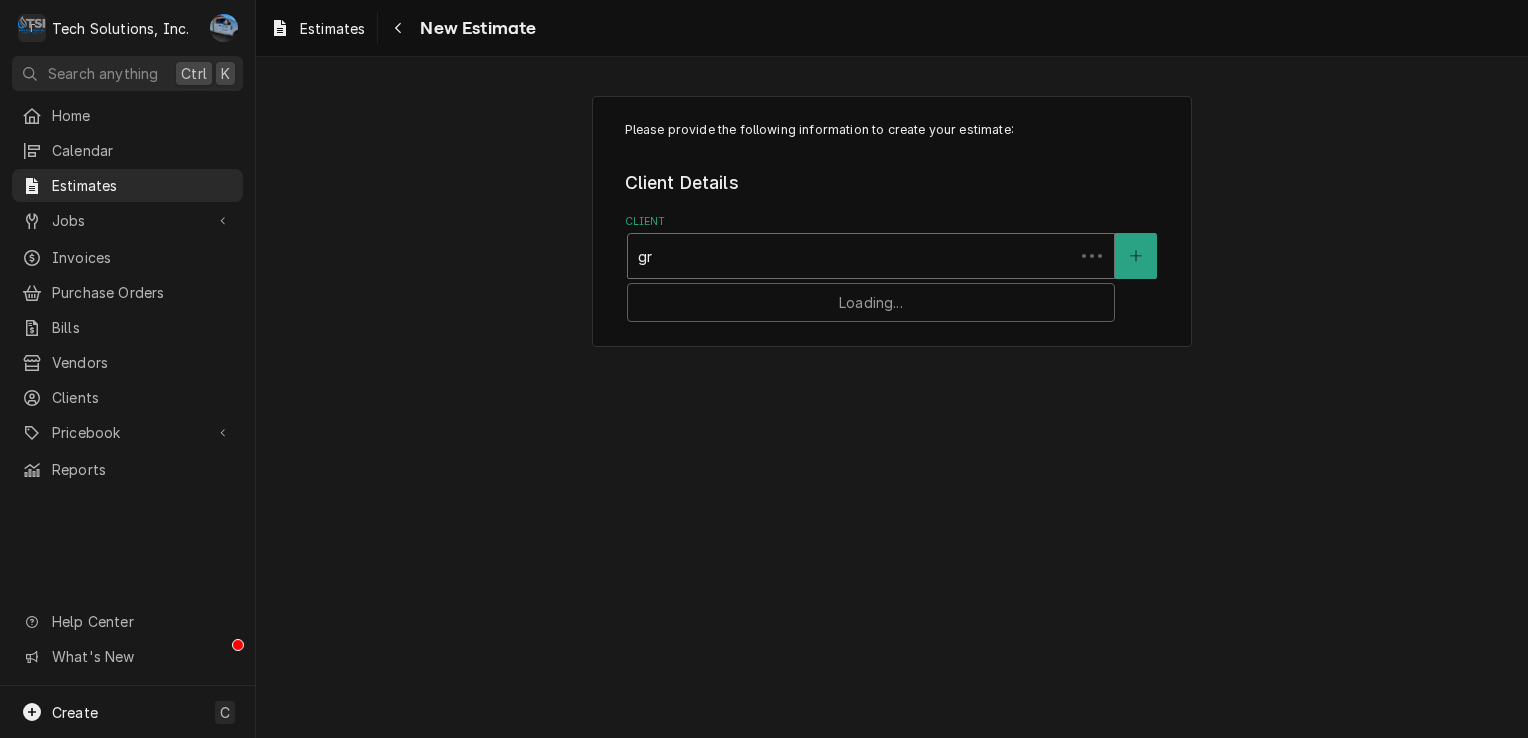 type on "g" 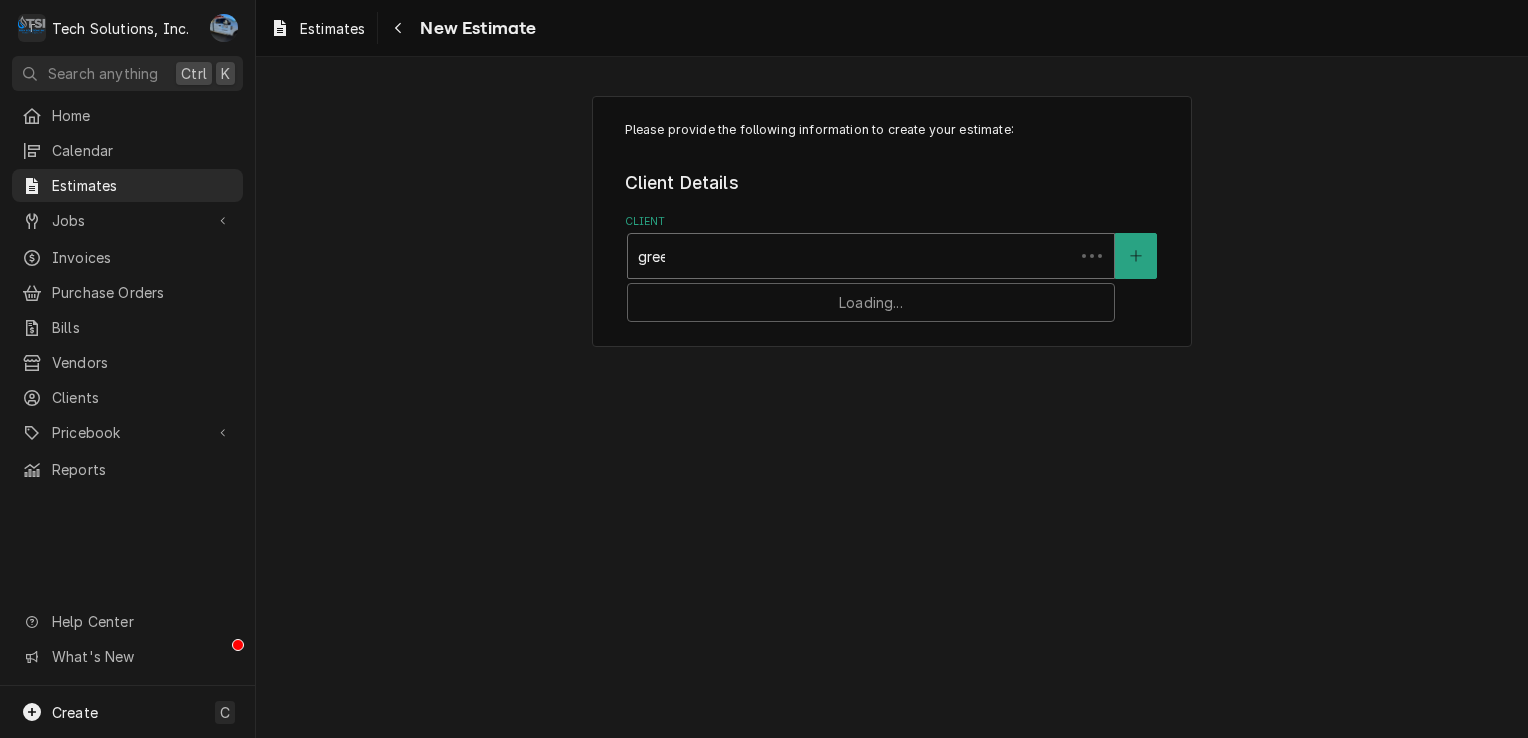 type on "green" 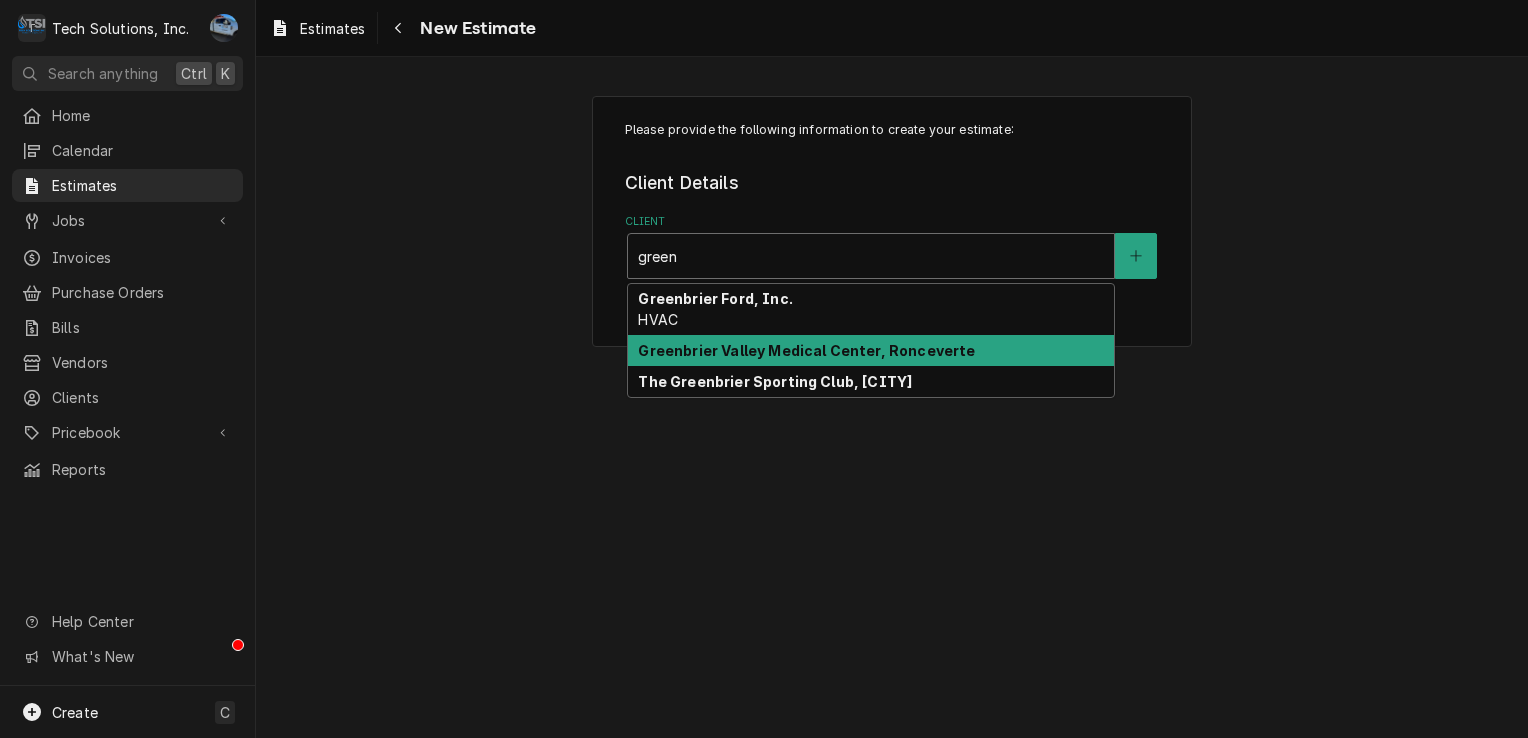click on "Greenbrier Valley Medical Center, Ronceverte" at bounding box center [806, 350] 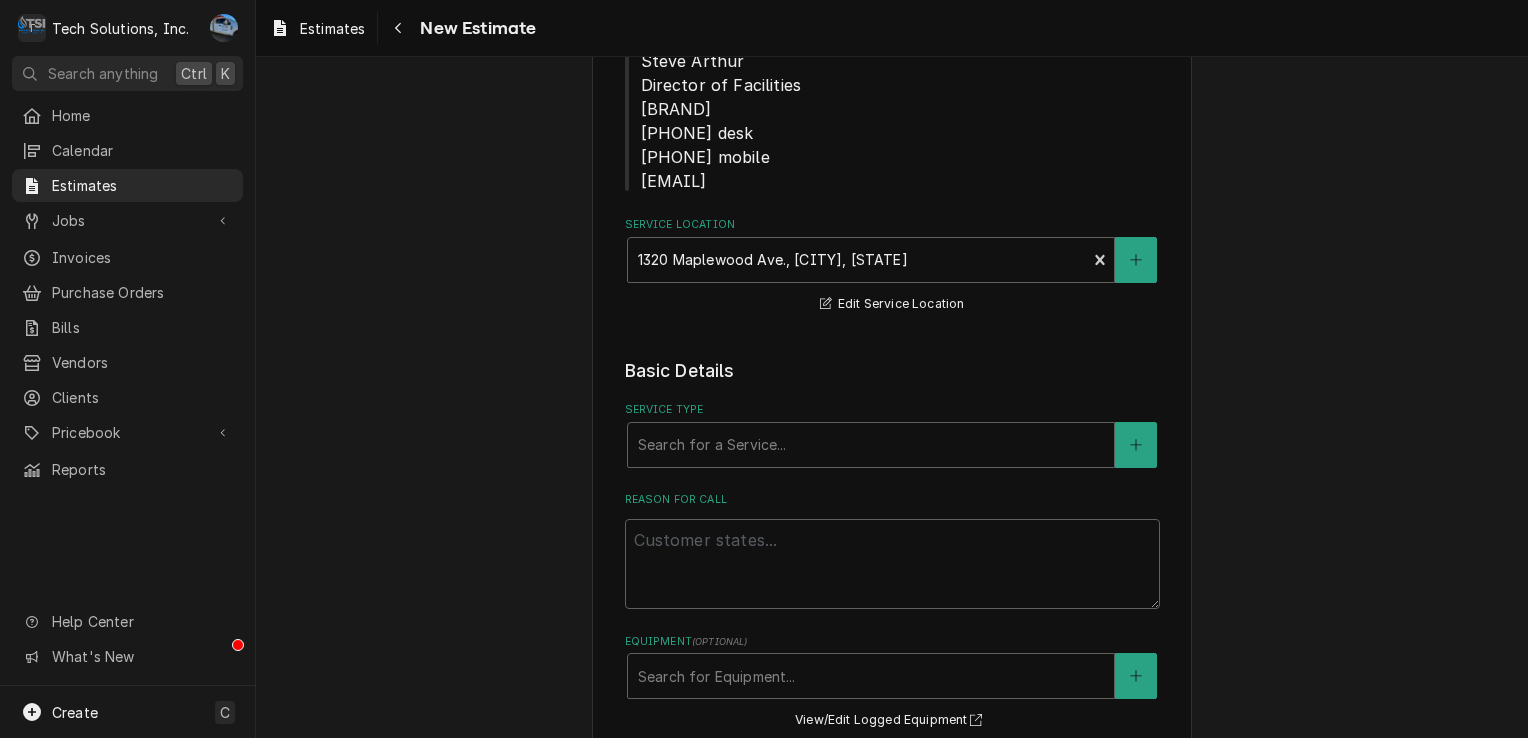 scroll, scrollTop: 600, scrollLeft: 0, axis: vertical 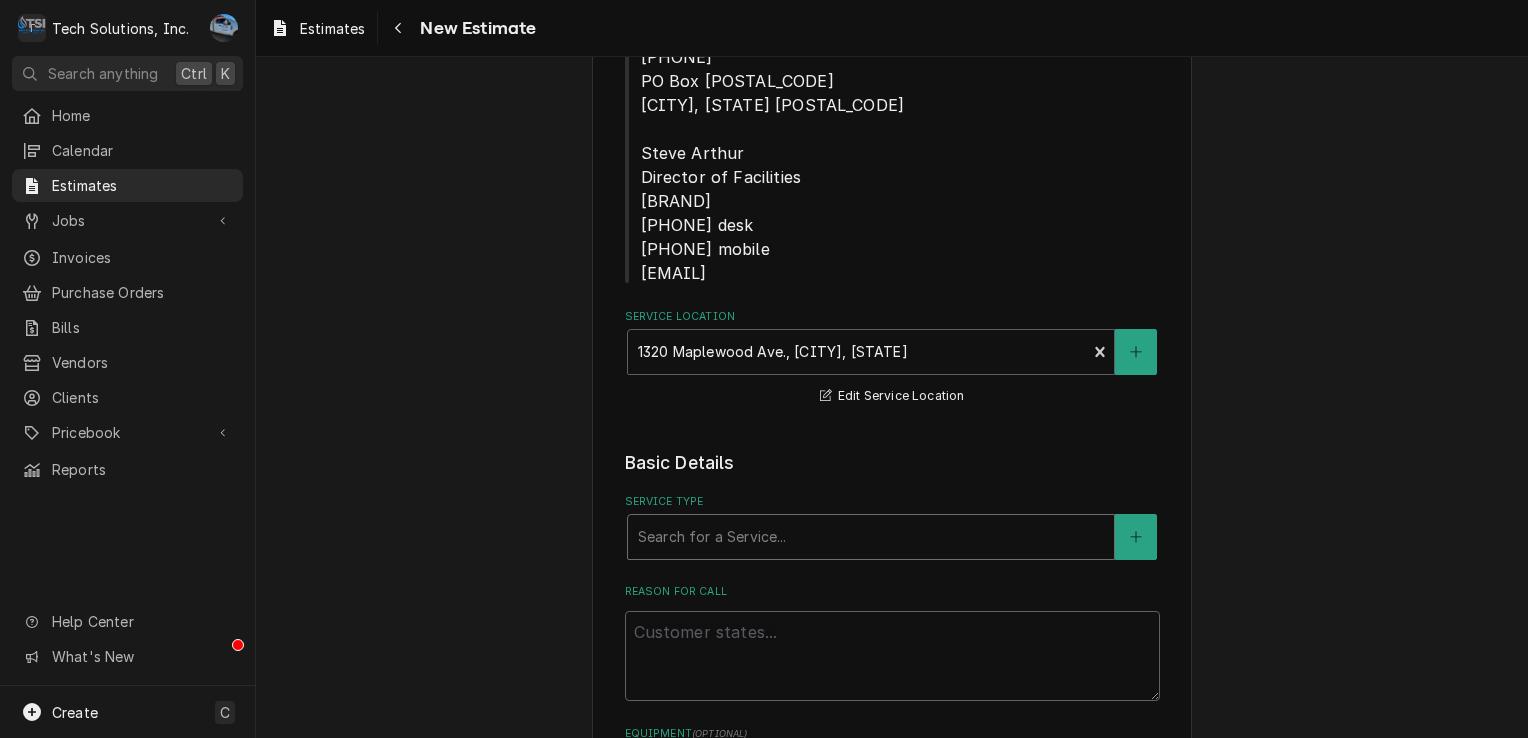 click at bounding box center [871, 537] 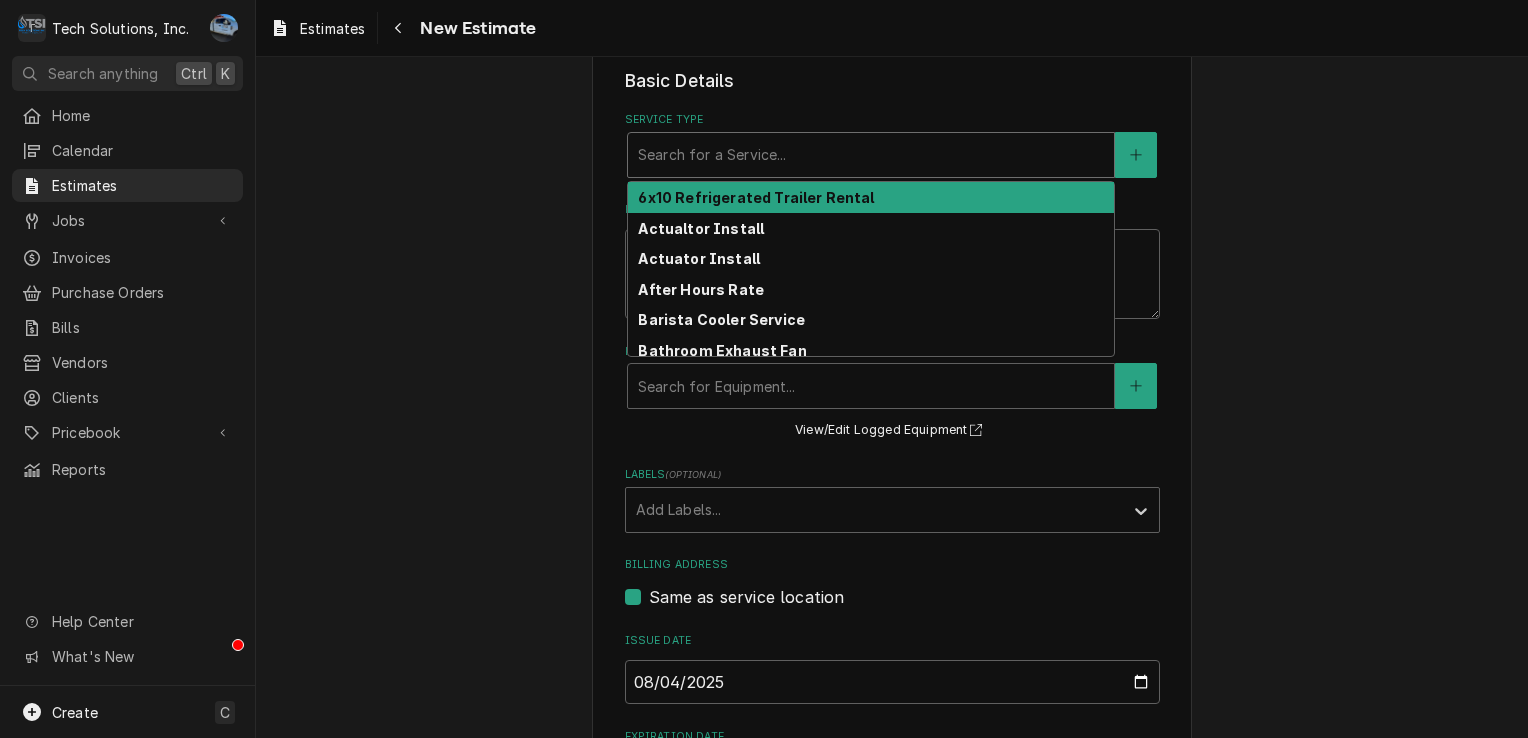 scroll, scrollTop: 1100, scrollLeft: 0, axis: vertical 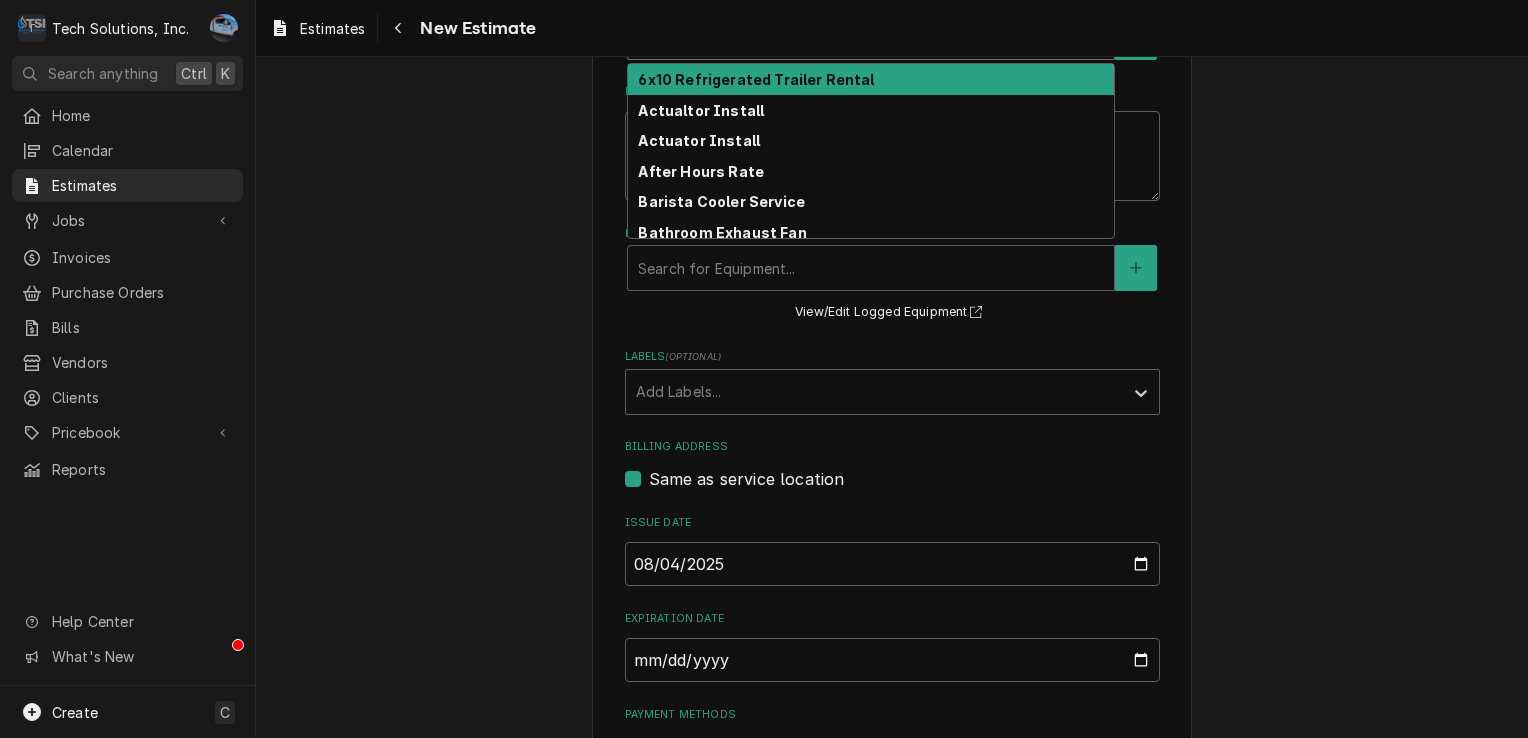 type on "x" 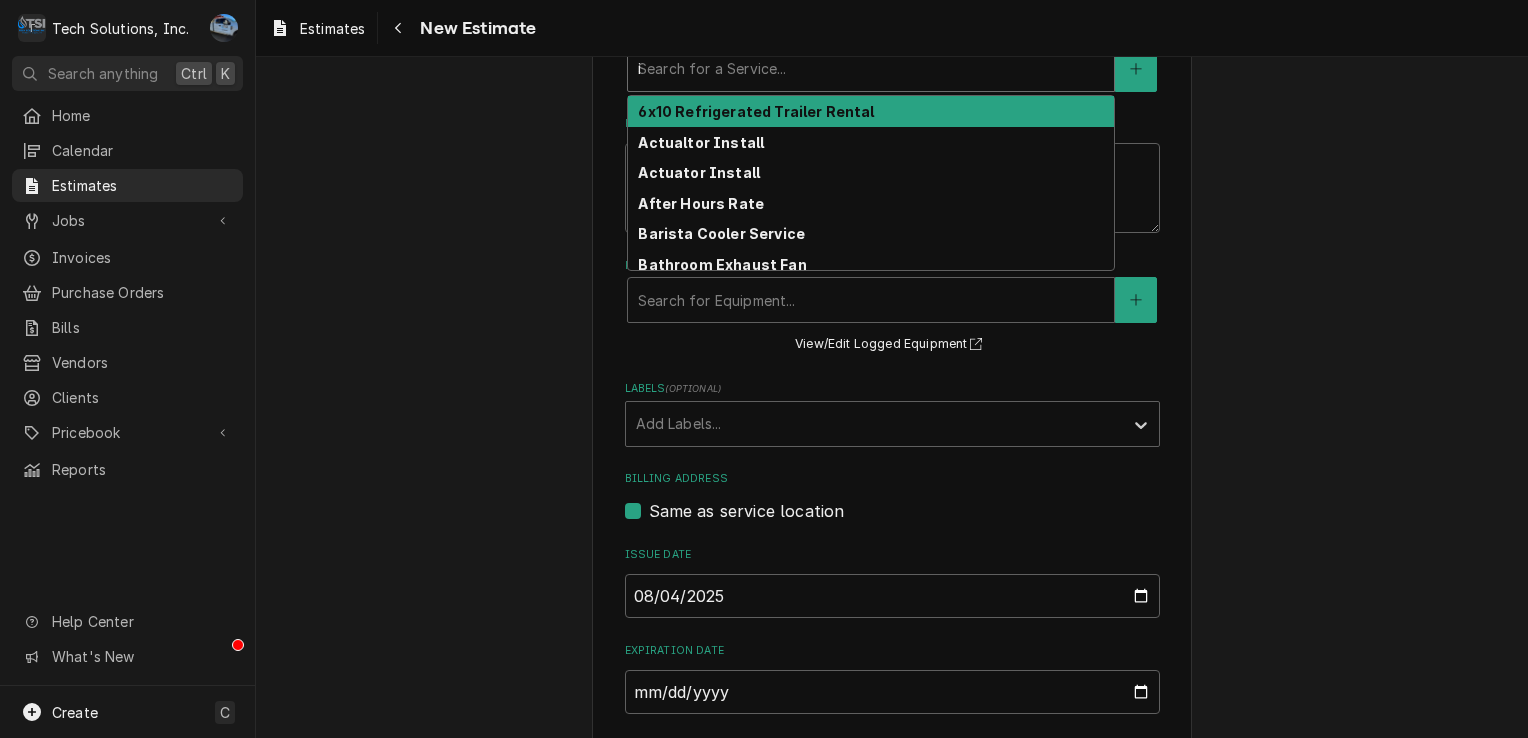 type on "x" 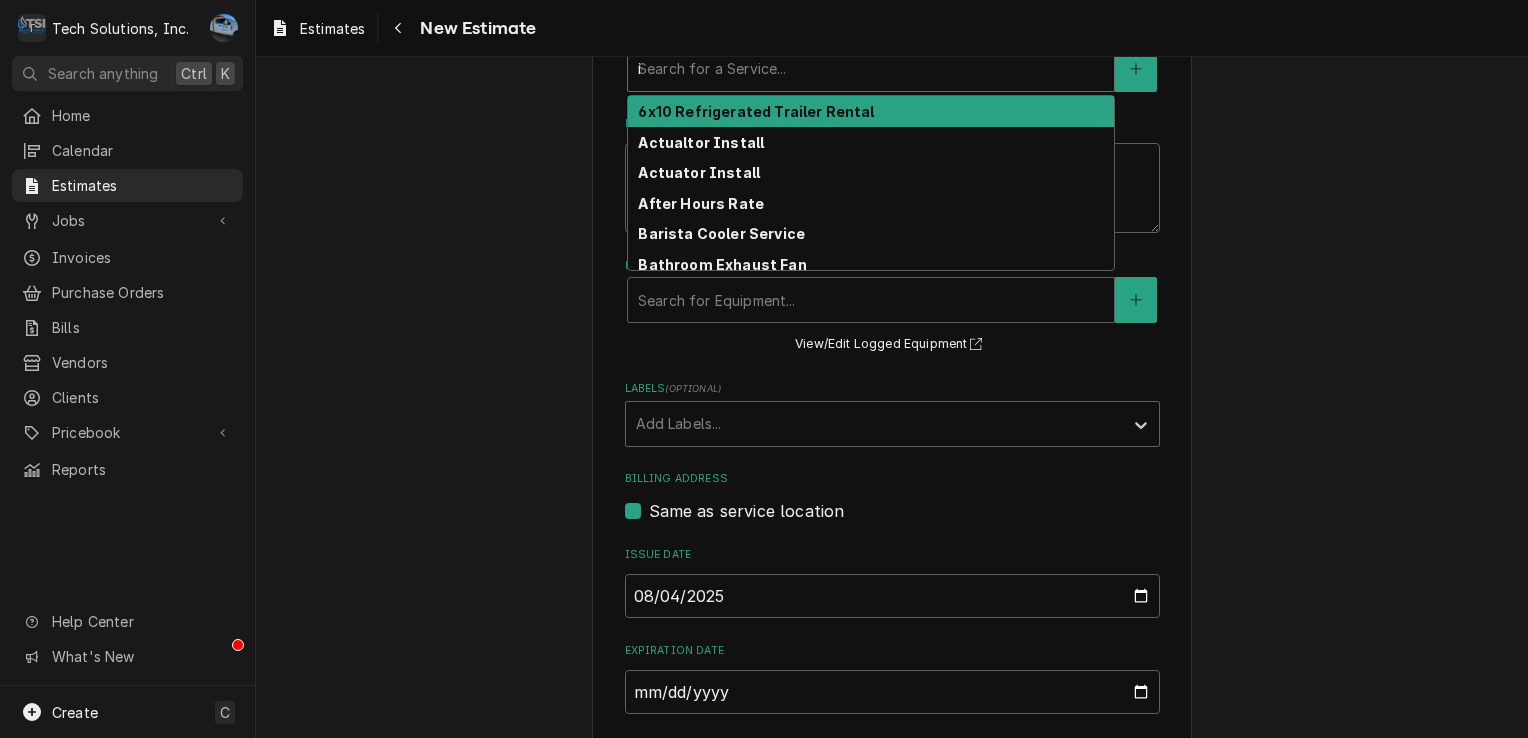 type on "x" 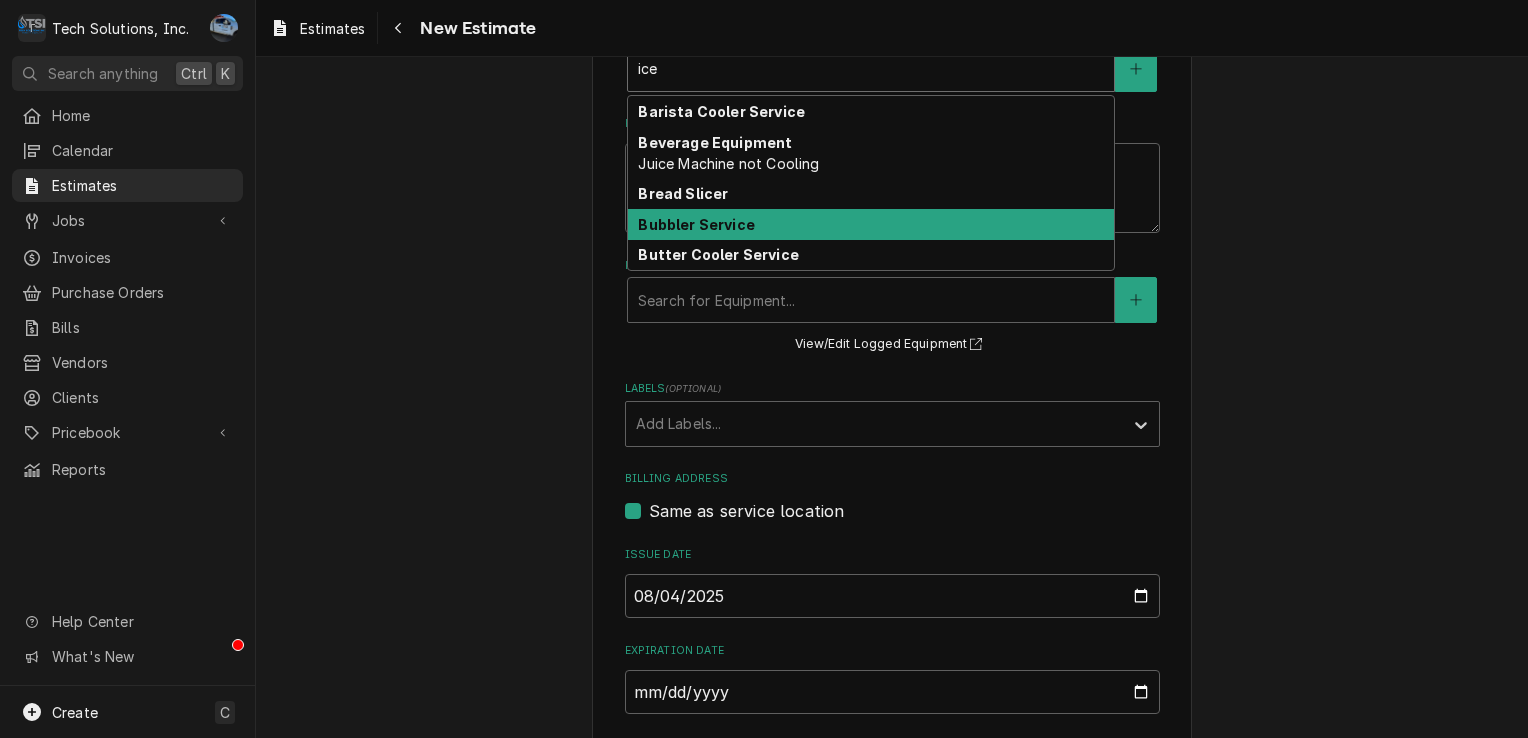 type on "x" 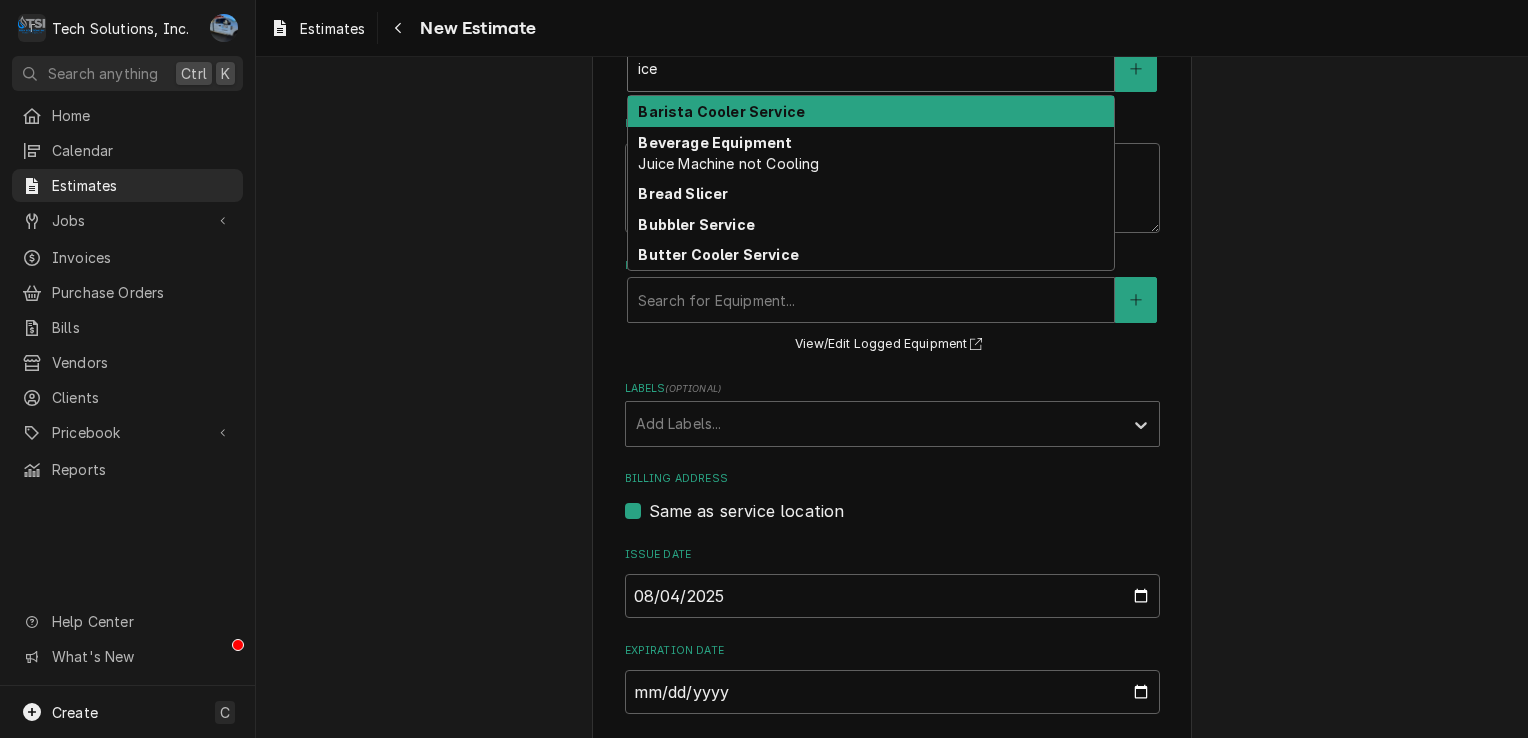 type on "x" 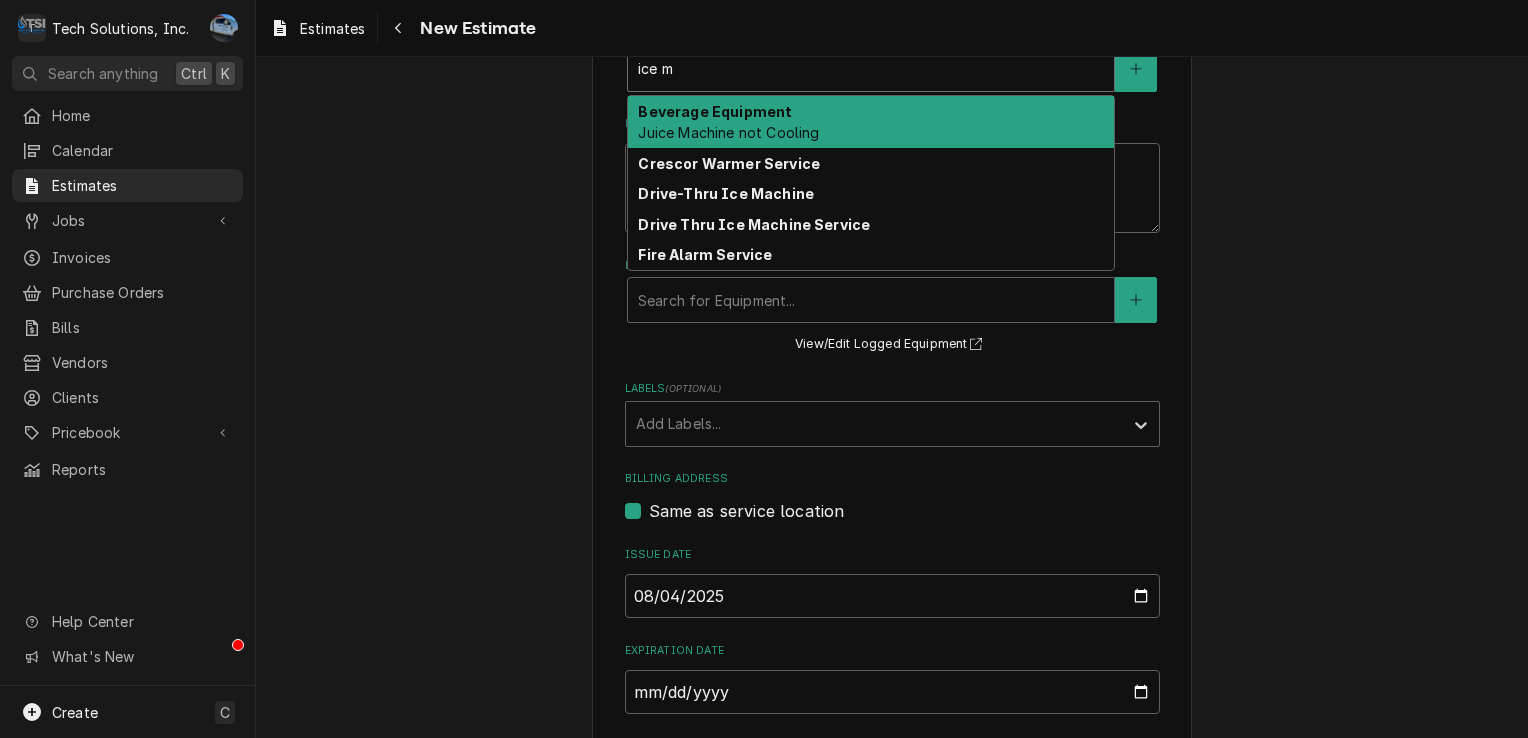 type on "x" 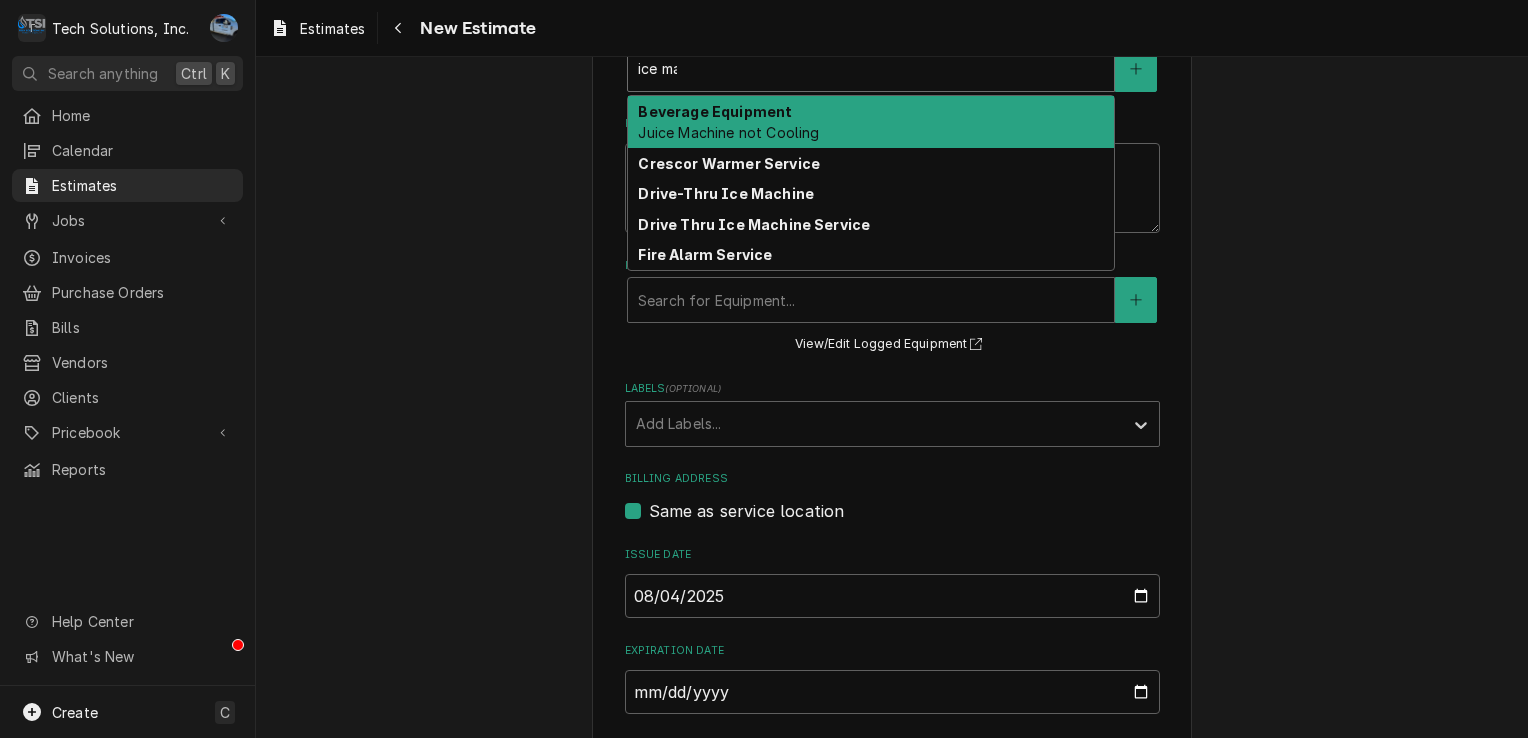 type on "x" 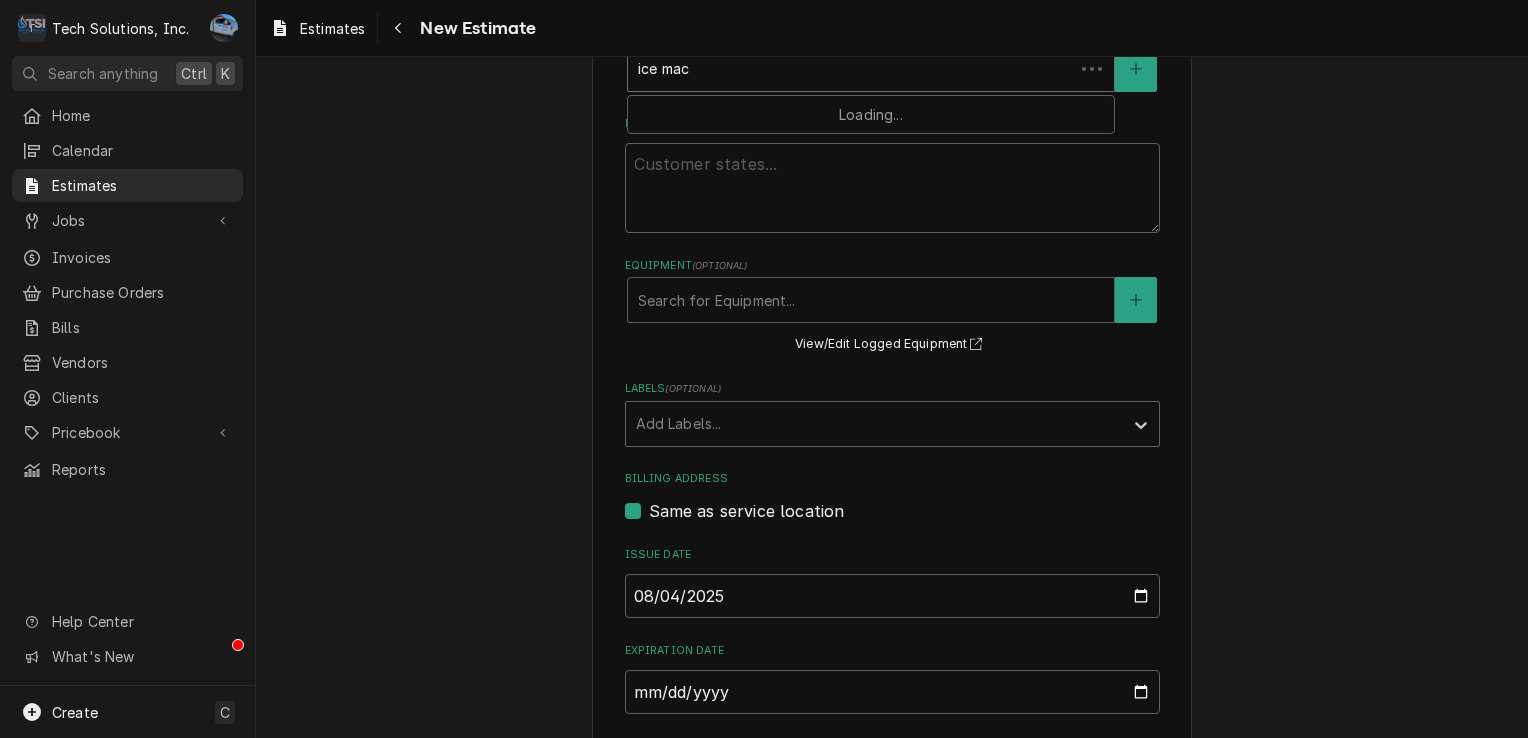 type on "x" 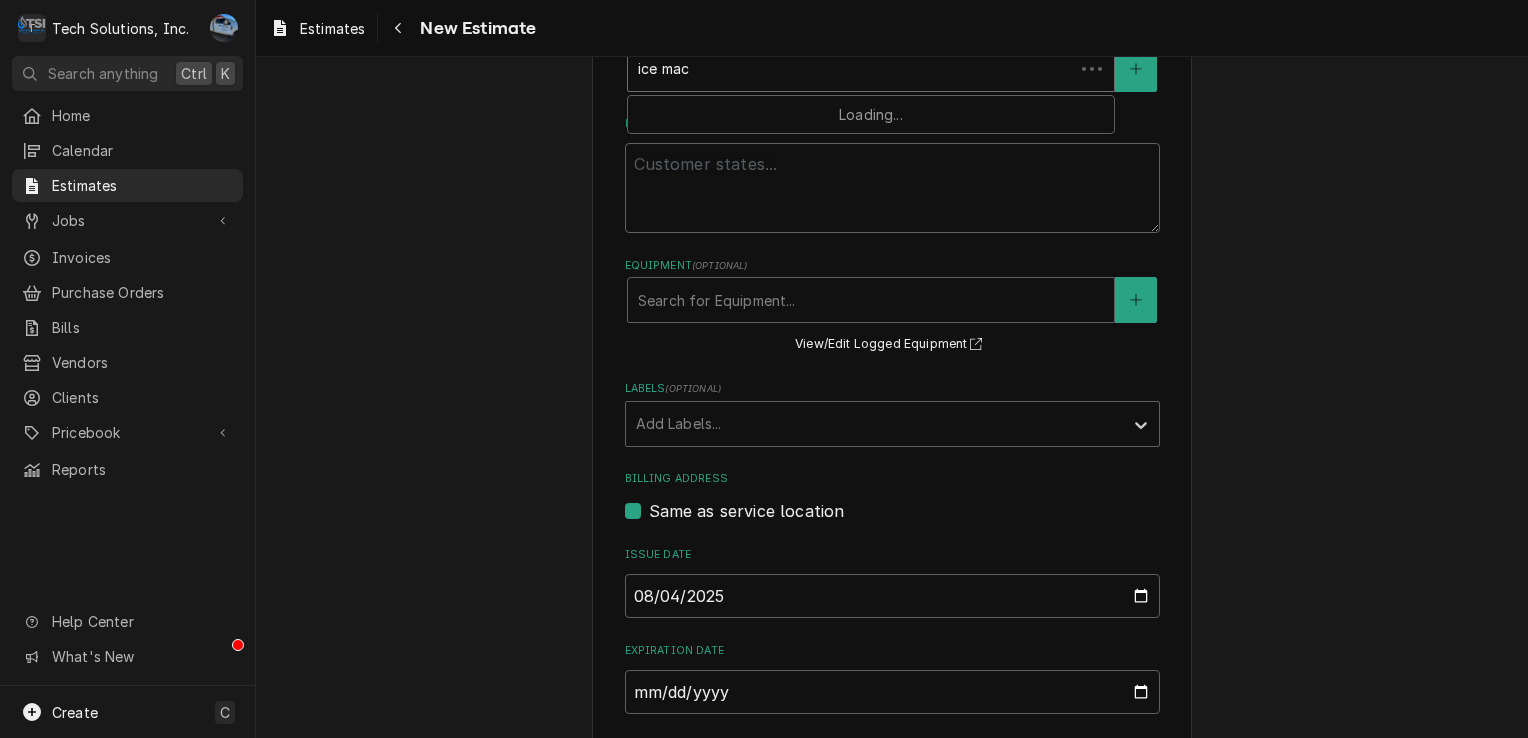 type on "ice mach" 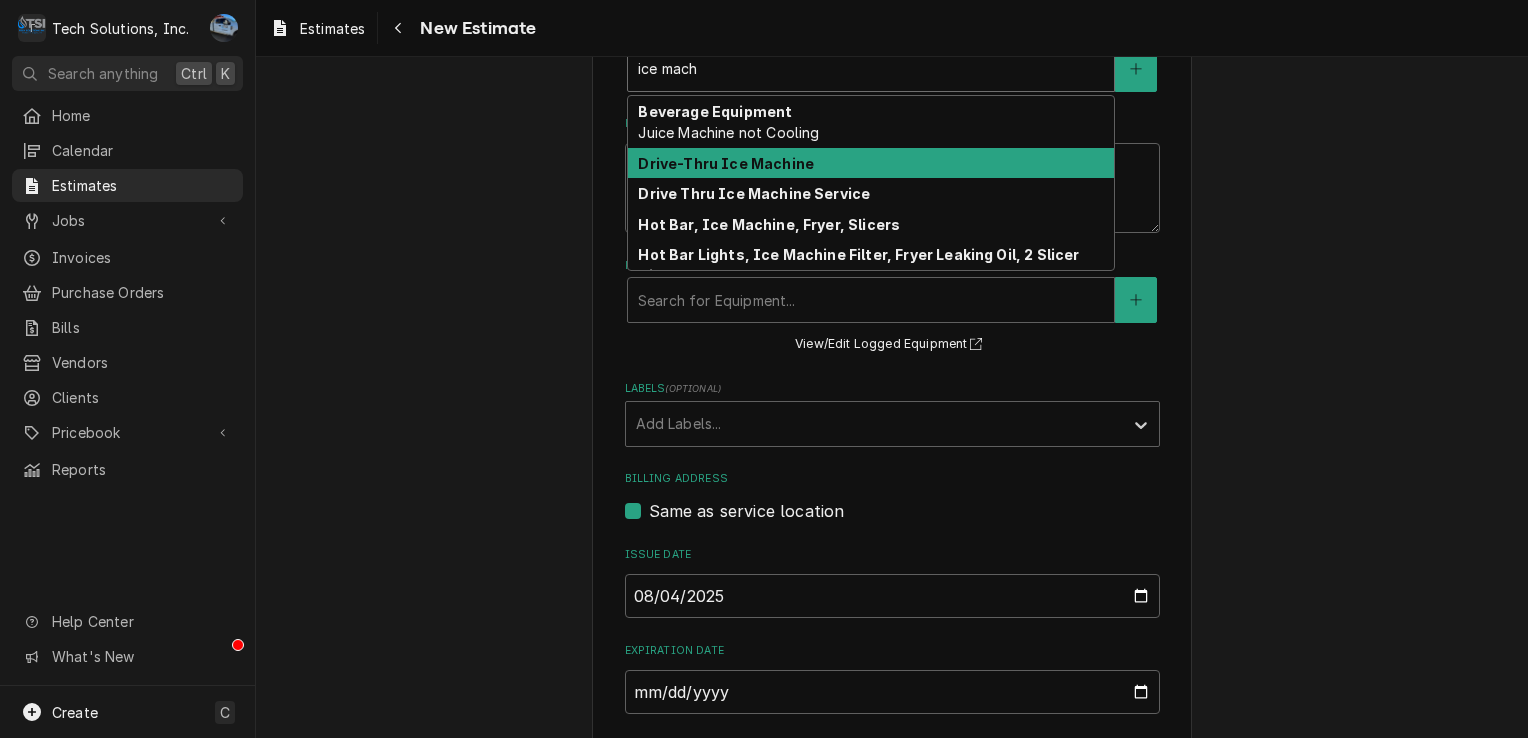 type on "x" 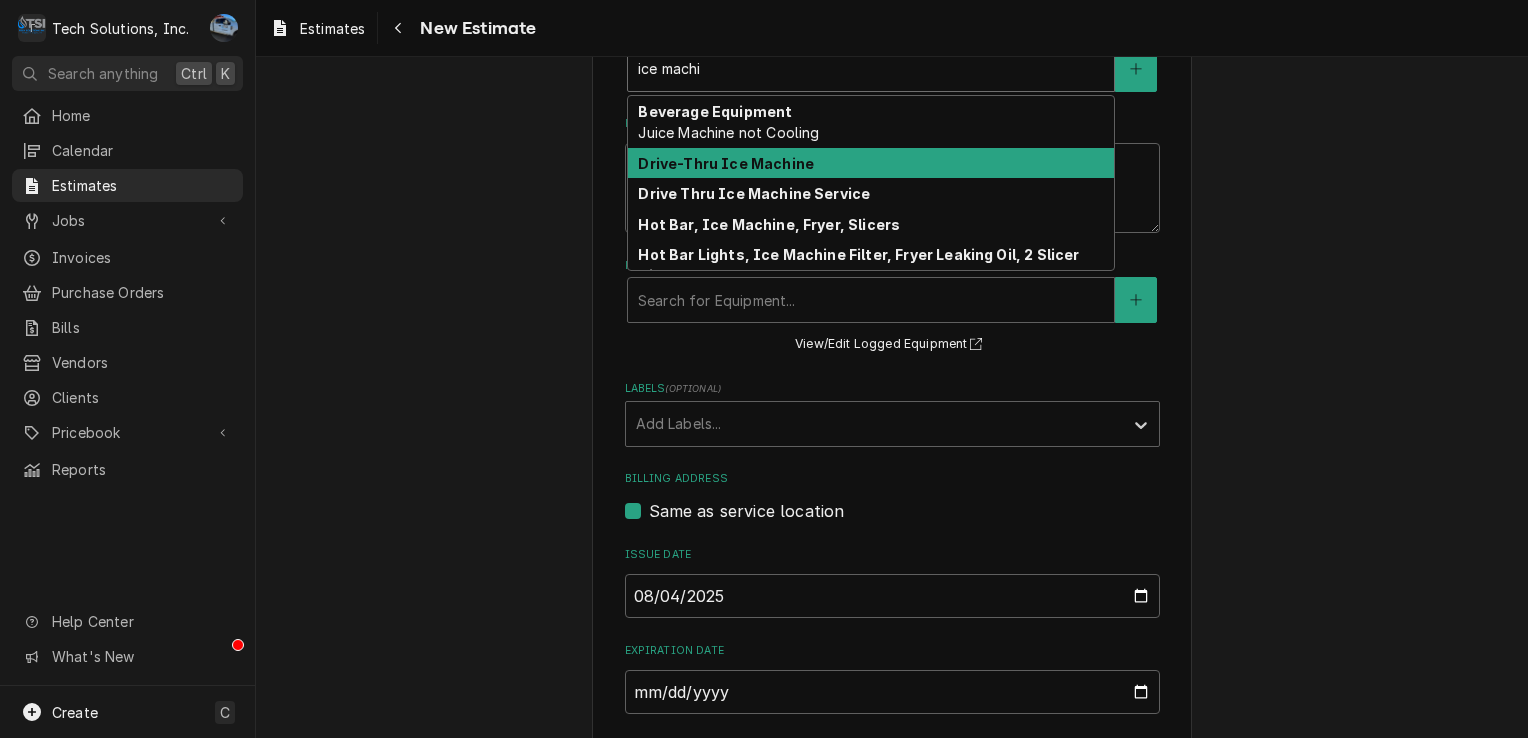 type on "x" 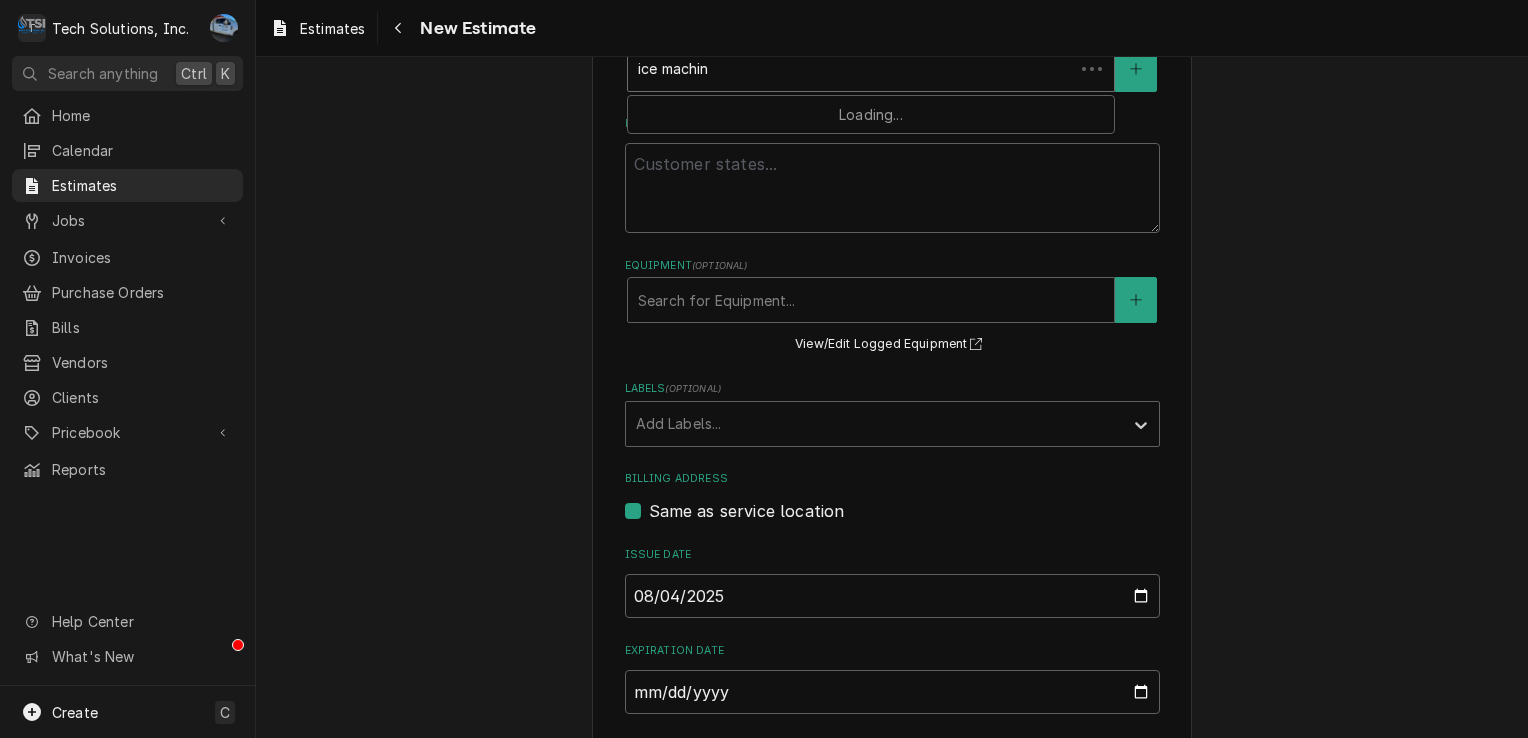 type on "x" 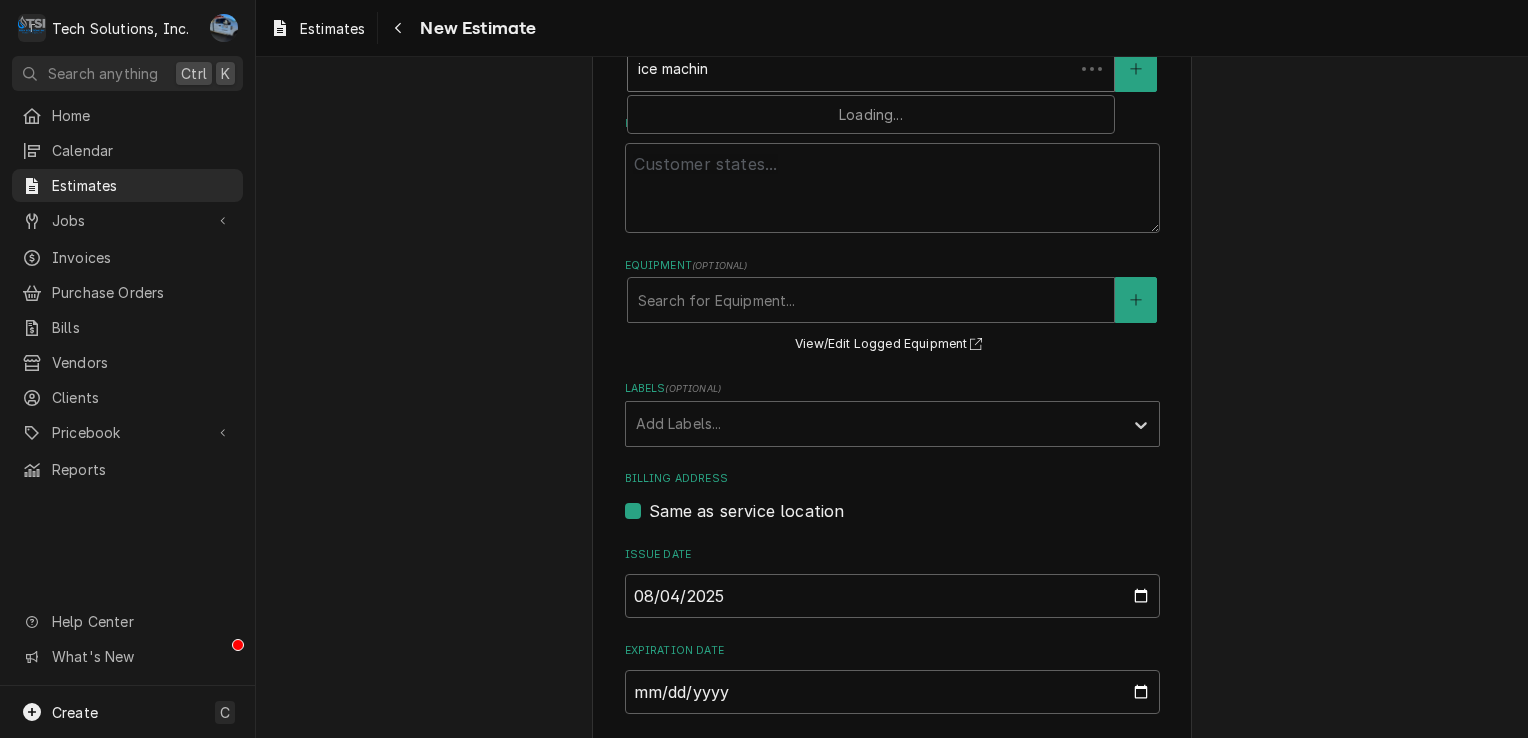 type on "ice machine" 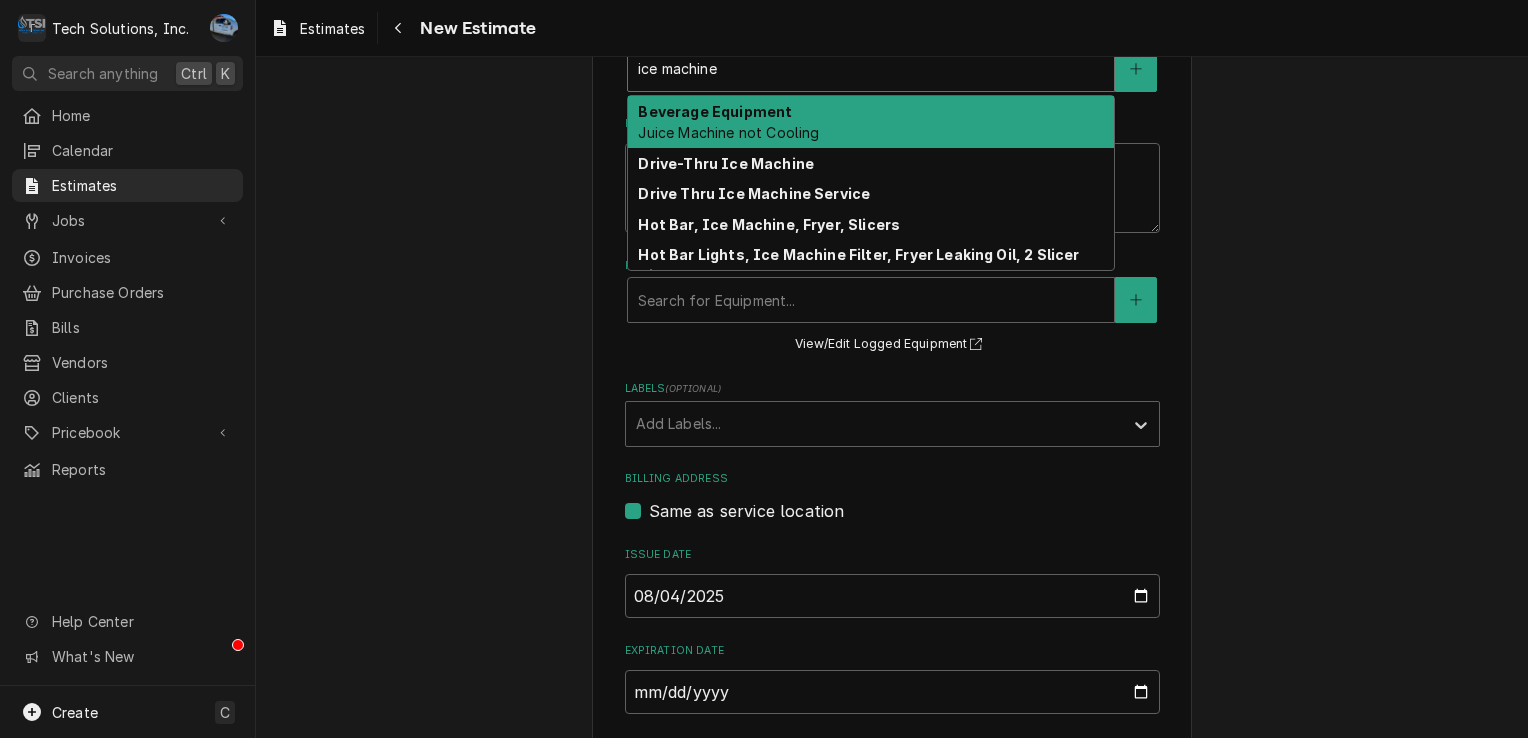 type on "x" 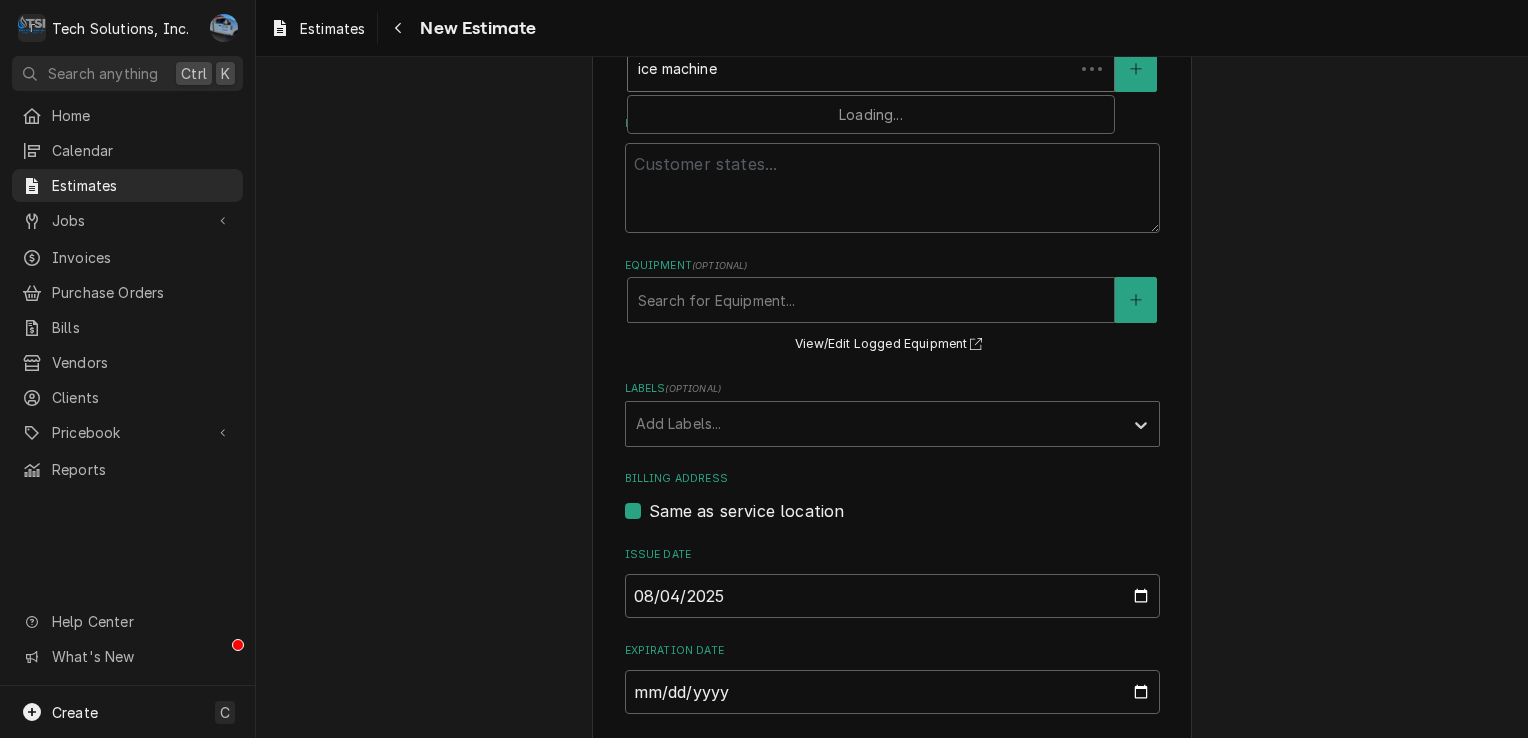 type on "x" 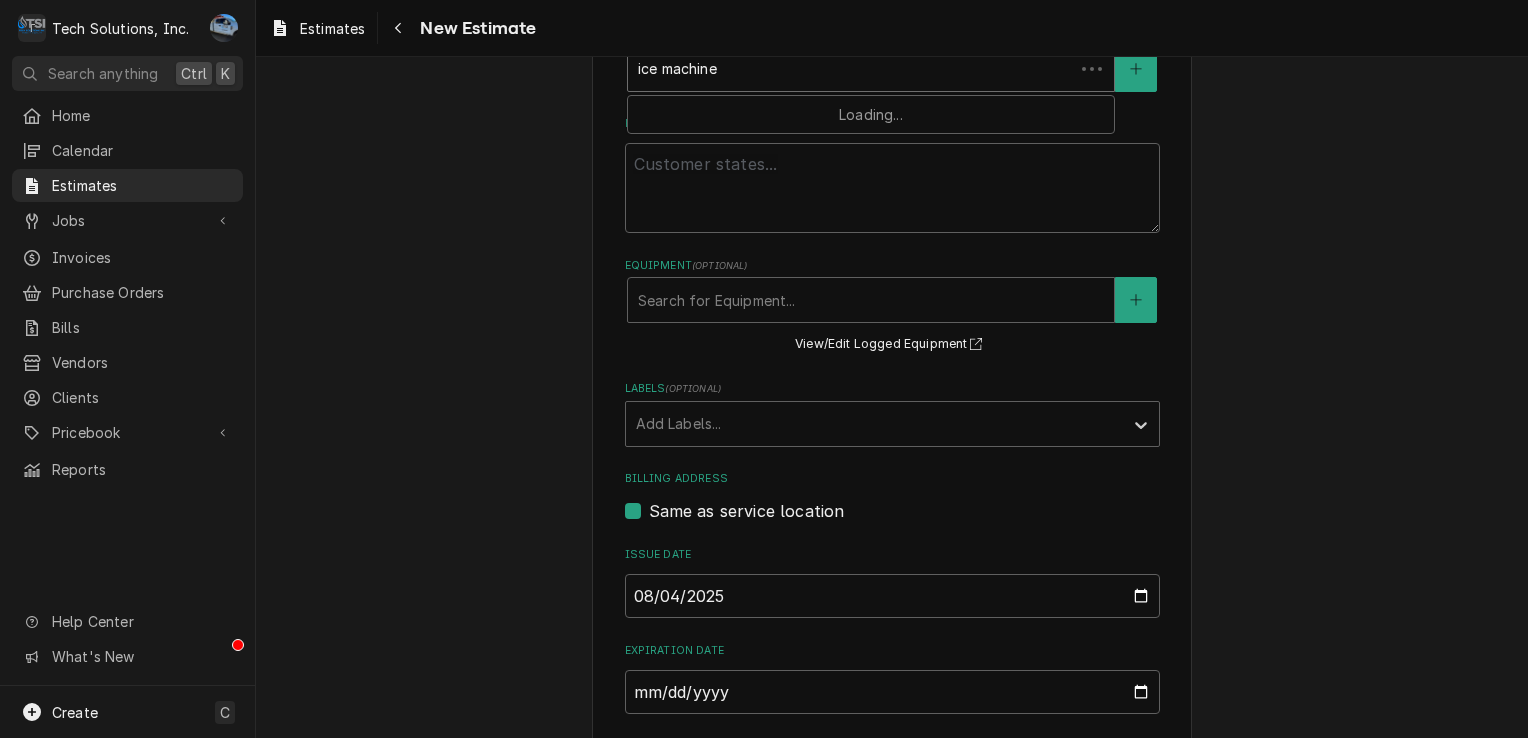 type on "ice machine s" 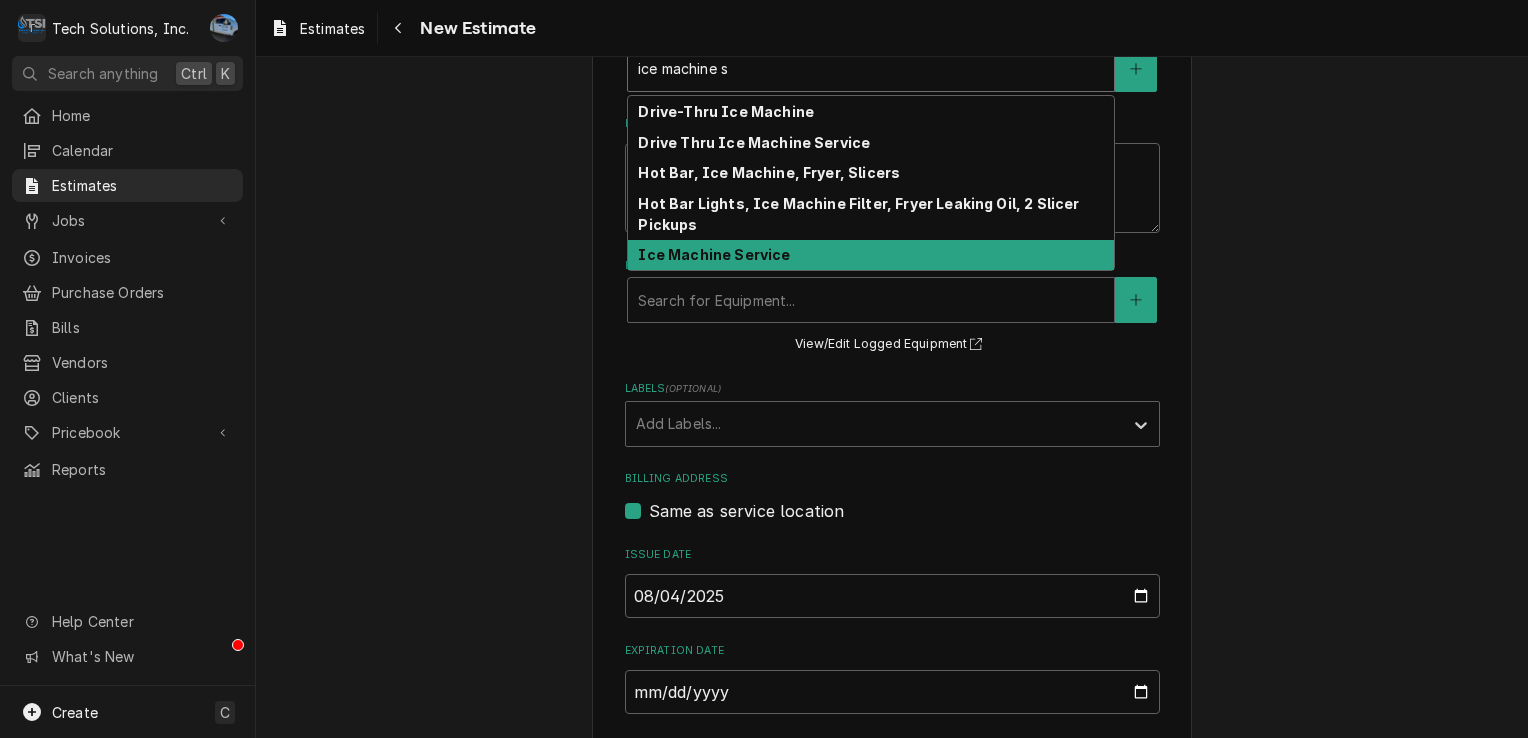 click on "Ice Machine Service" at bounding box center [871, 255] 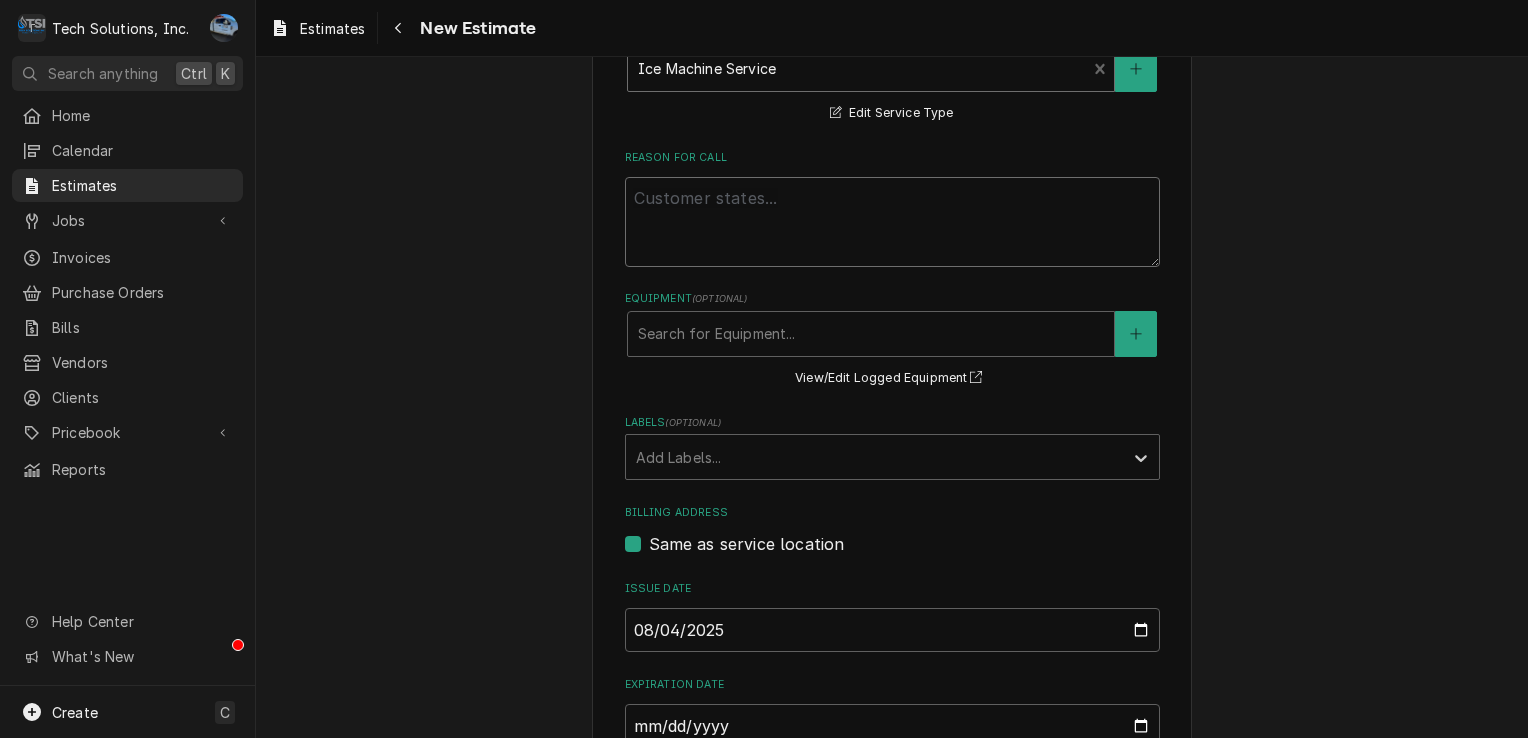 click on "Reason For Call" at bounding box center (892, 222) 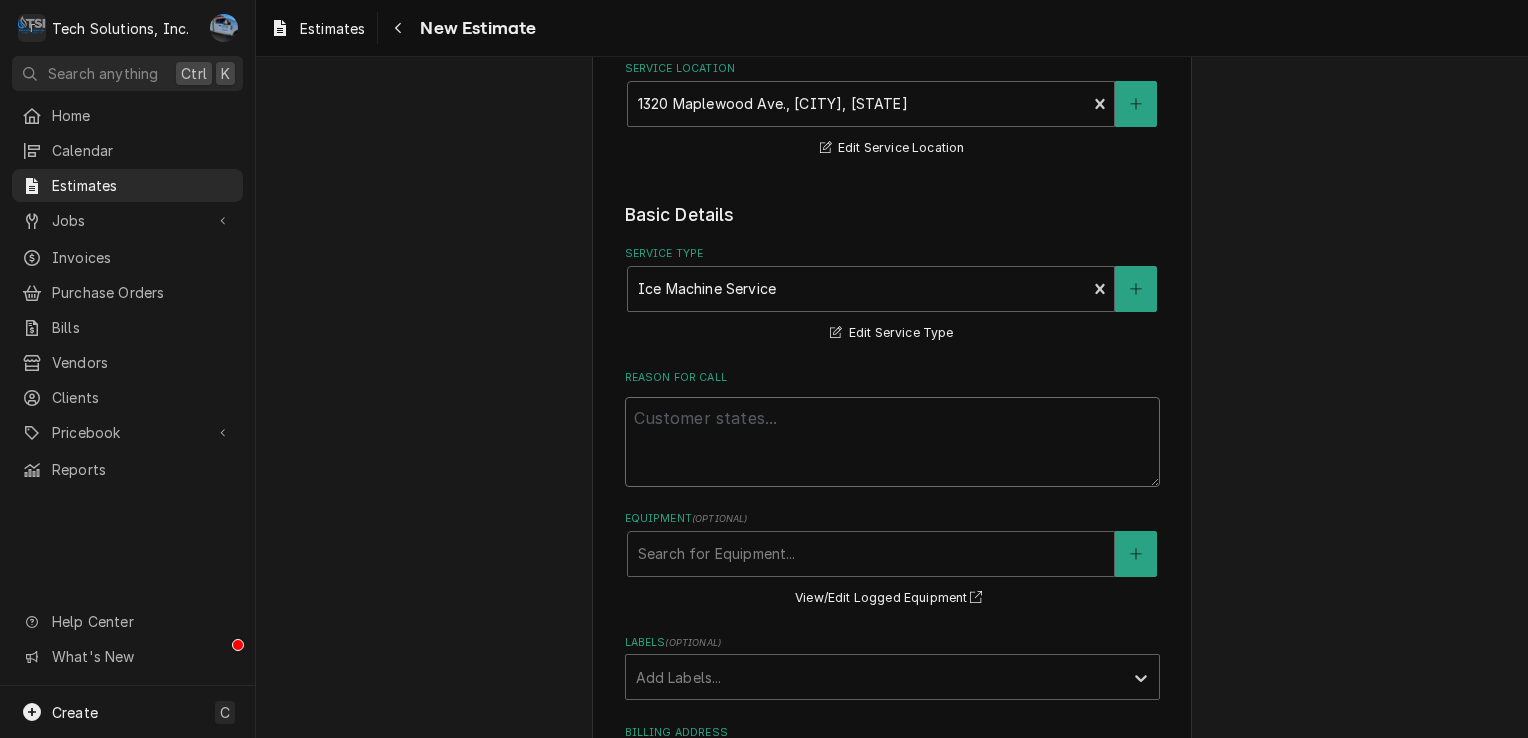 scroll, scrollTop: 968, scrollLeft: 0, axis: vertical 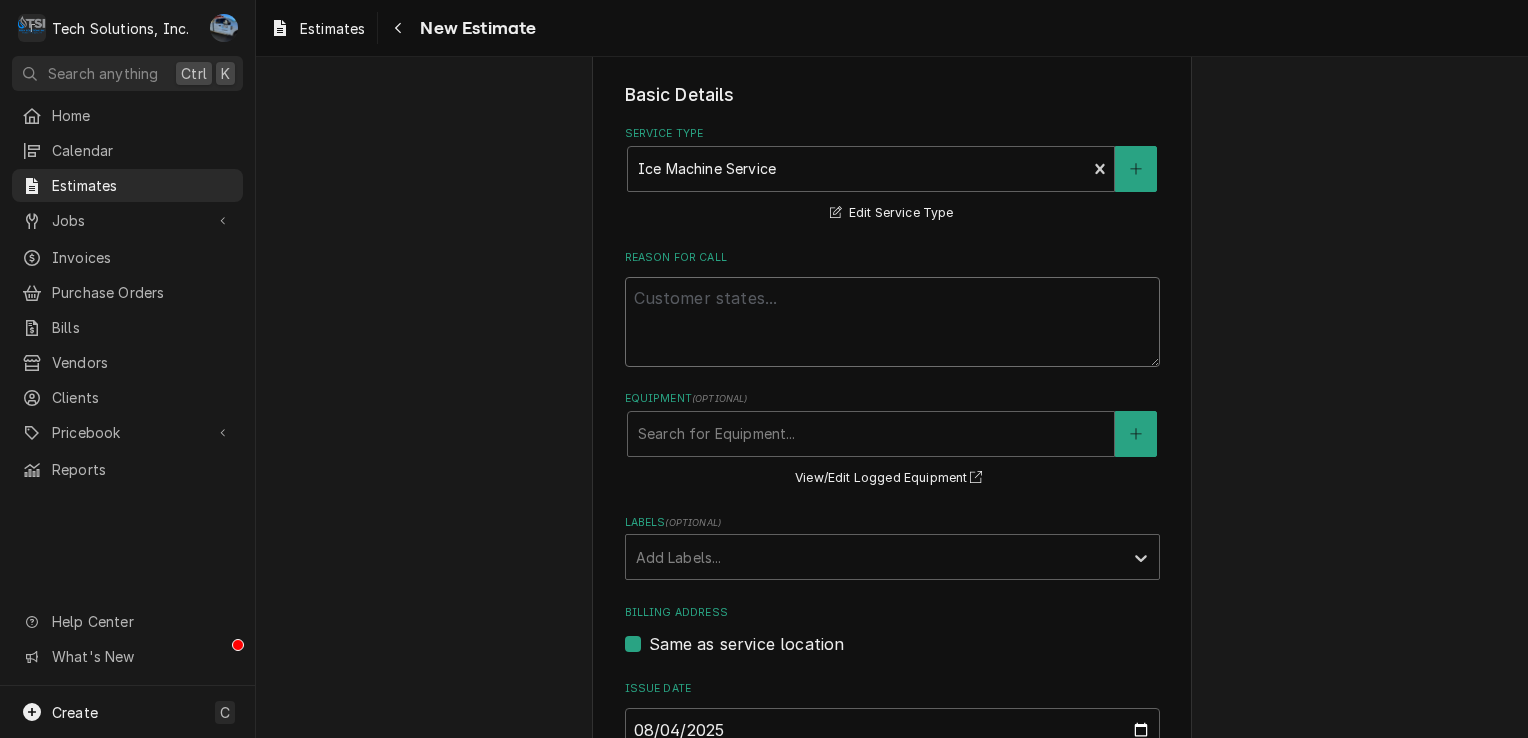 type on "x" 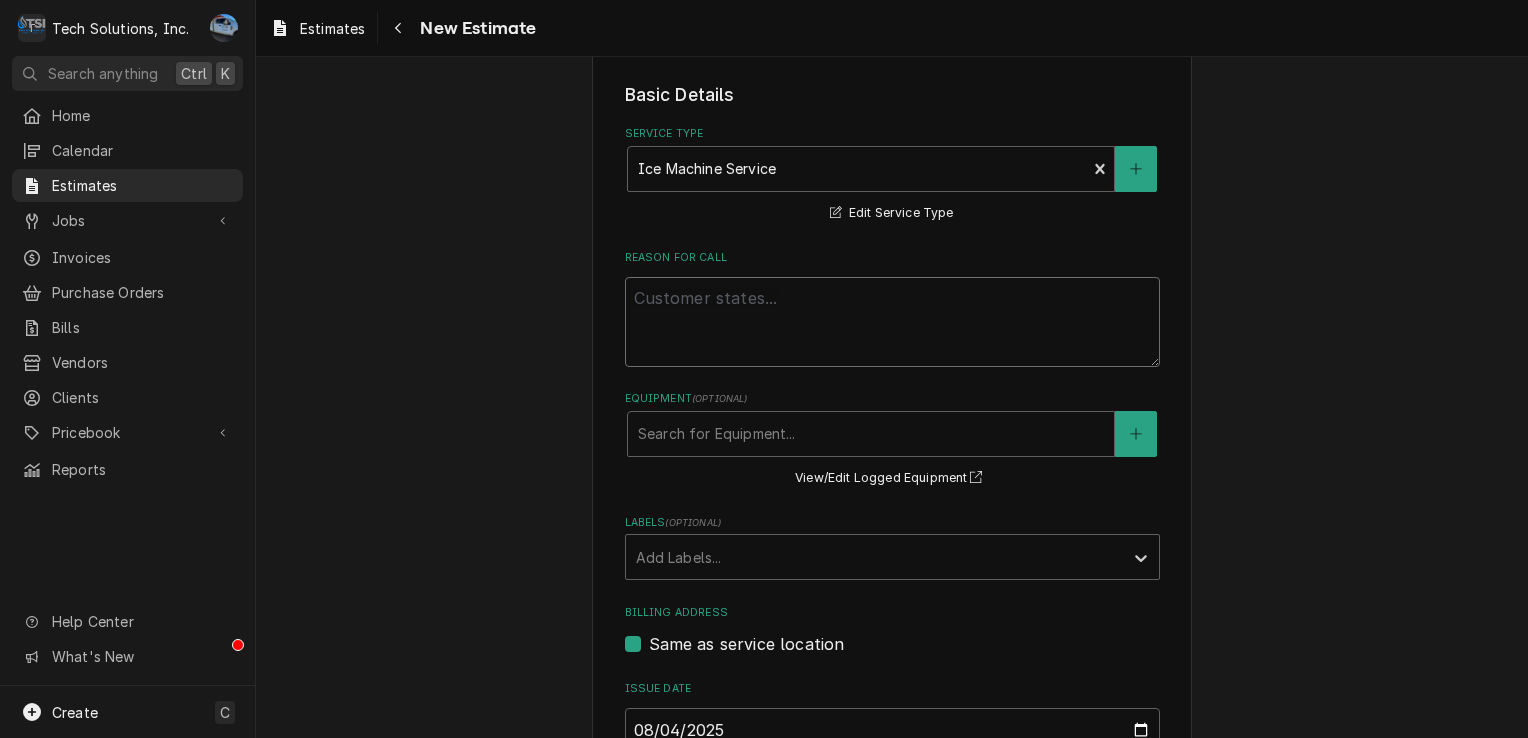 type on "R" 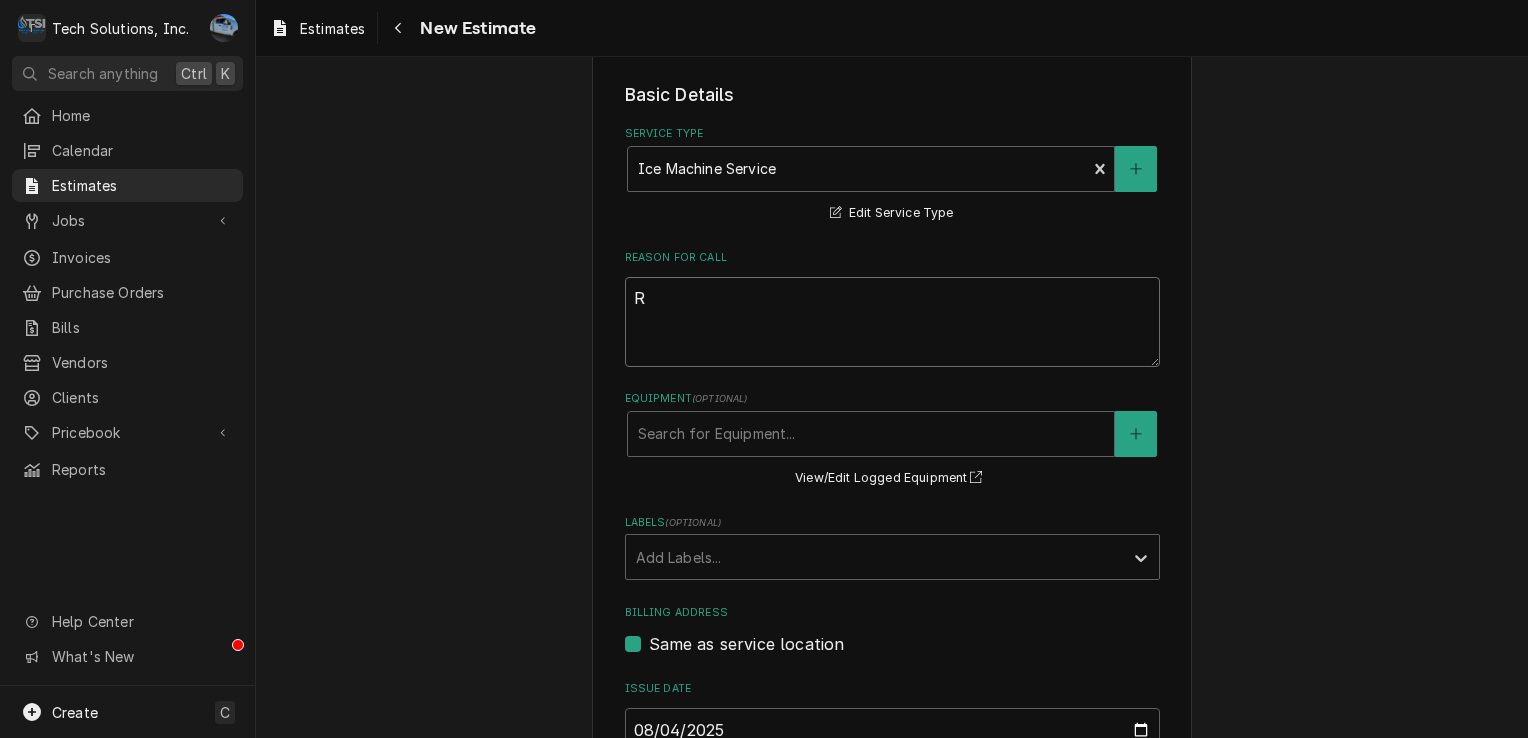 type on "x" 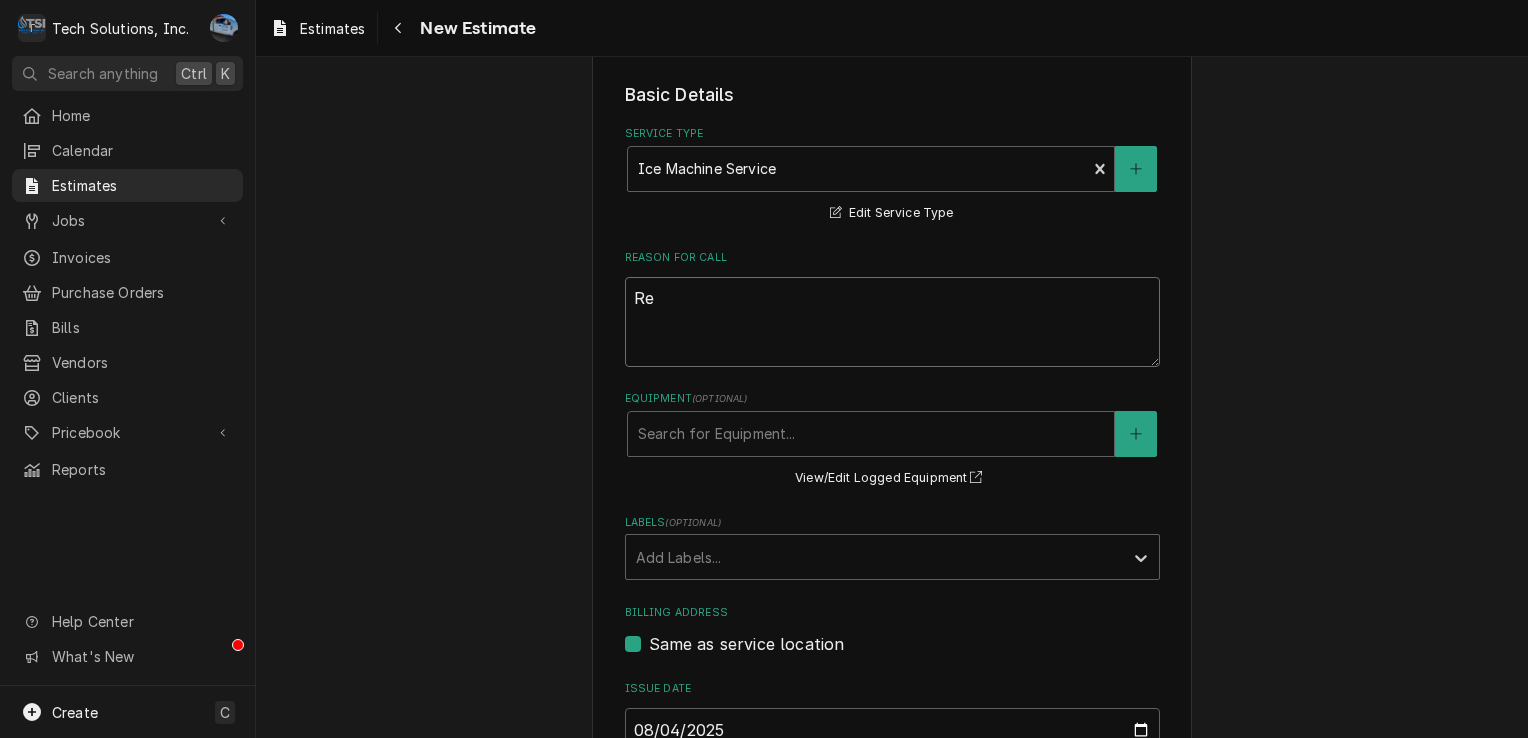 type on "x" 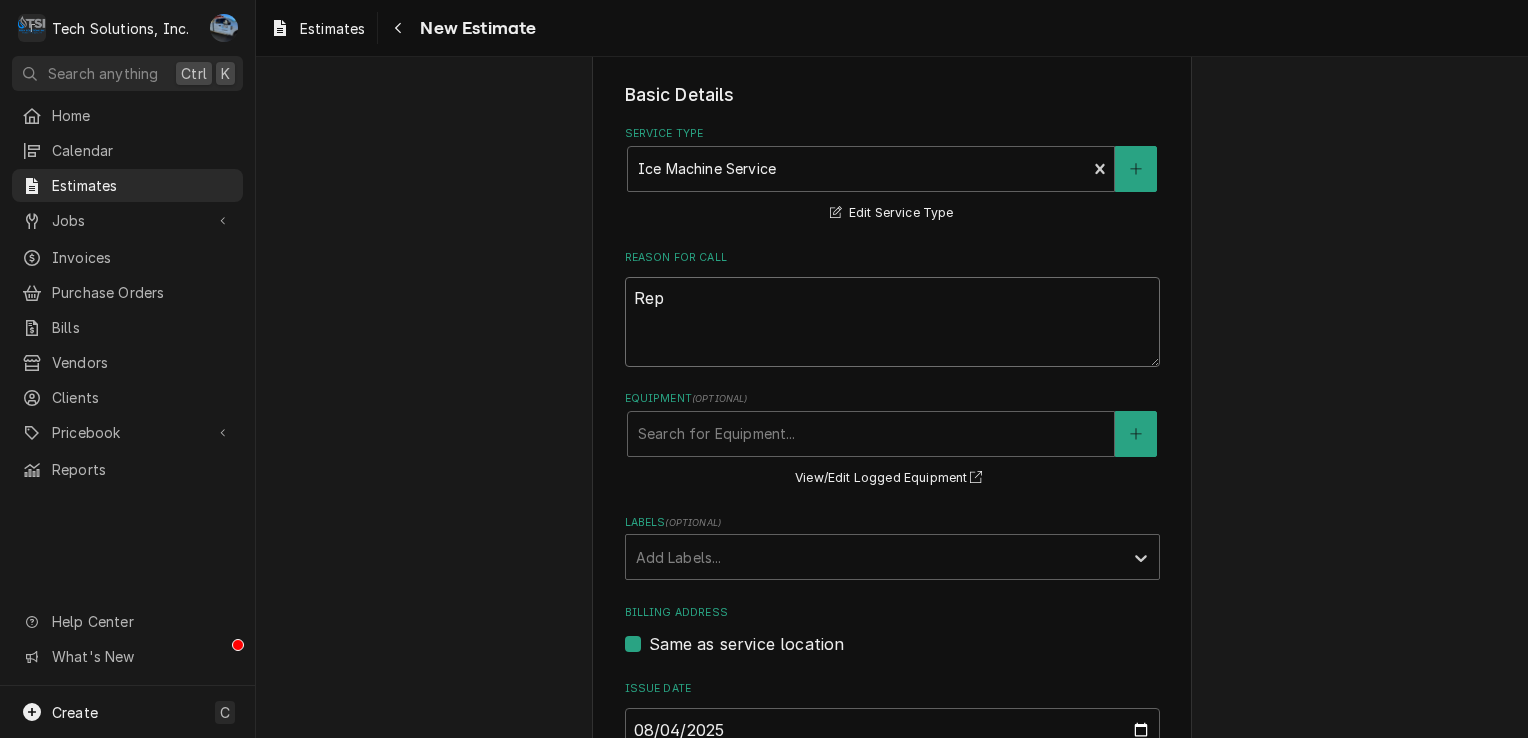 type on "Repa" 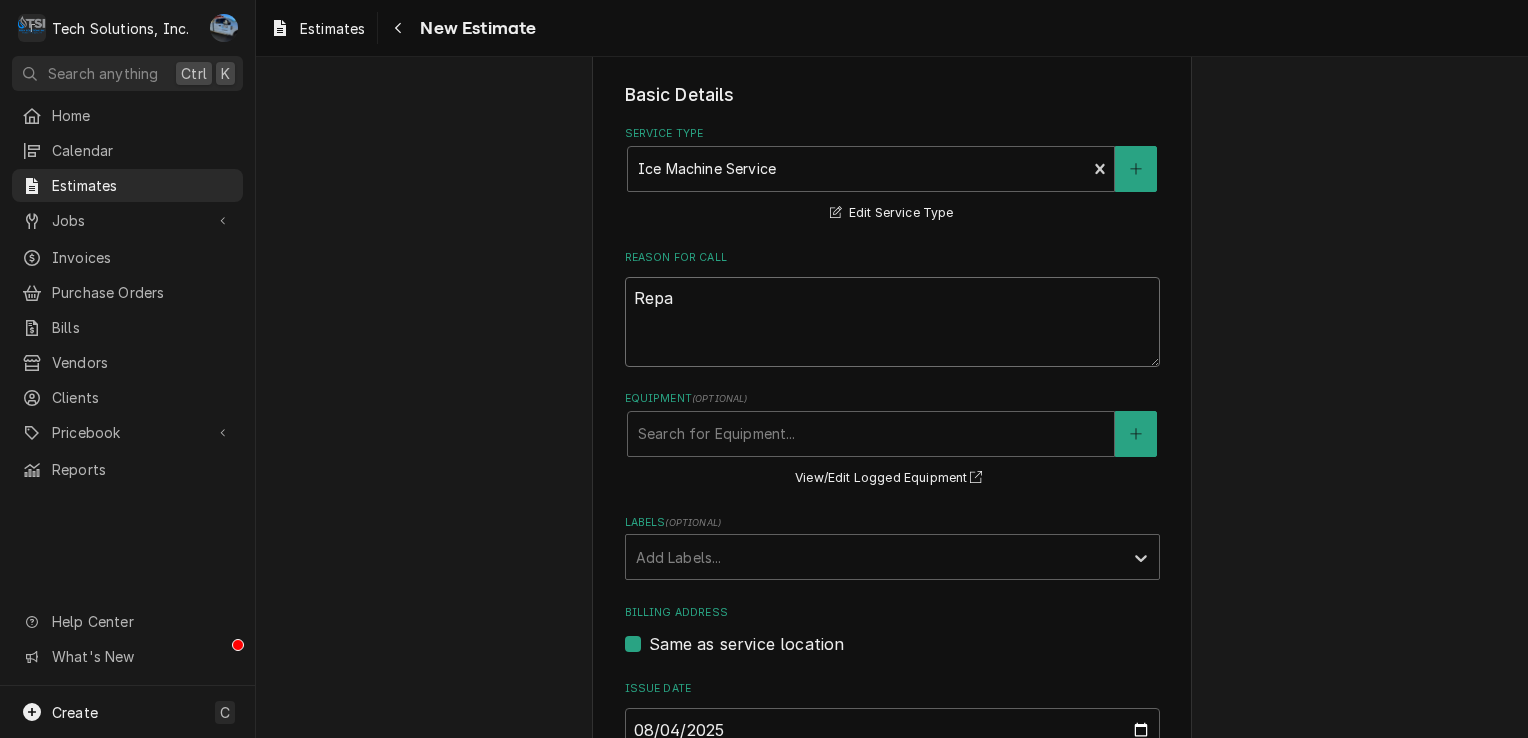 type on "x" 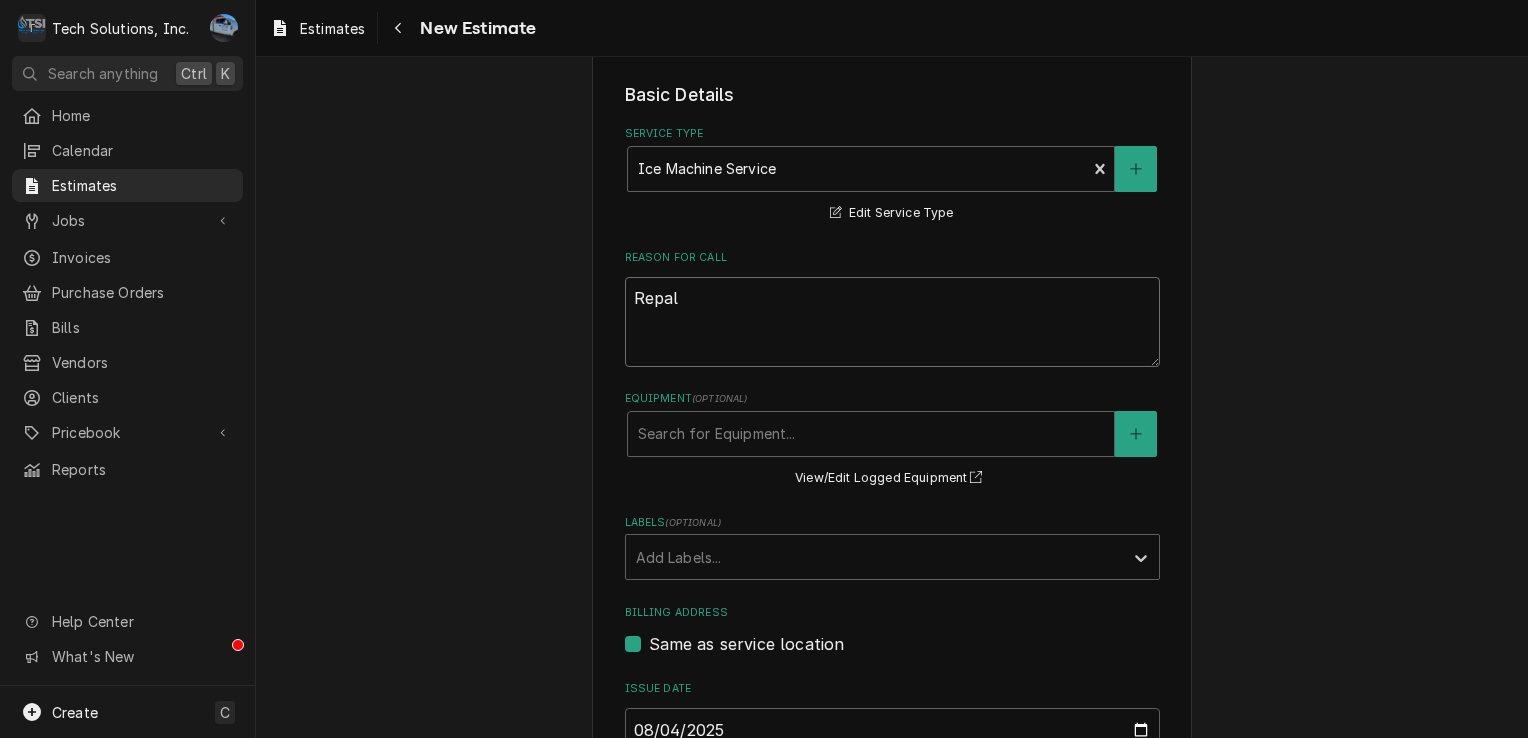 type on "x" 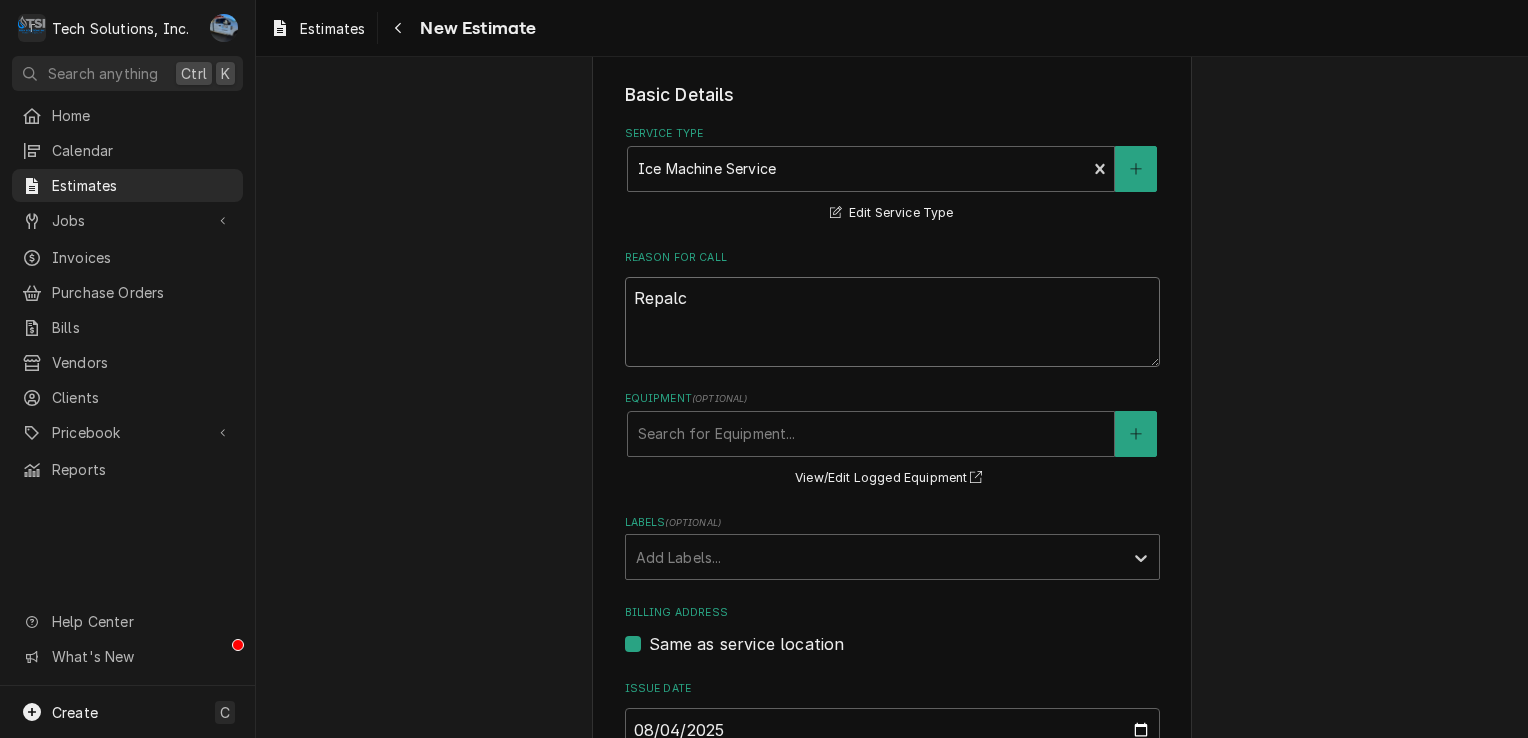 type on "x" 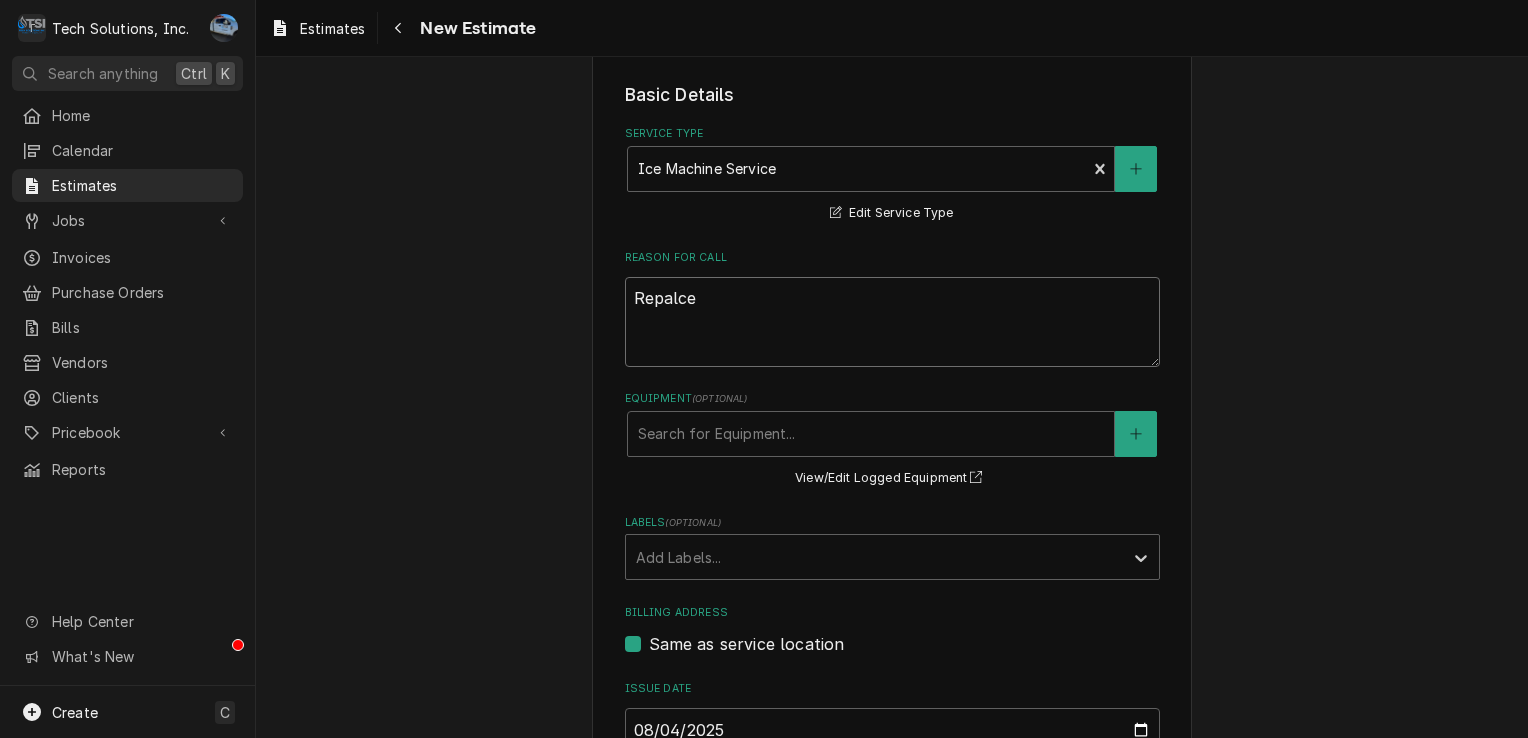type on "x" 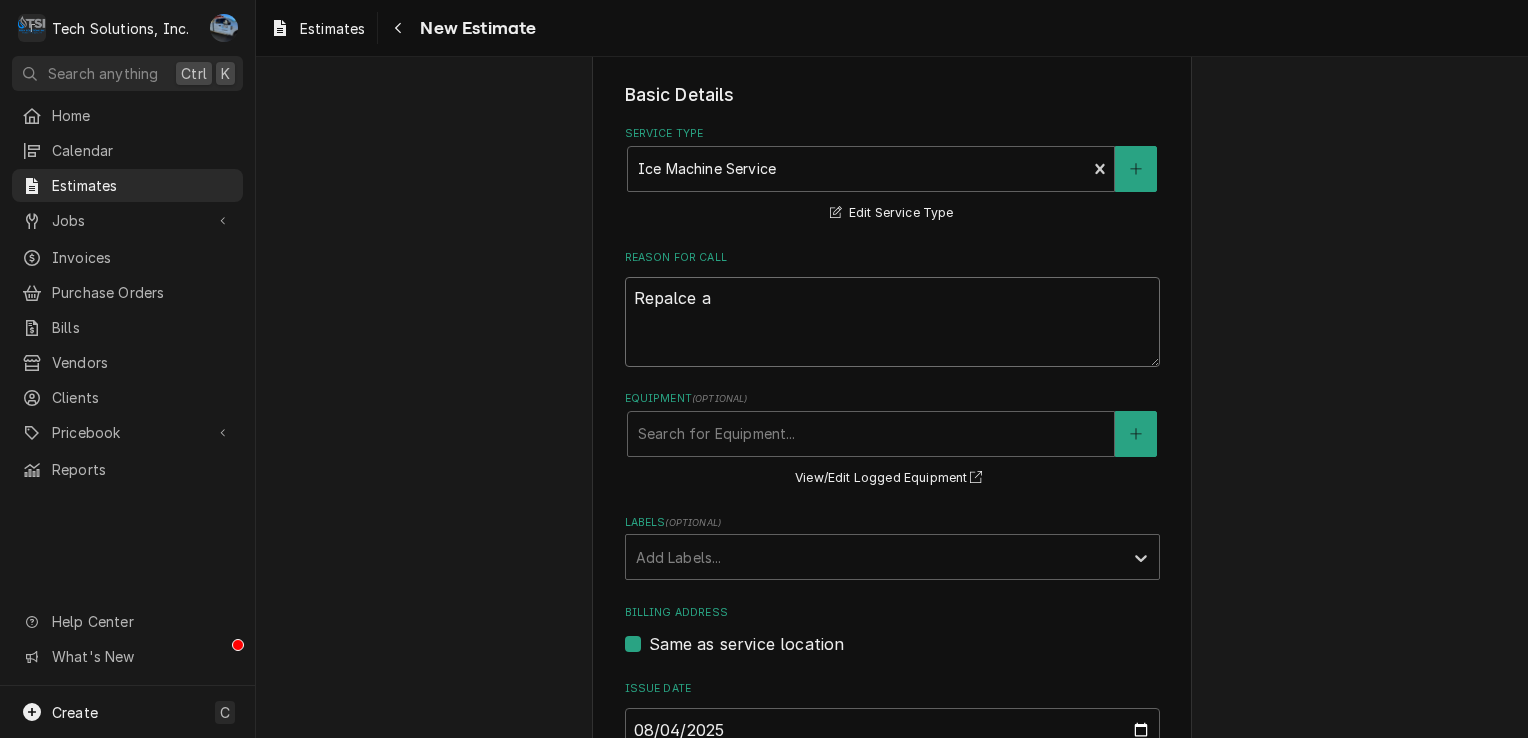 type on "x" 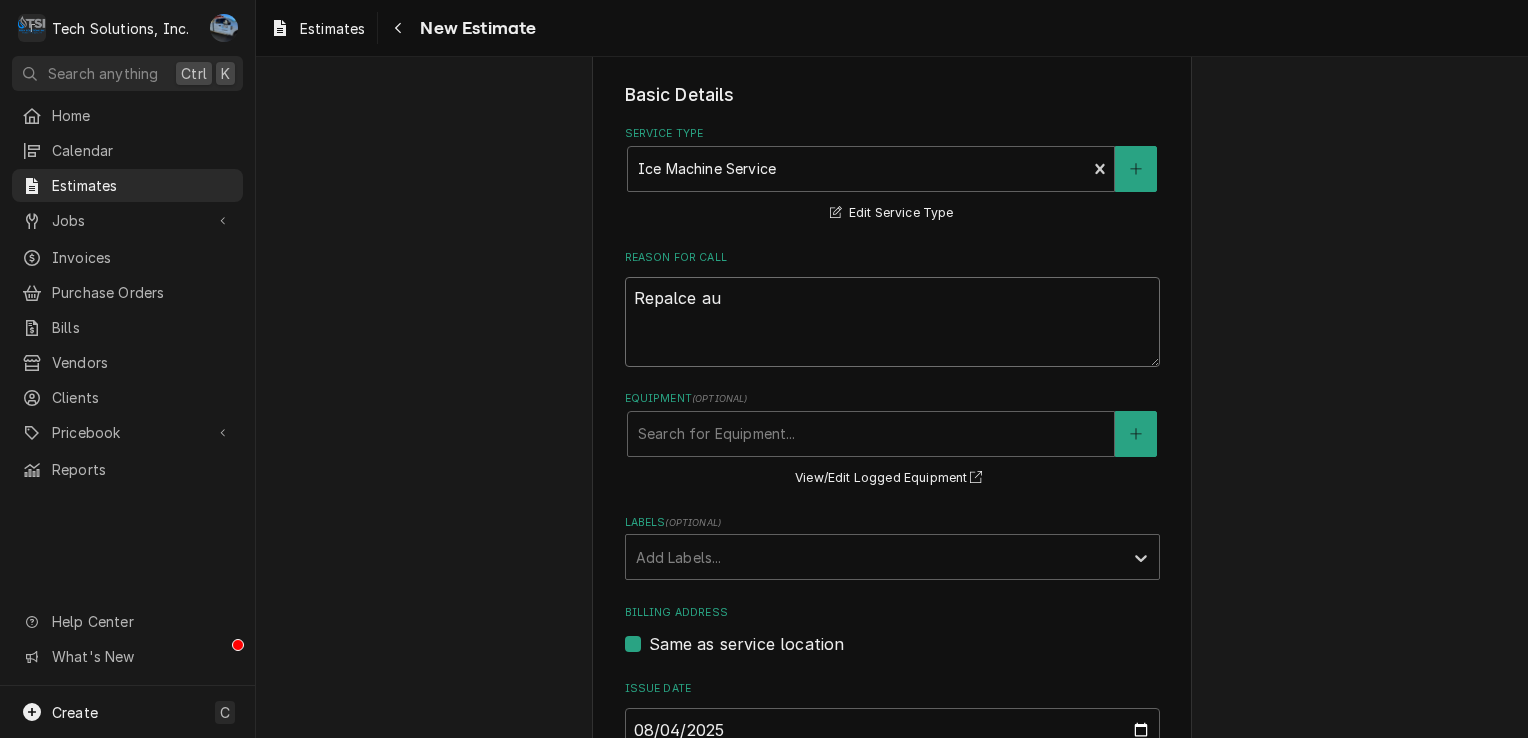 type on "x" 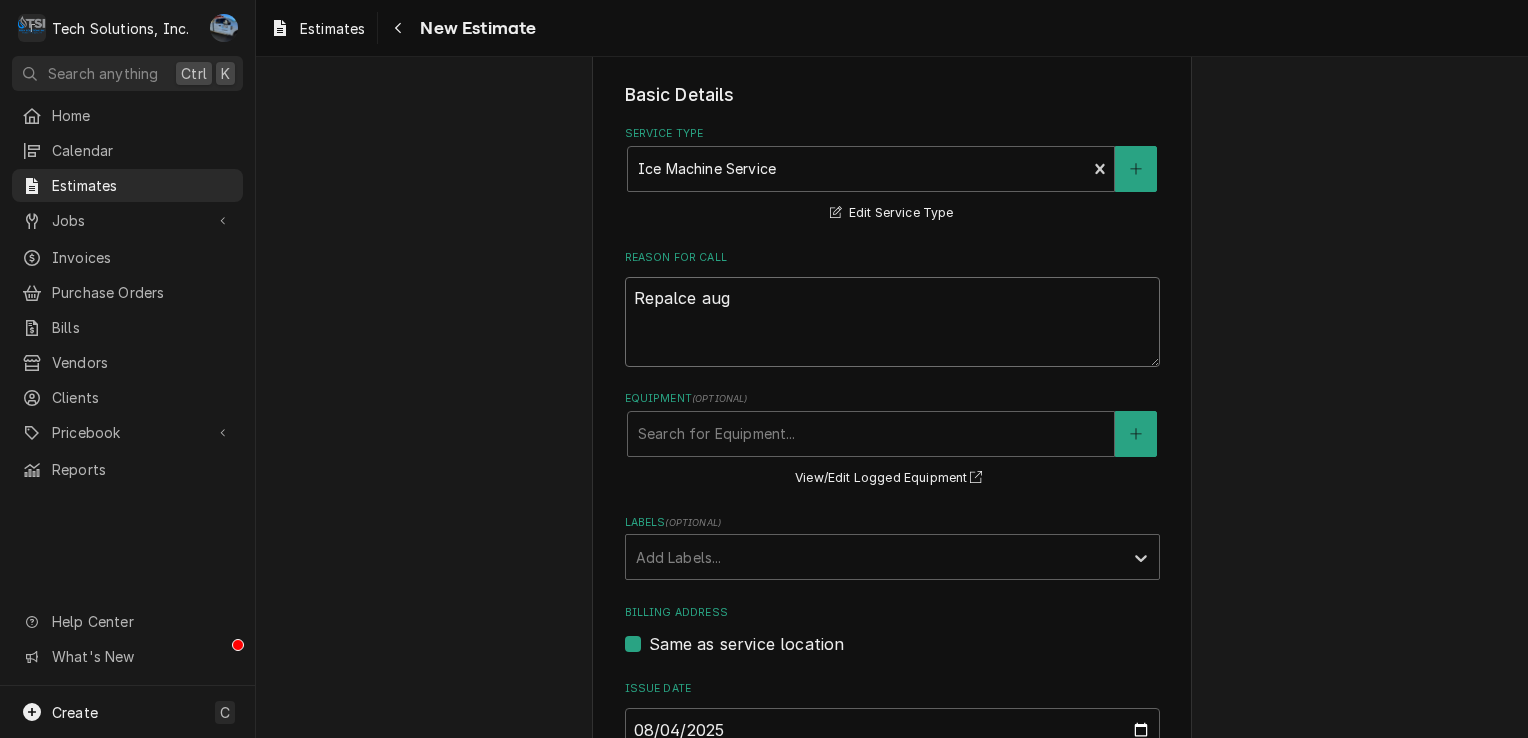 type on "x" 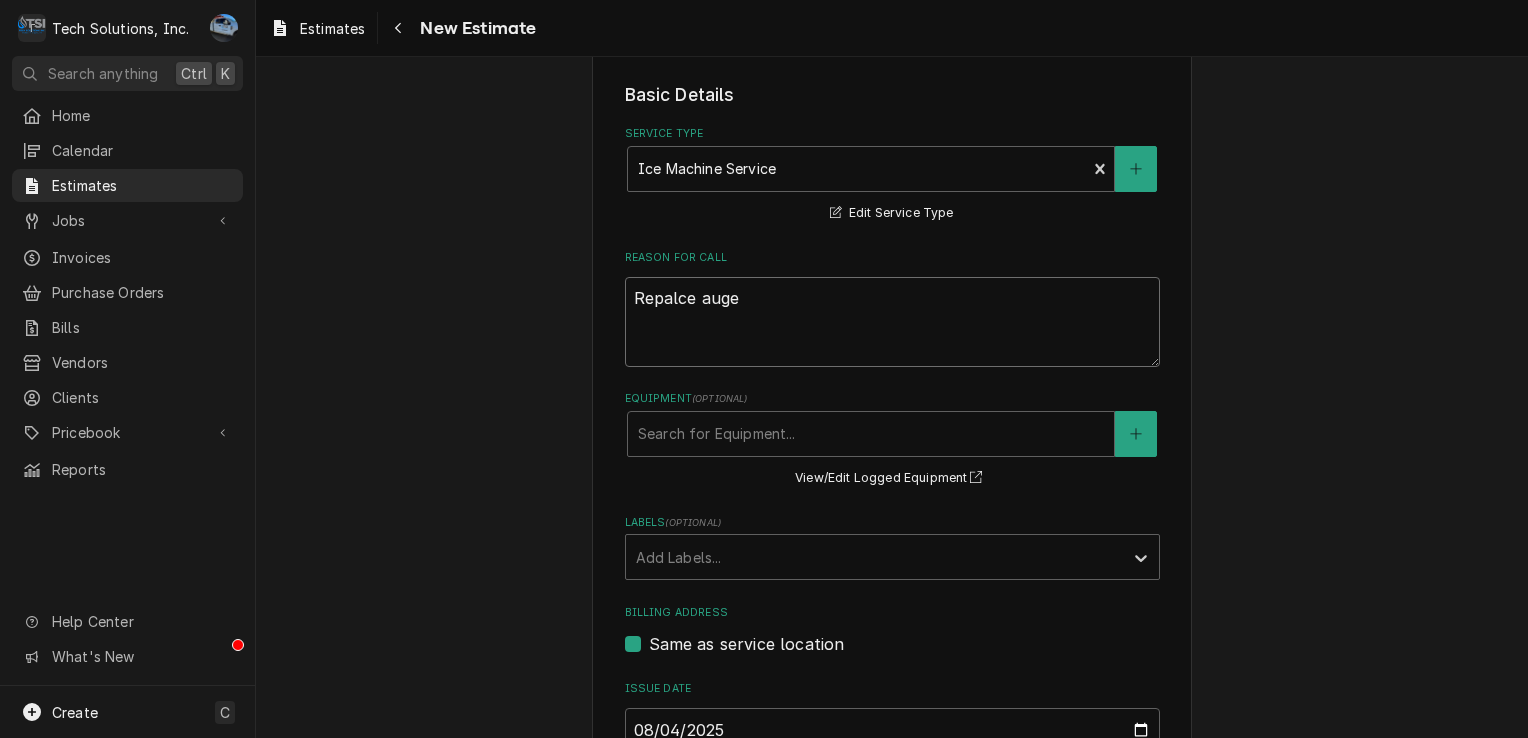 type on "x" 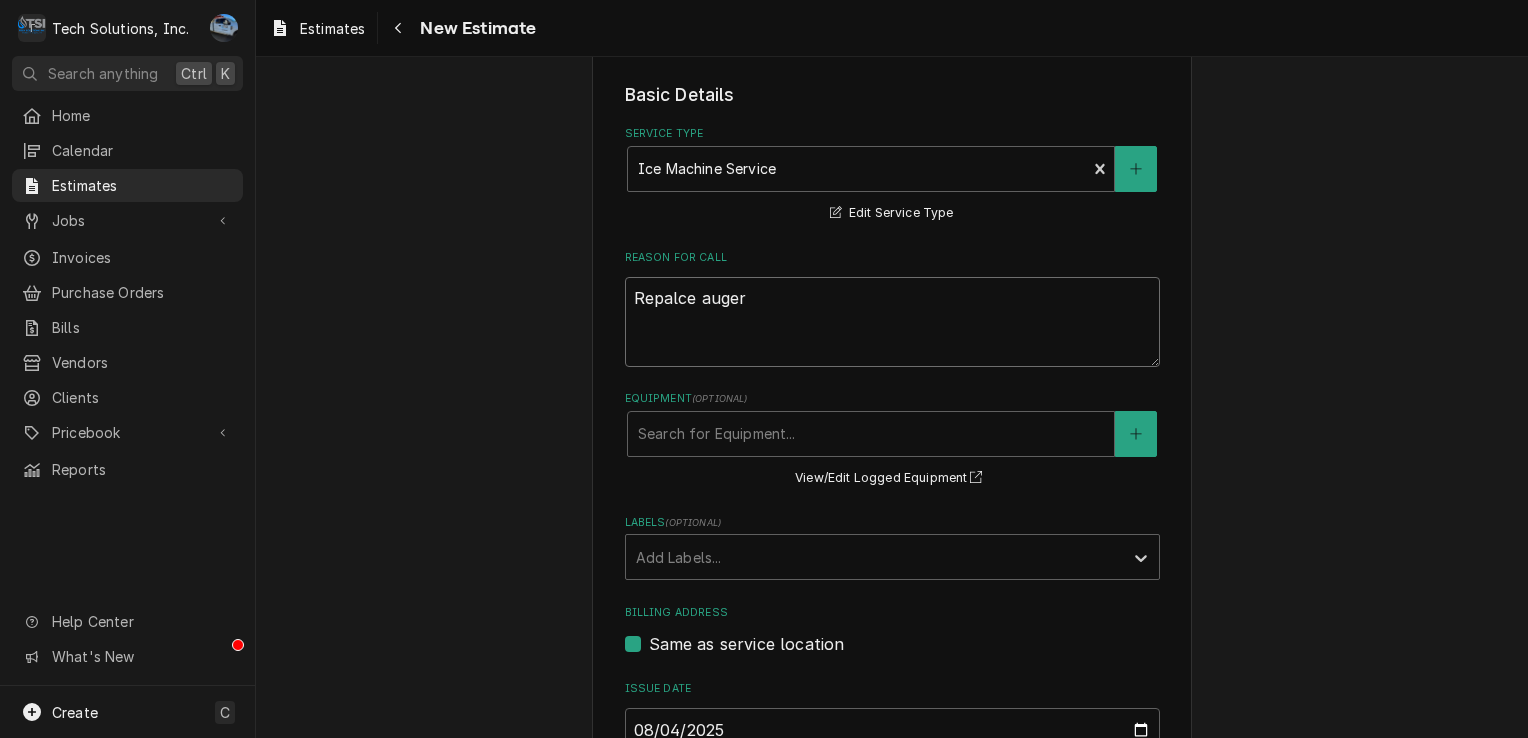 type on "x" 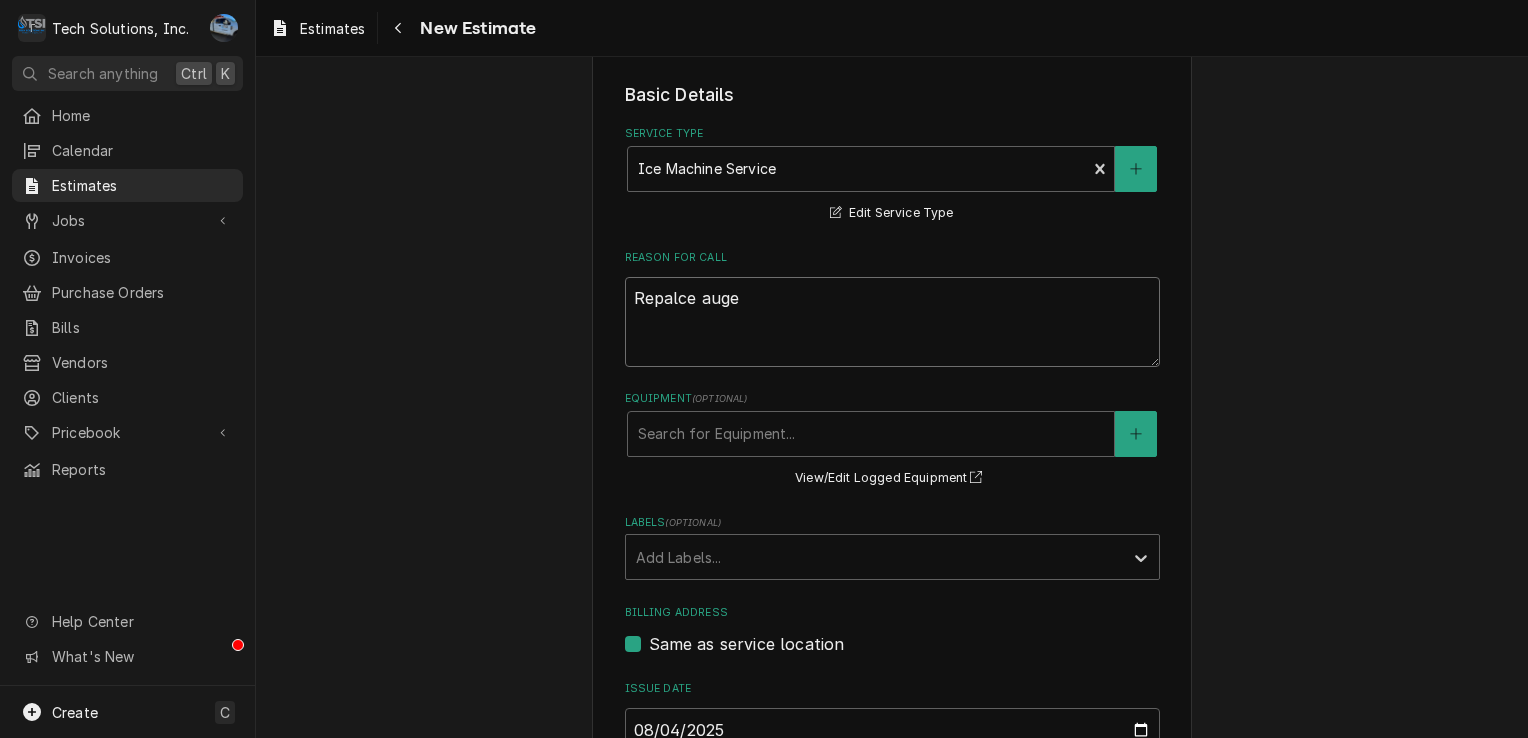 type on "x" 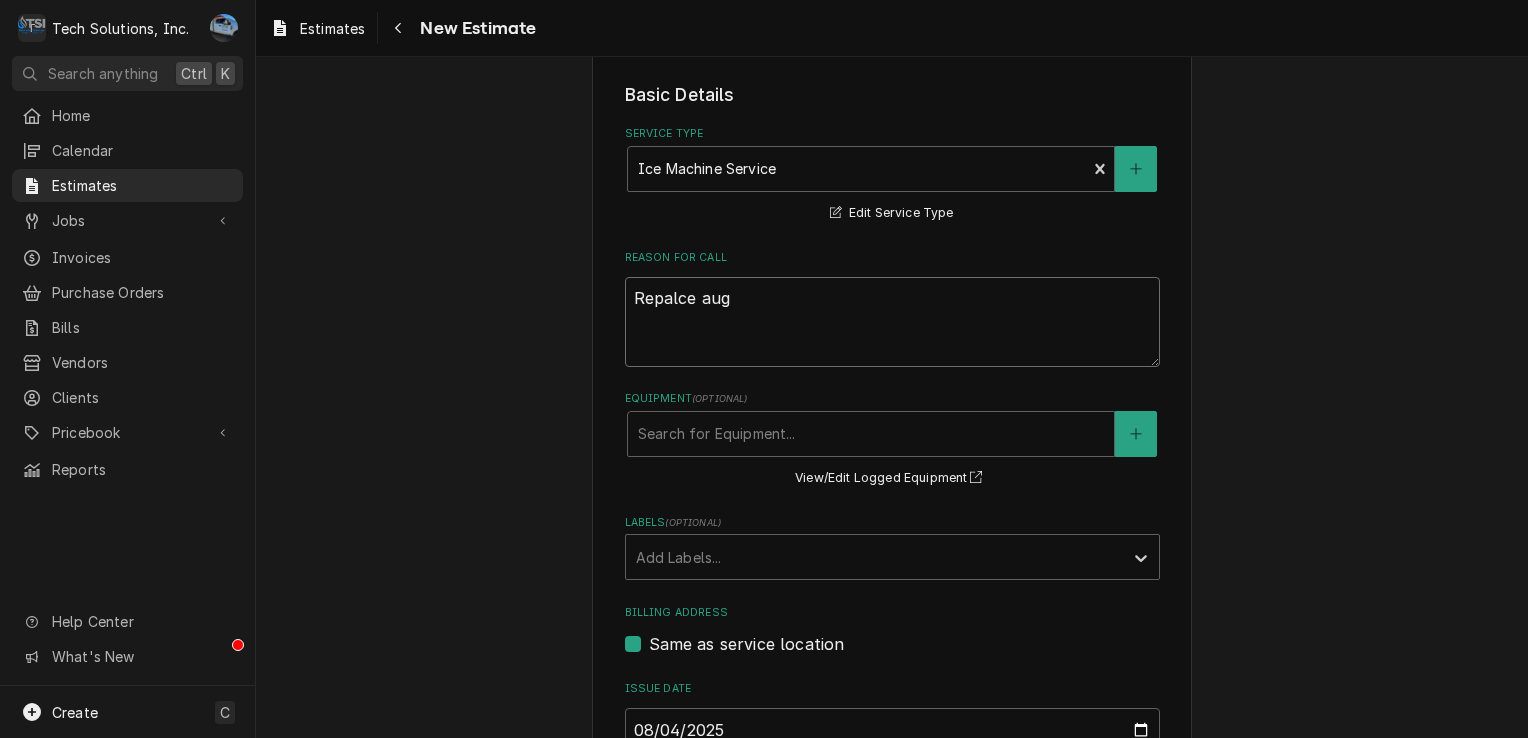 type on "x" 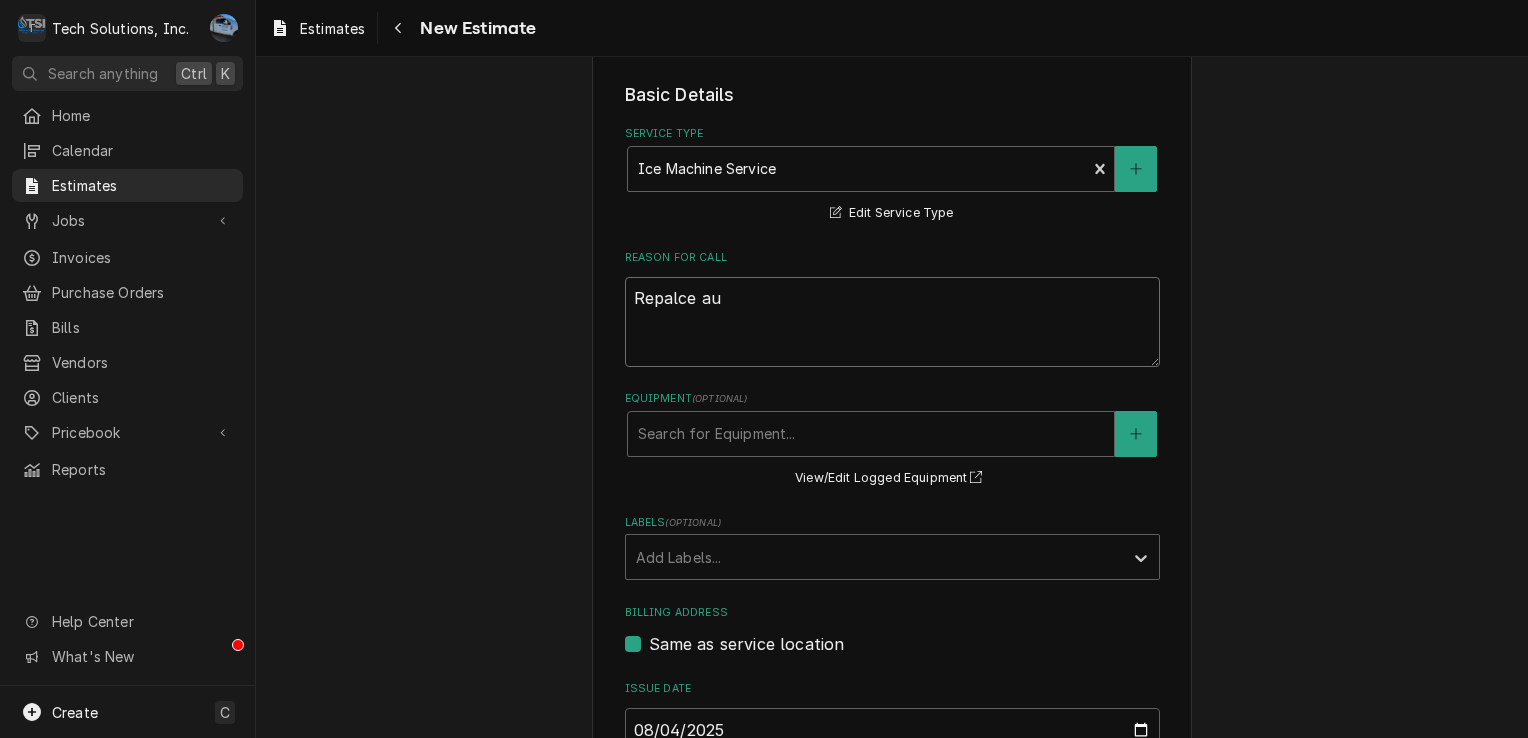 type on "x" 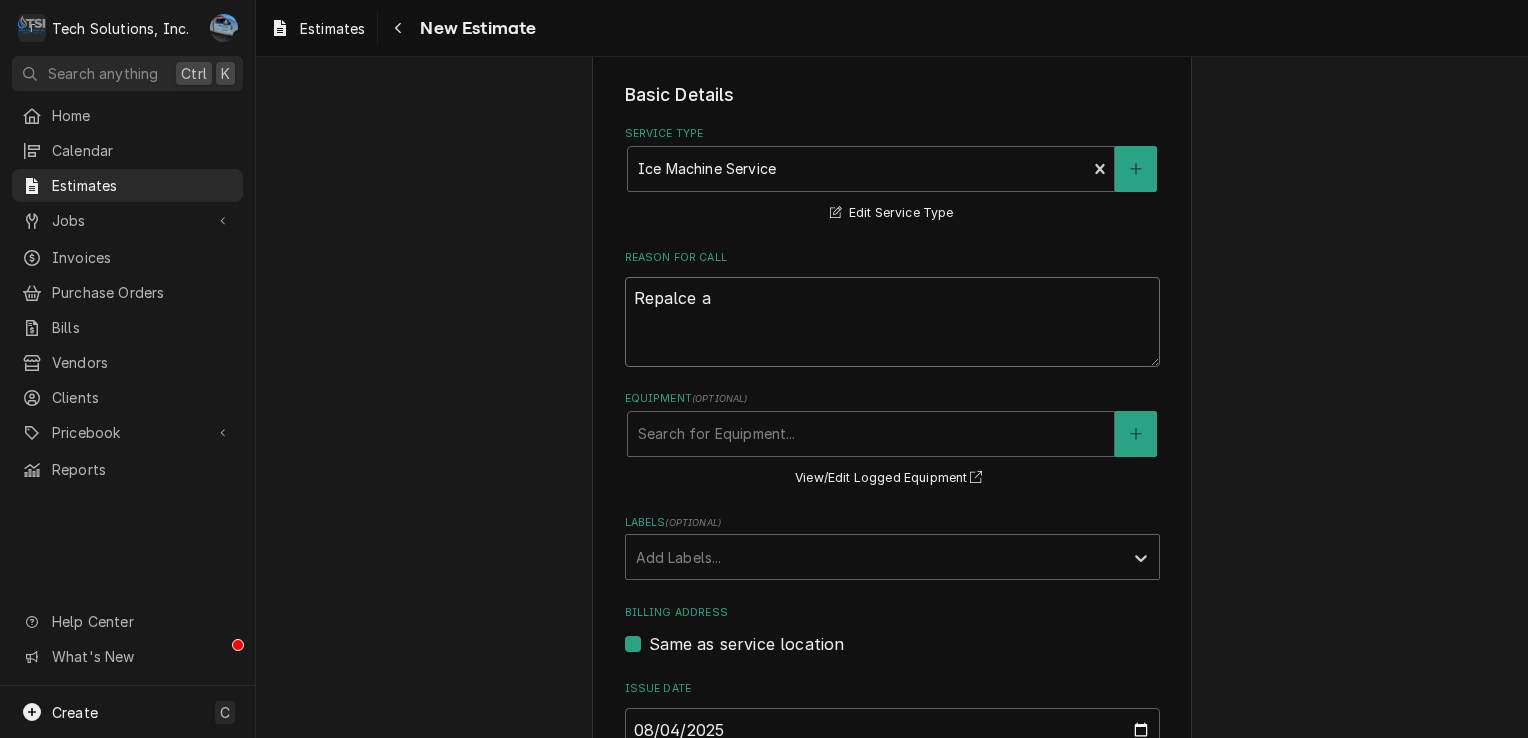 type on "x" 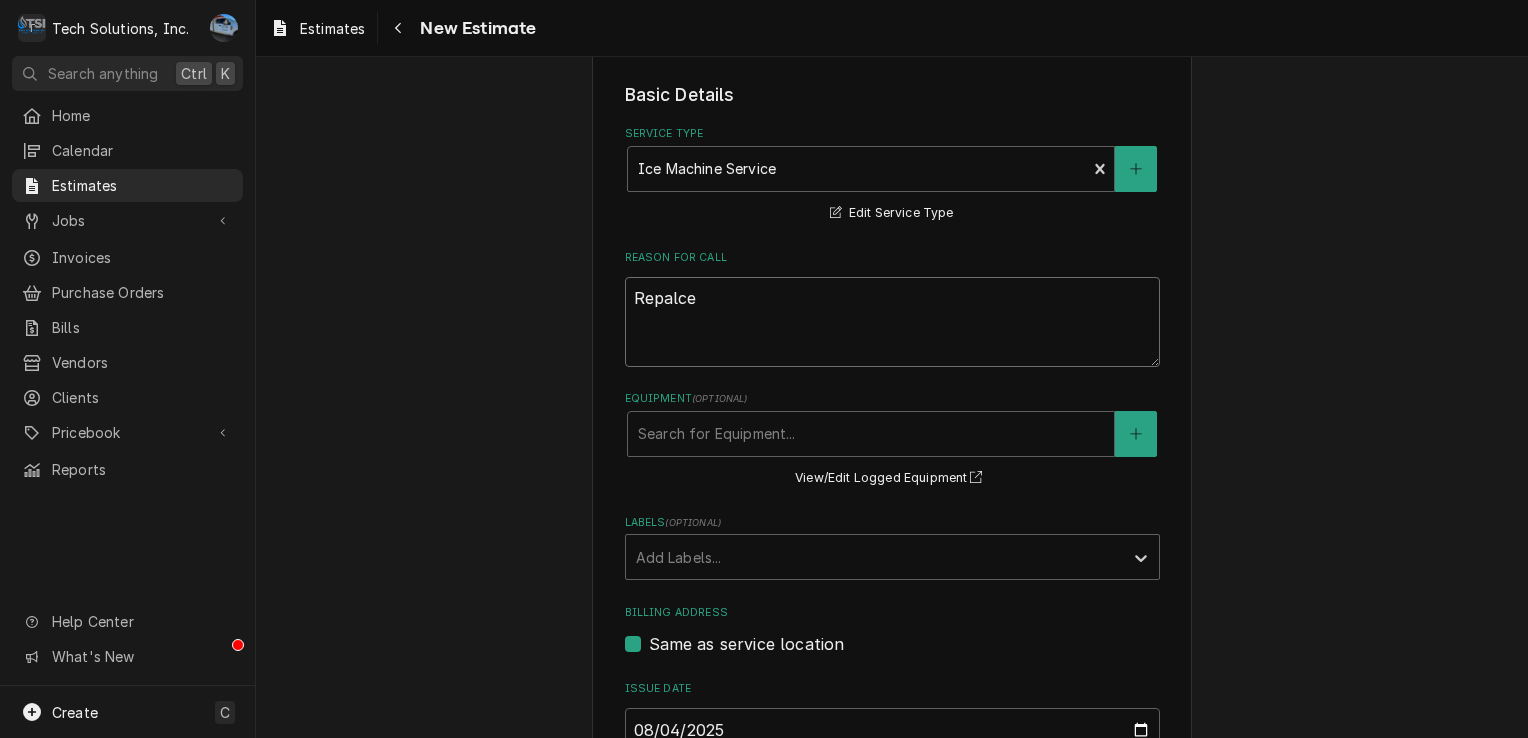 type on "x" 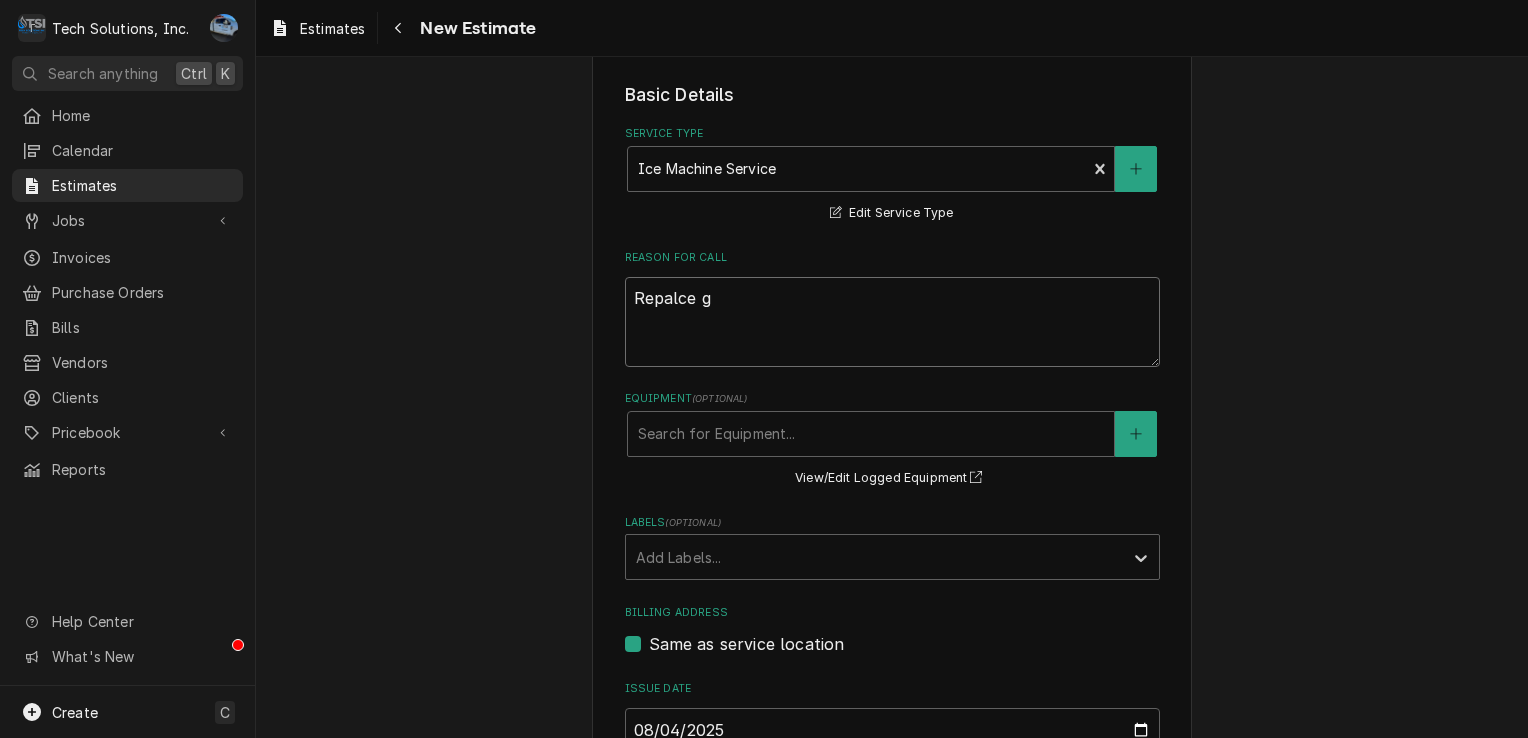 type on "x" 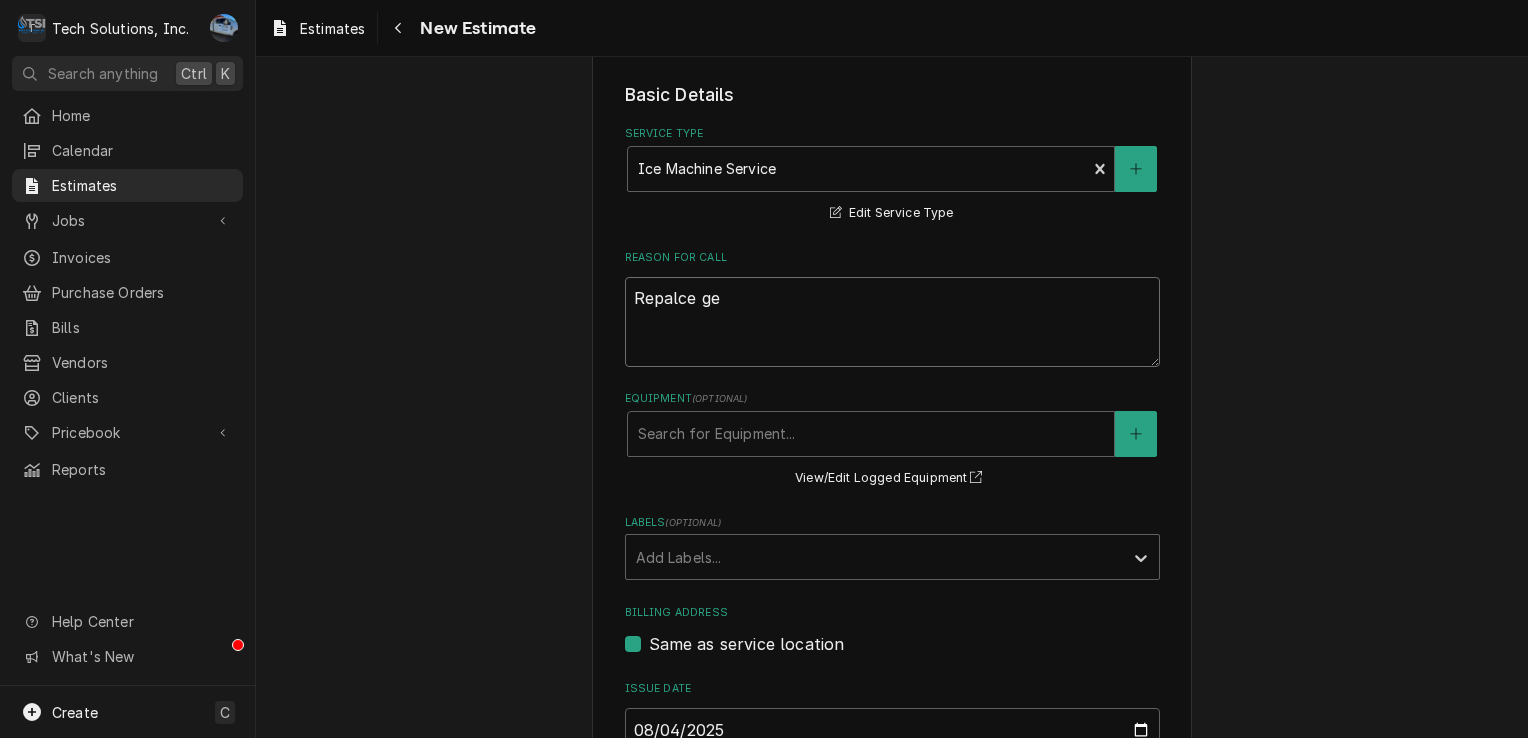 type on "x" 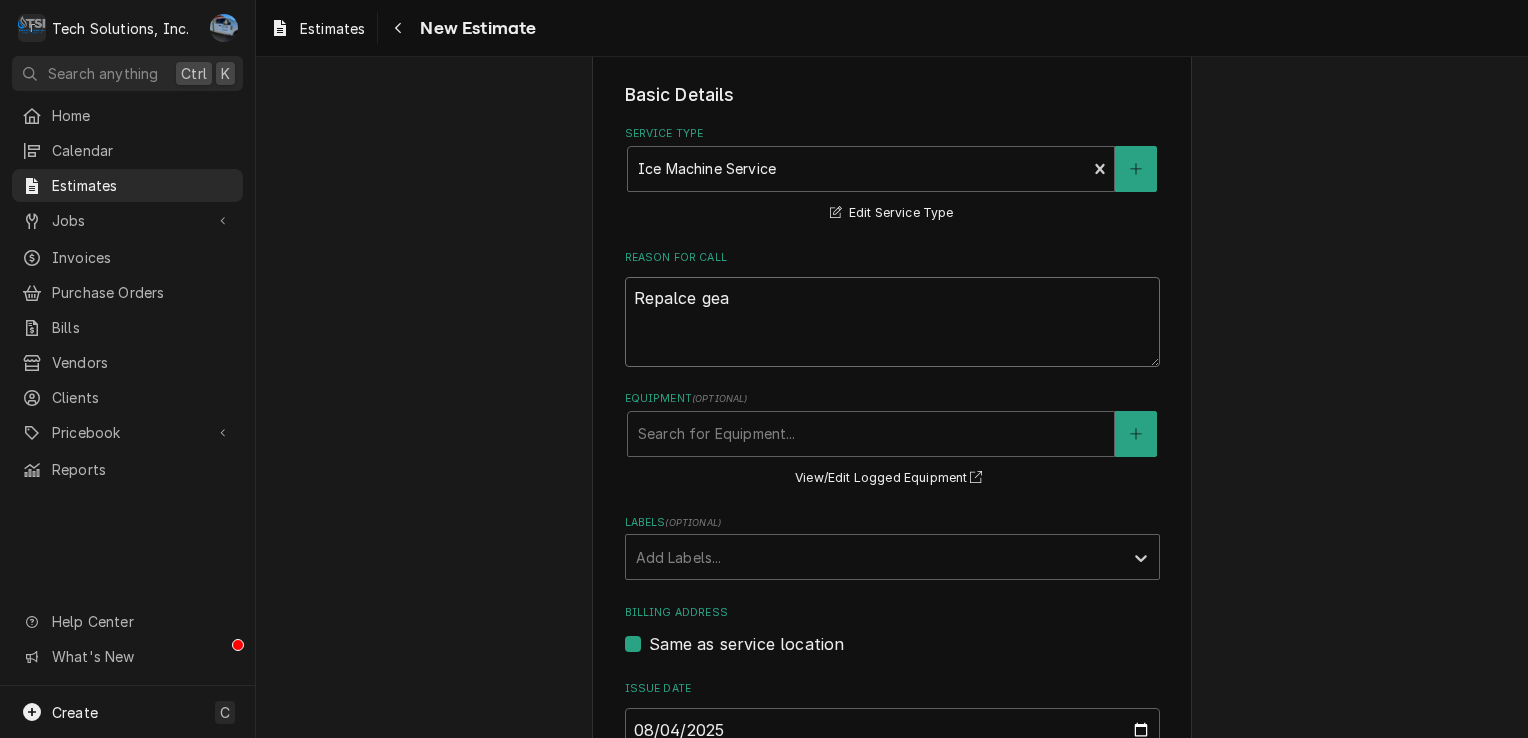type on "x" 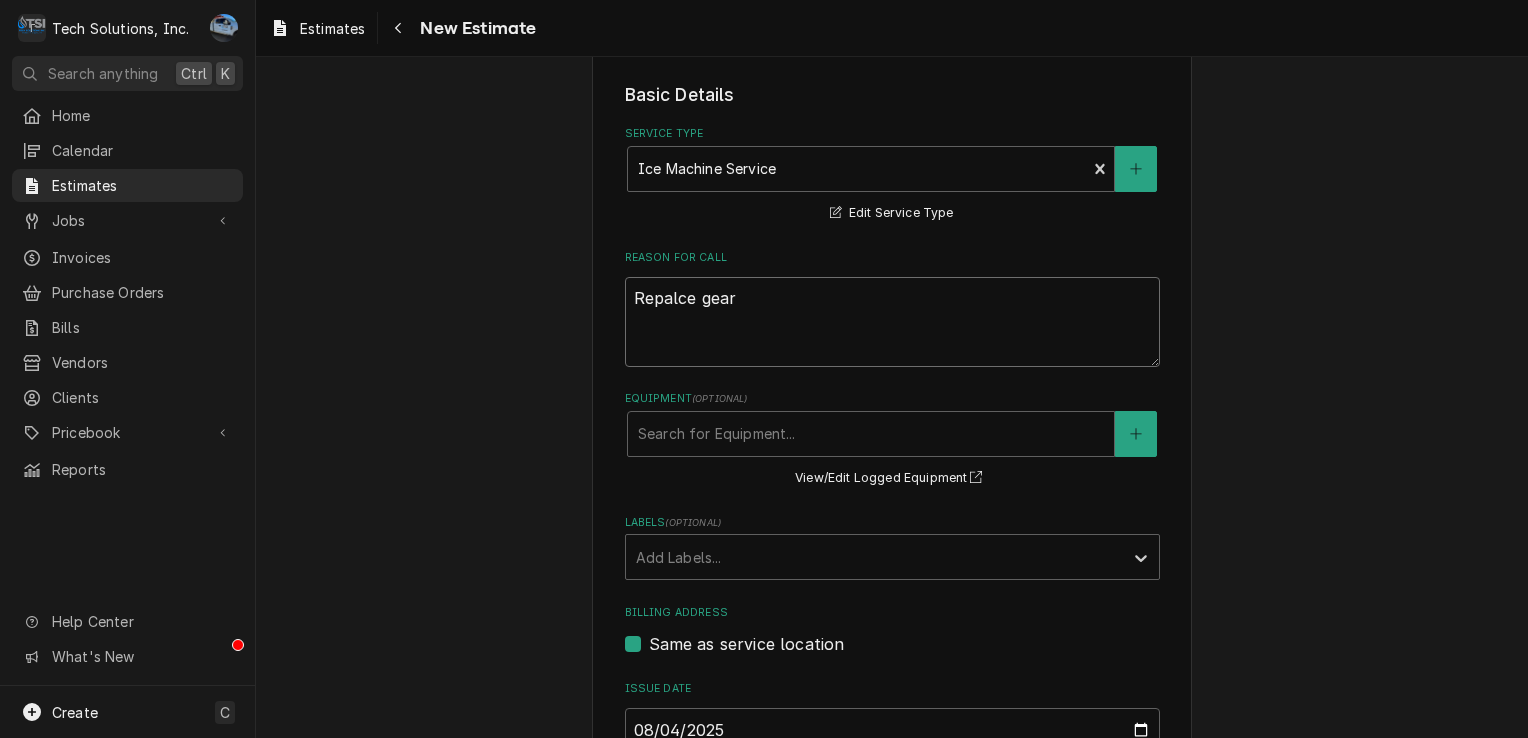 type on "x" 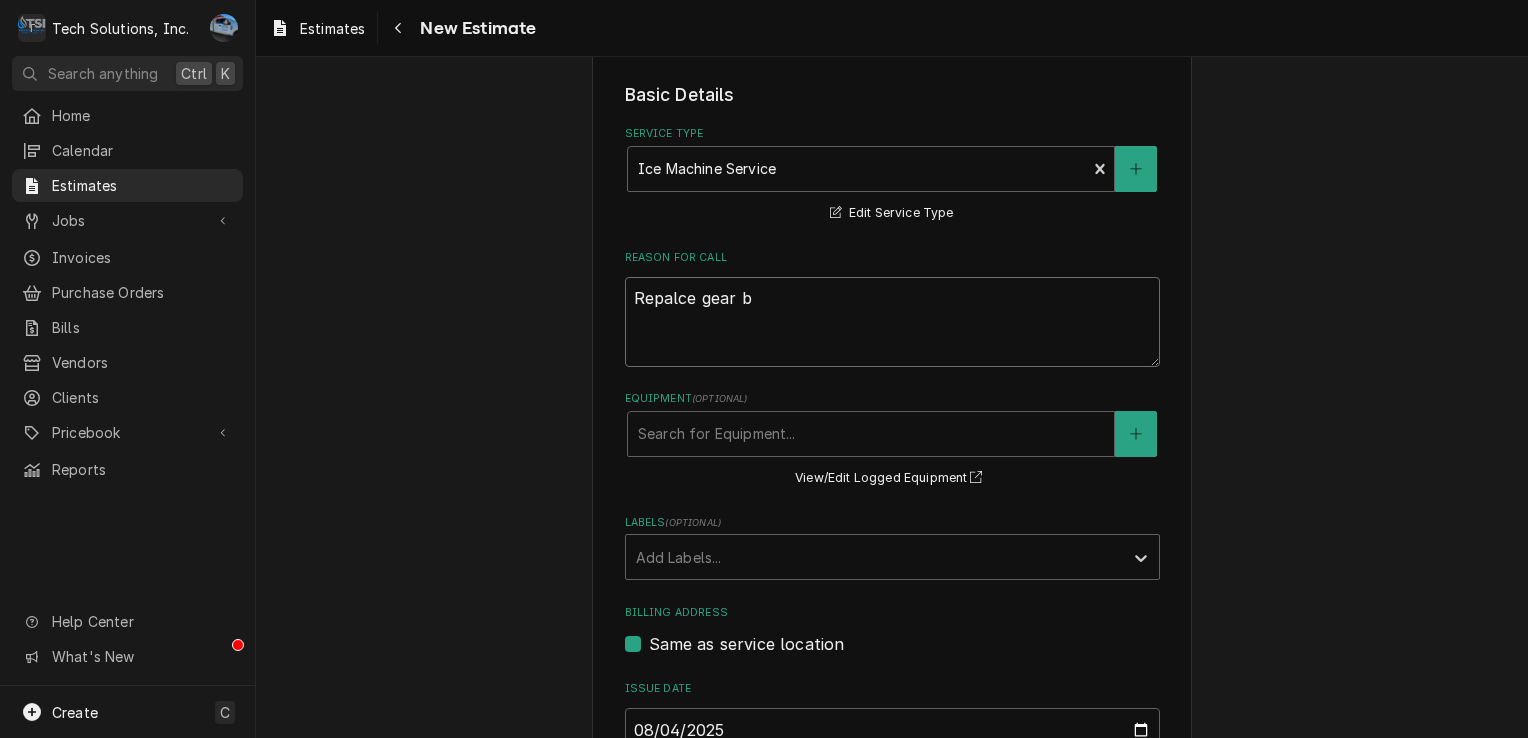 type on "x" 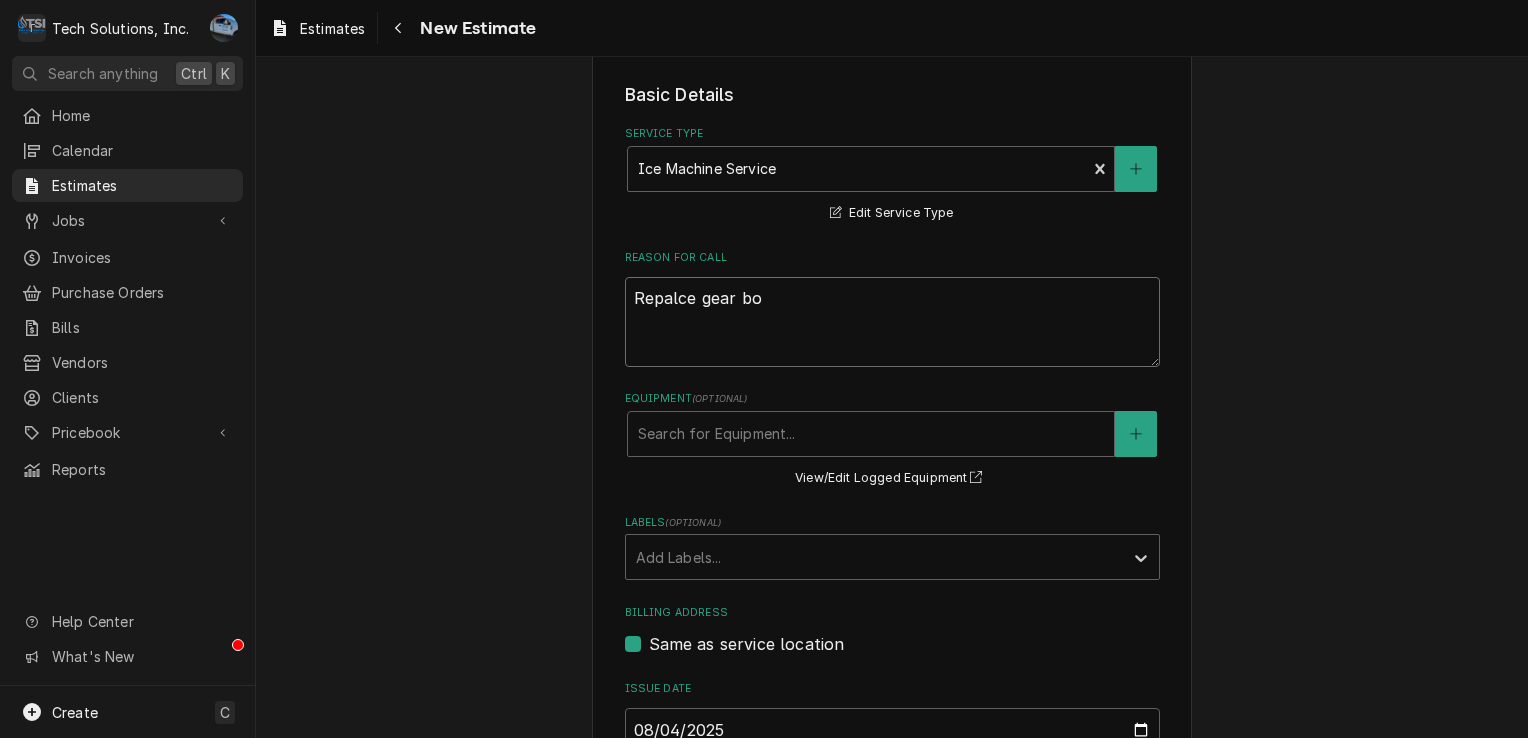 type on "x" 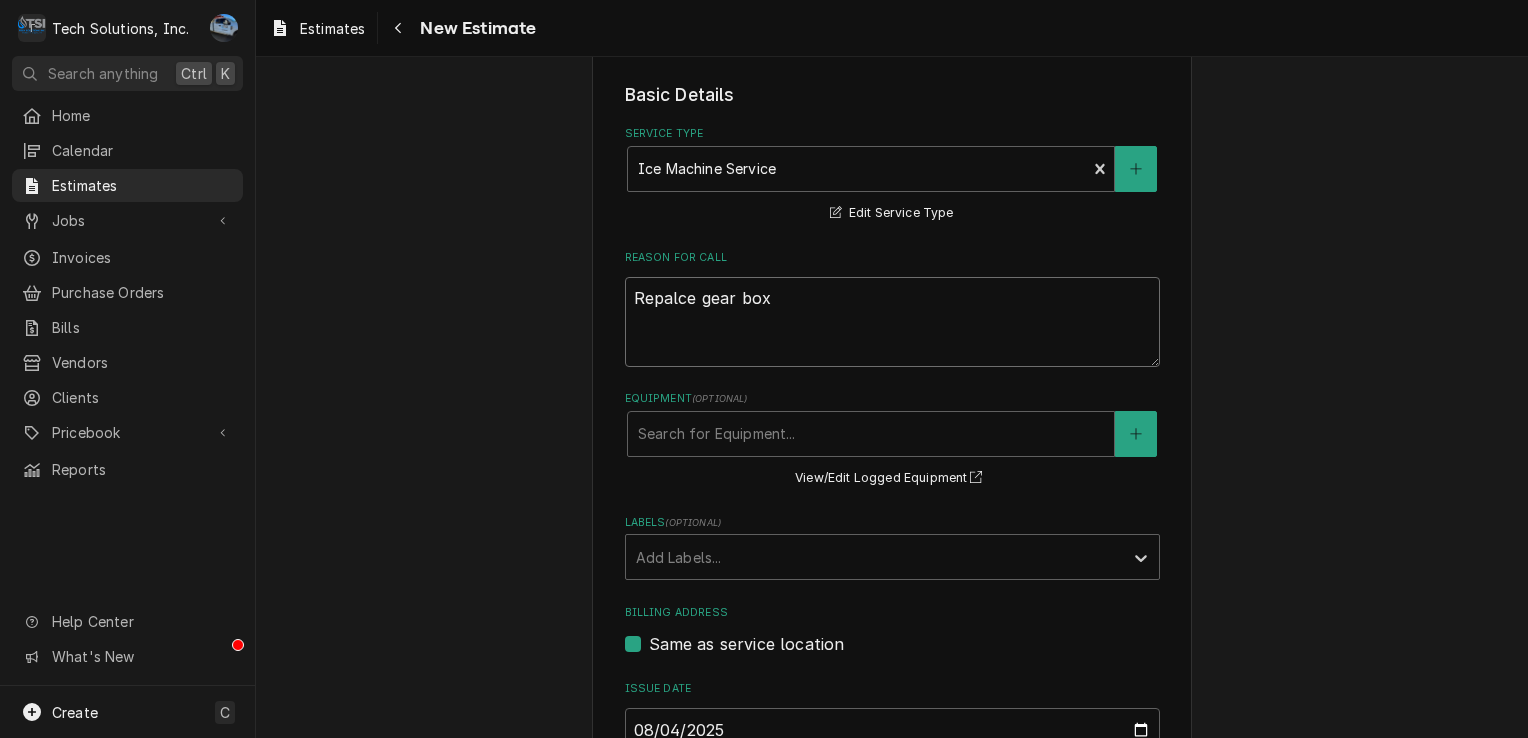 type on "Repalce gear box" 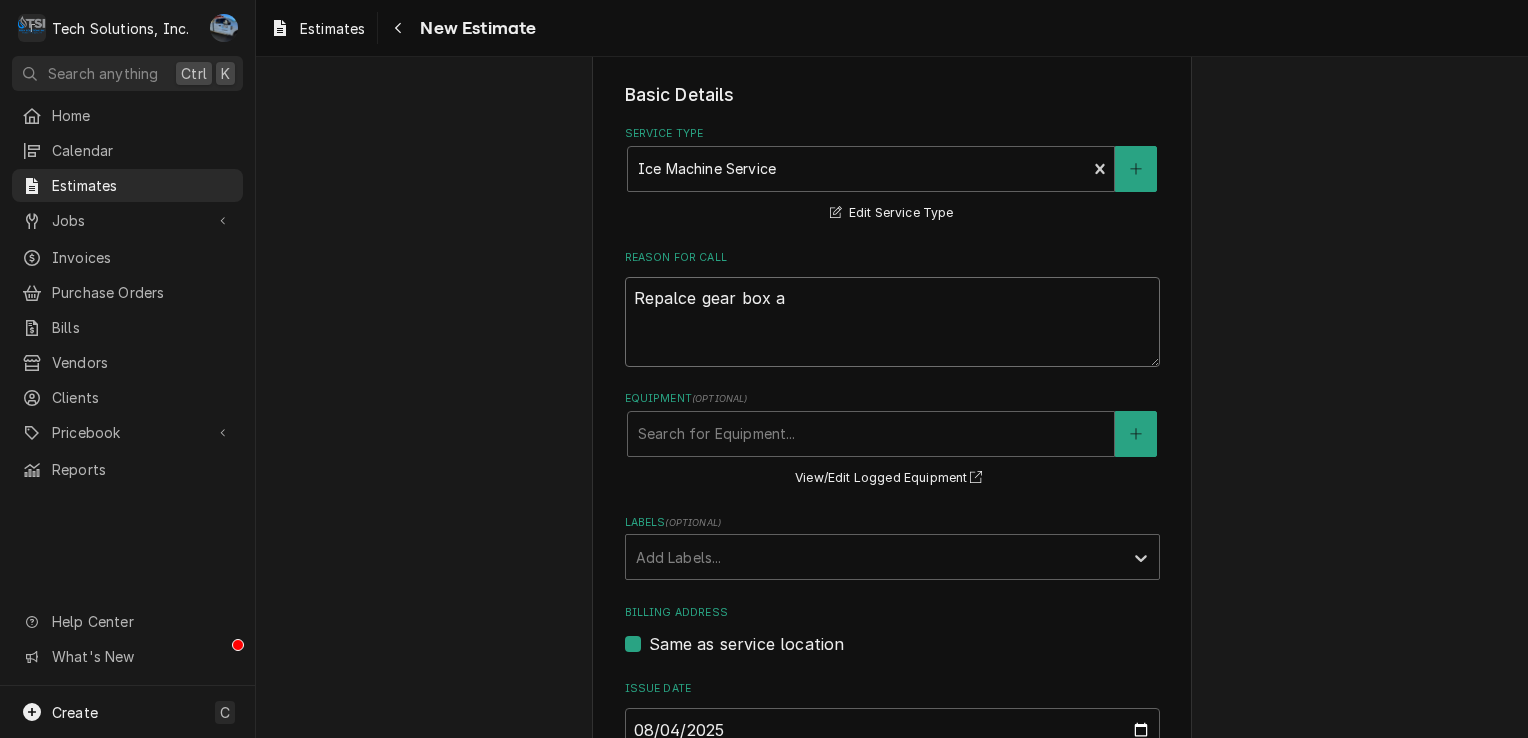 type on "x" 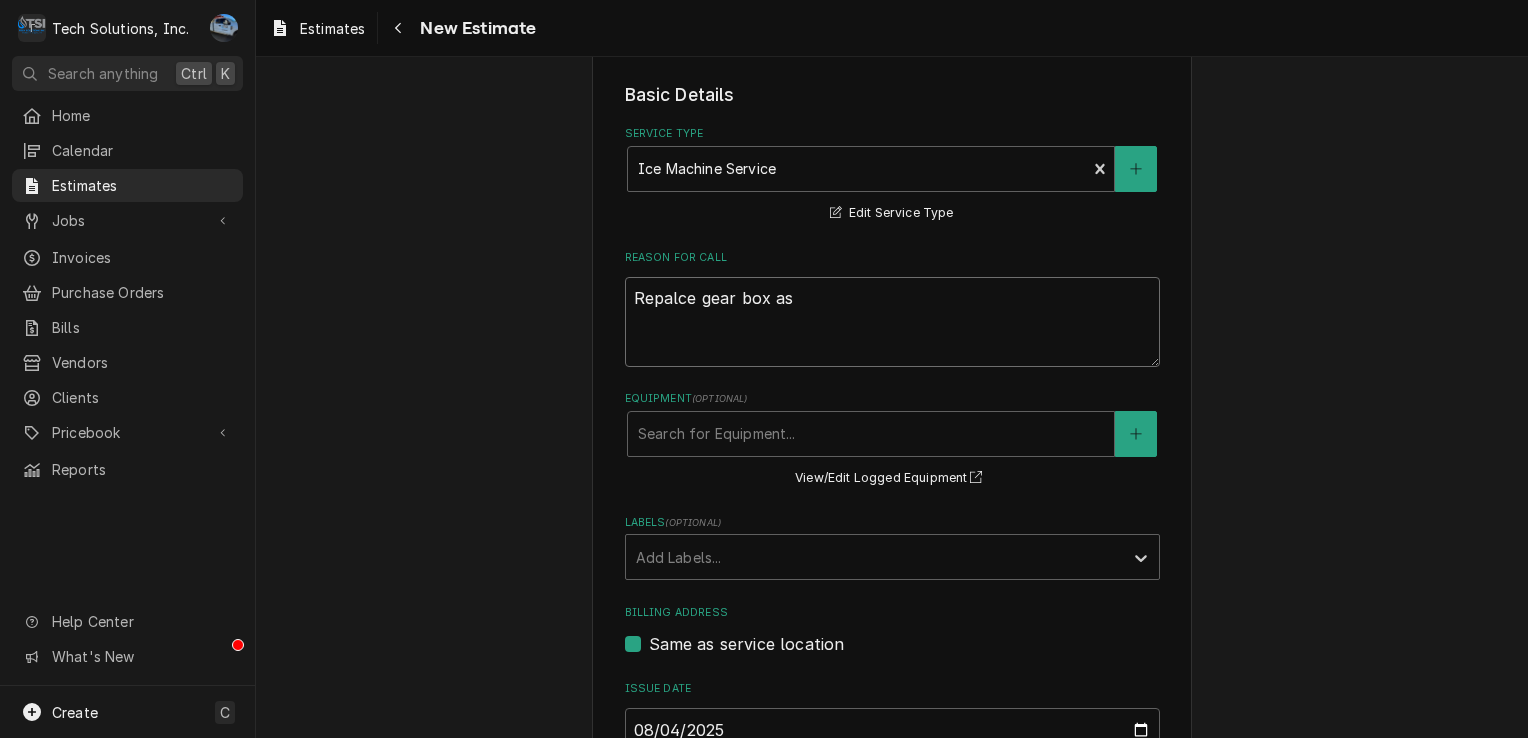 type on "x" 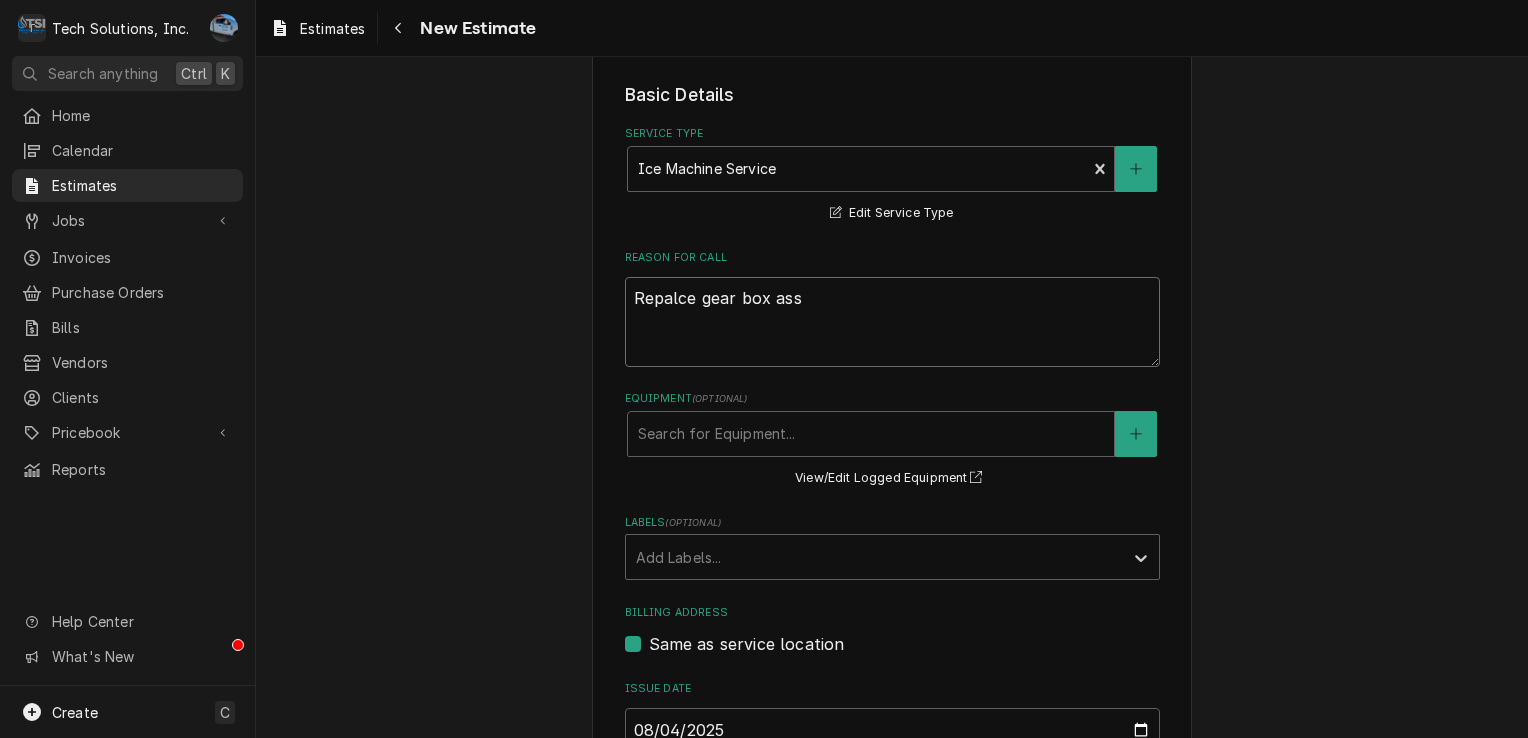 type on "x" 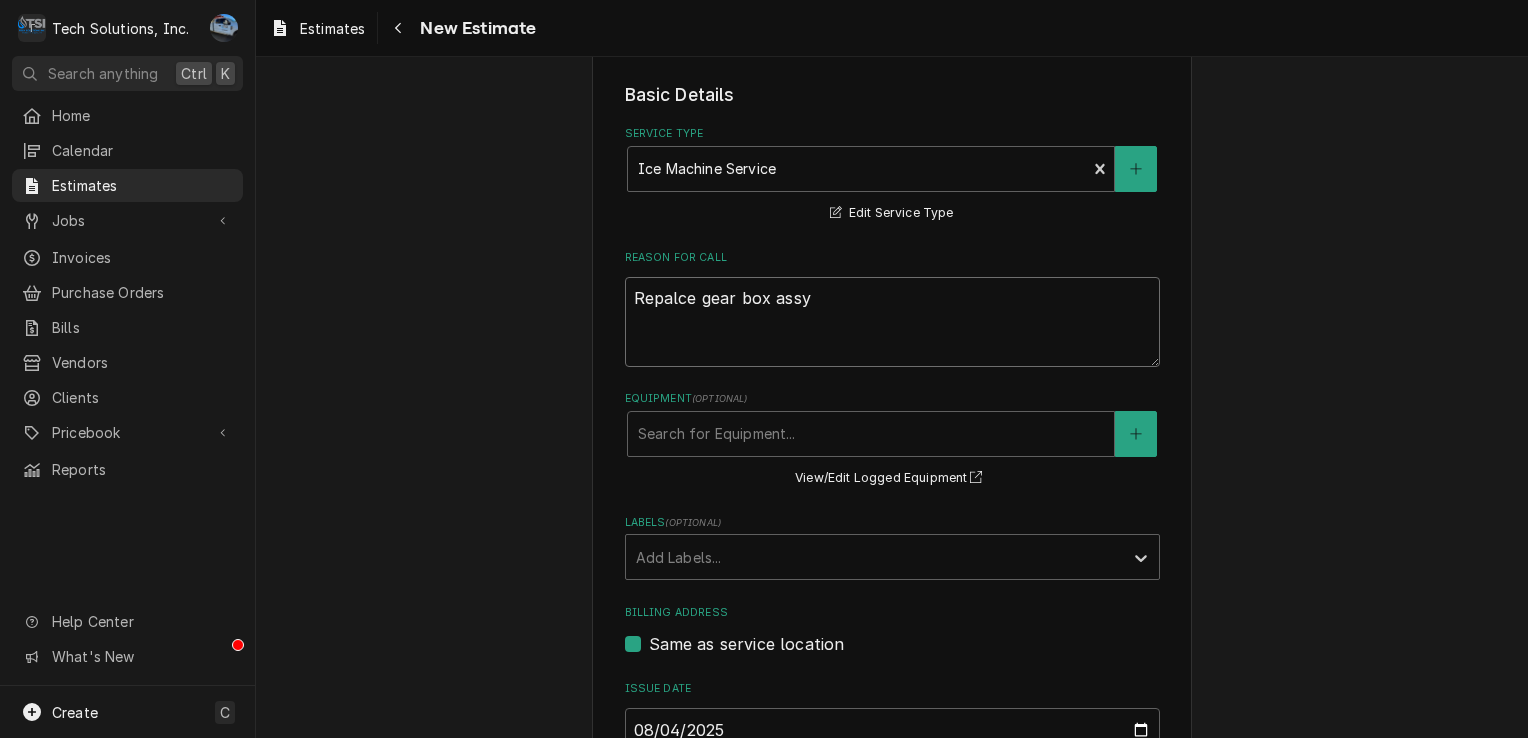 type on "x" 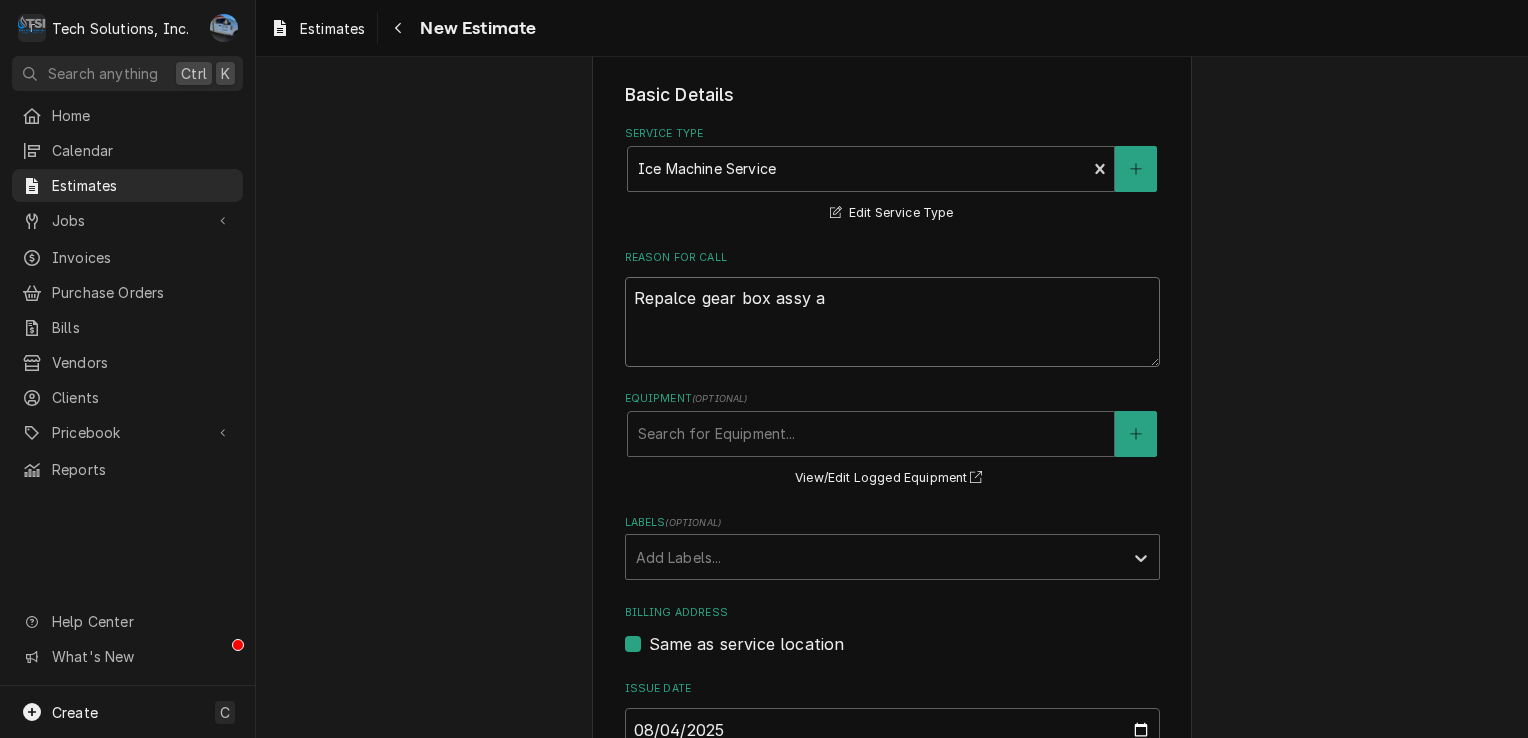 type on "x" 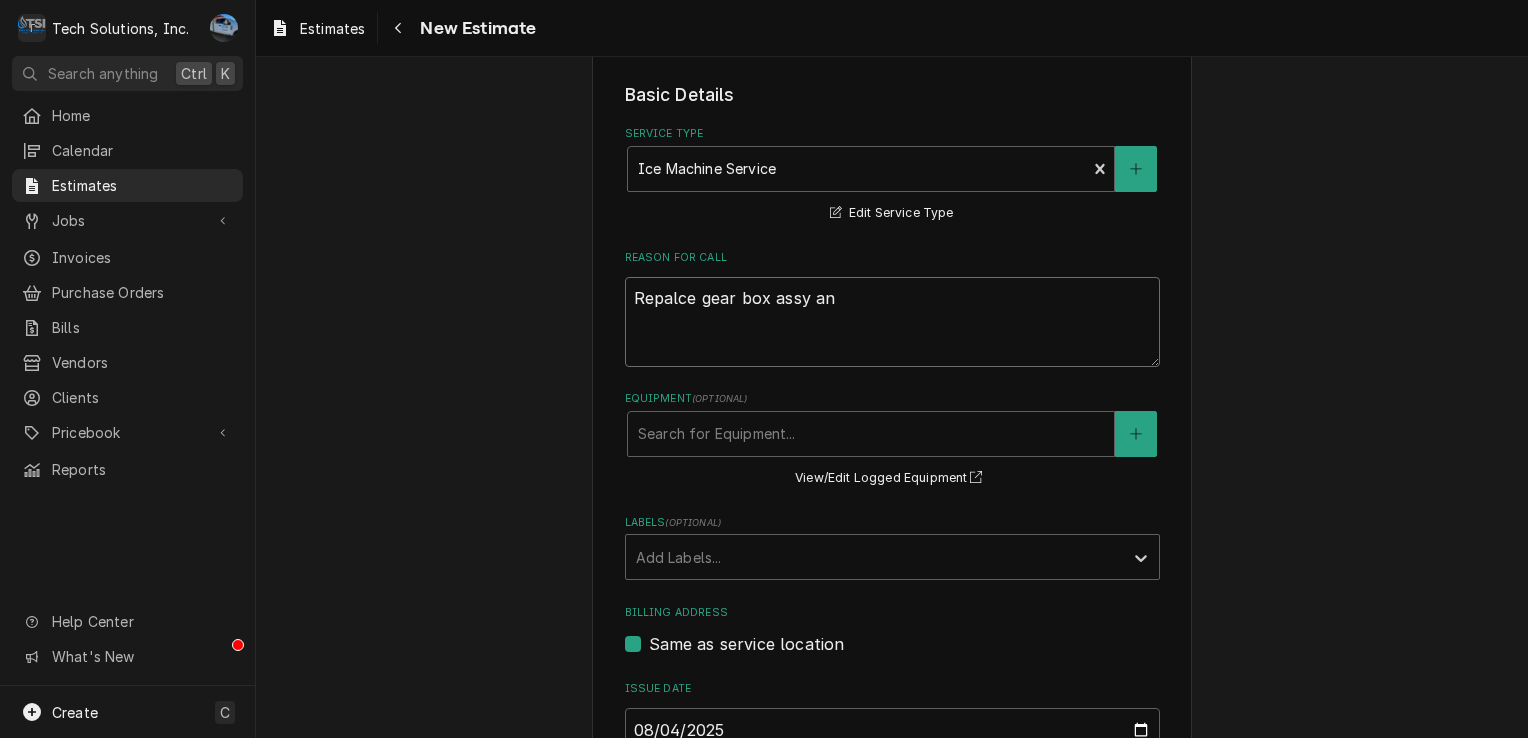 type on "x" 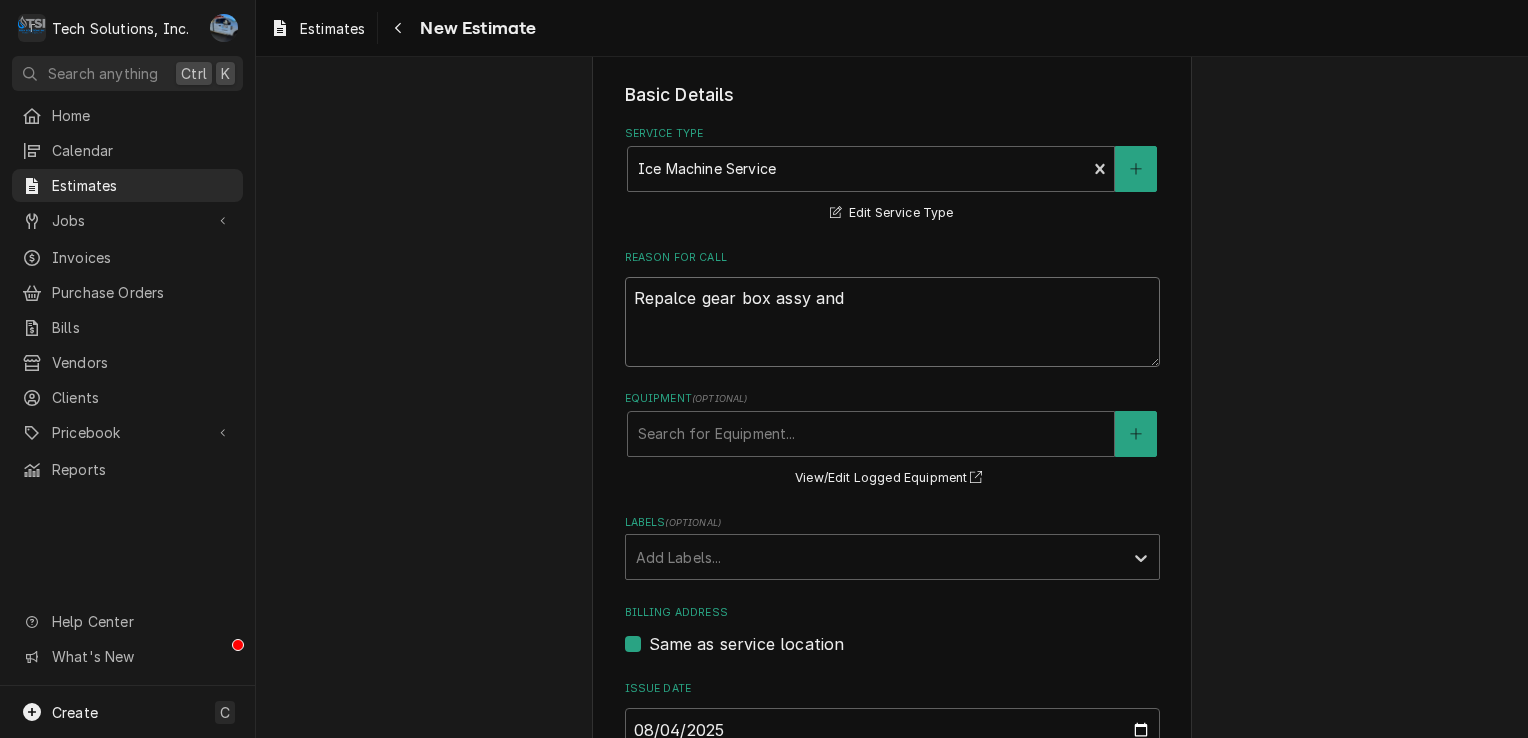 type on "x" 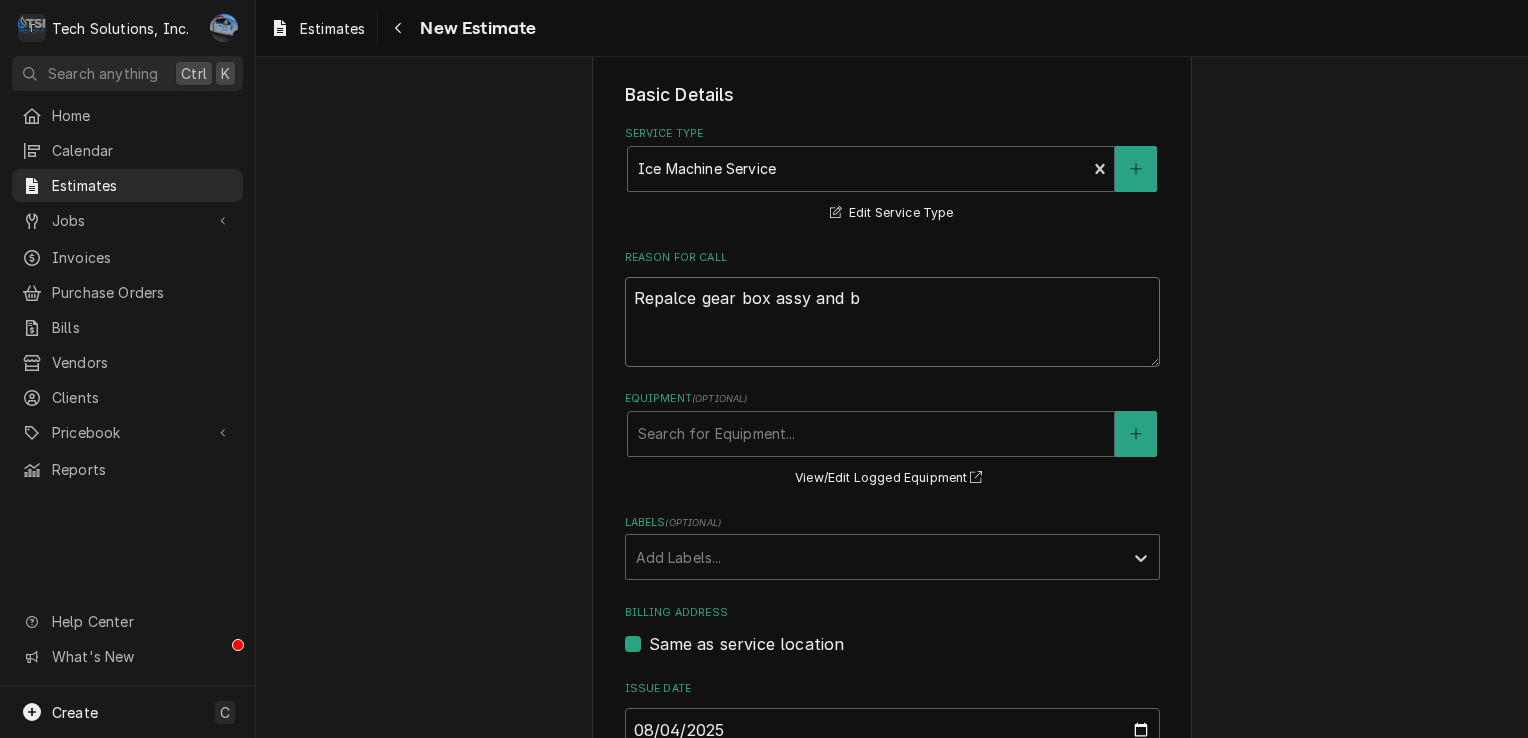 type on "x" 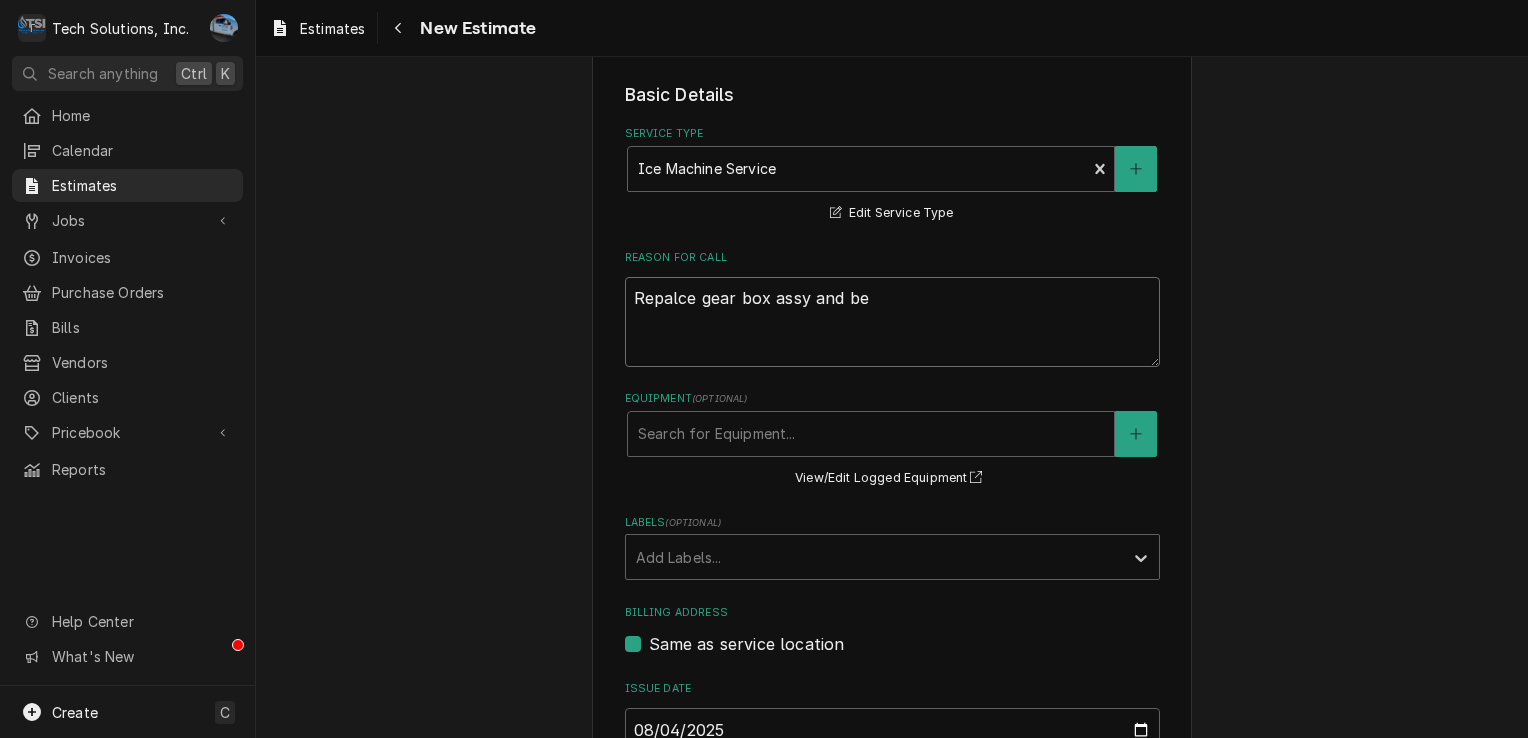 type on "x" 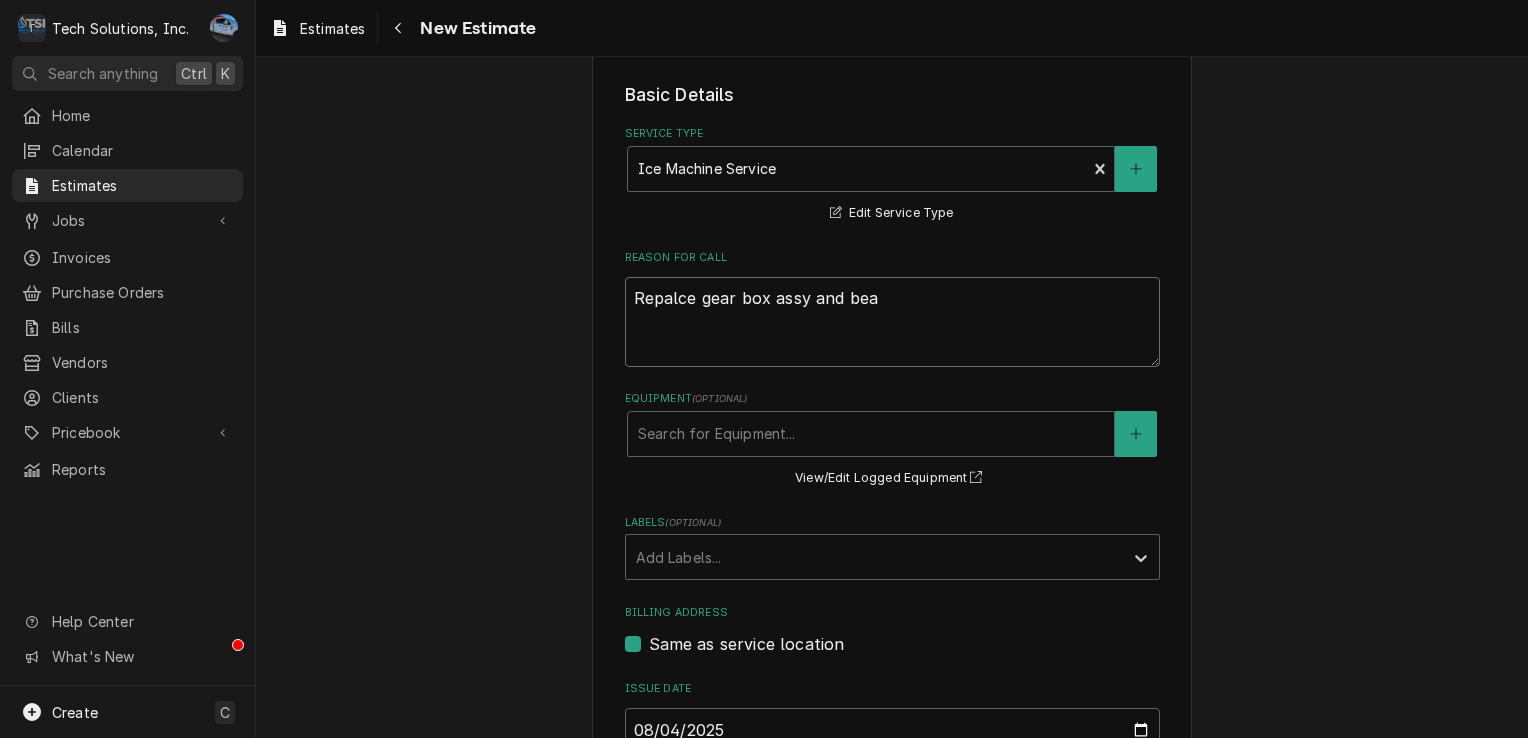 type on "x" 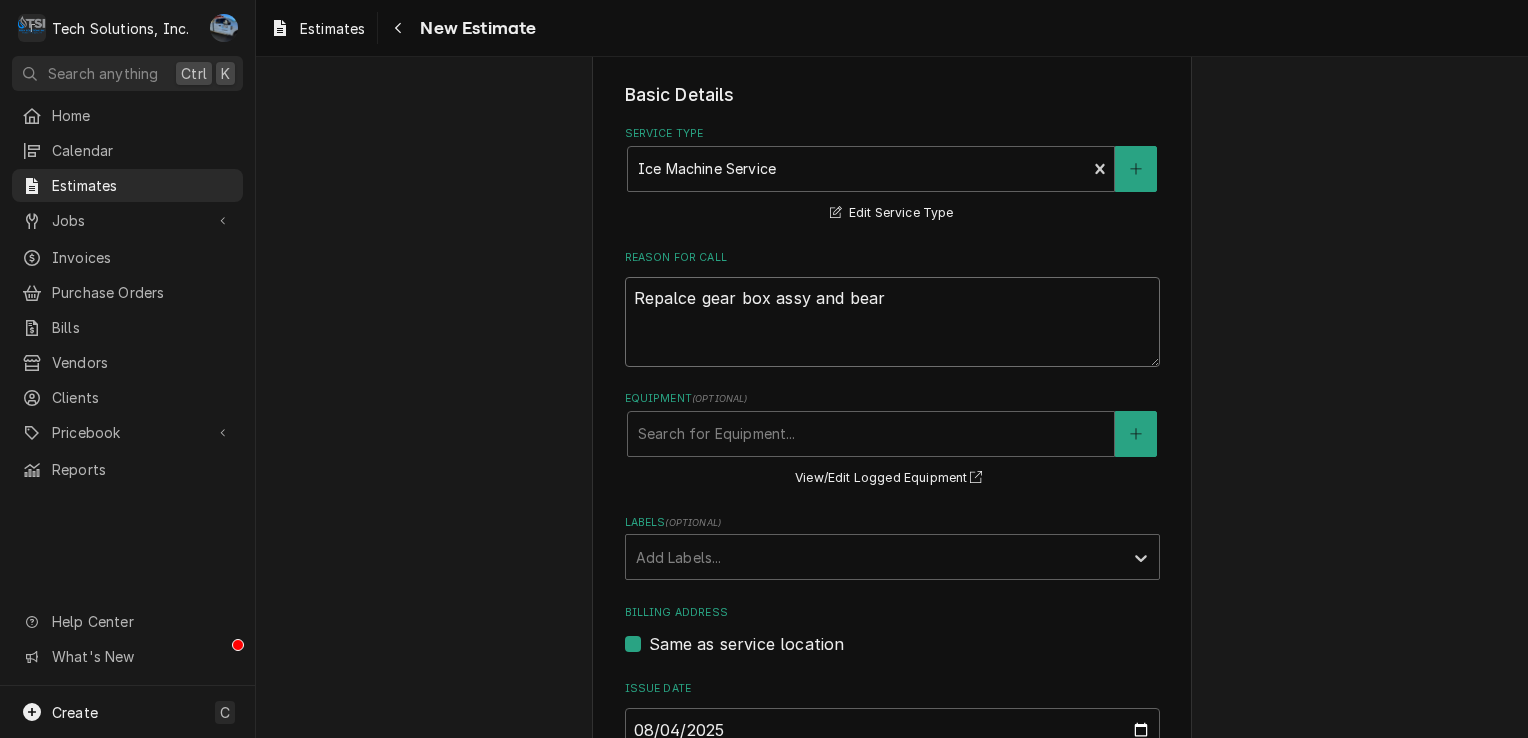 type on "x" 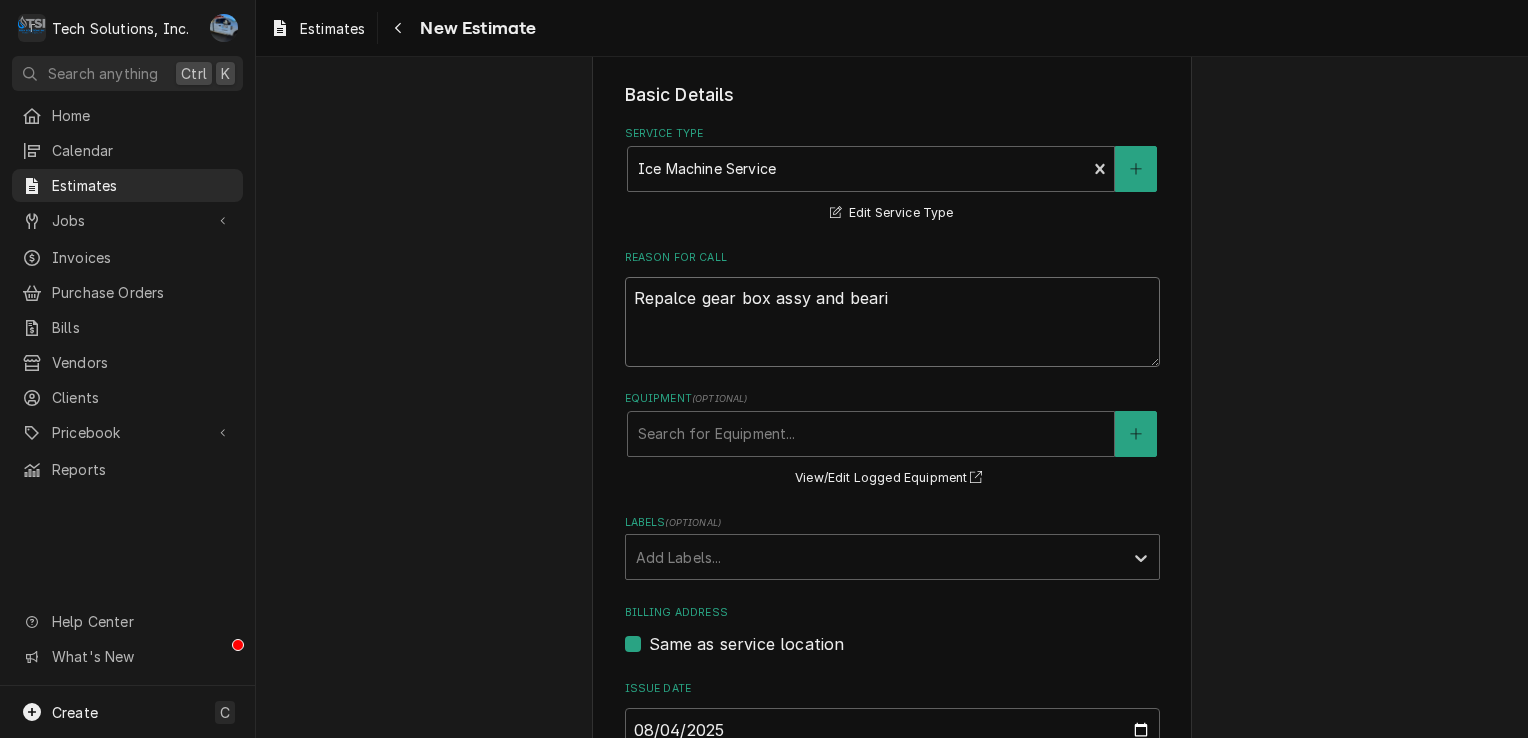type on "x" 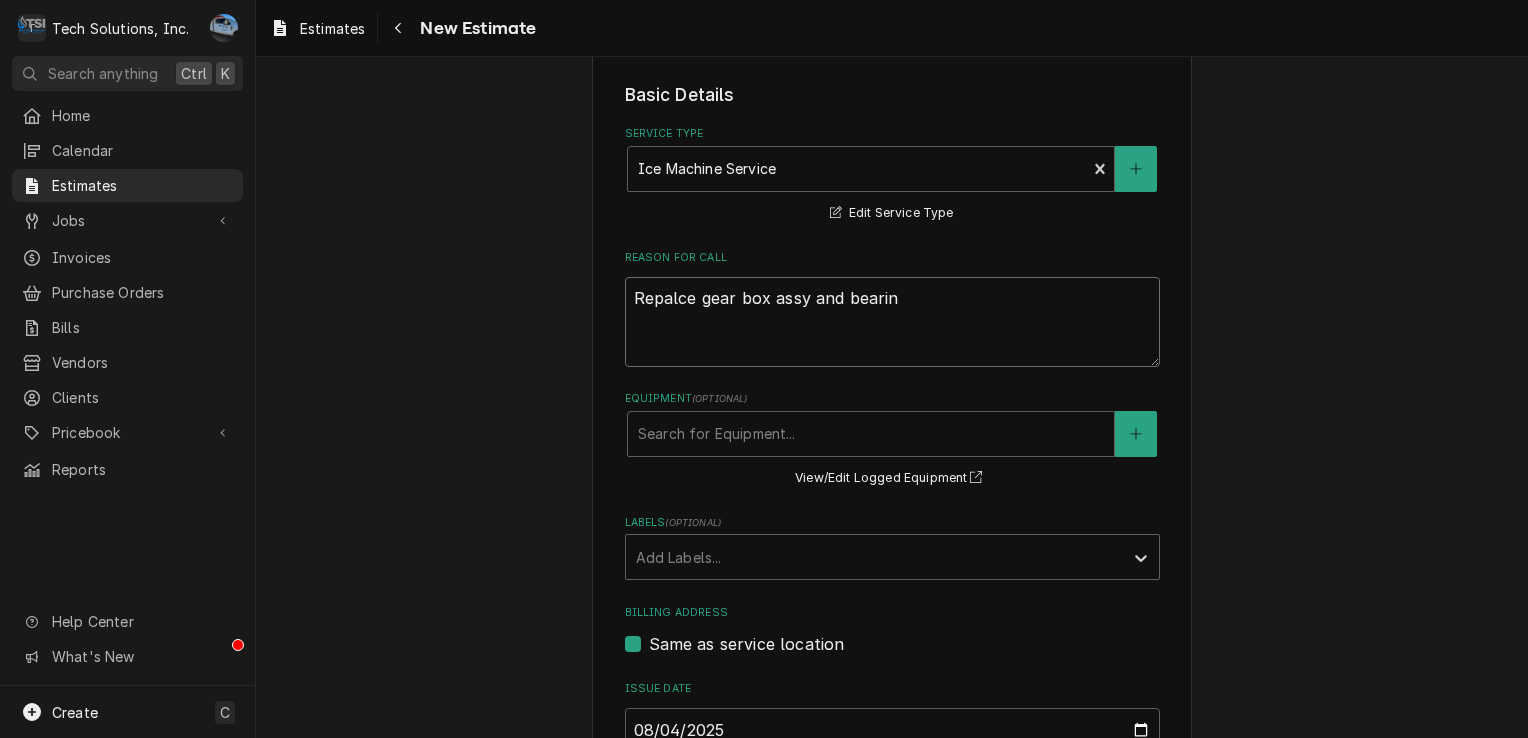 type on "x" 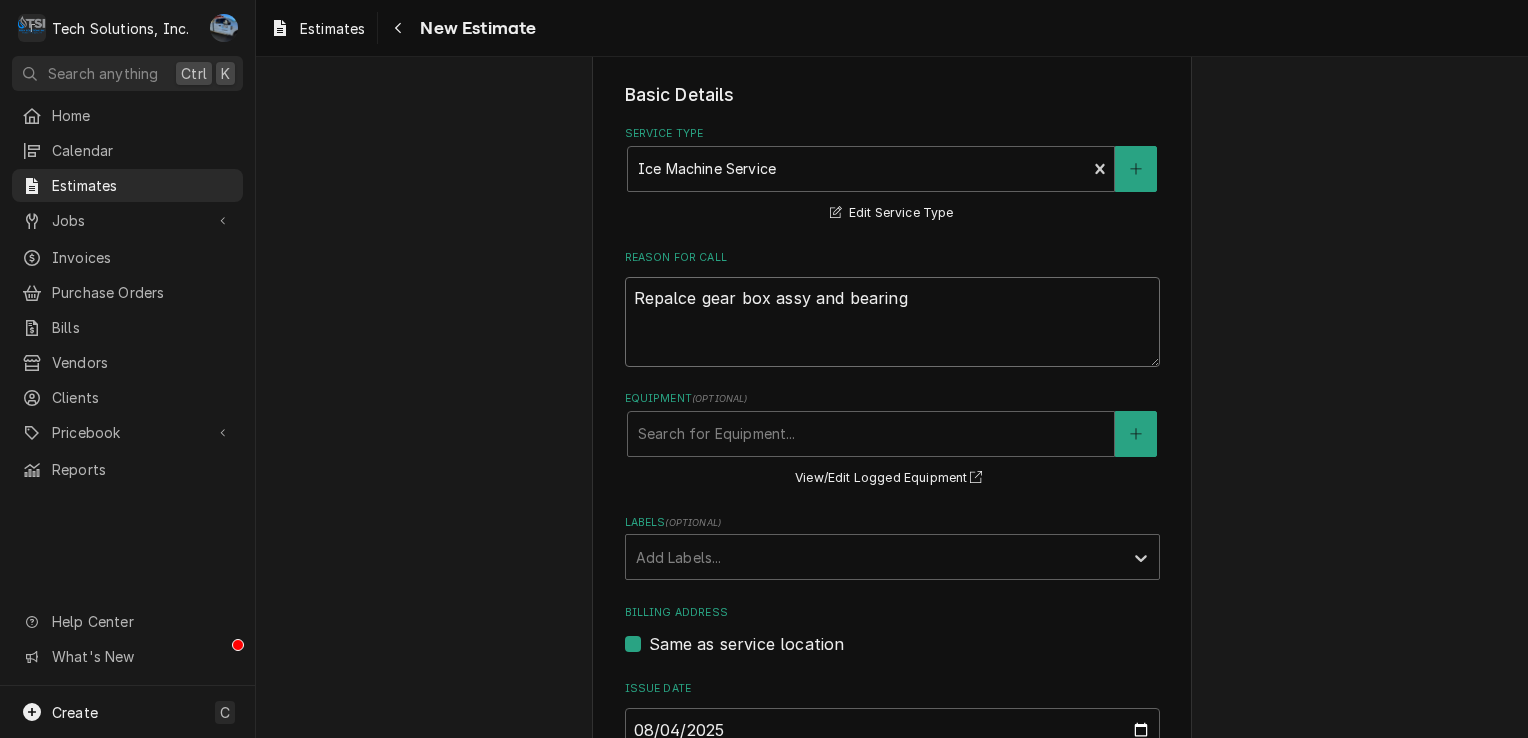 type on "x" 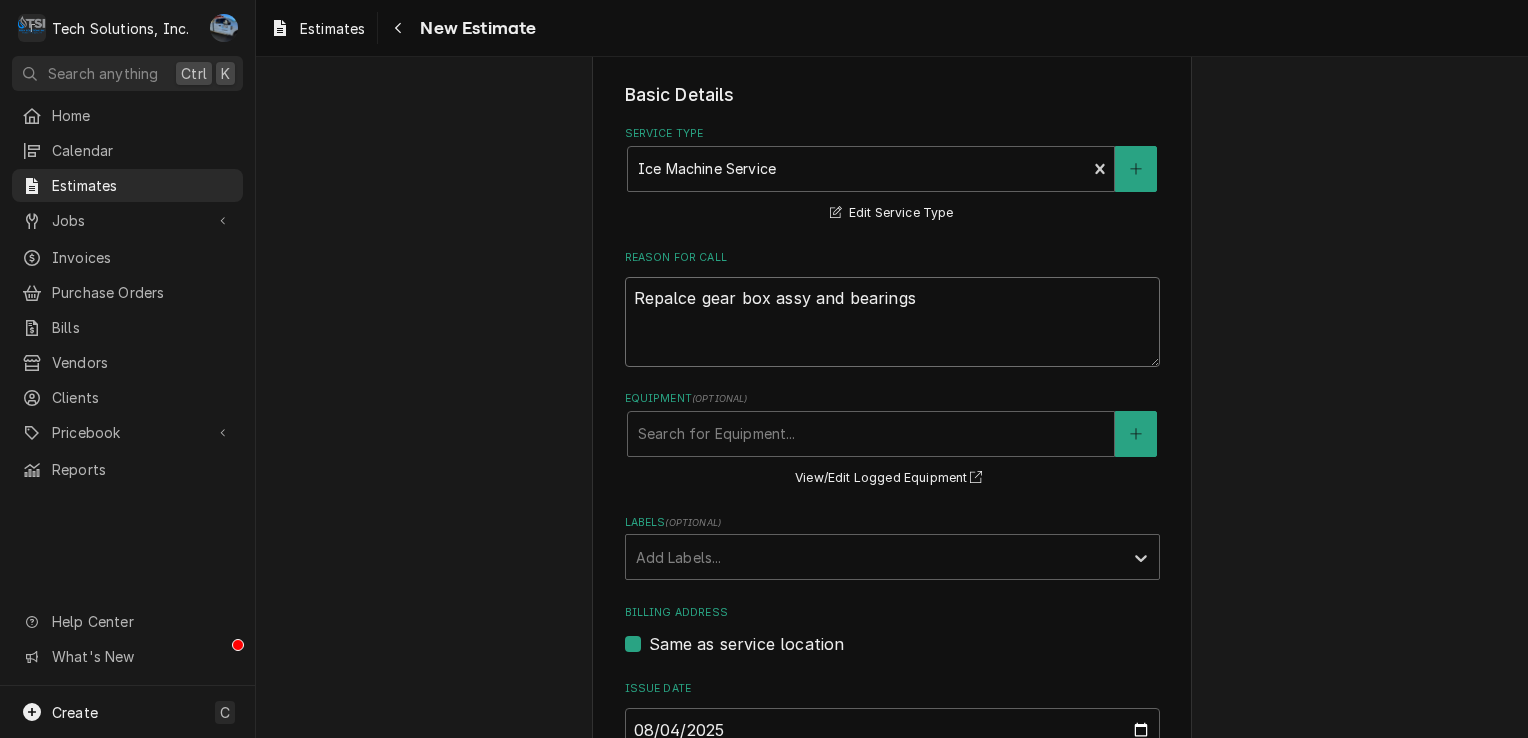 type on "x" 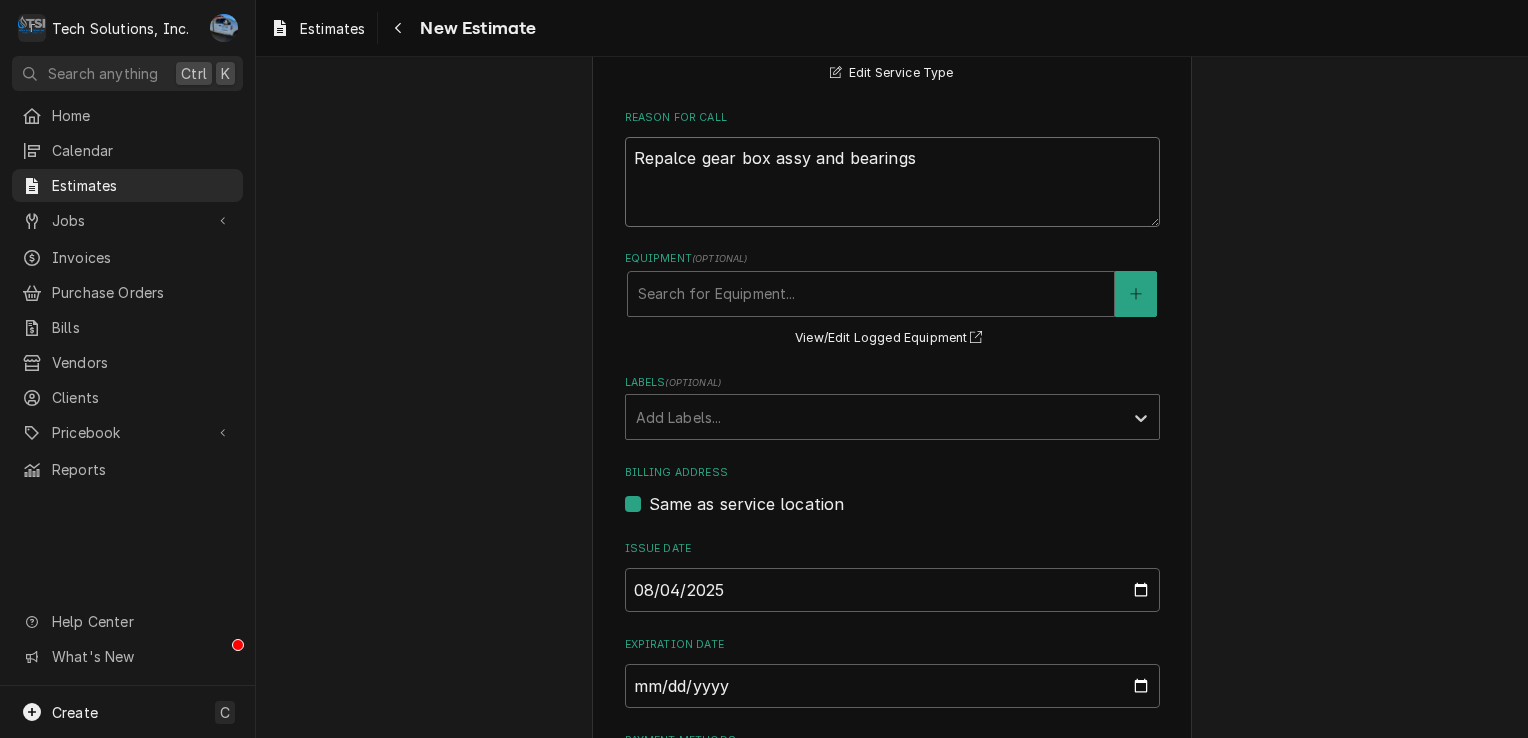 scroll, scrollTop: 1168, scrollLeft: 0, axis: vertical 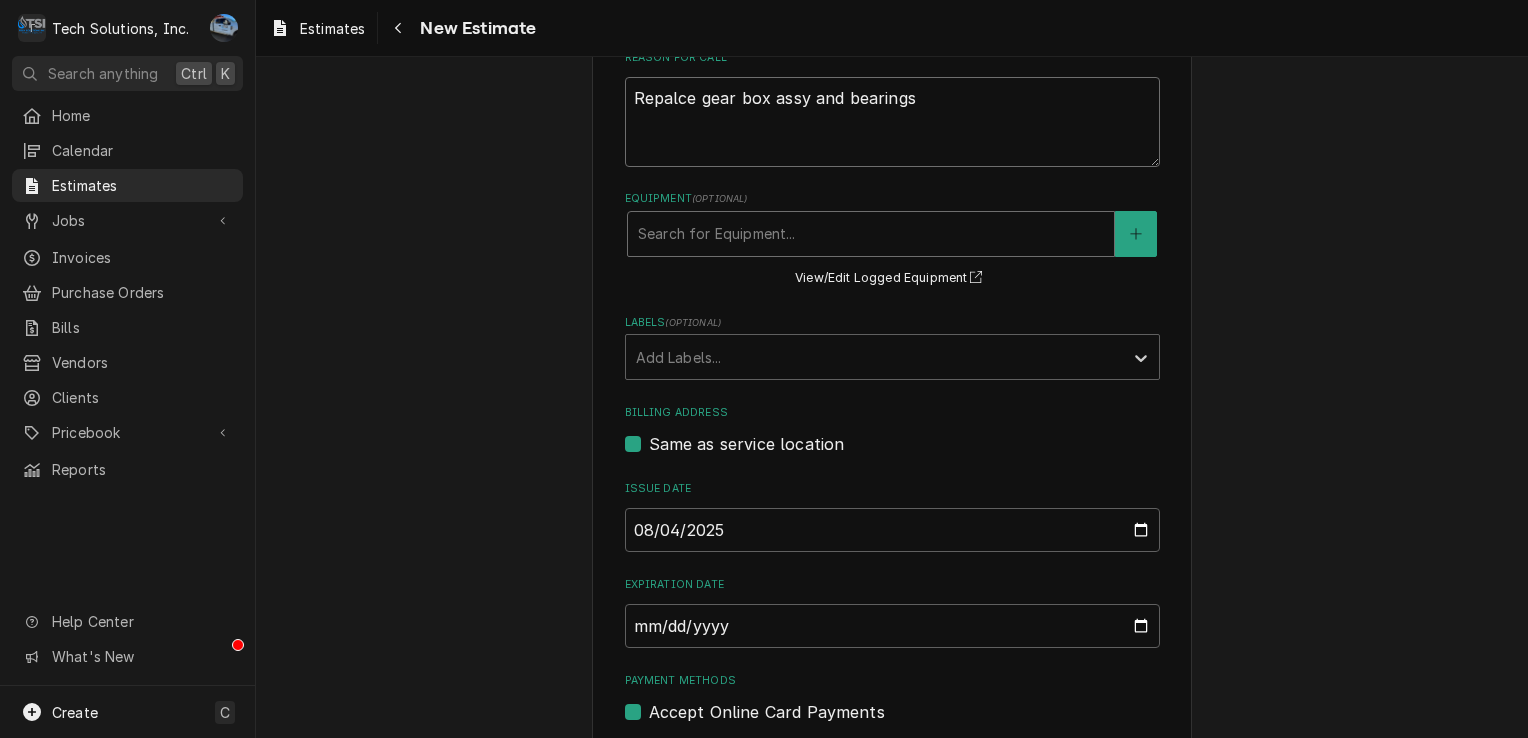 type on "Repalce gear box assy and bearings" 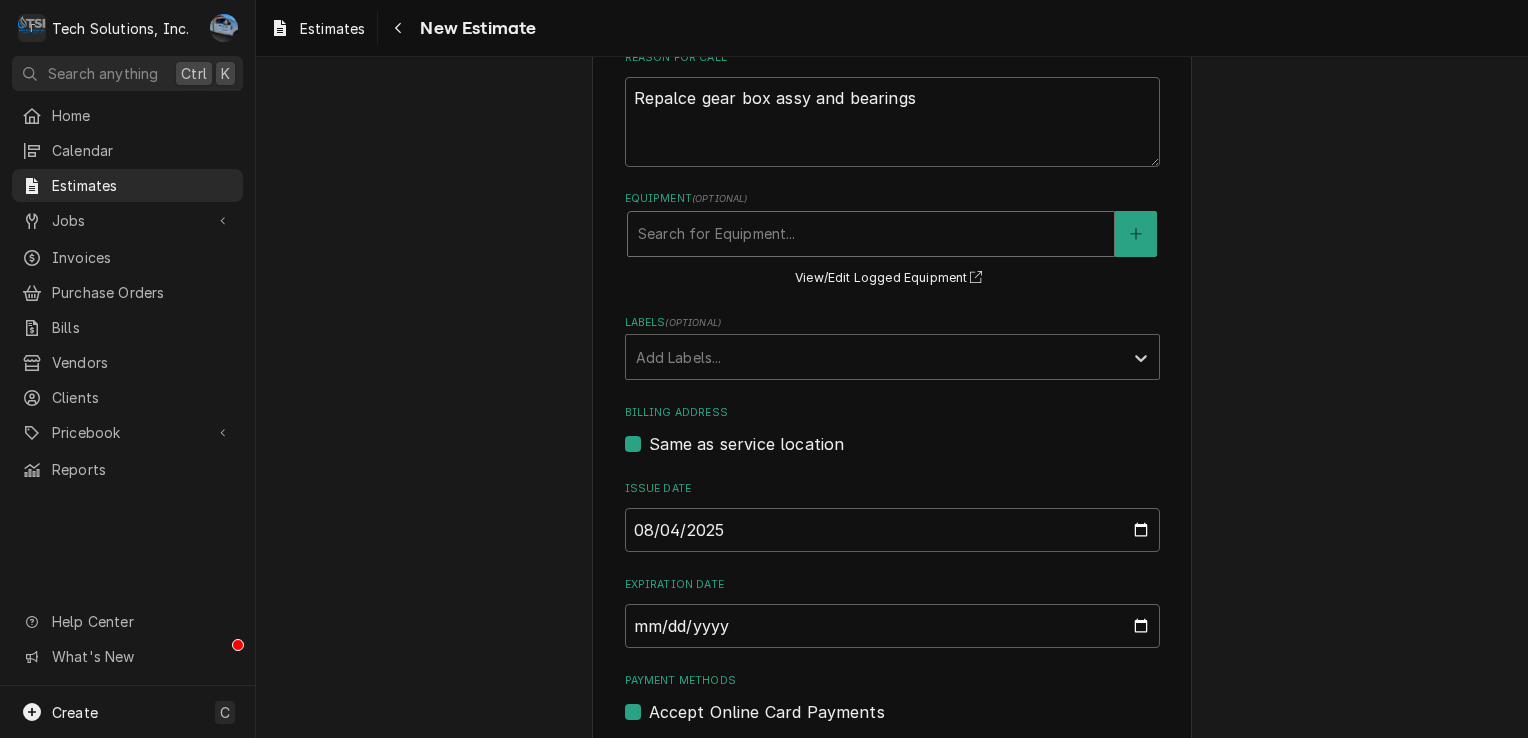 click at bounding box center (871, 234) 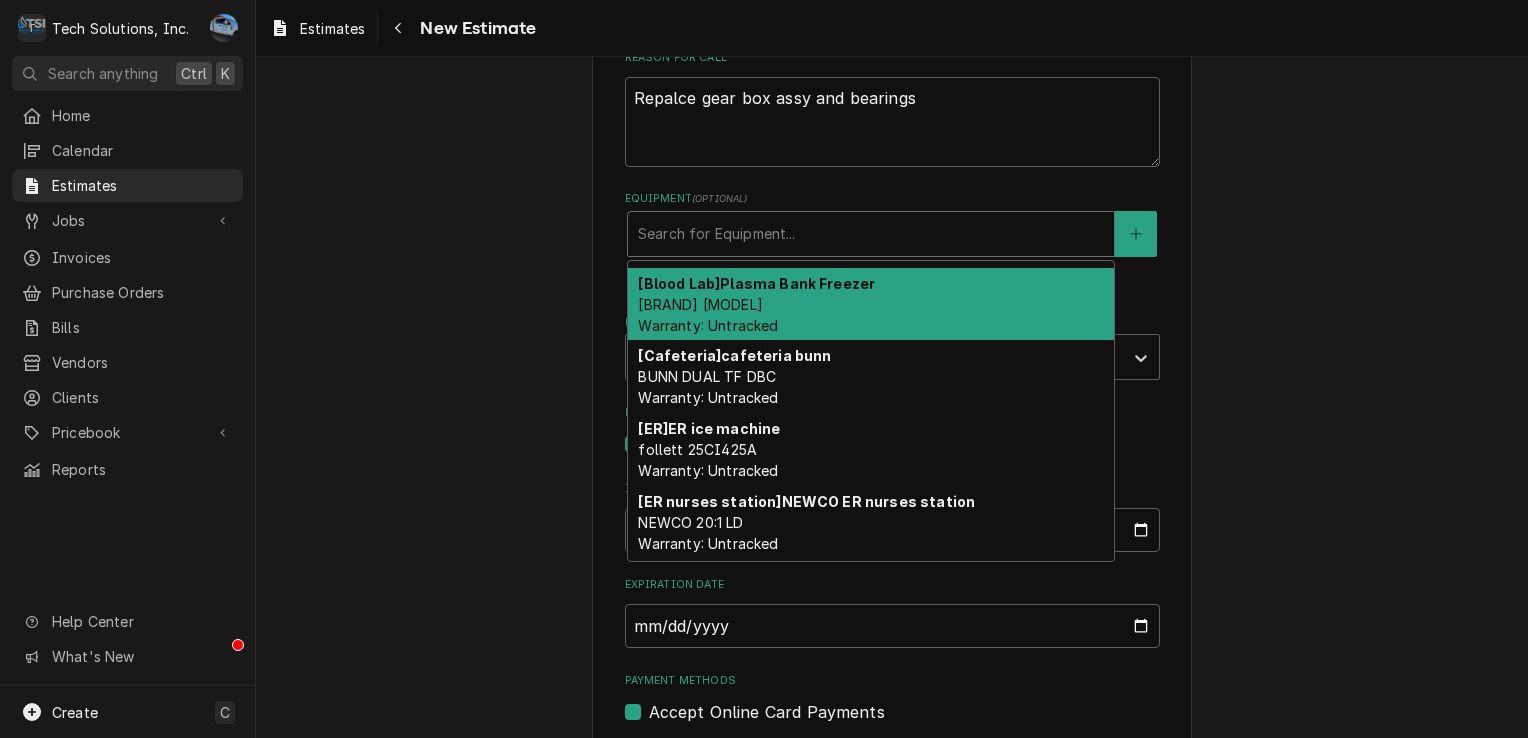 scroll, scrollTop: 100, scrollLeft: 0, axis: vertical 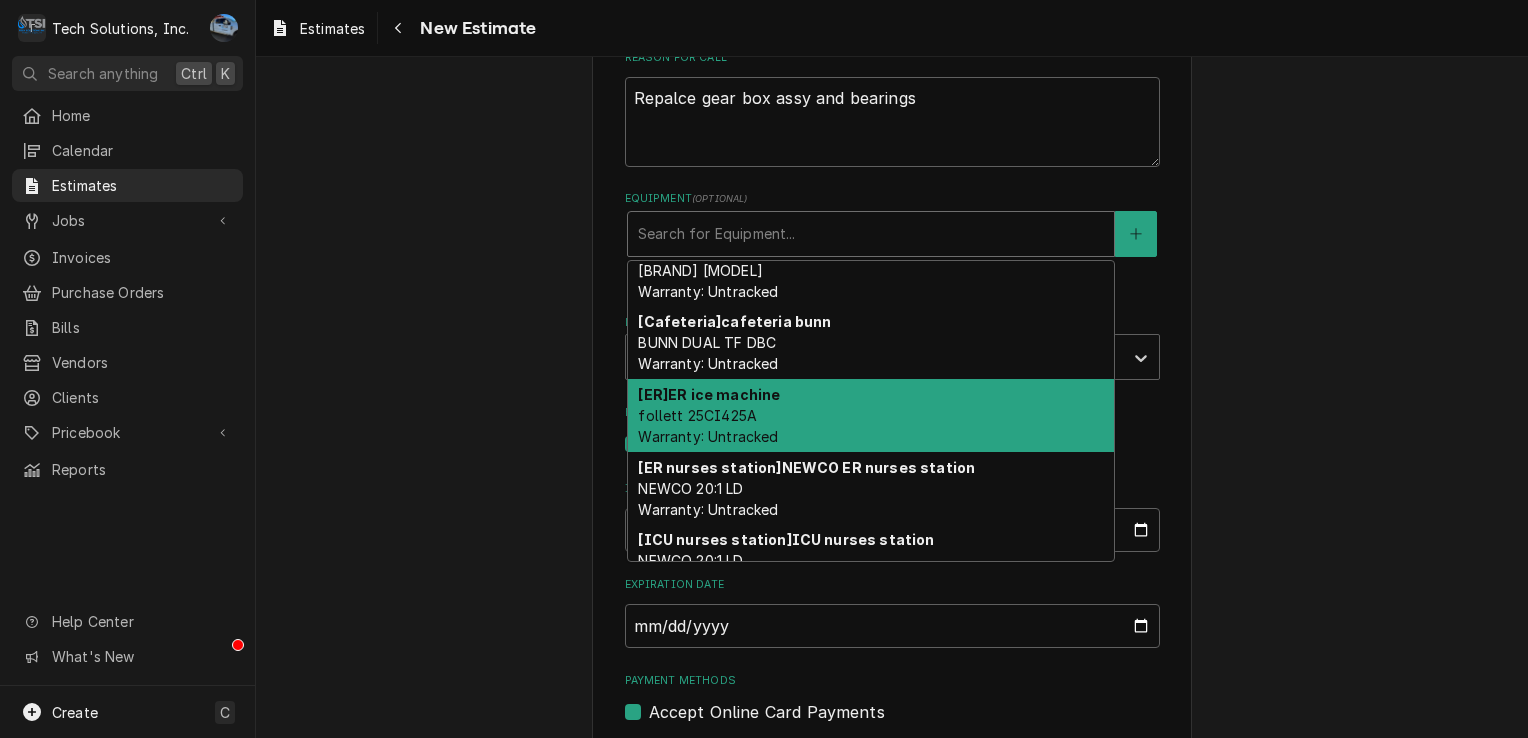 click on "[ER]  ER ice machine follett 25CI425A Warranty: Untracked" at bounding box center [871, 415] 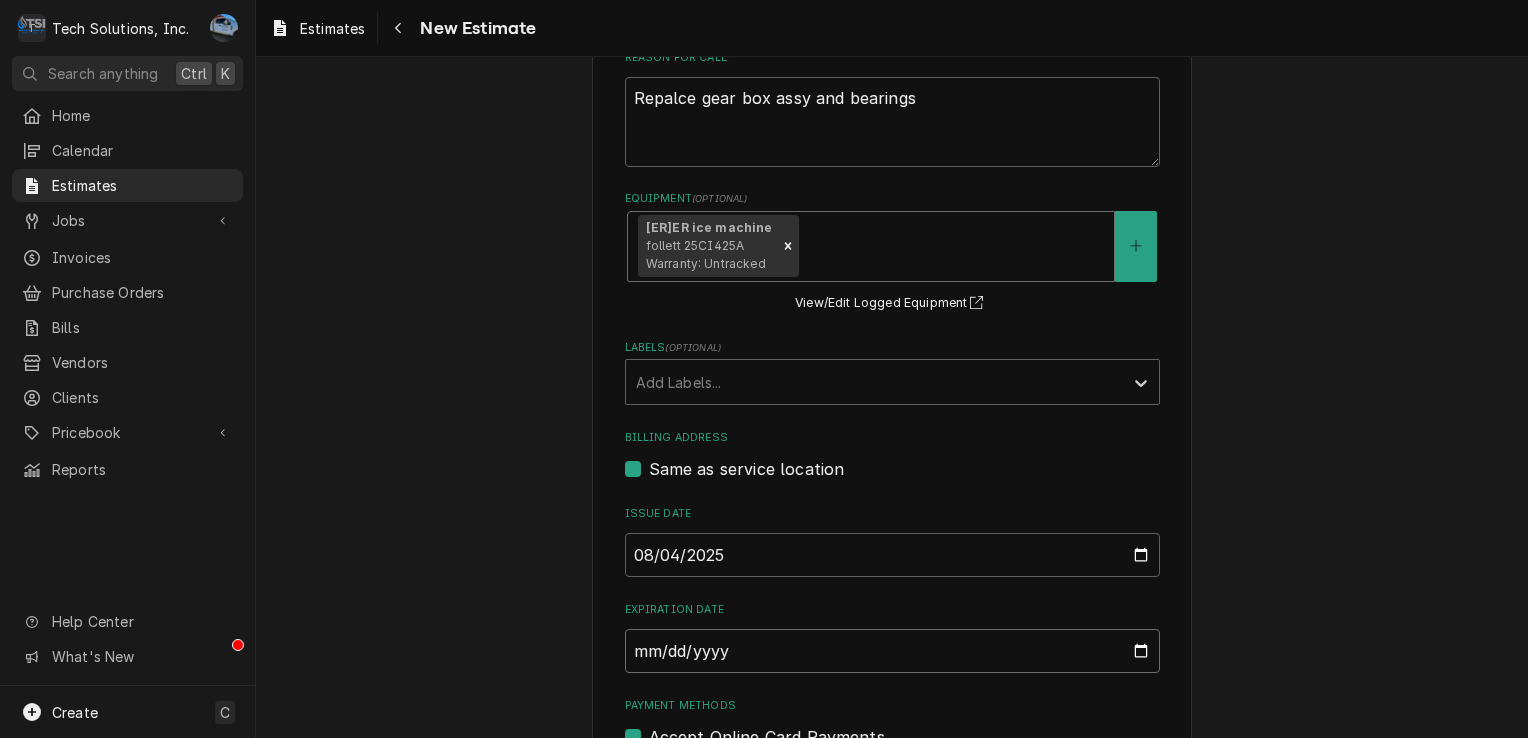 click on "Expiration Date" at bounding box center [892, 651] 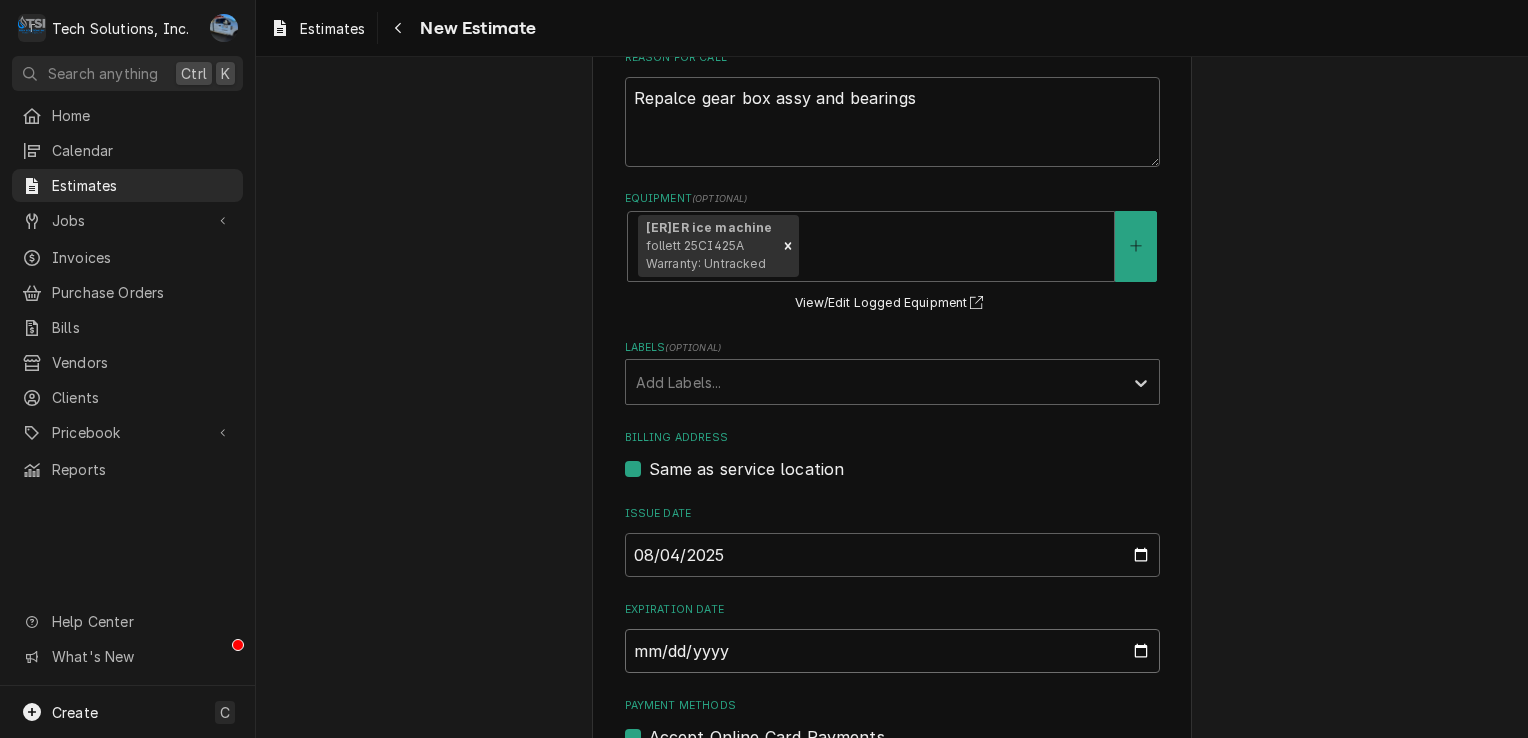 click on "Expiration Date" at bounding box center [892, 651] 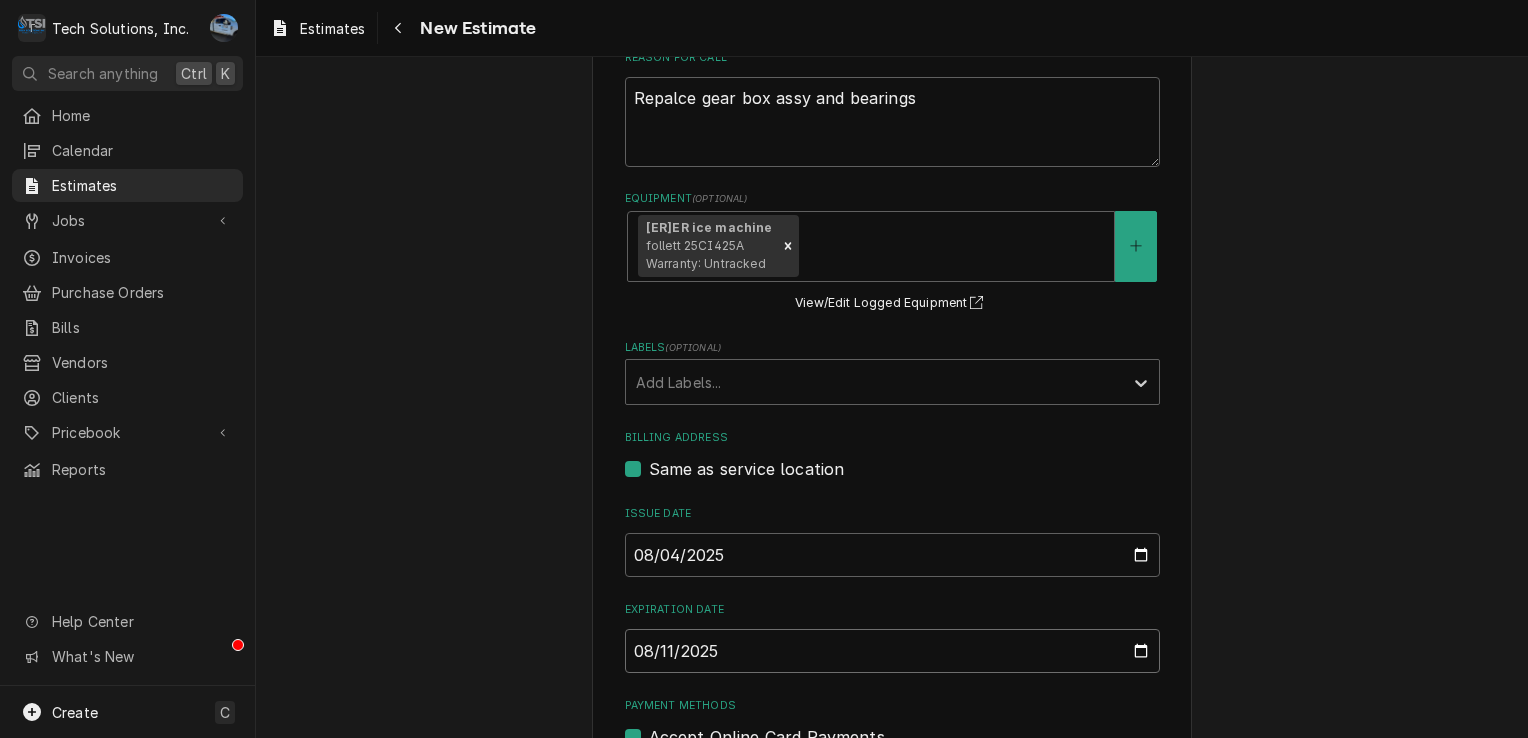 type on "2025-08-11" 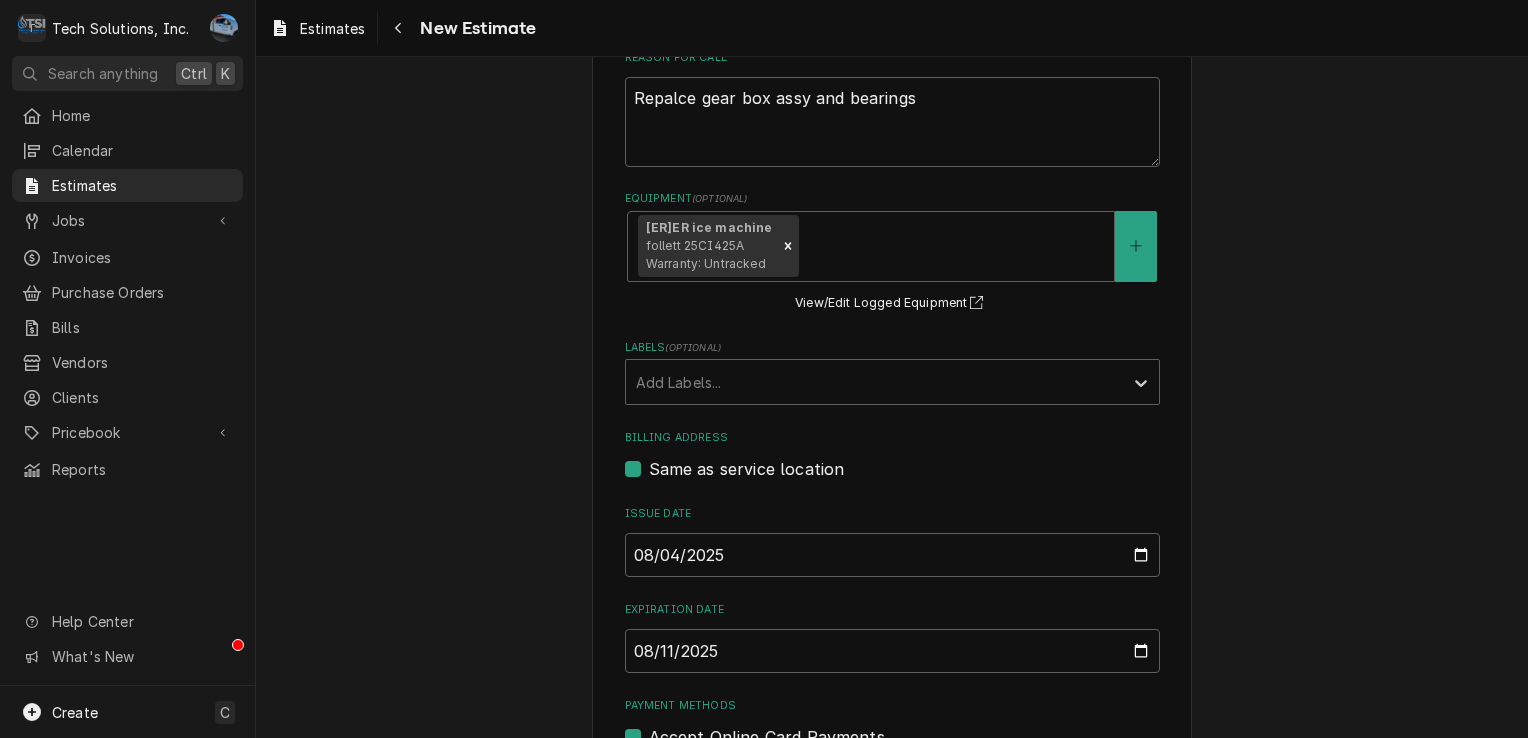 click on "Please provide the following information to create your estimate: Client Details Client Greenbrier Valley Medical Center, Ronceverte Edit Client Client Notes As of 7/23/25, email all invoice to: BeBe.Gwinn@vandaliahealth.org and she will get a PO for them and then she will email them to accountspayable@vandaliahealth.org
ANY Invoices for LAB copy Saundra will give/need PO's for billing.
Email them to: Saundra.zermeno@vandaliahealth.org
O 304-647-6034 | C 304-793-3411
Cynthia (Bebe) phone 304-647-6036/Fax 304-793-2290
Checks come from:
Supply Chain Shared Services Center
844-800-7272
PO Box 5006
Antioch, TN 37011
Steve Arthur
Director of Facilities
Greenbrier Valley Medical Center
304-647-6035 desk
304-661-2056 mobile
Steven.arthur@gvmc.com Service Location 1320 Maplewood Ave., Ronceverte, WV 24970 Edit Service Location Basic Details Service Type Ice Machine Service Edit Service Type Reason For Call Repalce gear box assy and bearings Equipment  ( optional ) [ER]  ER ice machine follett 25CI425A     ( )" at bounding box center (892, 470) 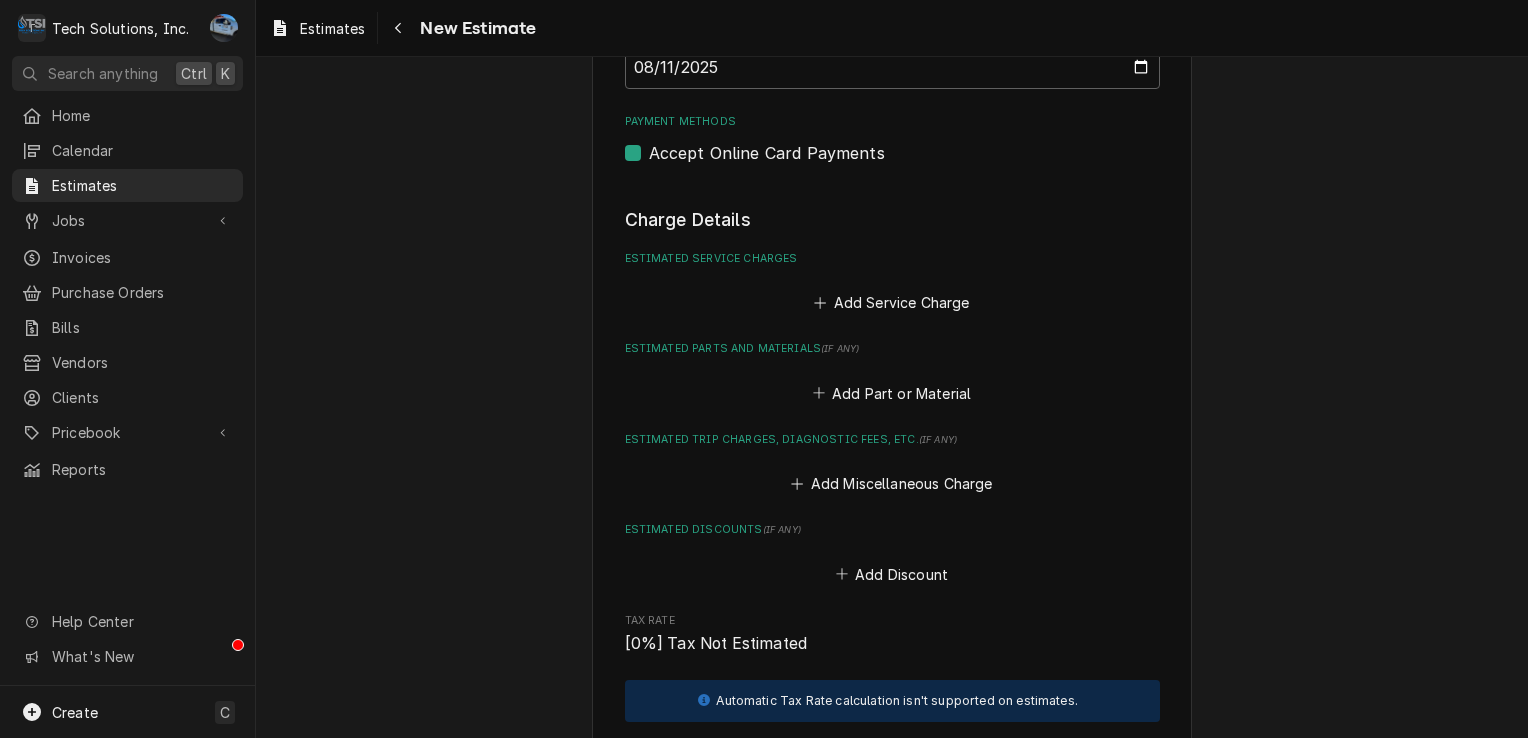 scroll, scrollTop: 1768, scrollLeft: 0, axis: vertical 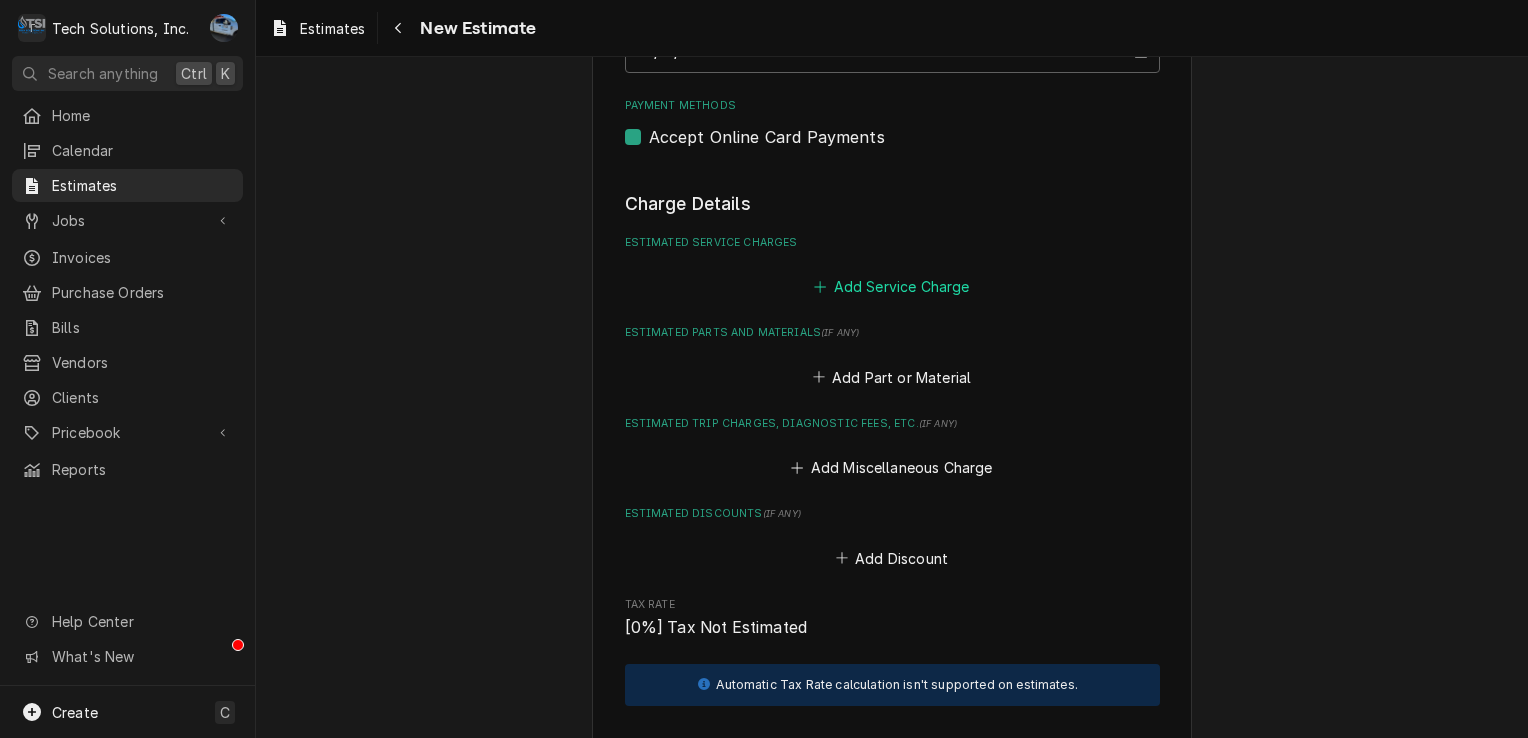 click on "Add Service Charge" at bounding box center (892, 287) 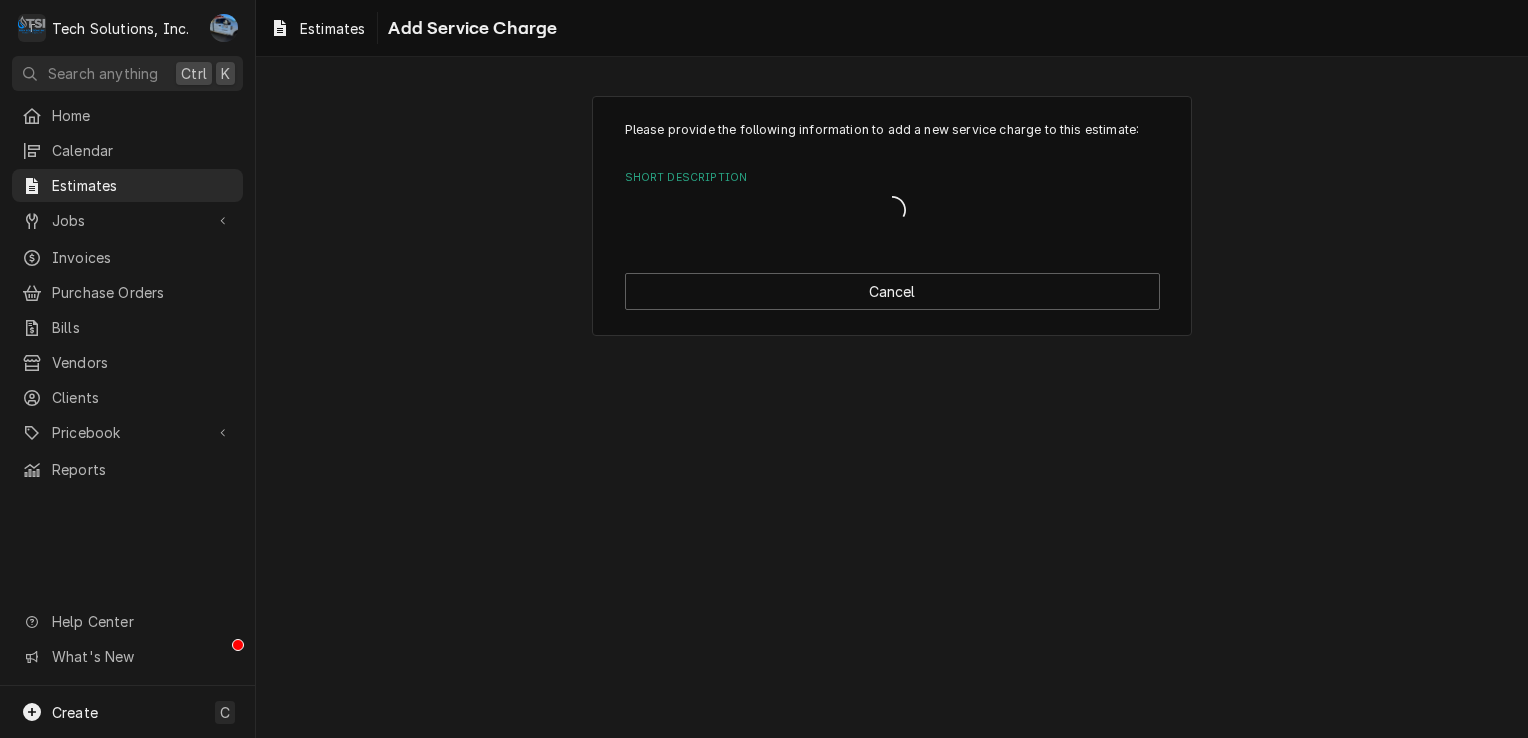 scroll, scrollTop: 0, scrollLeft: 0, axis: both 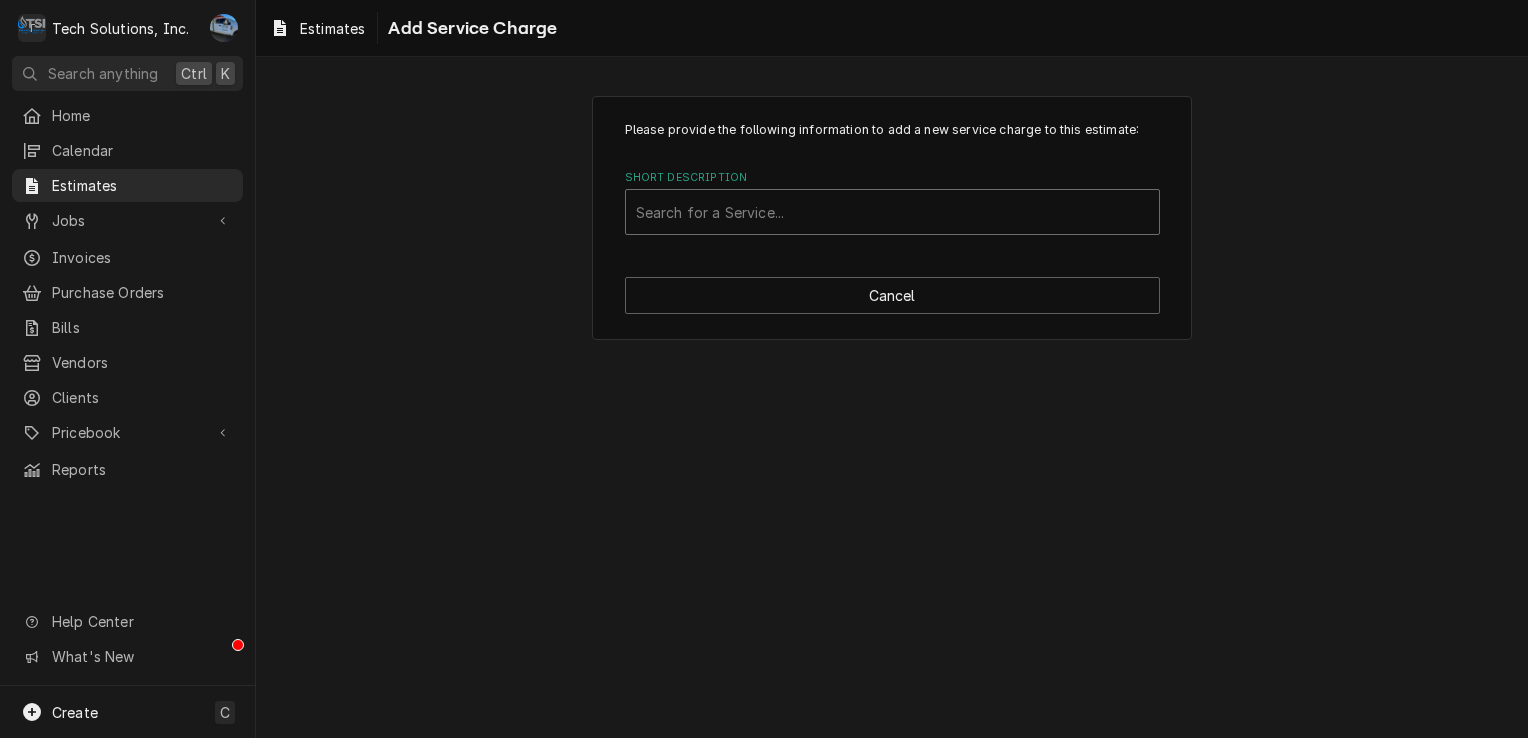 click at bounding box center (892, 212) 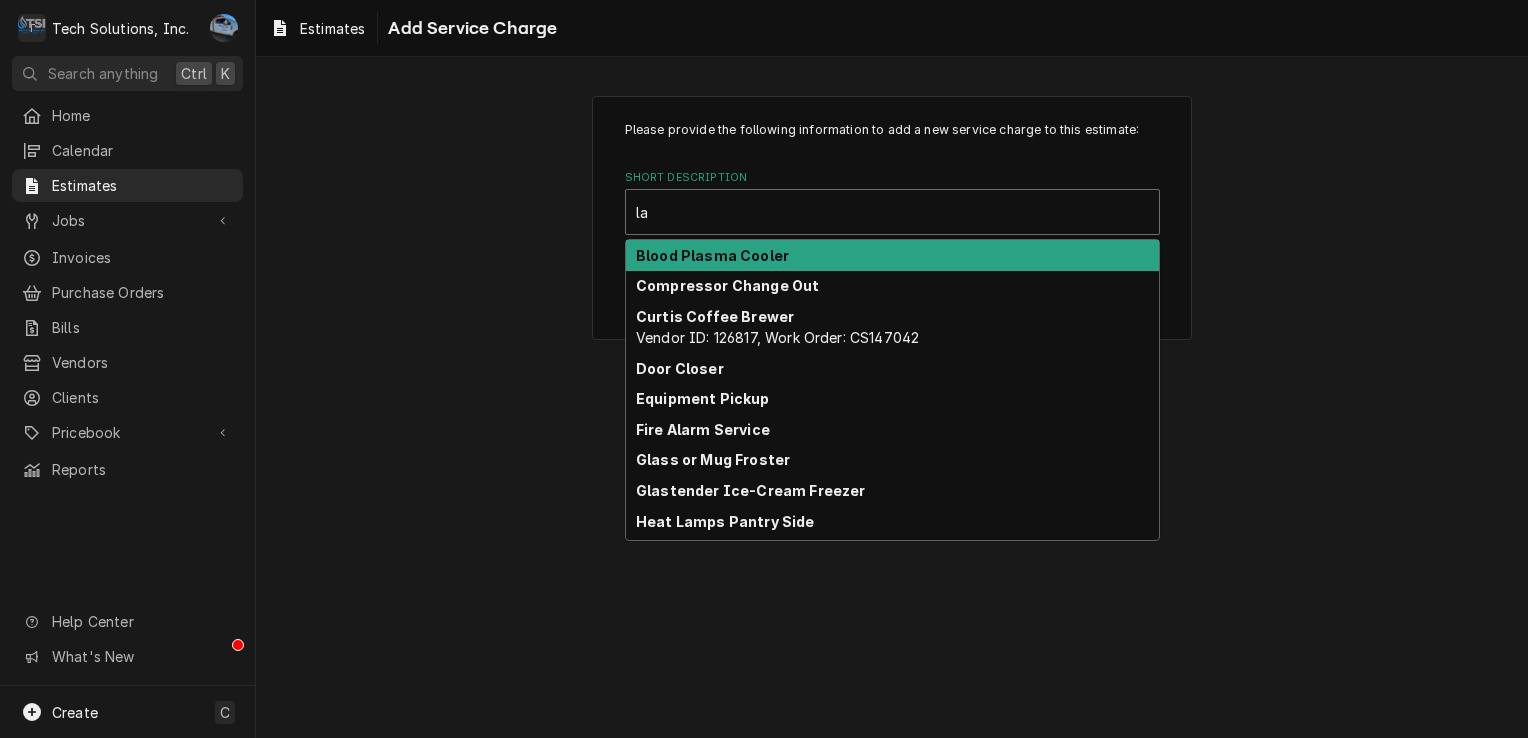 type on "lab" 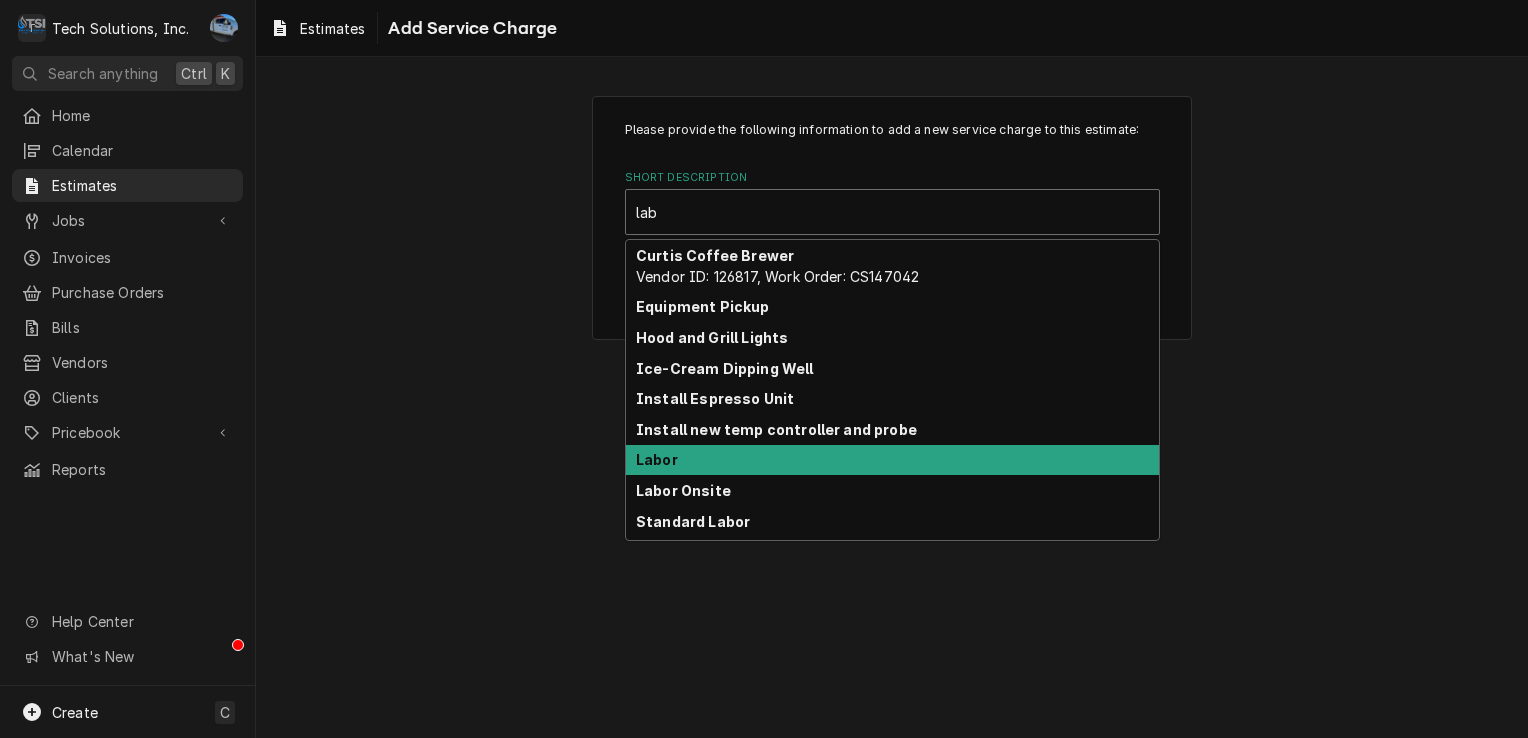 click on "Labor" at bounding box center [892, 460] 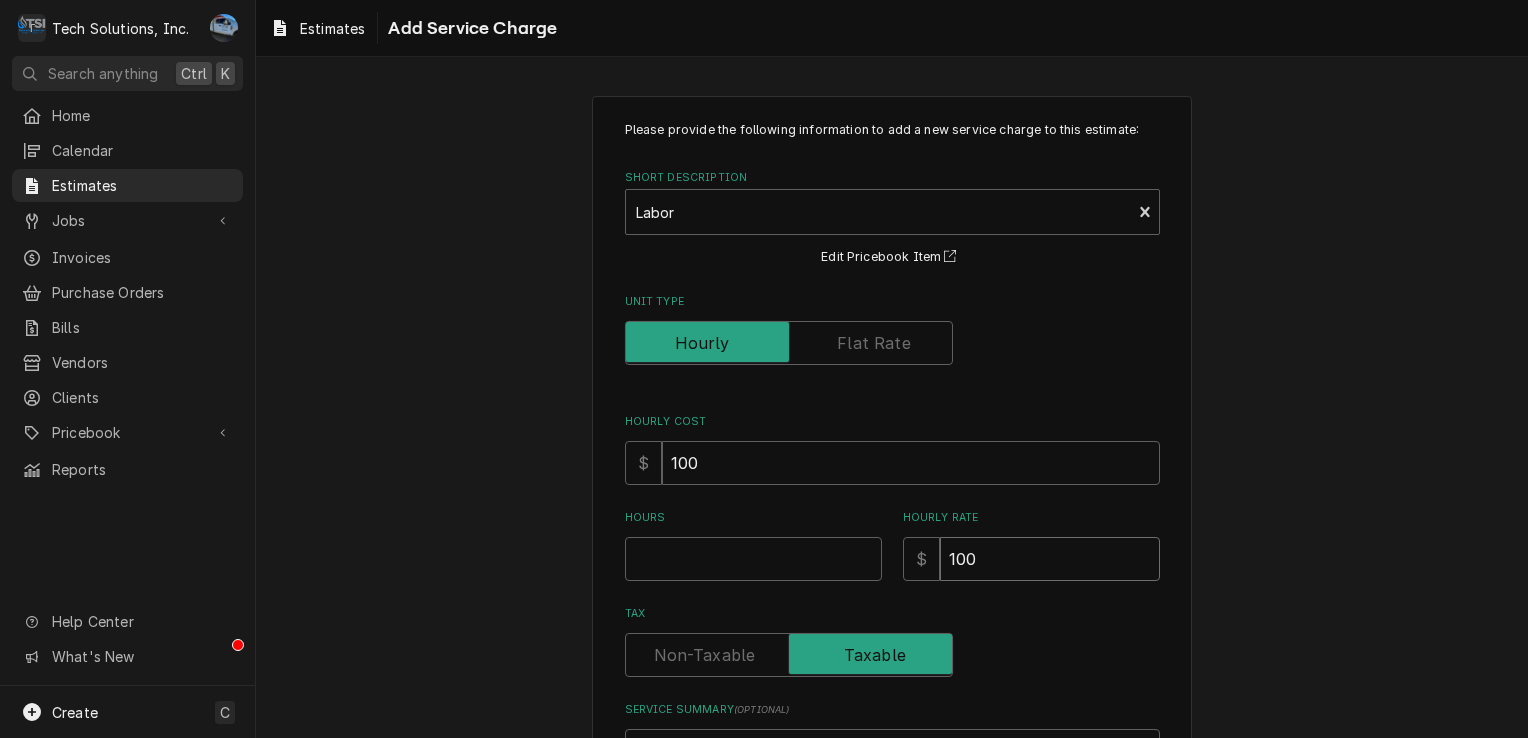 click on "100" at bounding box center [1050, 559] 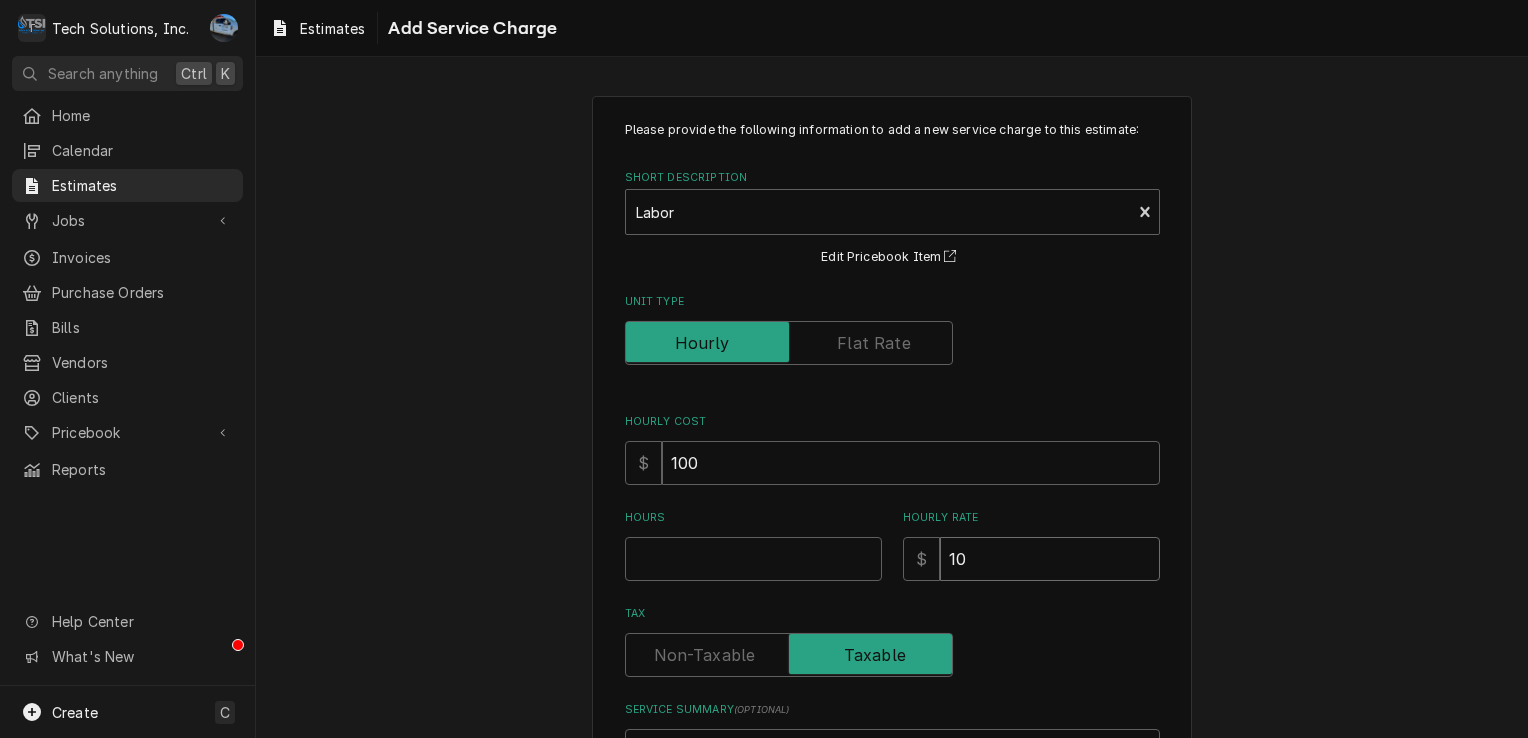 type on "x" 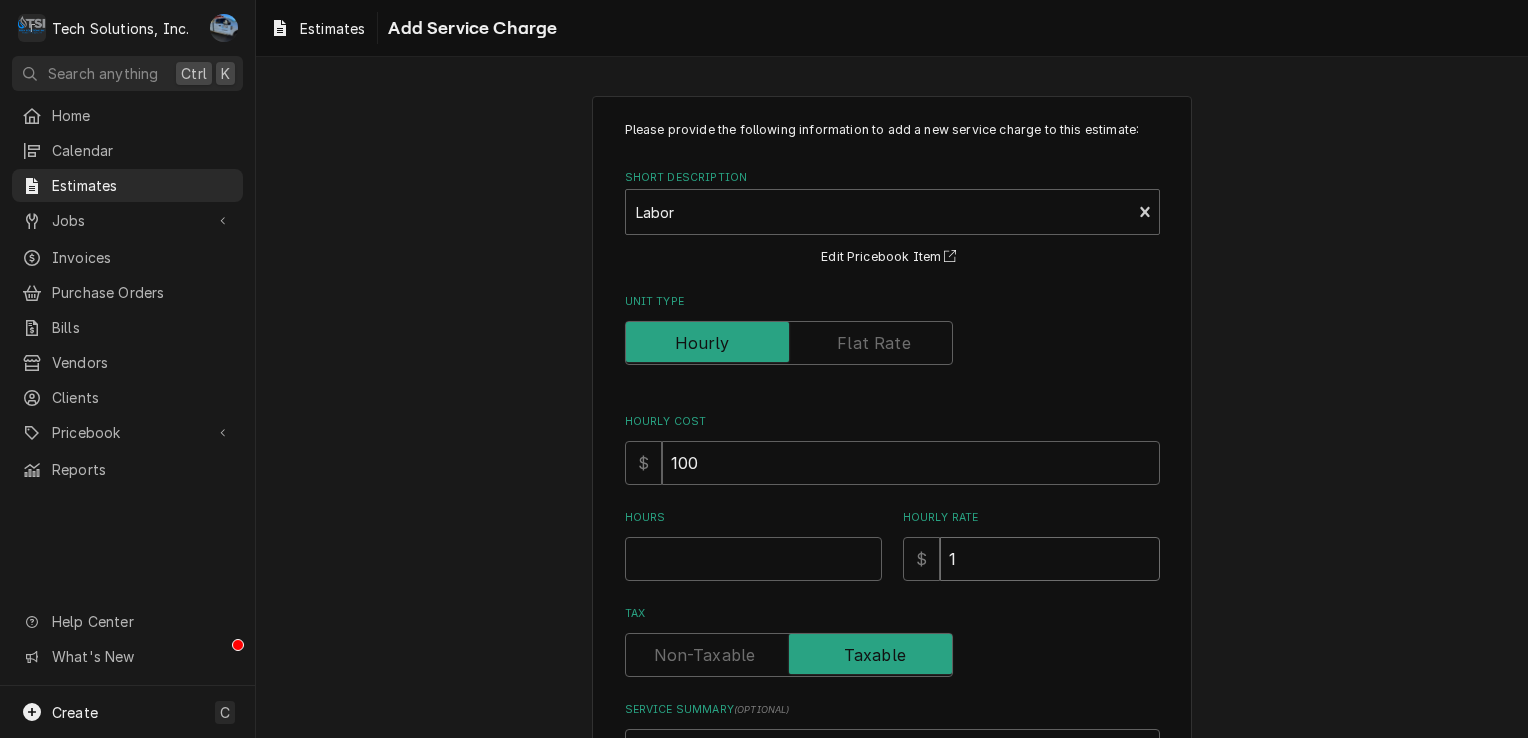 type on "x" 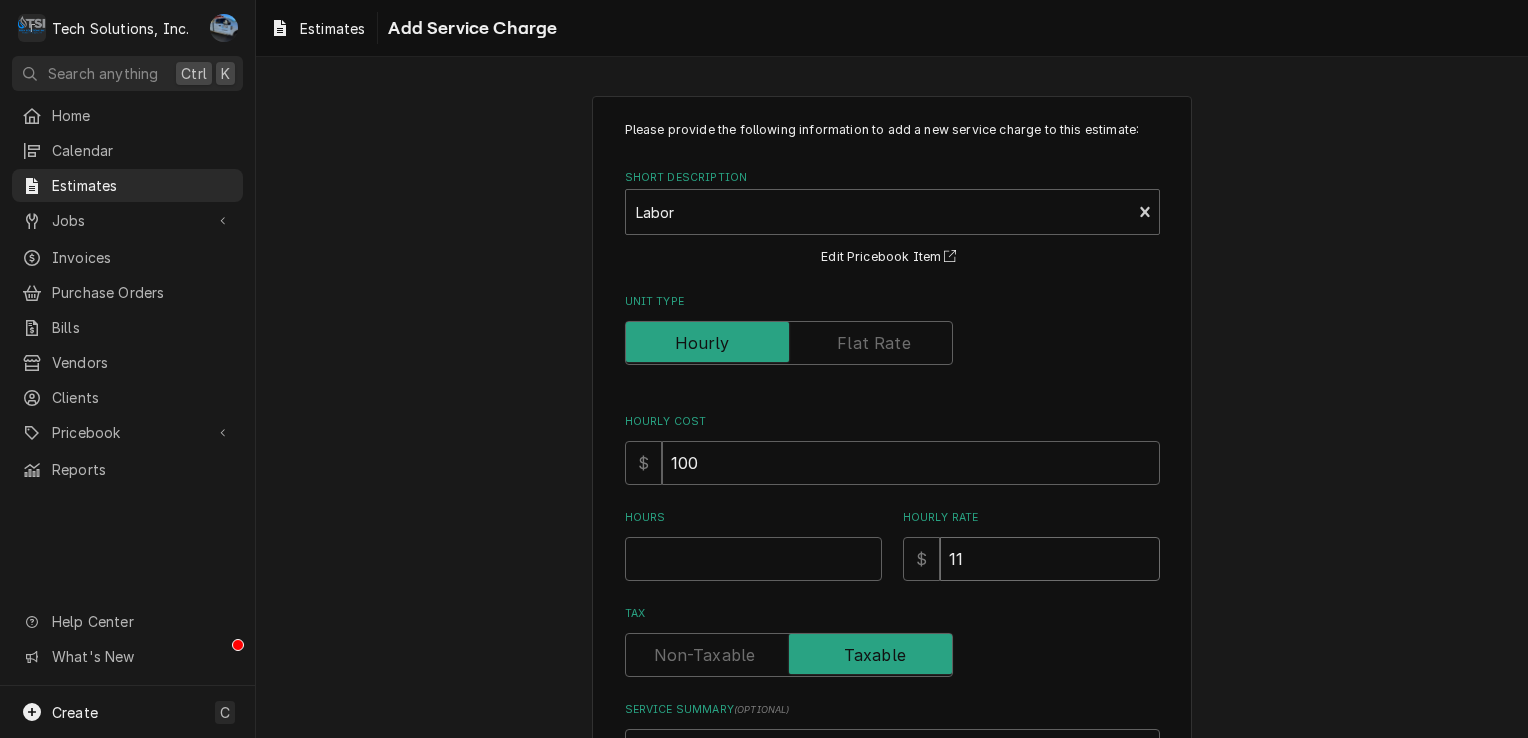type on "x" 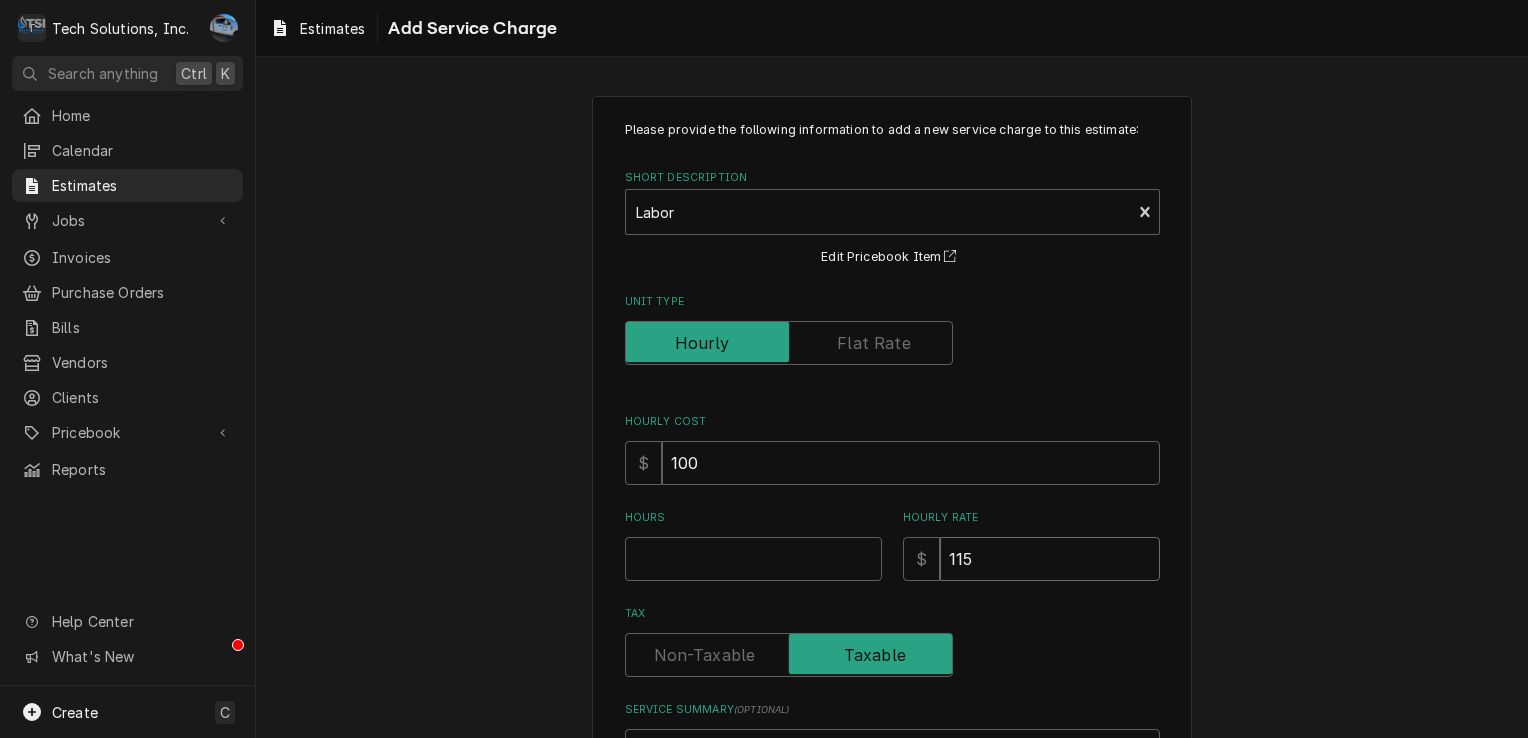 type on "x" 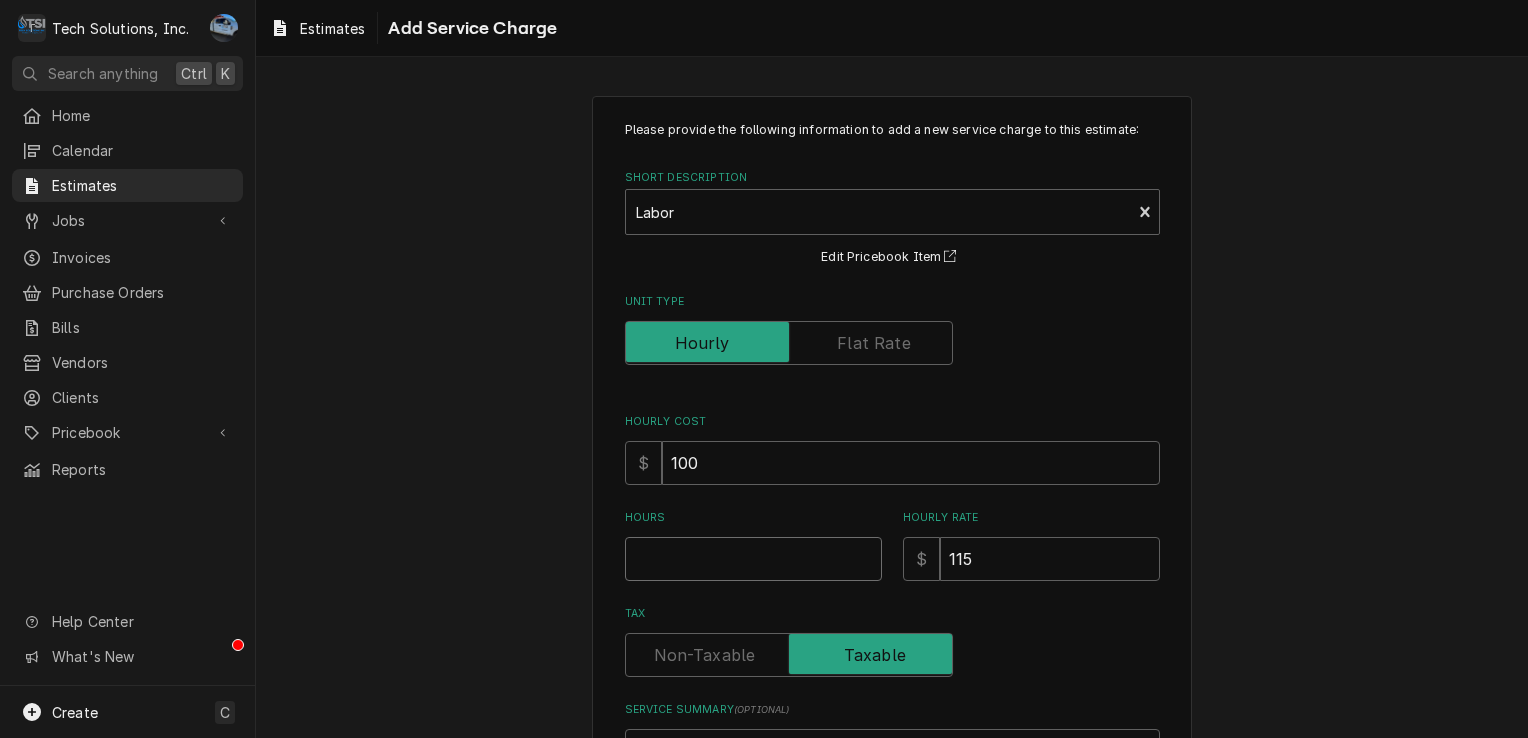 click on "Hours" at bounding box center (753, 559) 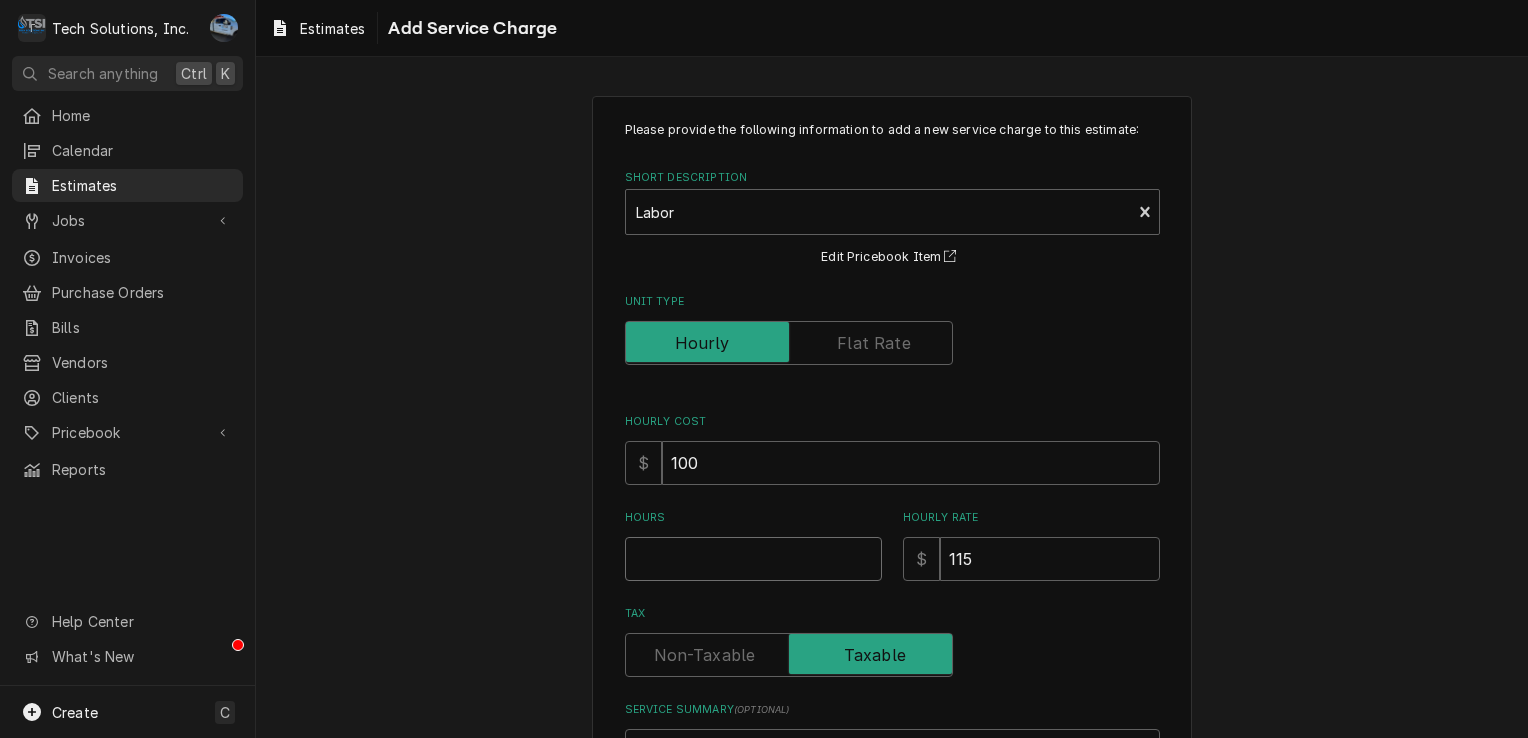 type on "x" 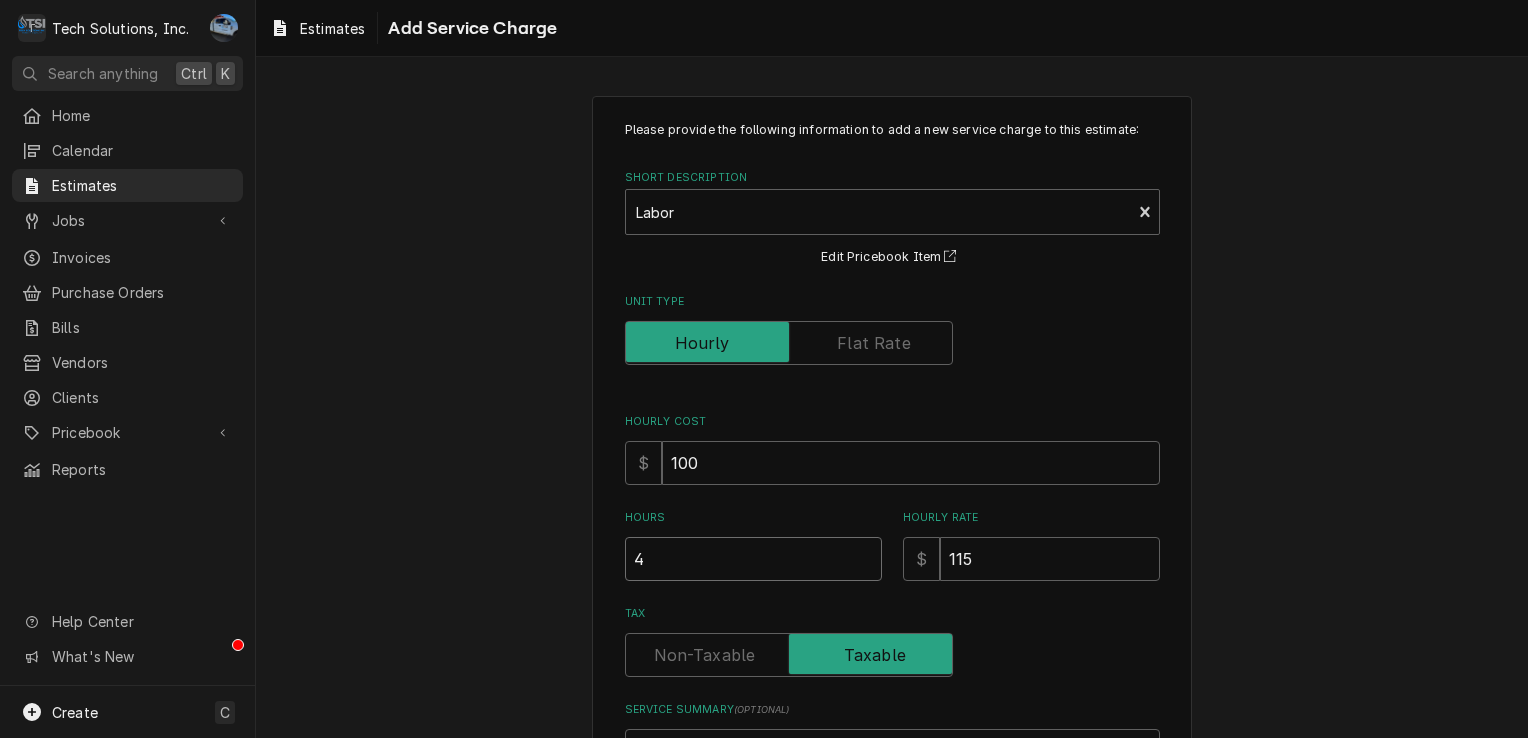 type on "x" 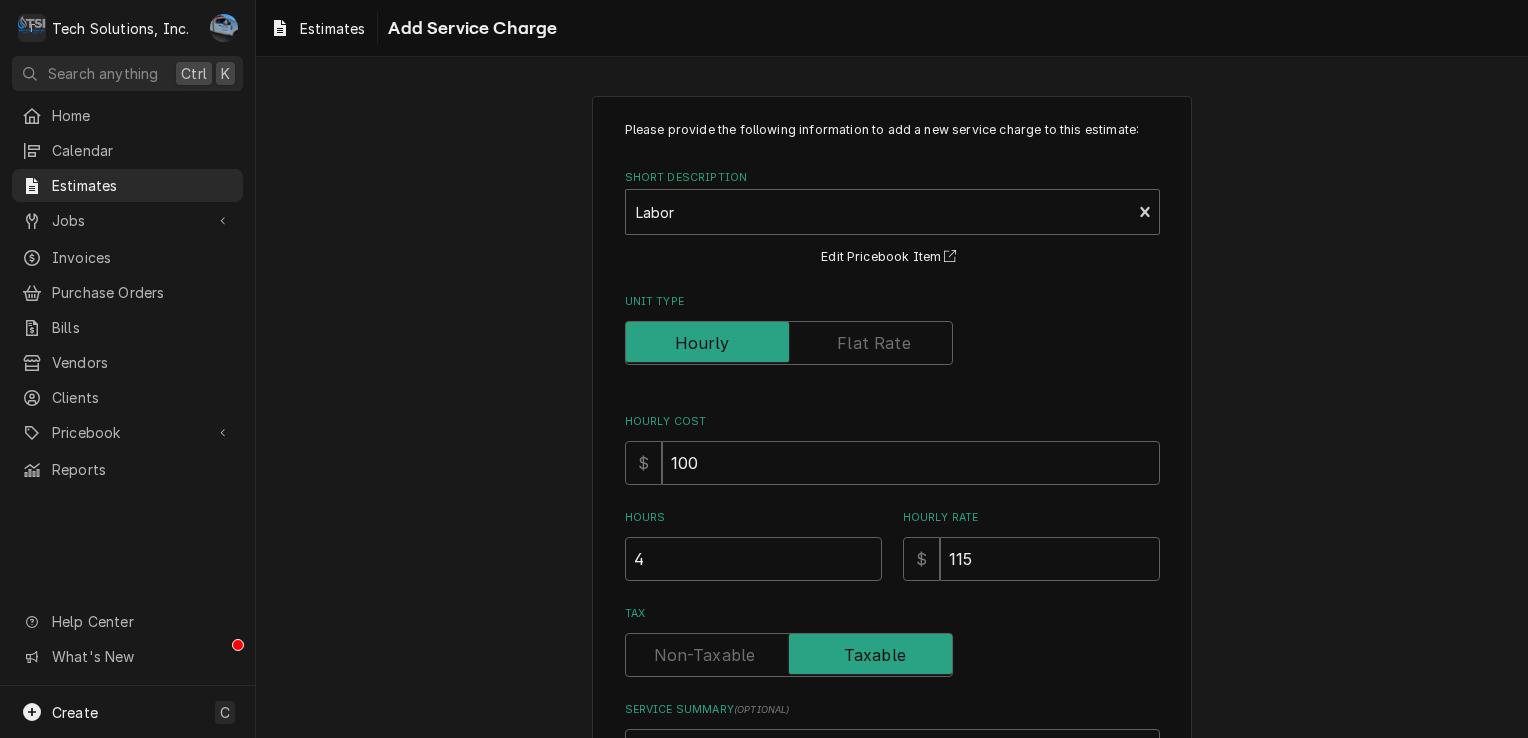 click on "Please provide the following information to add a new service charge to this estimate: Short Description Labor Edit Pricebook Item    Unit Type Hourly Cost $ 100 Hours 4 Hourly Rate $ 115 Tax Service Summary  ( optional ) Add Cancel" at bounding box center [892, 509] 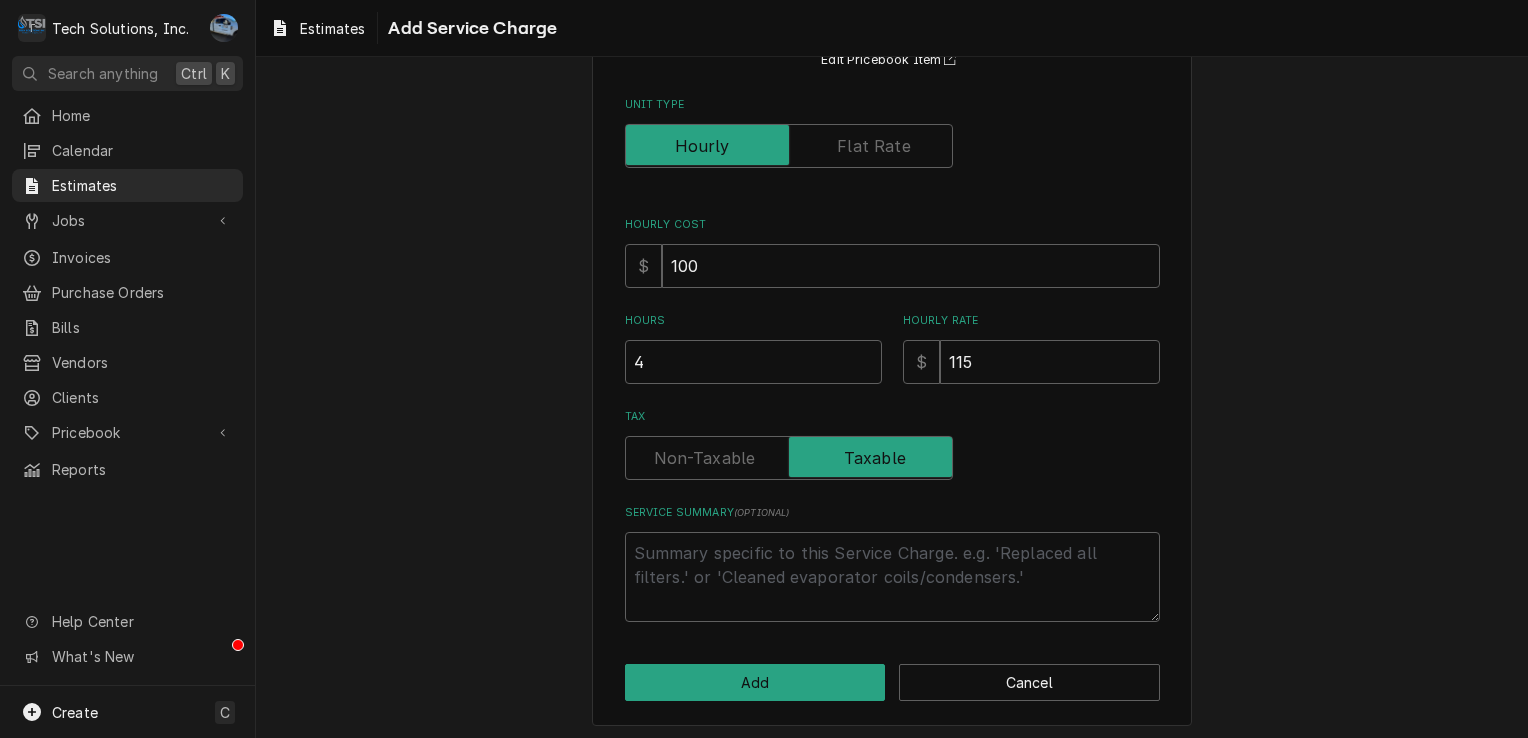 scroll, scrollTop: 200, scrollLeft: 0, axis: vertical 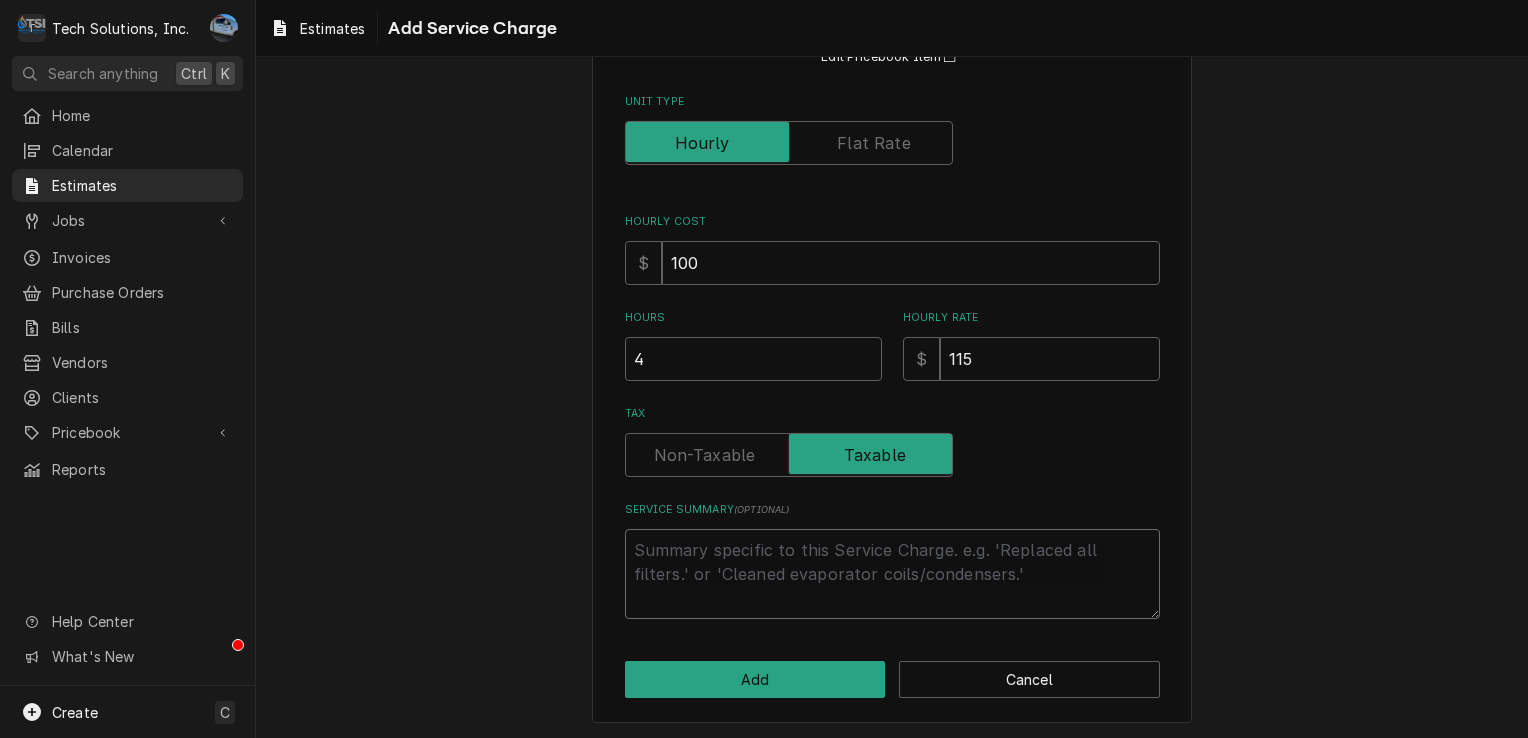 click on "Service Summary  ( optional )" at bounding box center (892, 574) 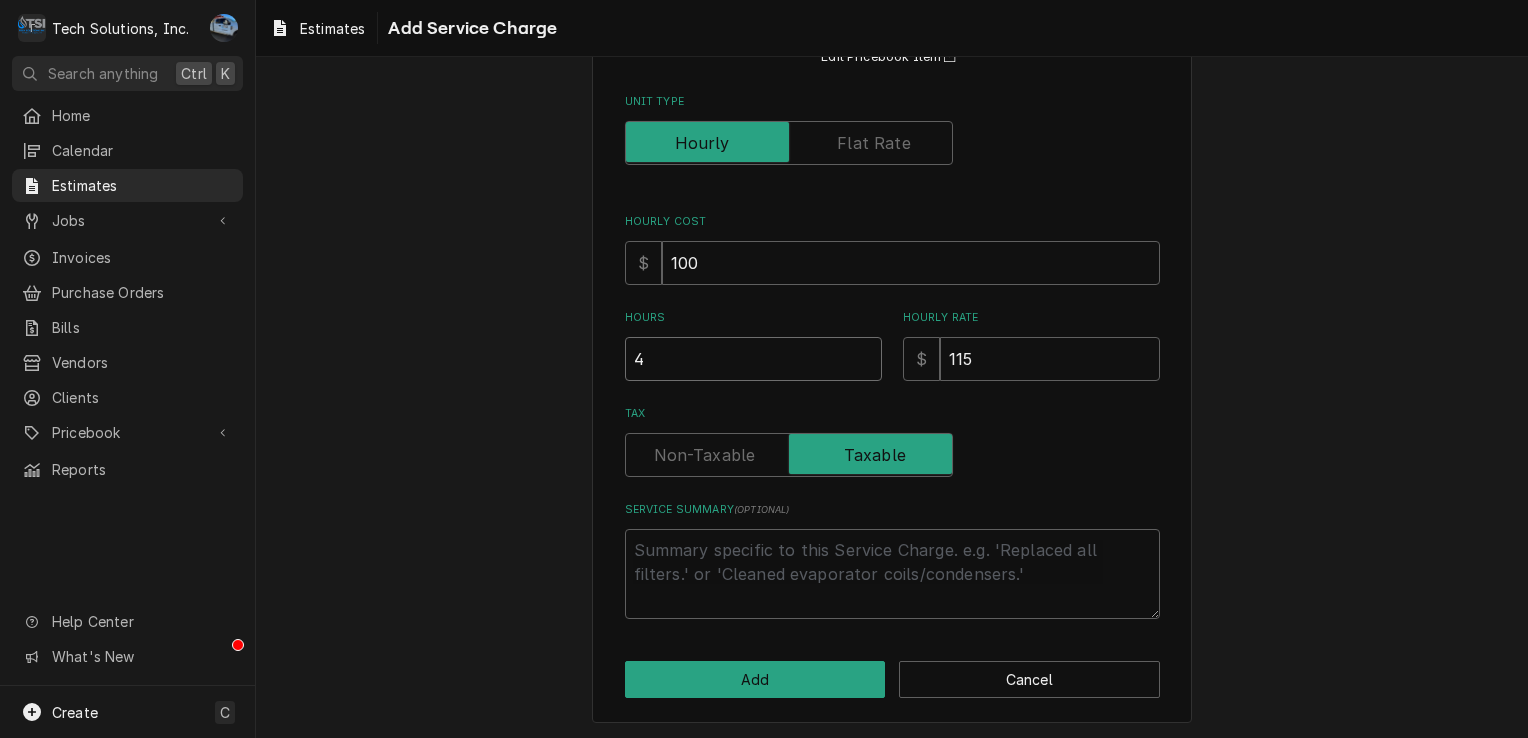 click on "4" at bounding box center [753, 359] 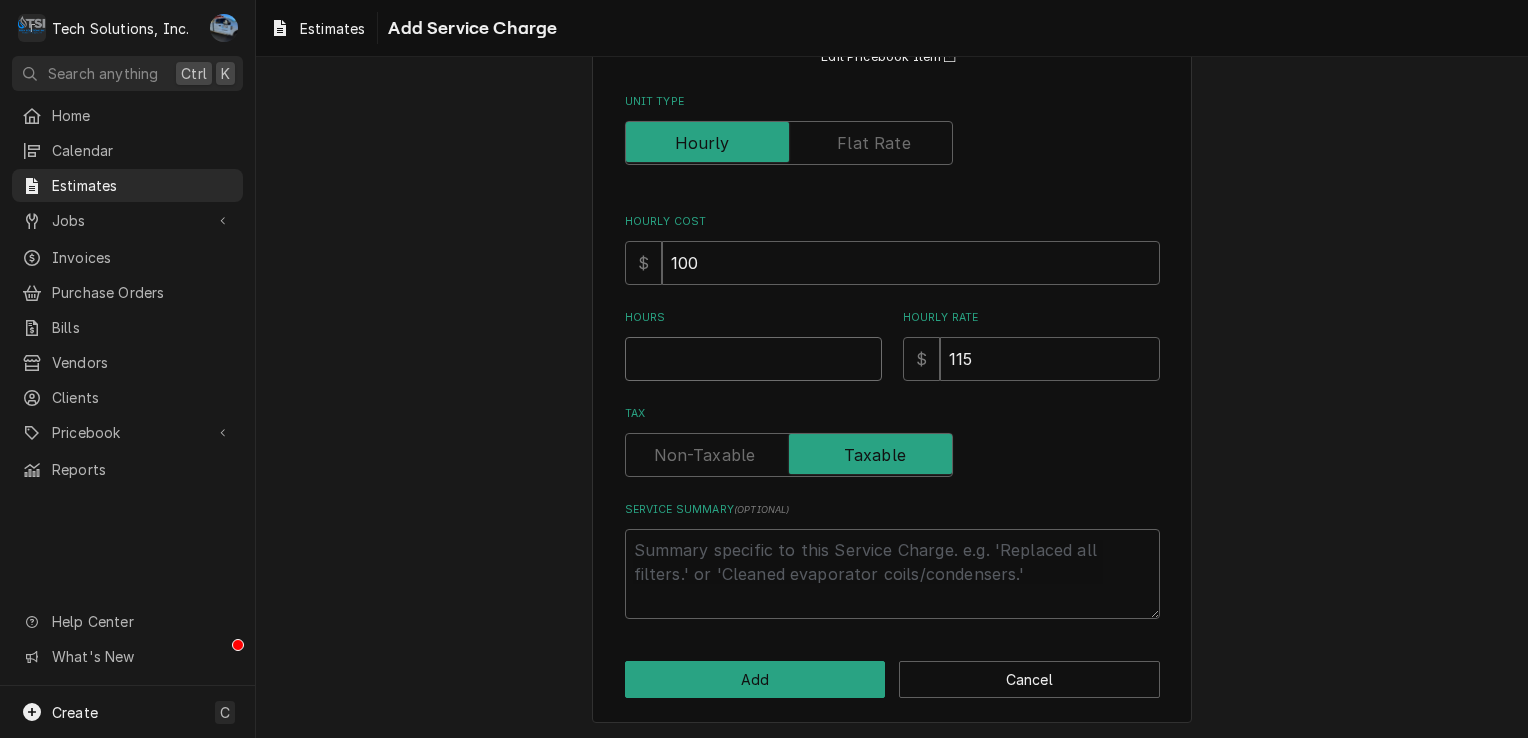 type on "x" 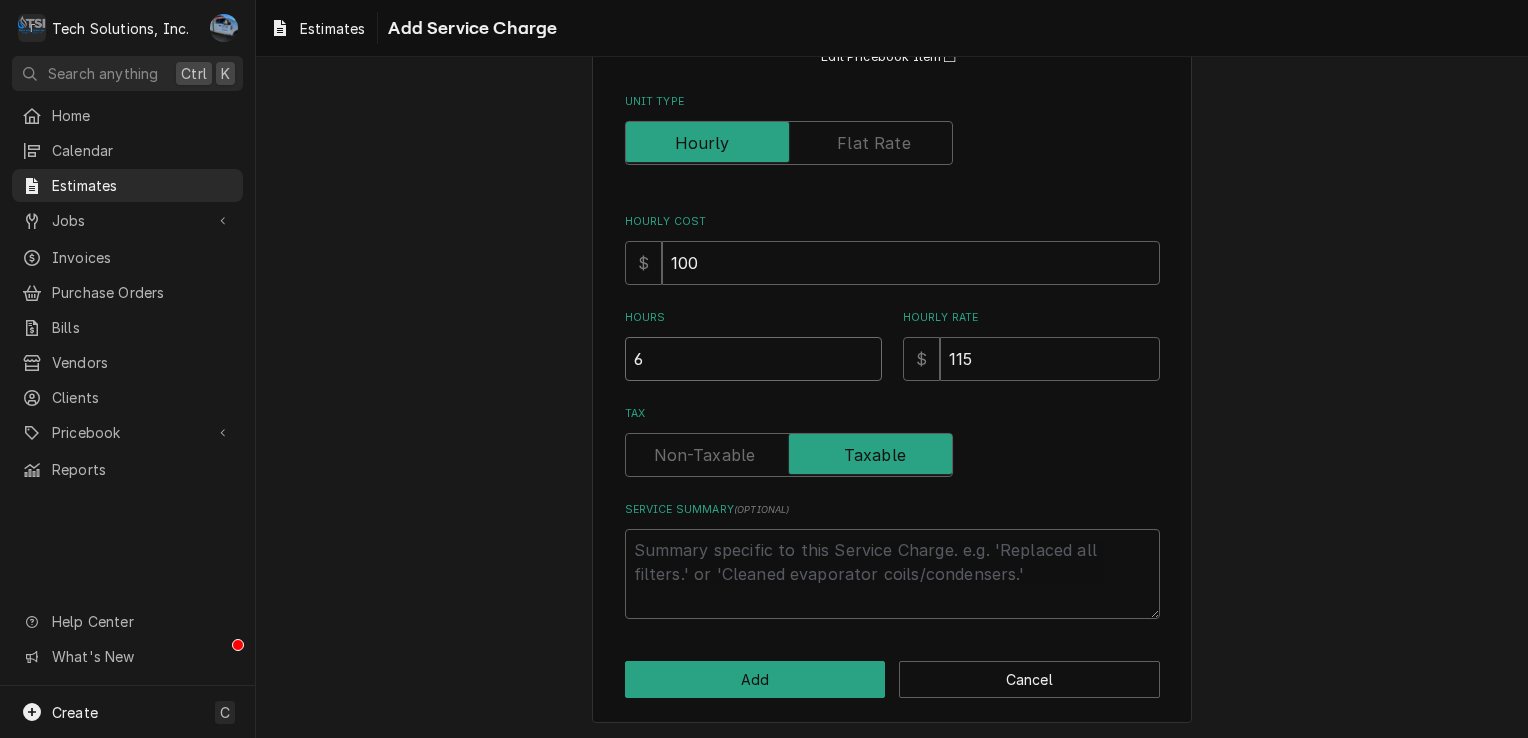 type on "x" 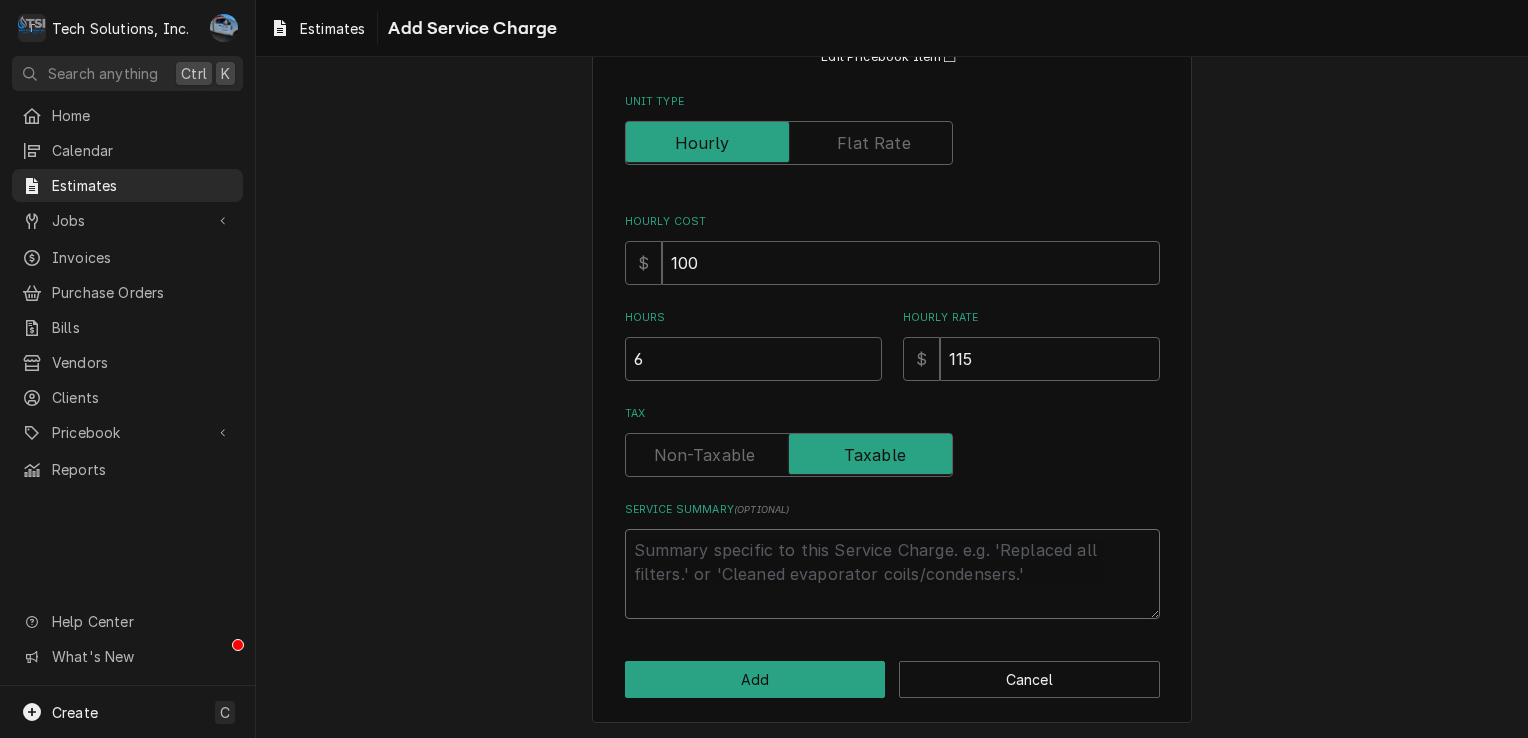 click on "Service Summary  ( optional )" at bounding box center [892, 574] 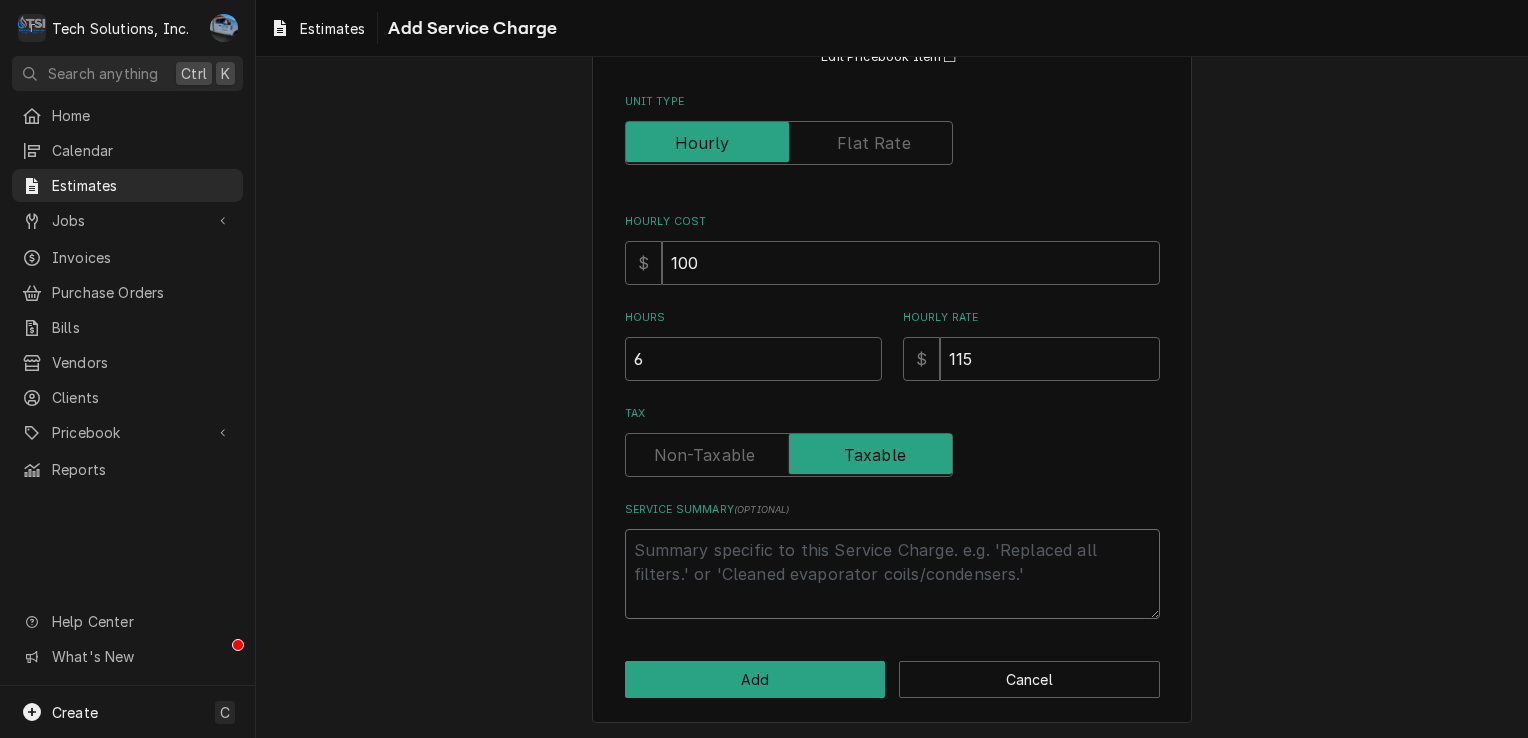type on "x" 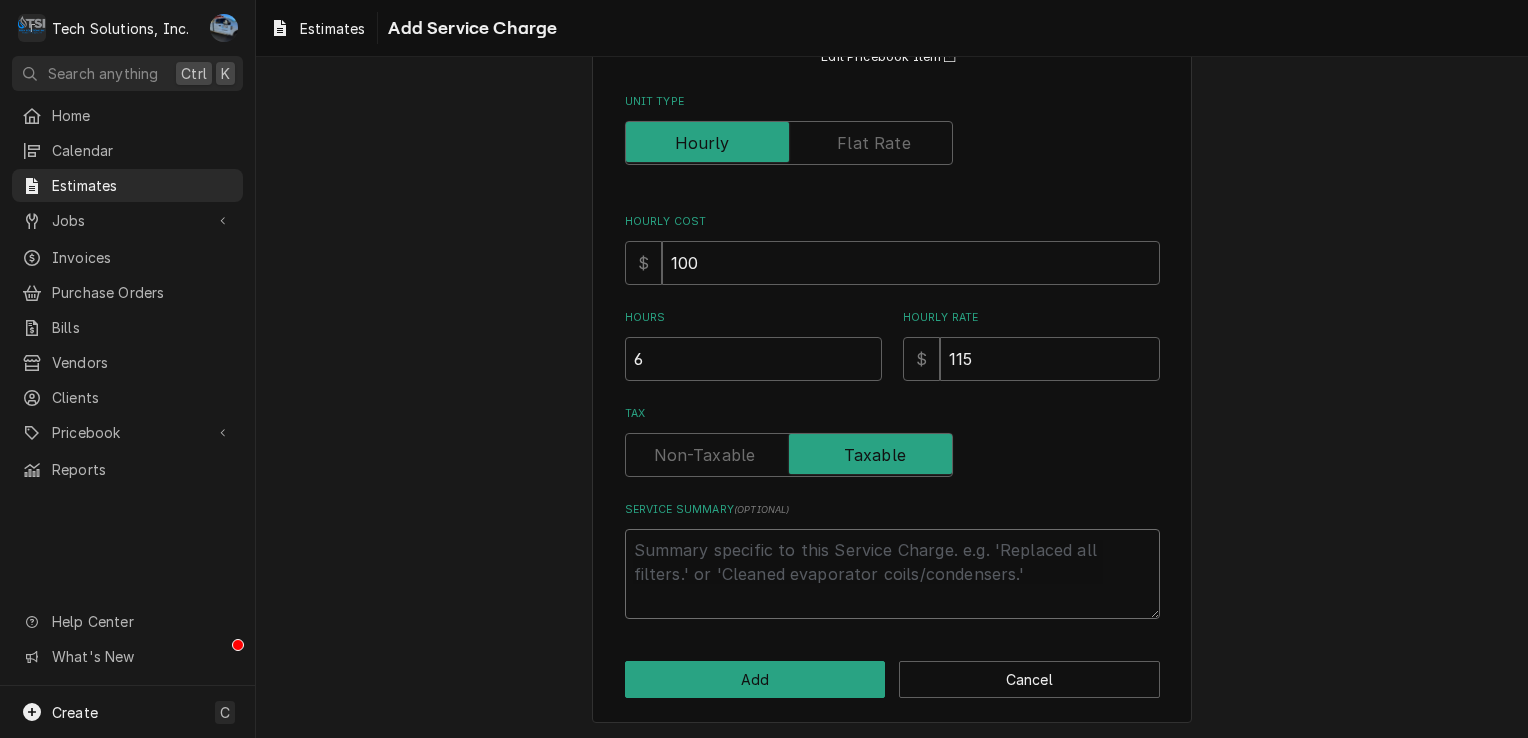 type on "l" 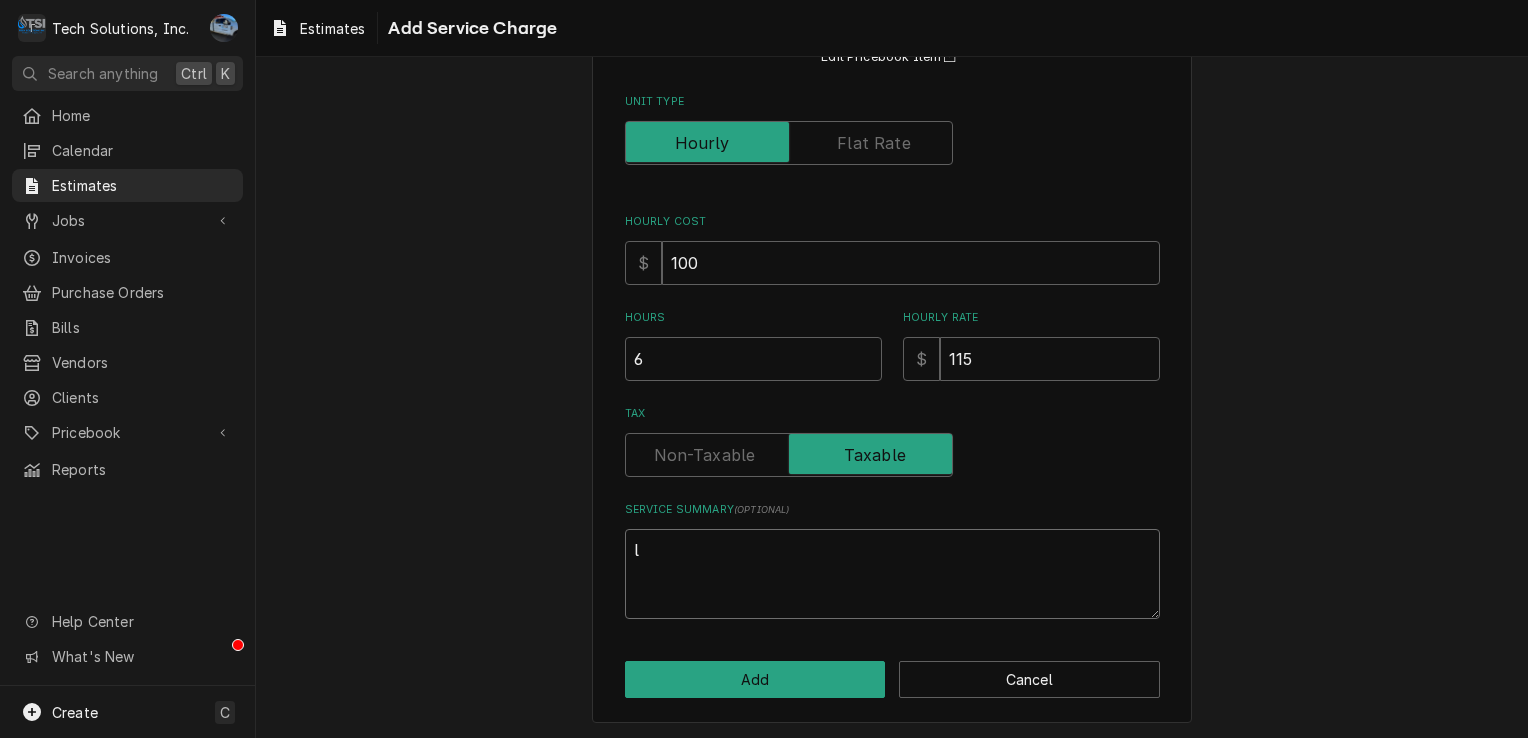 type on "x" 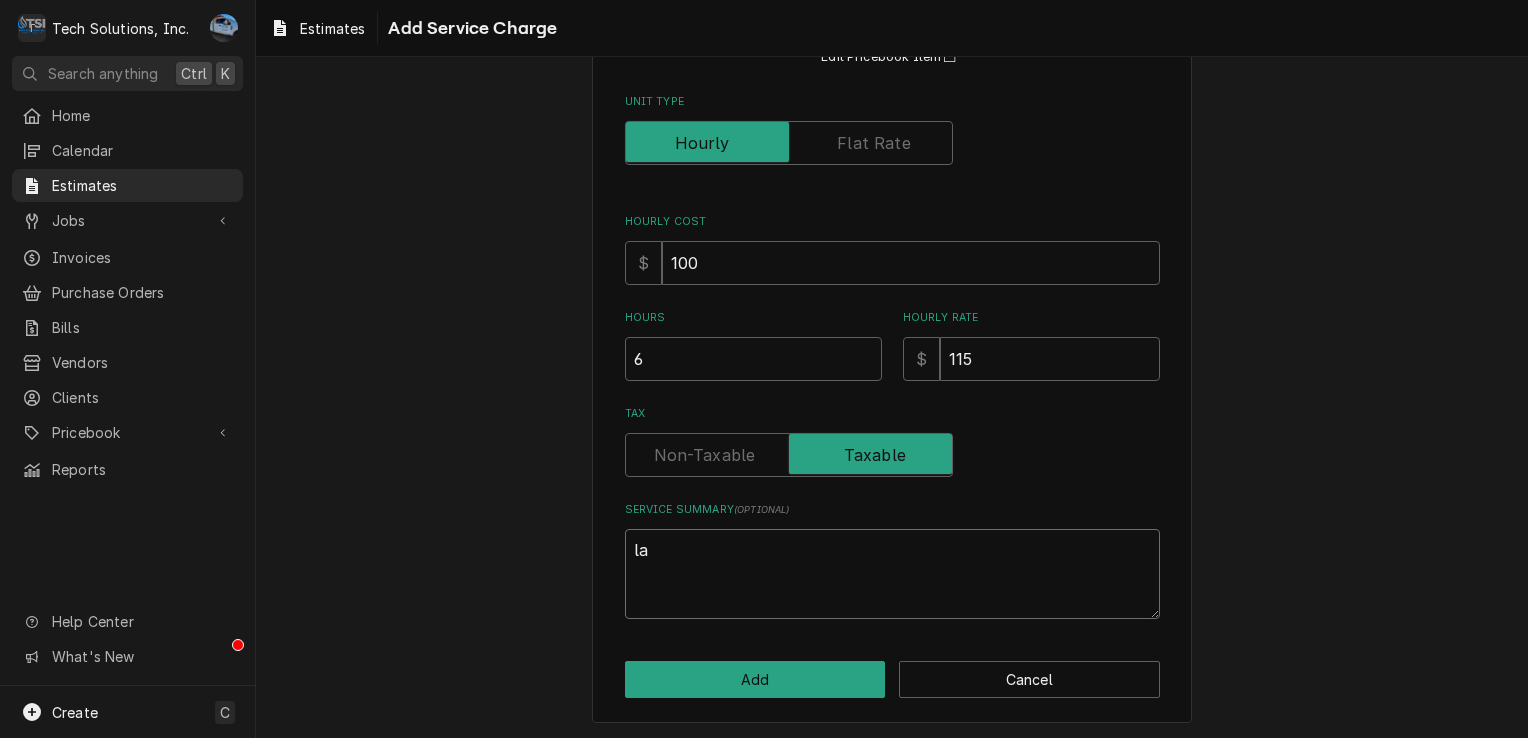 type on "x" 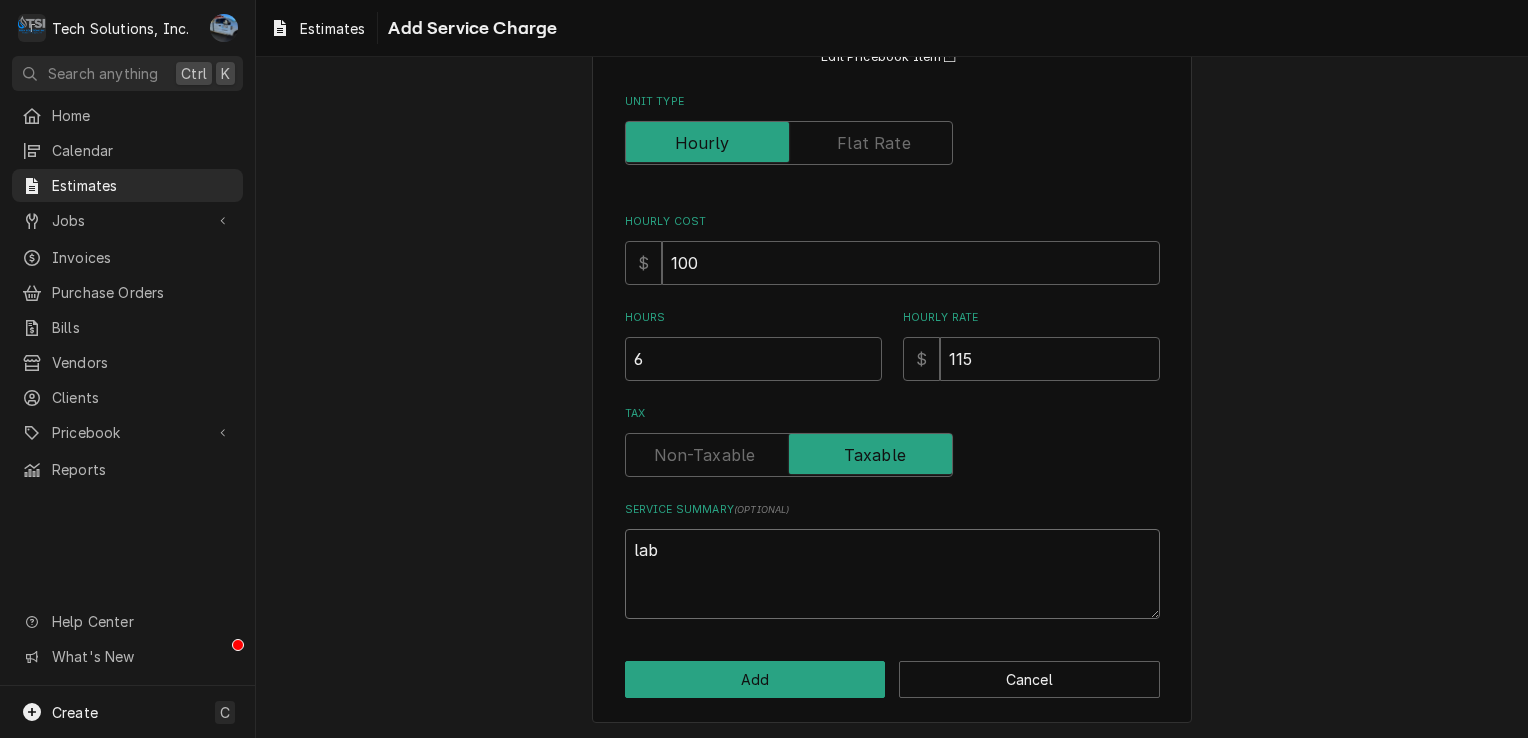 type on "x" 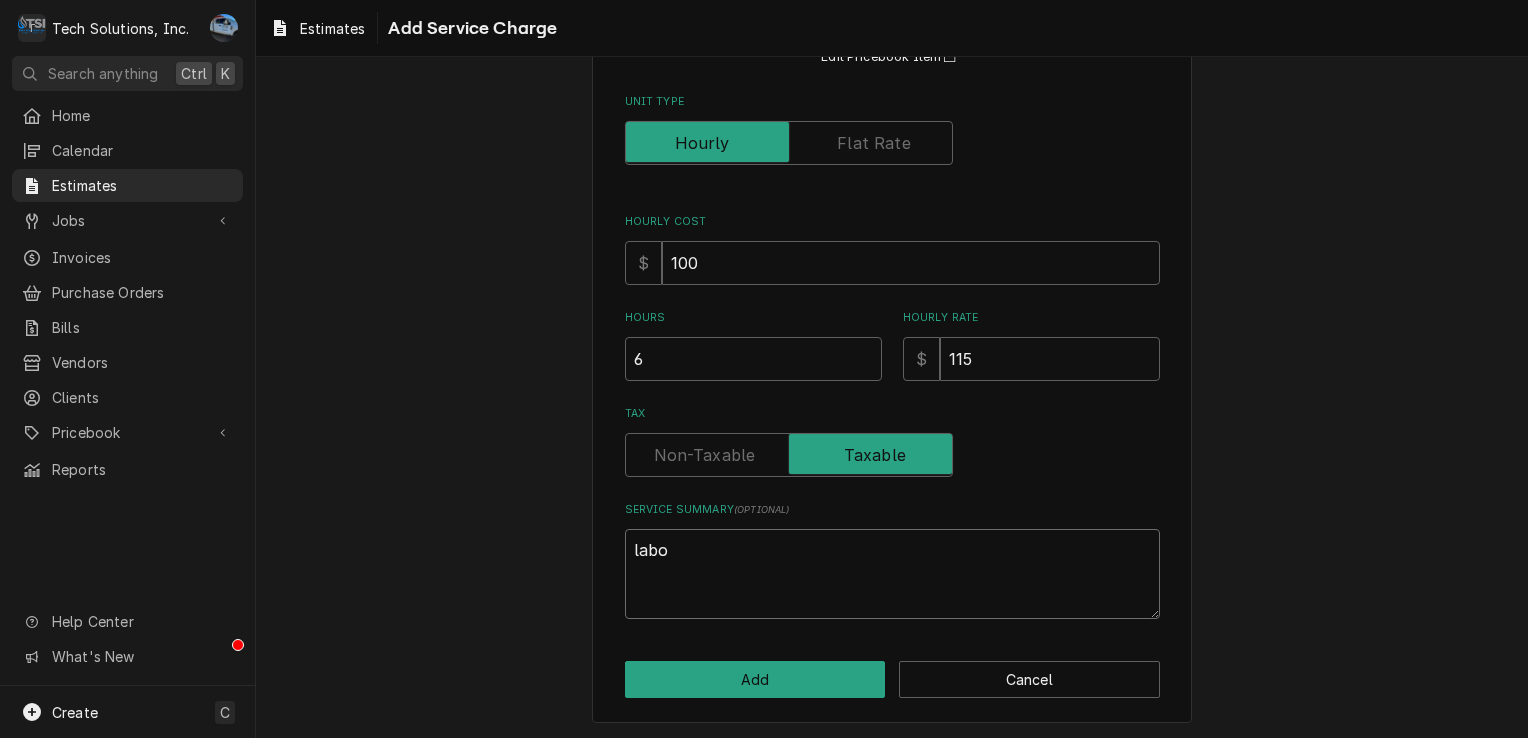 type on "x" 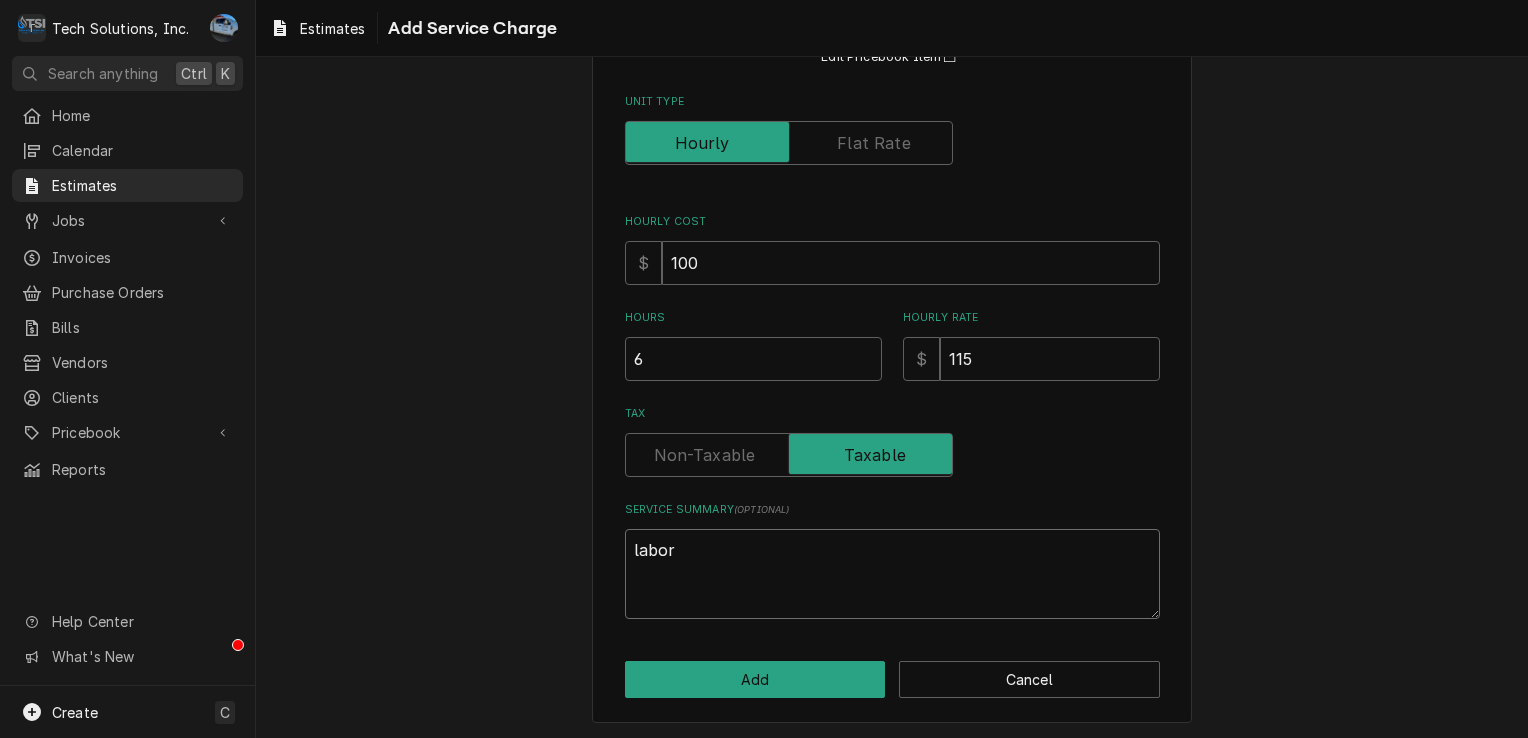 type on "x" 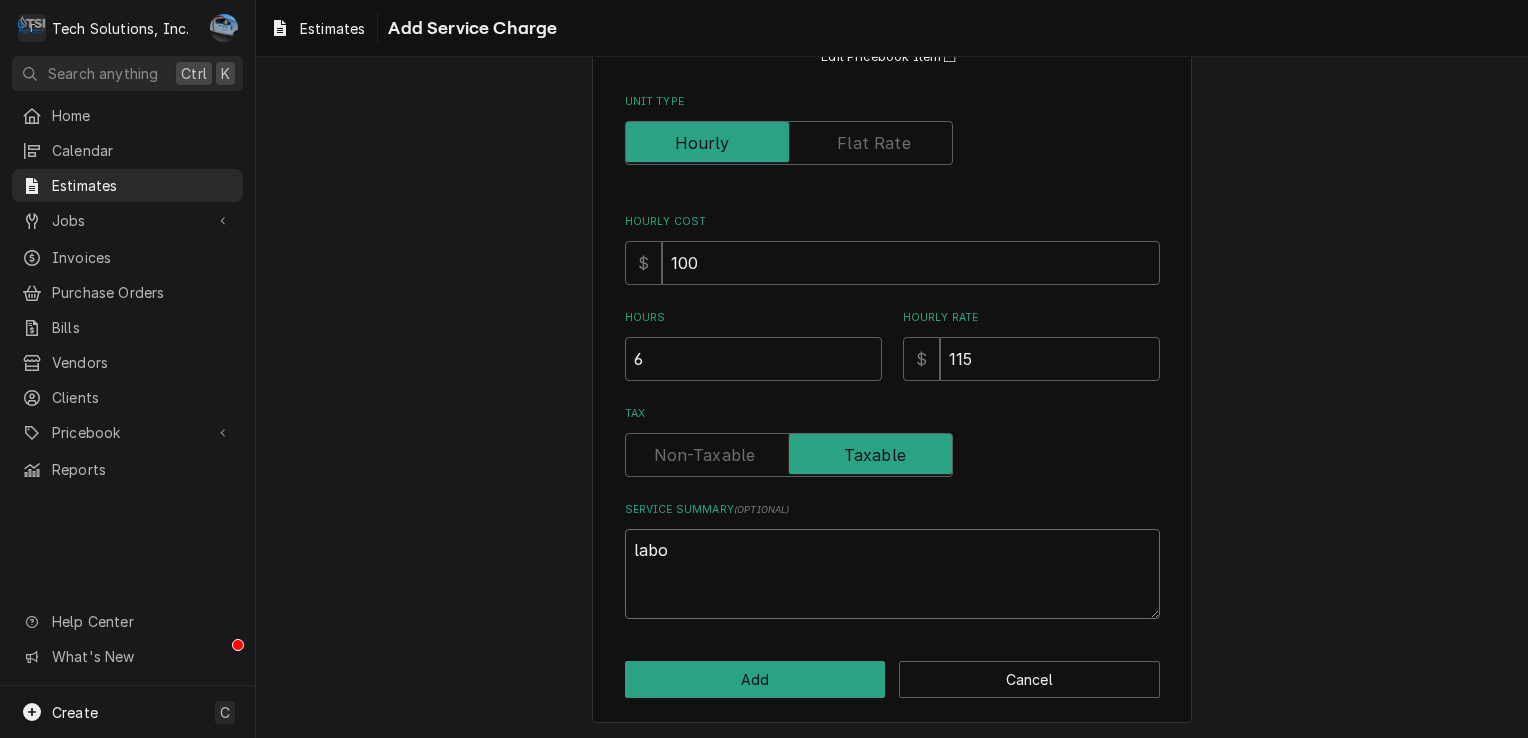 type on "x" 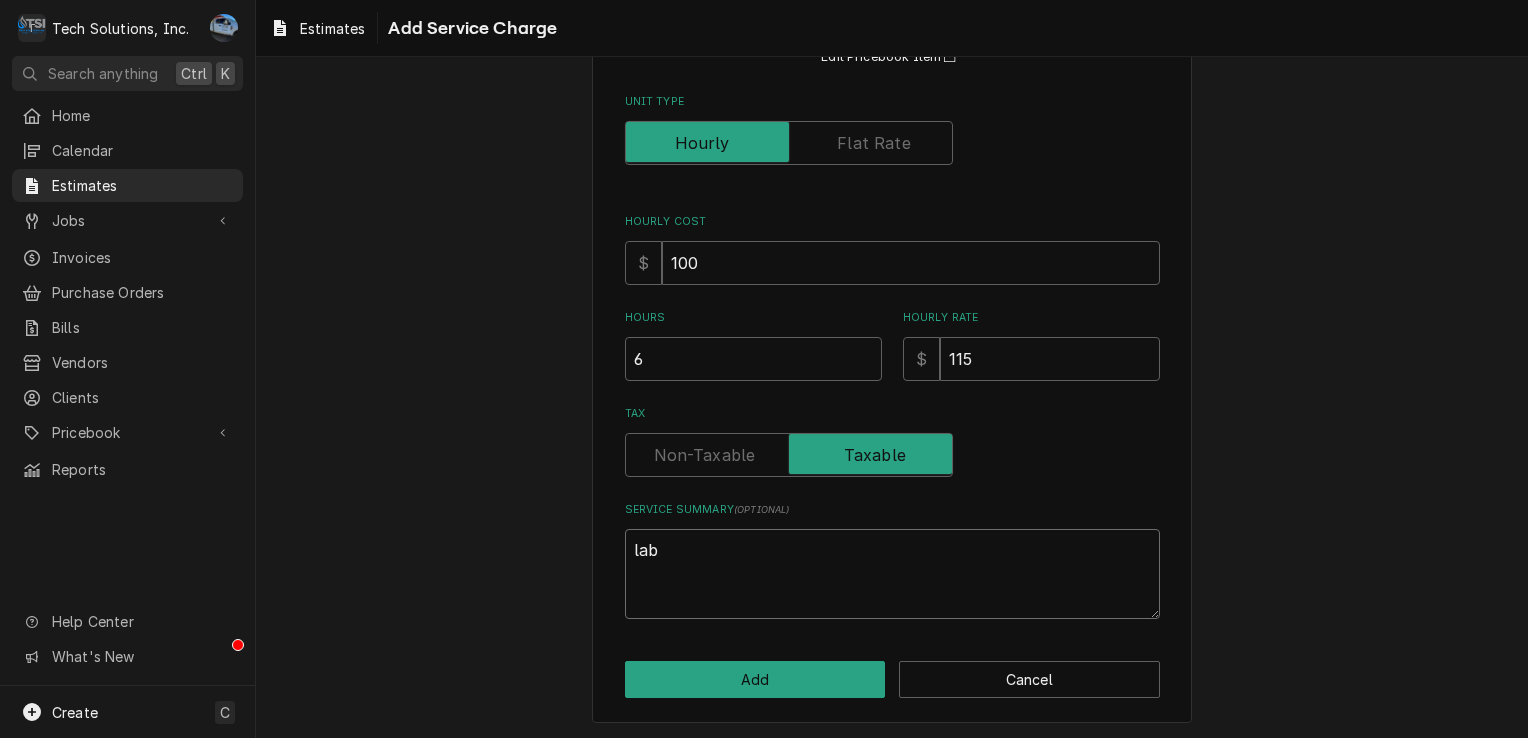 type on "x" 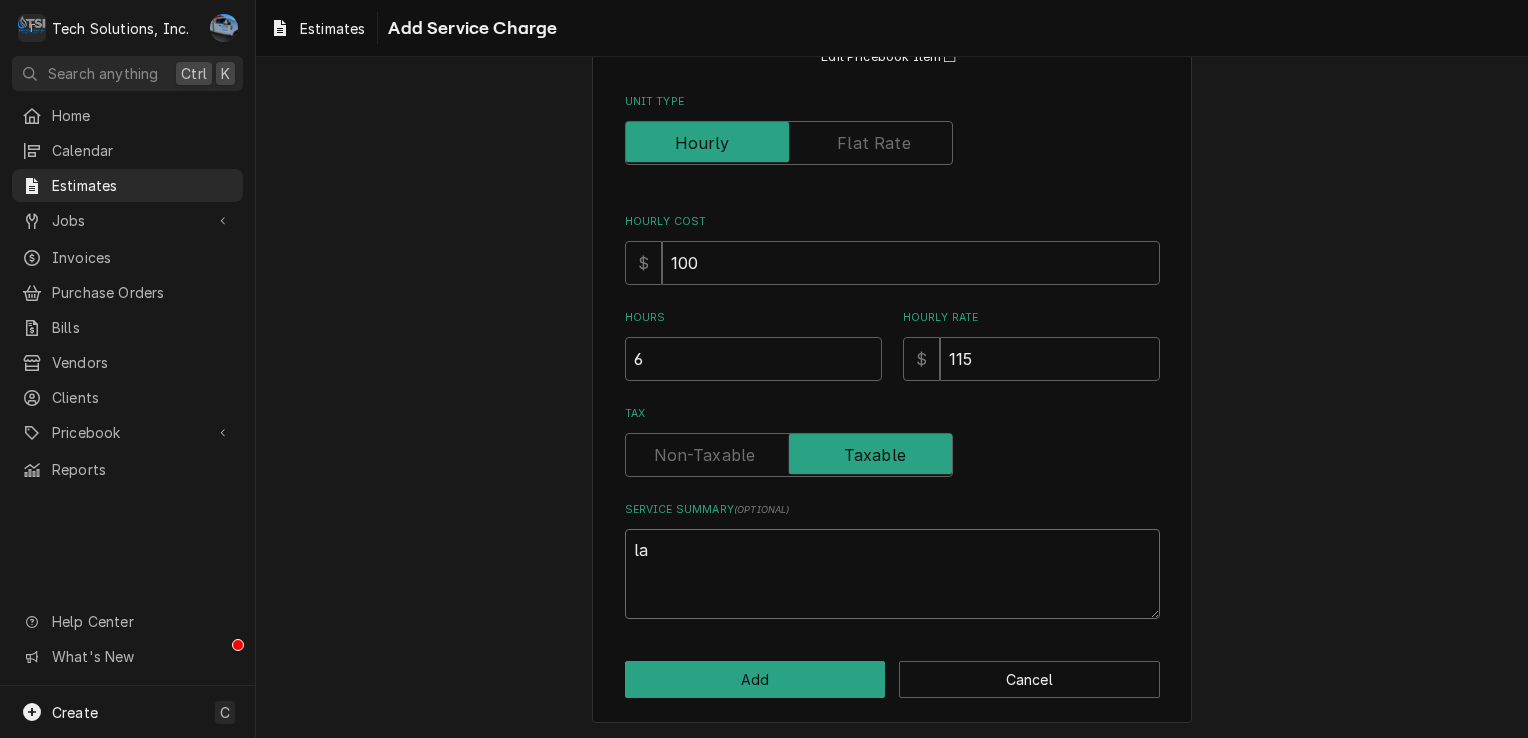 type on "x" 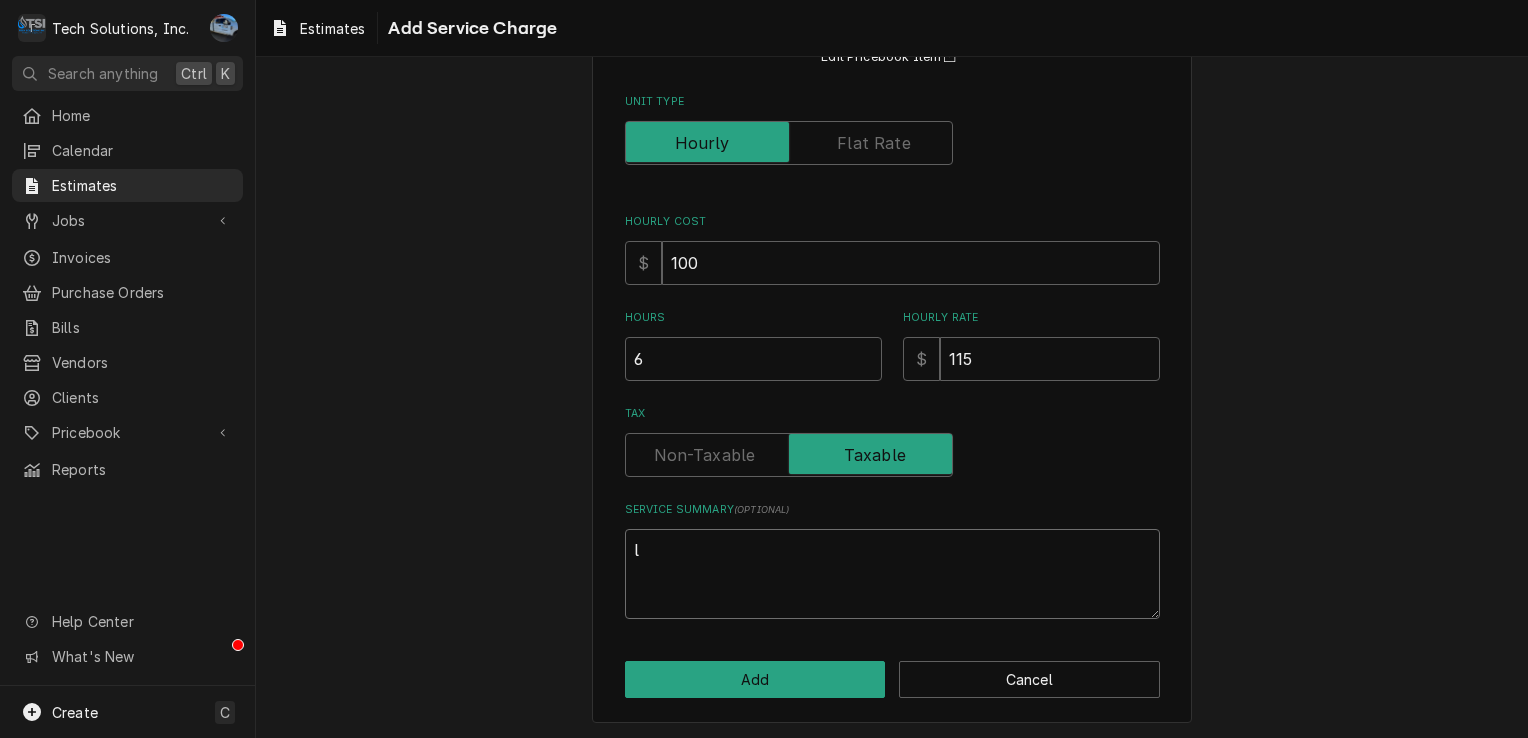 type on "x" 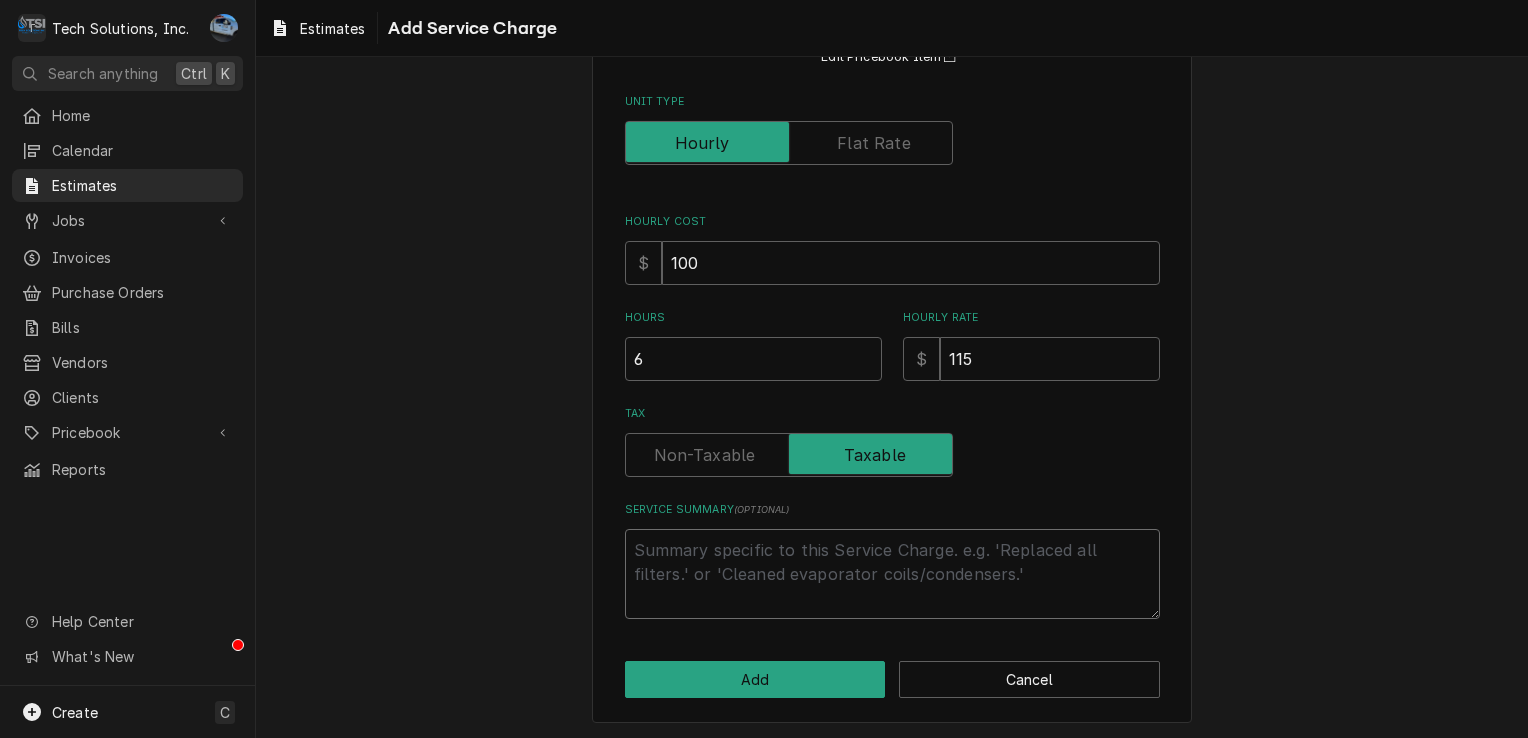 type on "x" 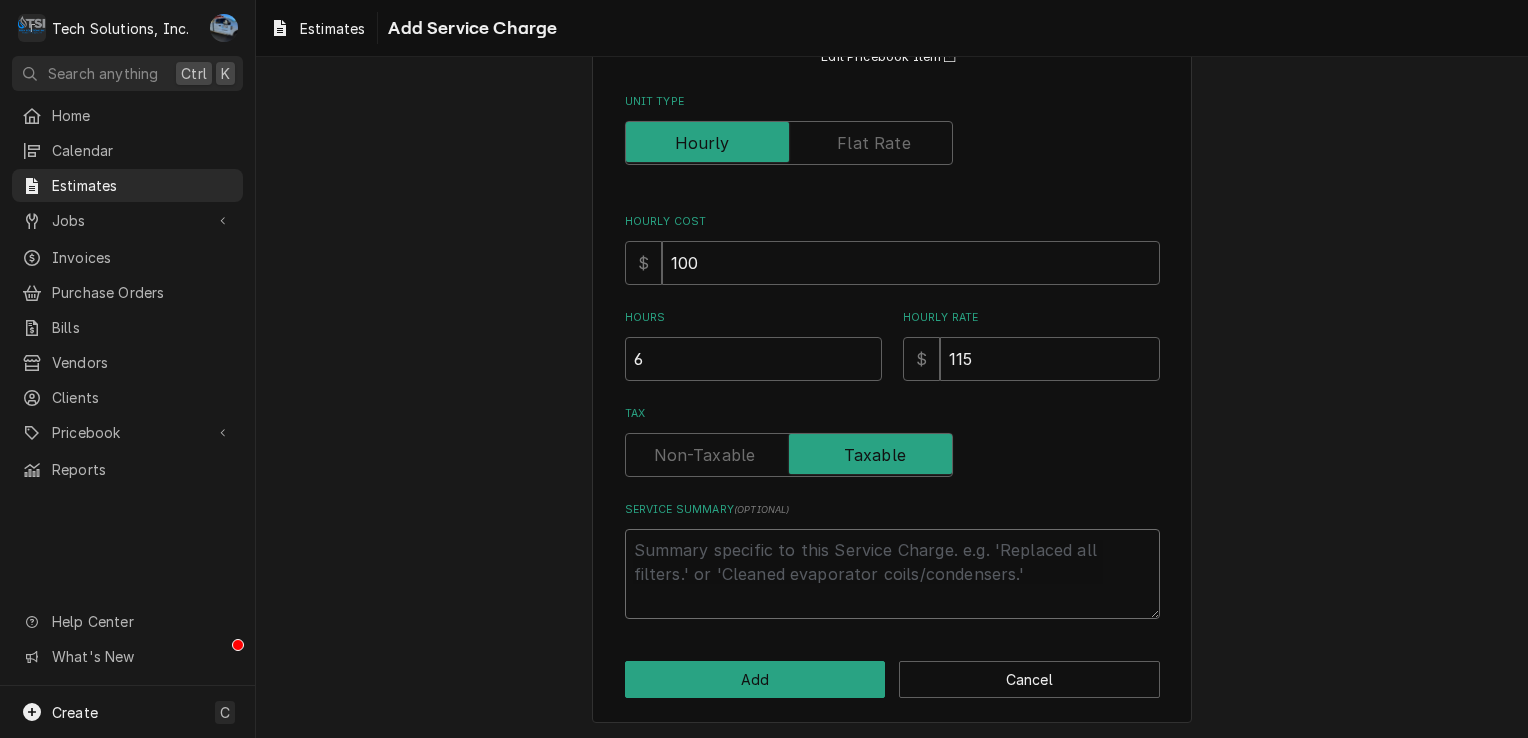 type on "L" 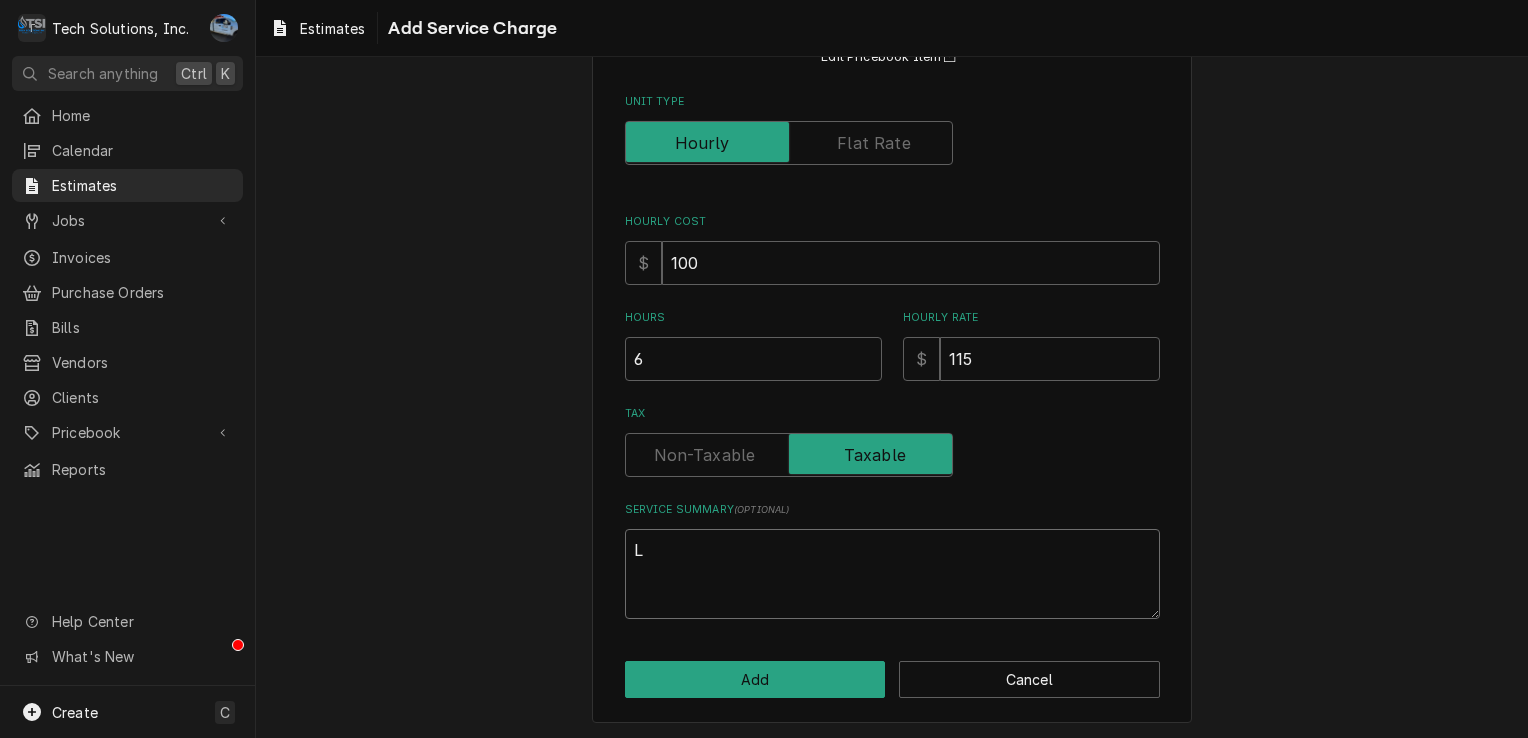type on "x" 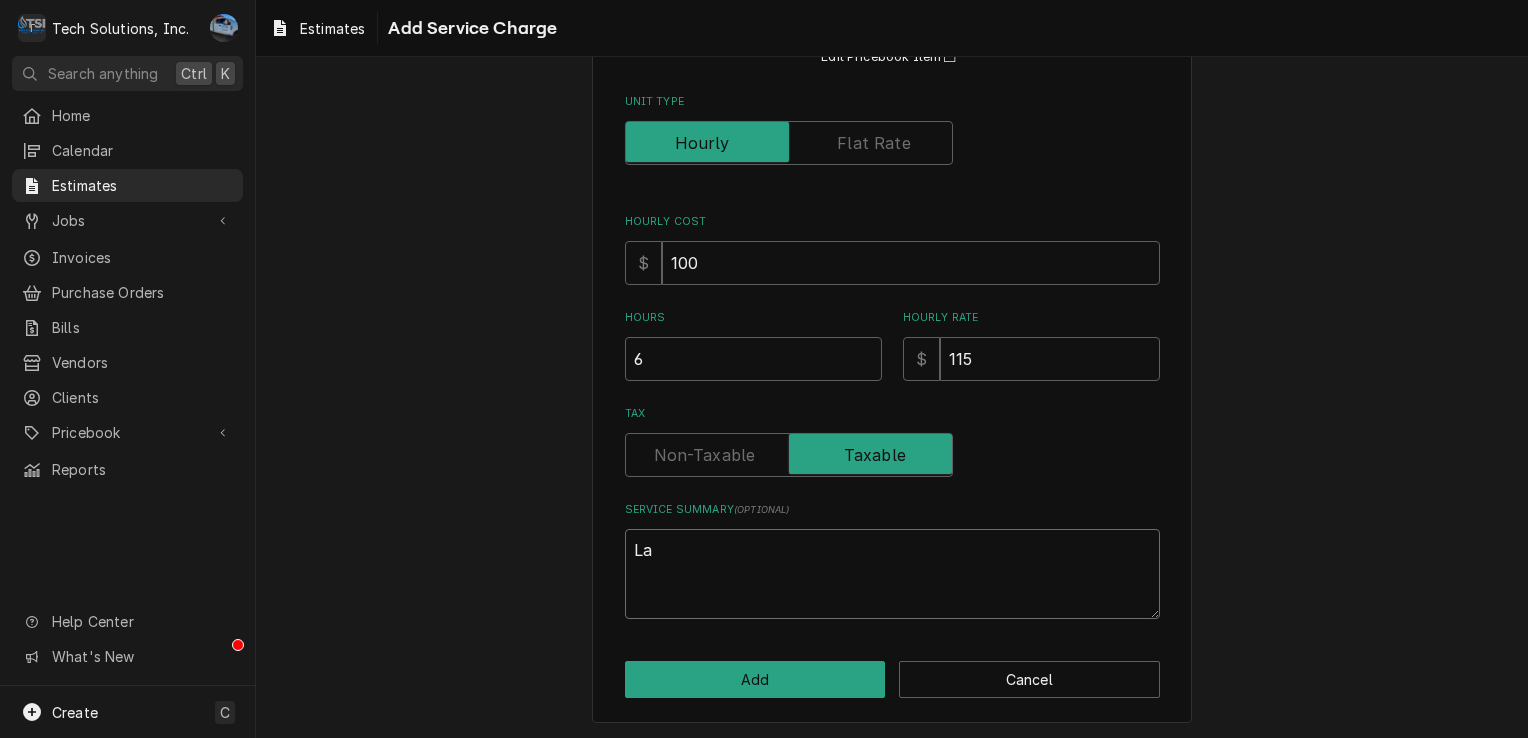 type on "x" 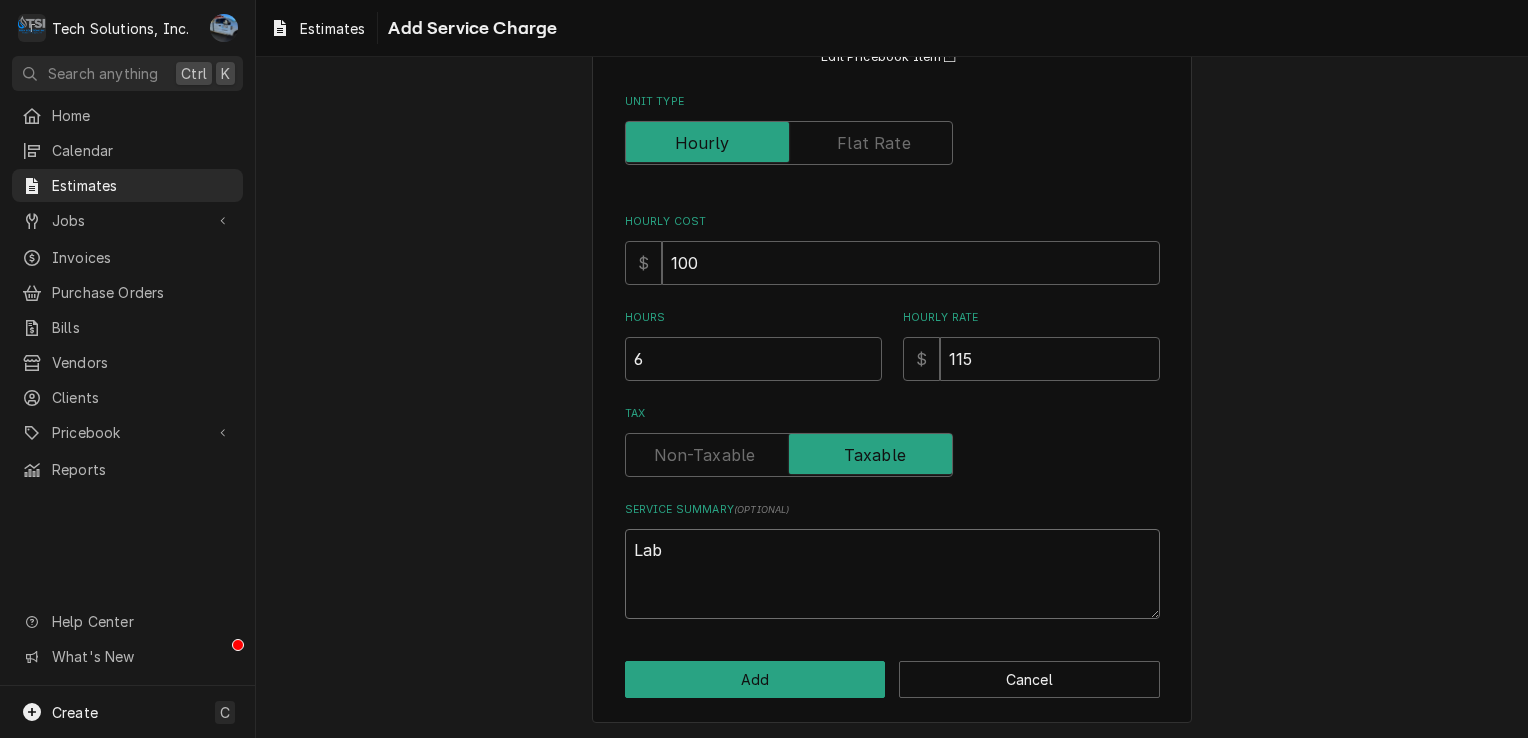 type on "x" 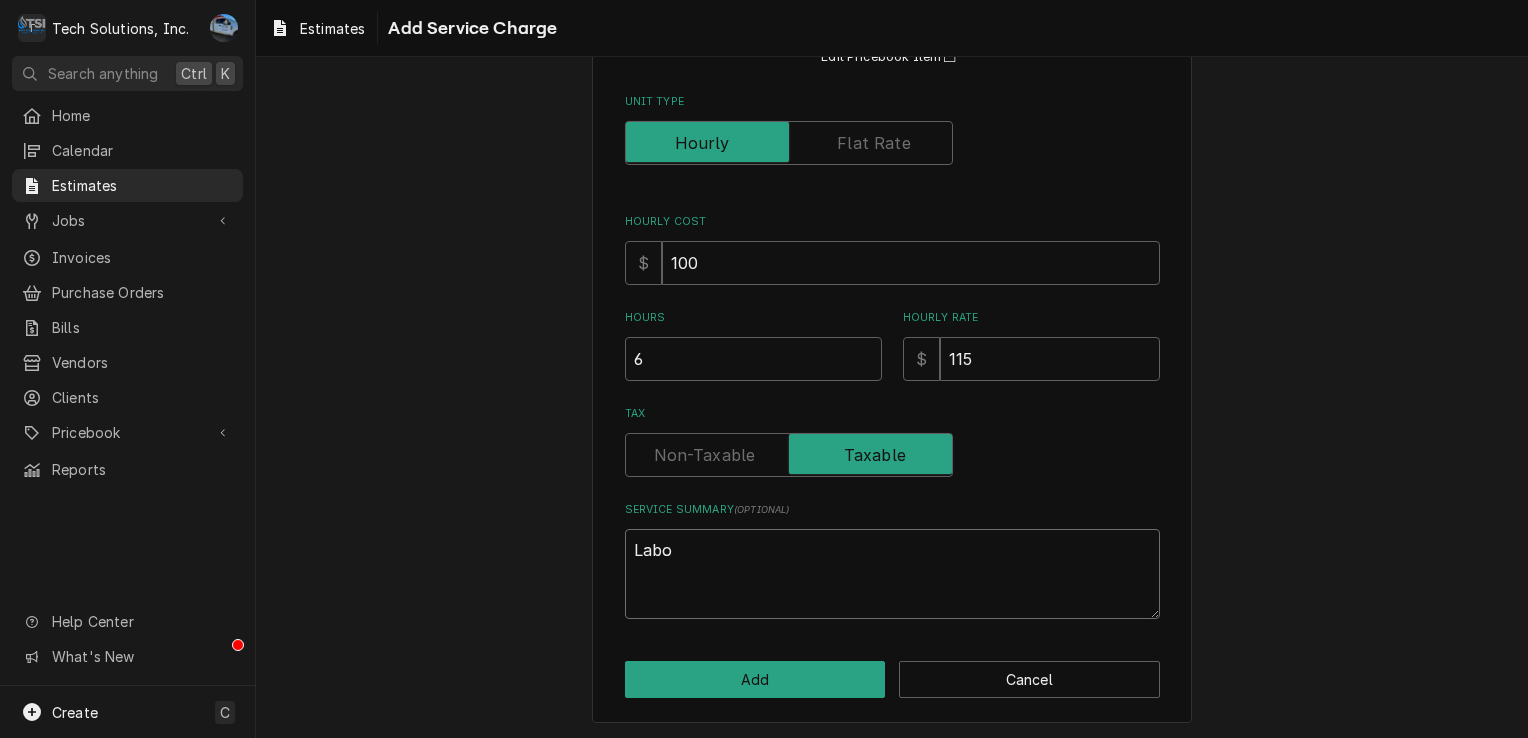 type on "x" 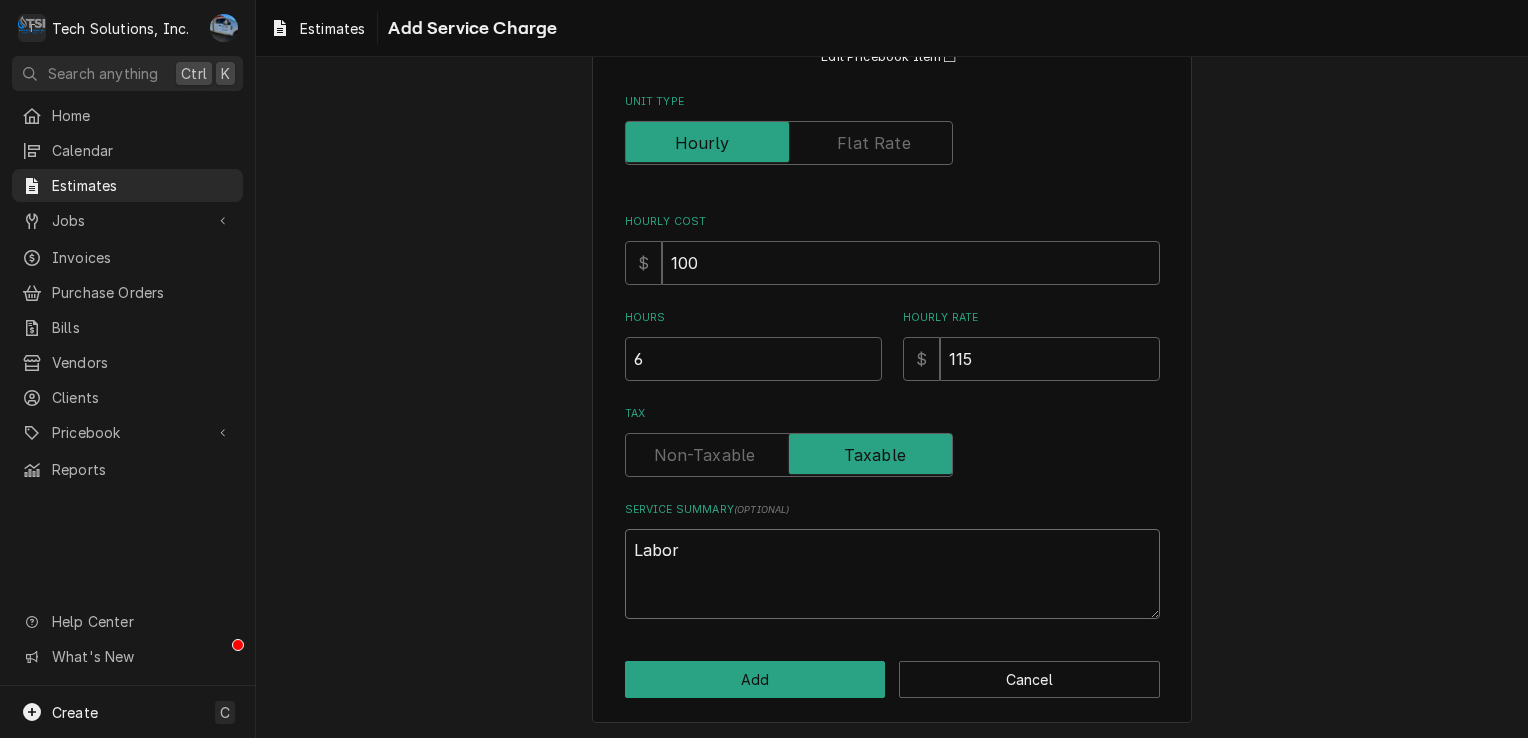 type on "x" 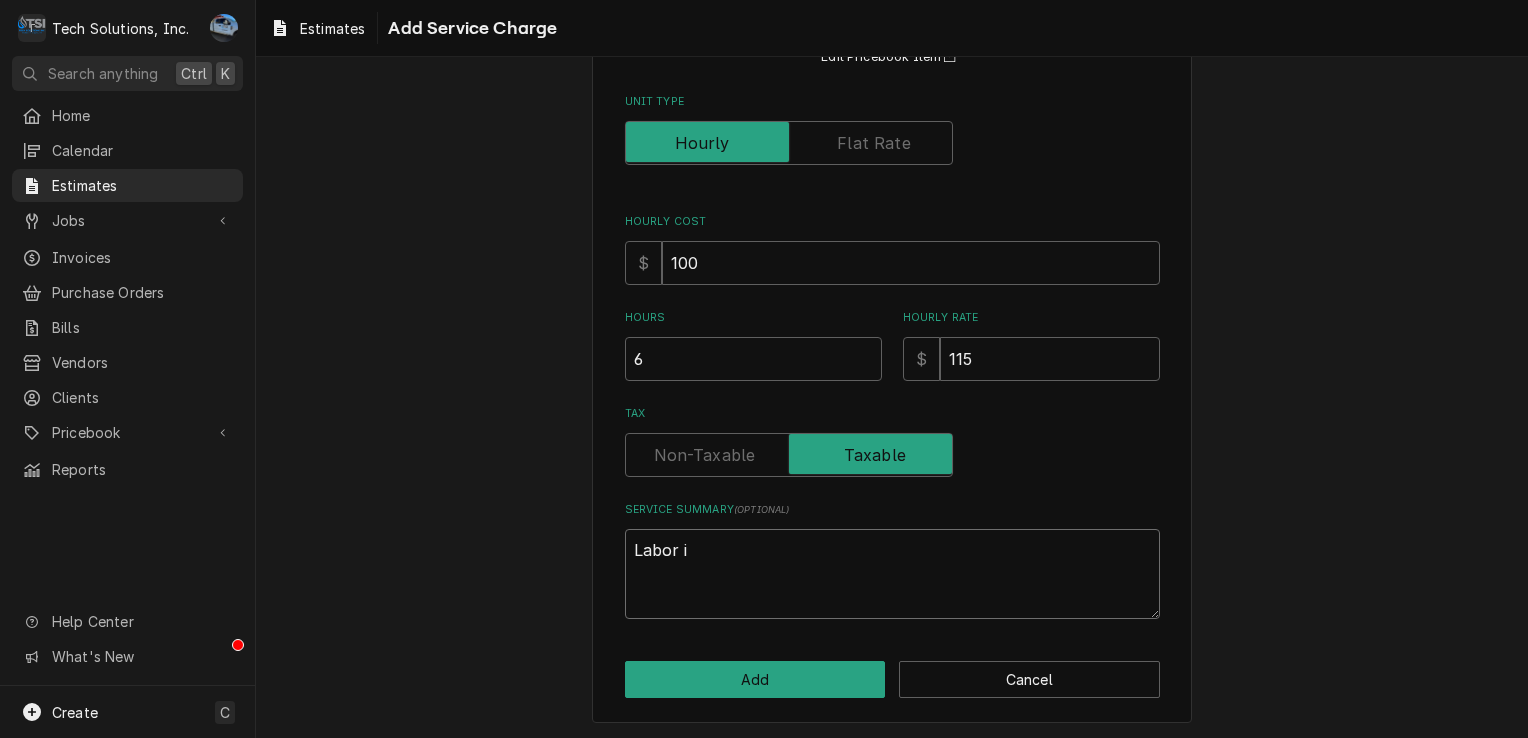 type on "x" 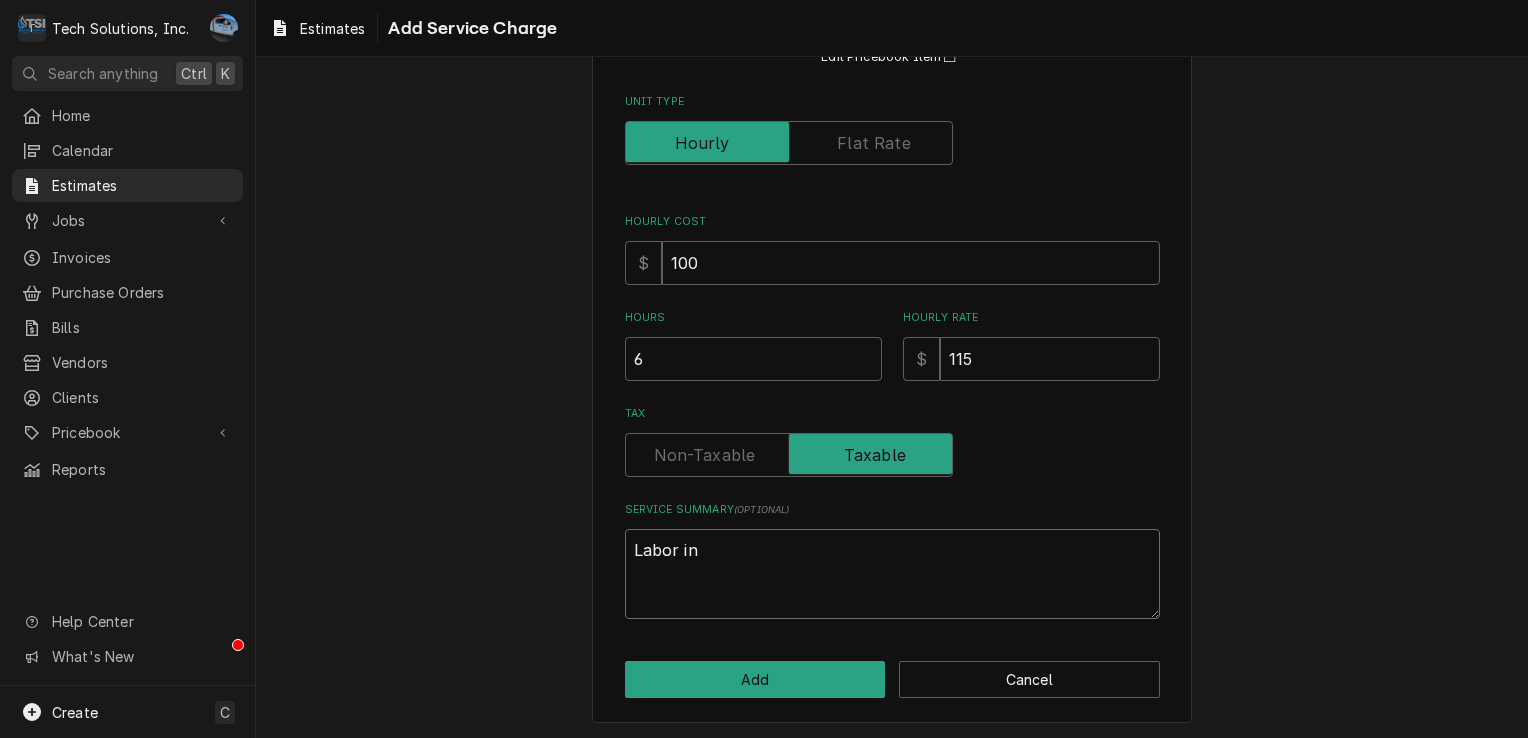 type on "x" 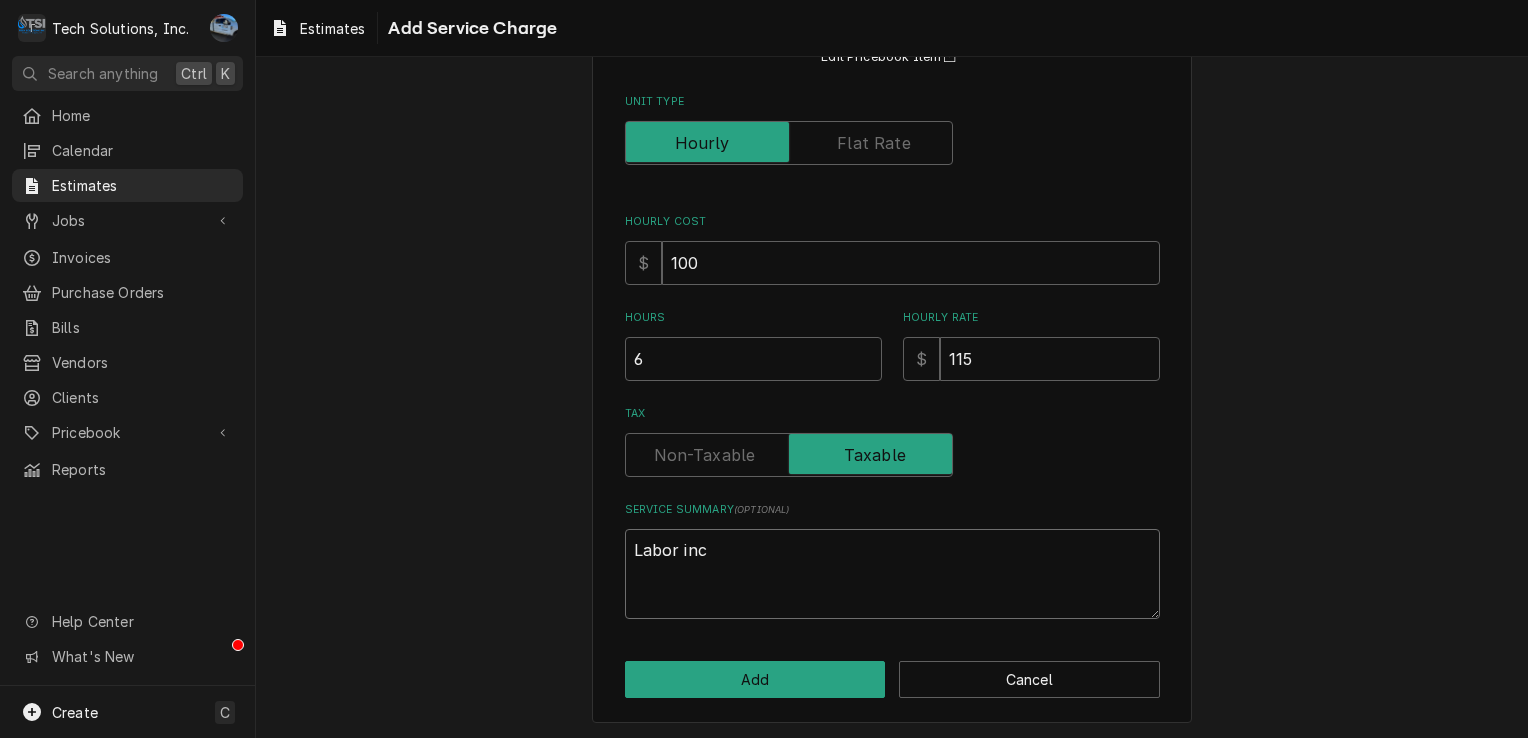 type on "x" 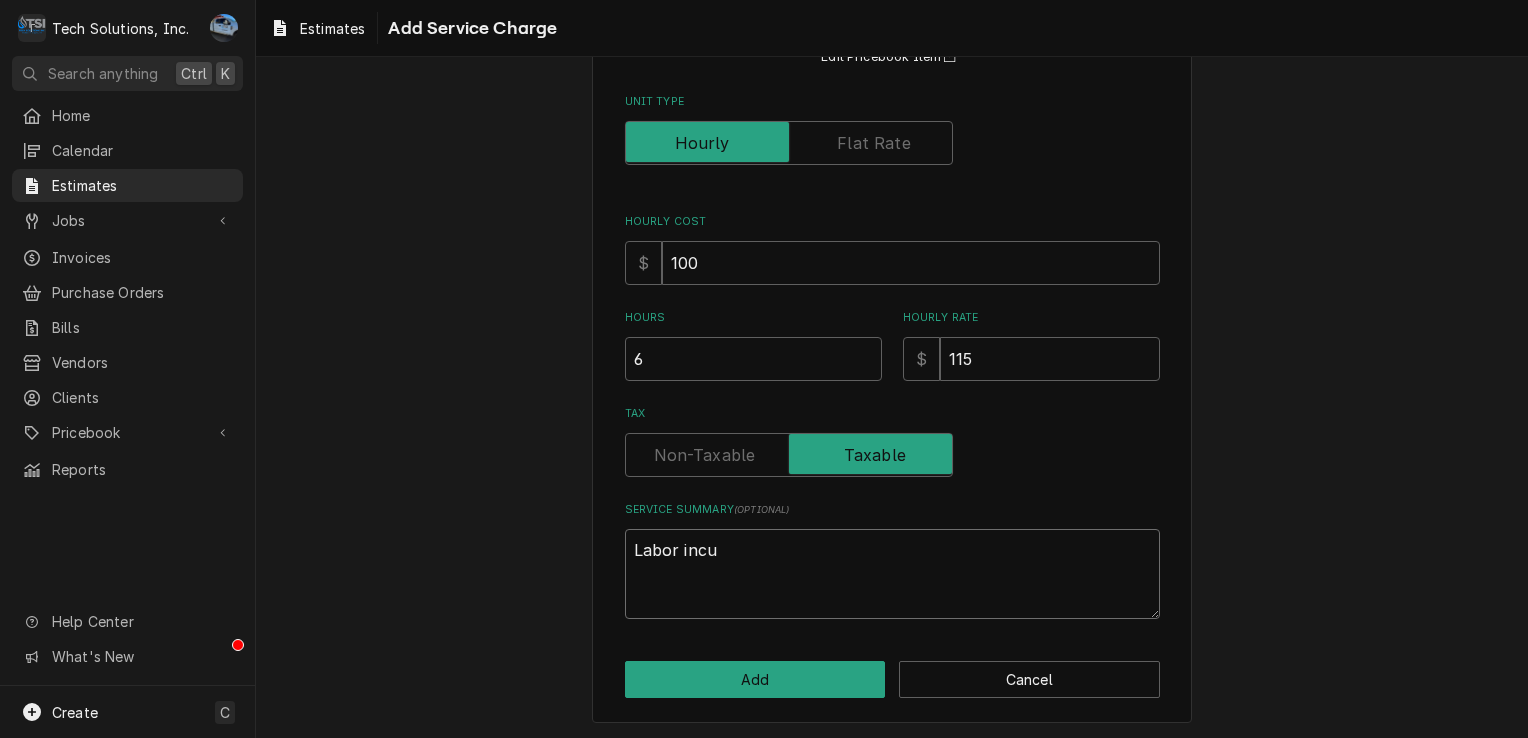 type on "x" 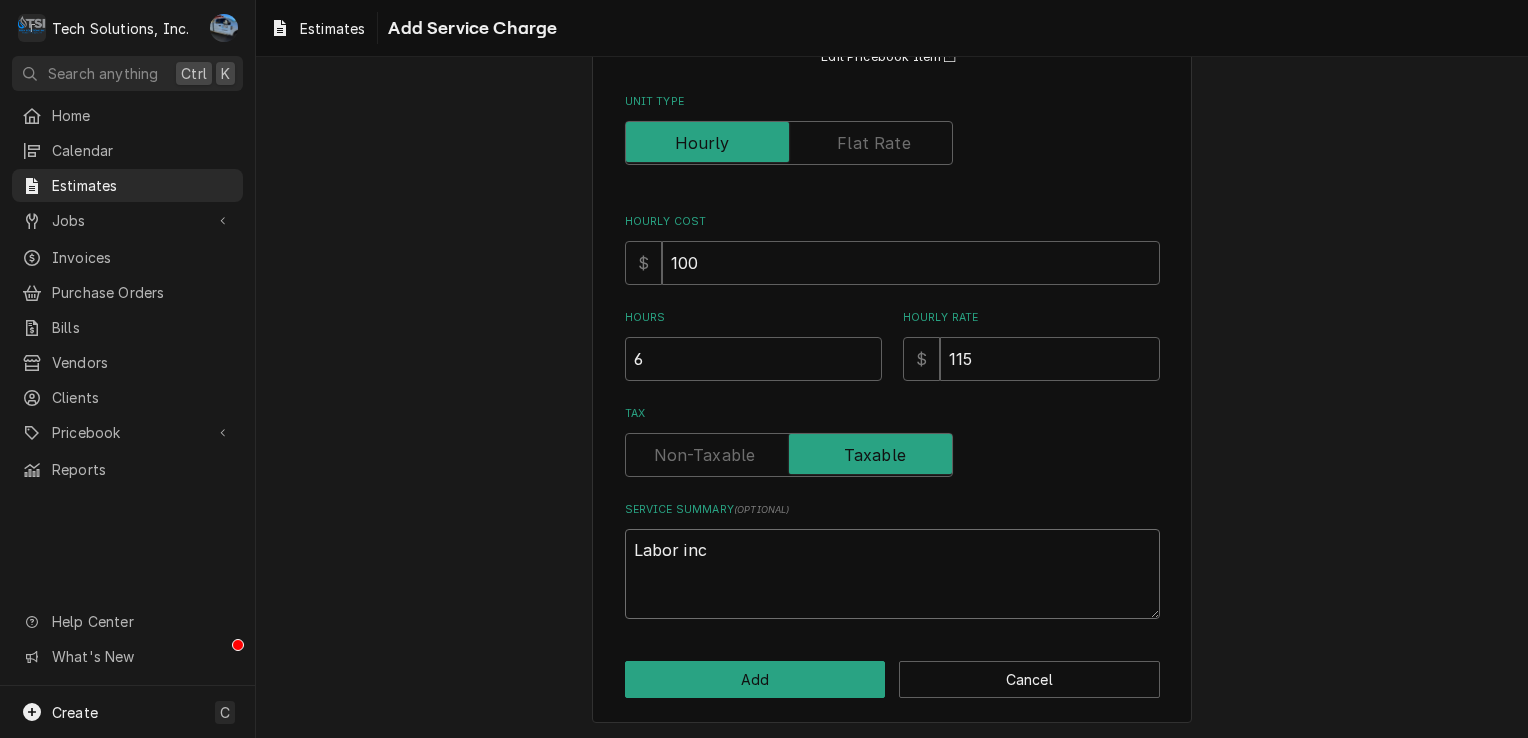 type on "x" 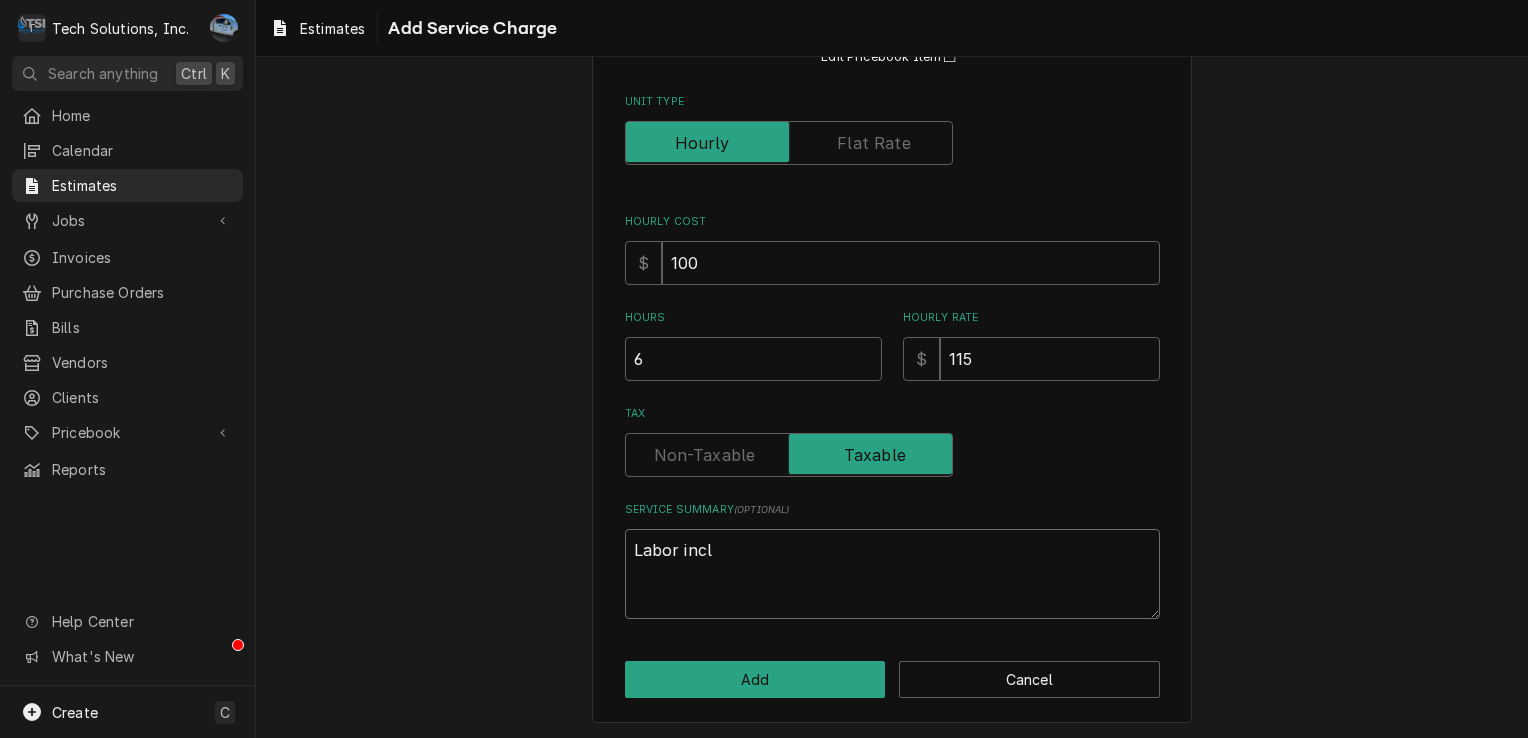 type on "x" 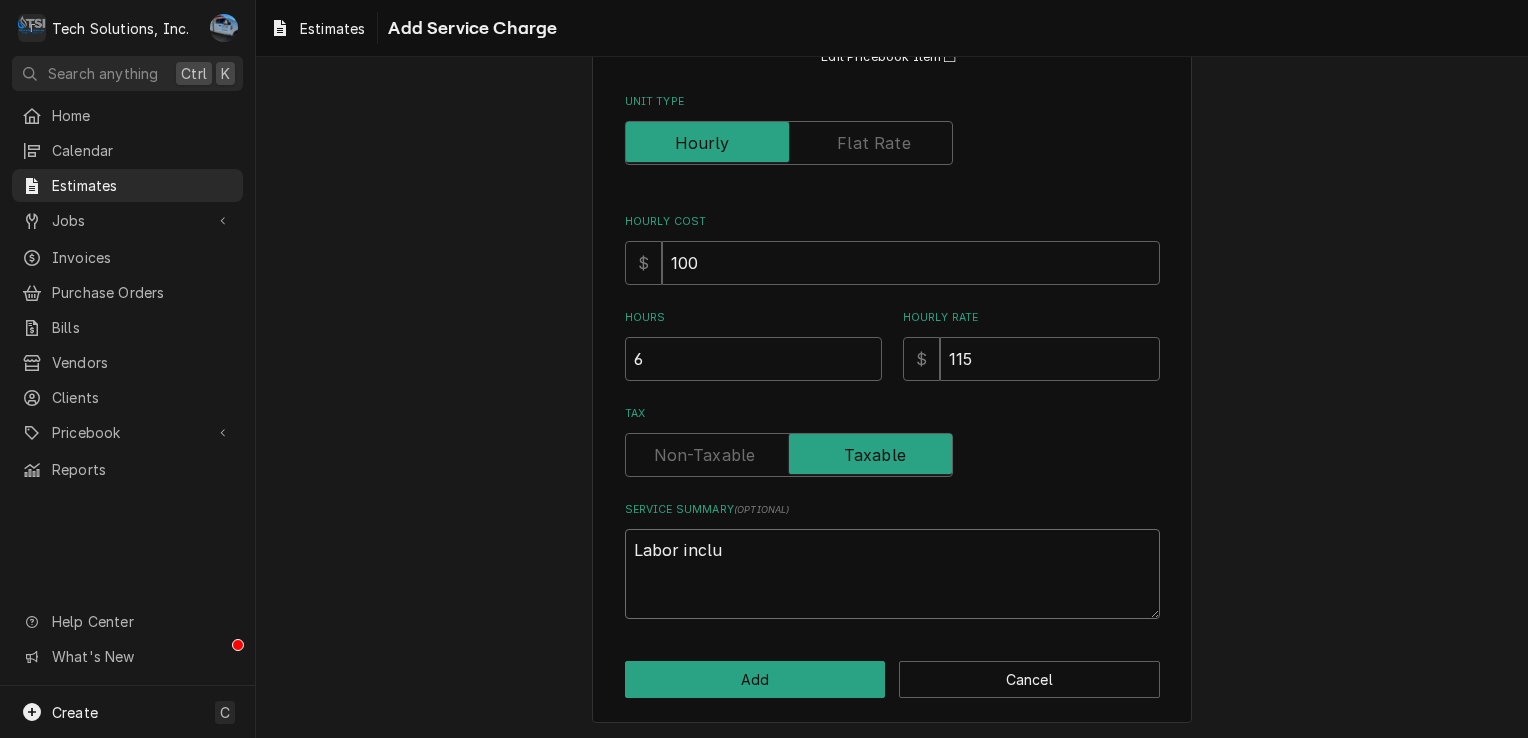 type on "x" 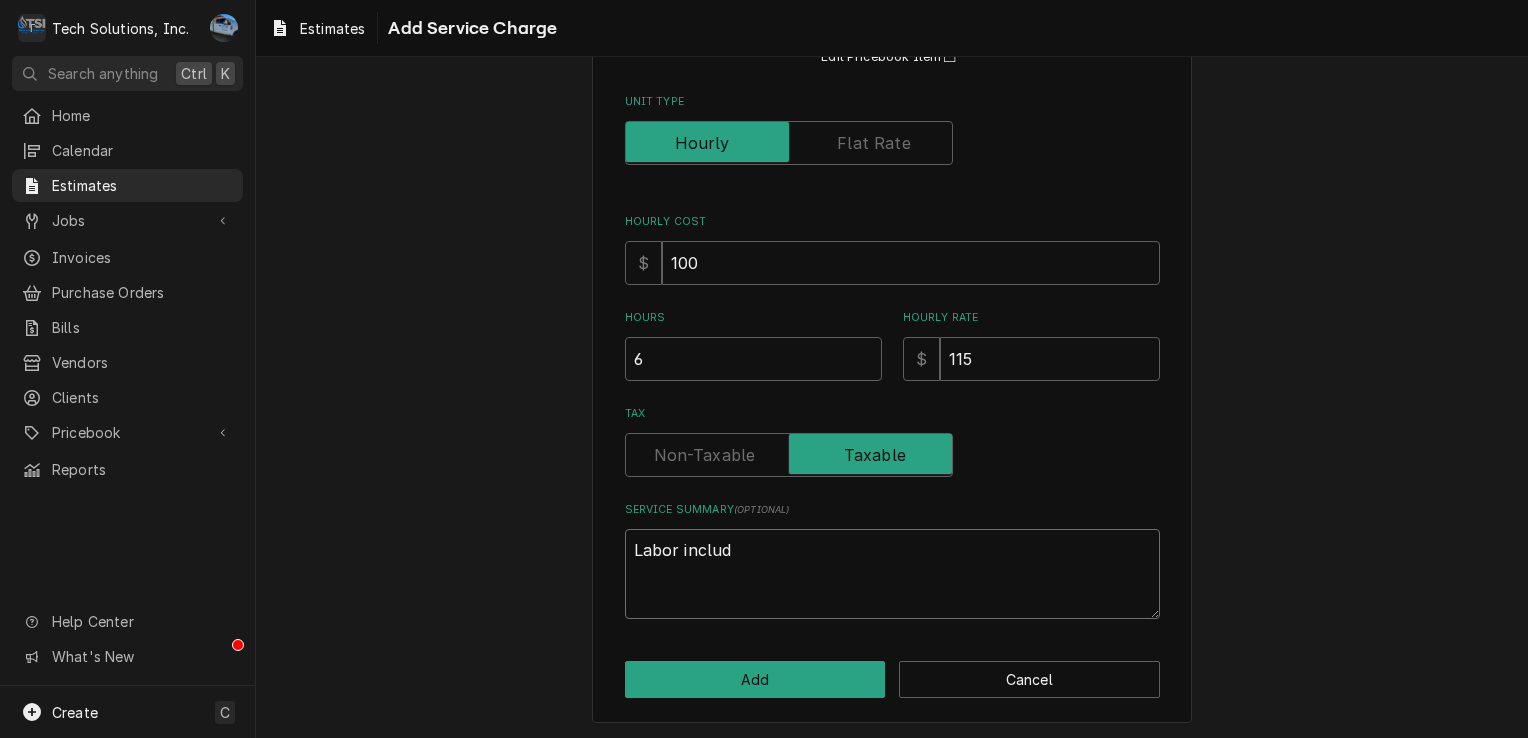 type on "x" 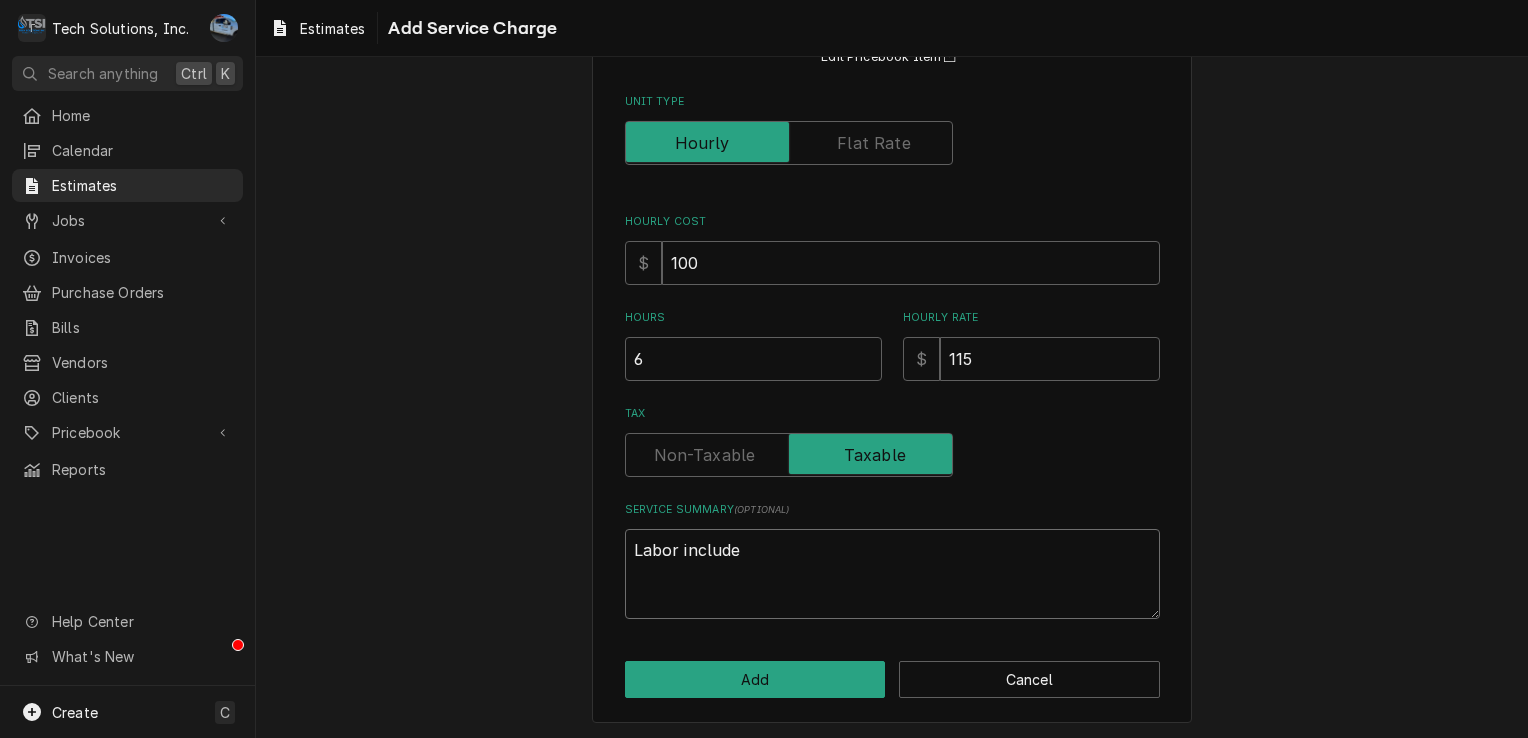 type on "x" 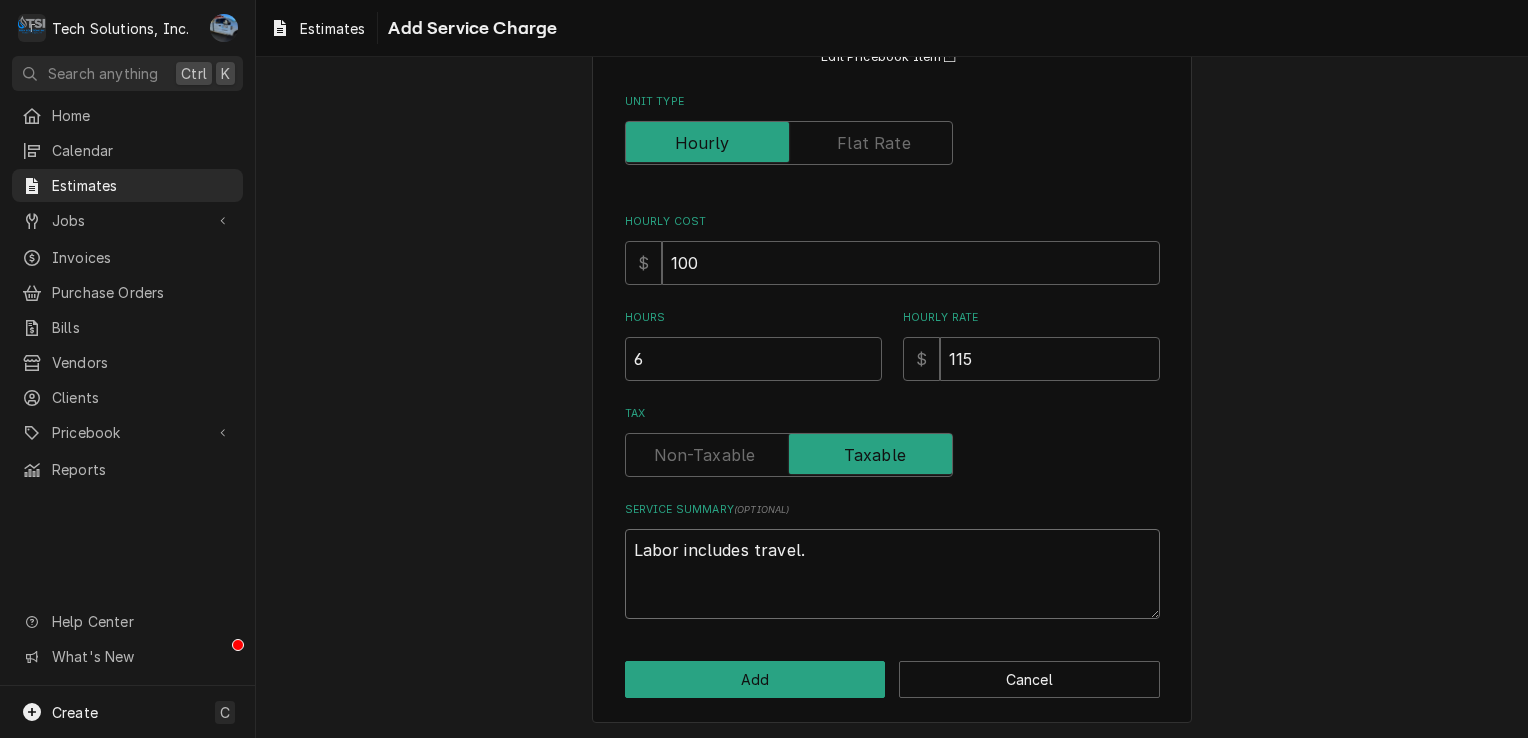 click on "Labor includes travel." at bounding box center (892, 574) 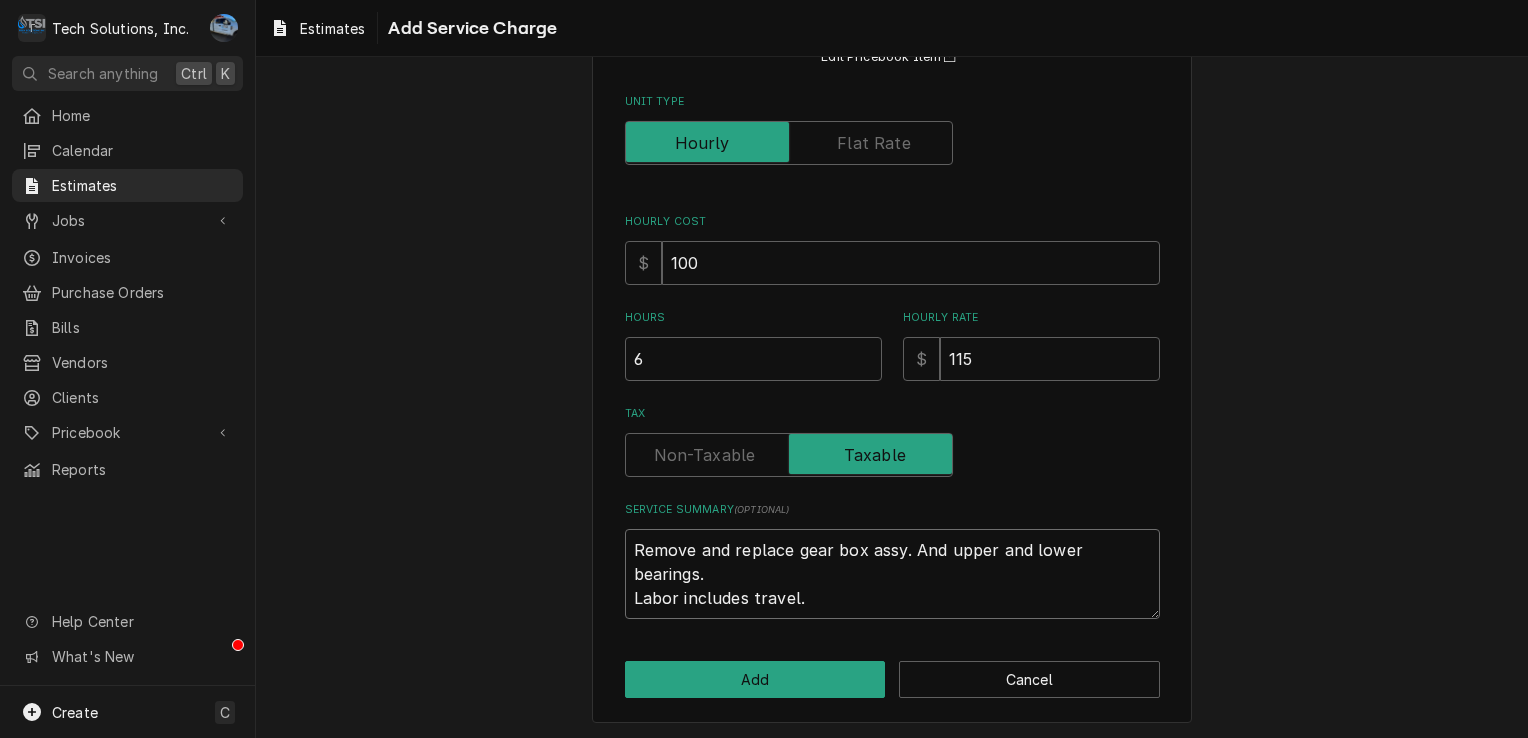 click on "Remove and replace gear box assy. And upper and lower bearings.
Labor includes travel." at bounding box center (892, 574) 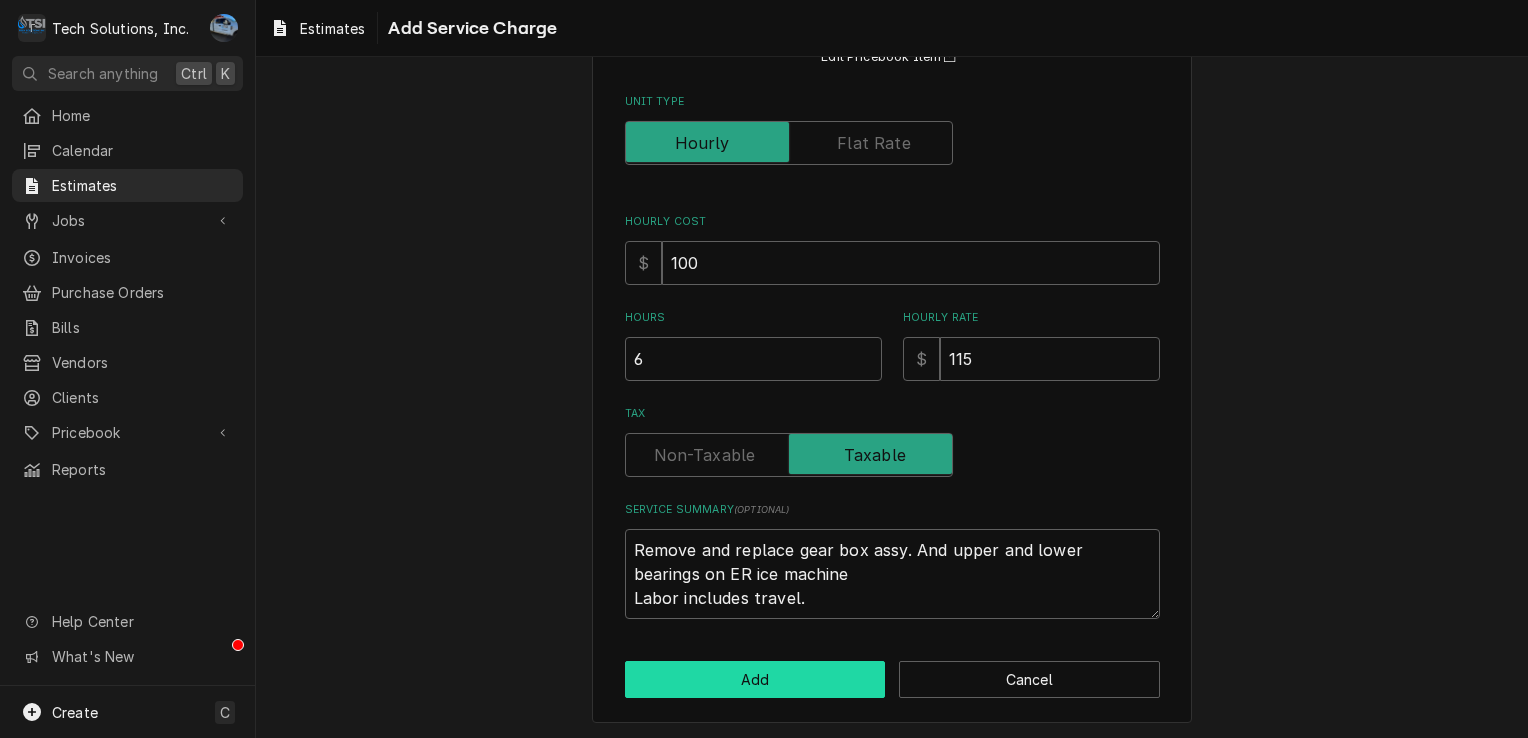 click on "Add" at bounding box center (755, 679) 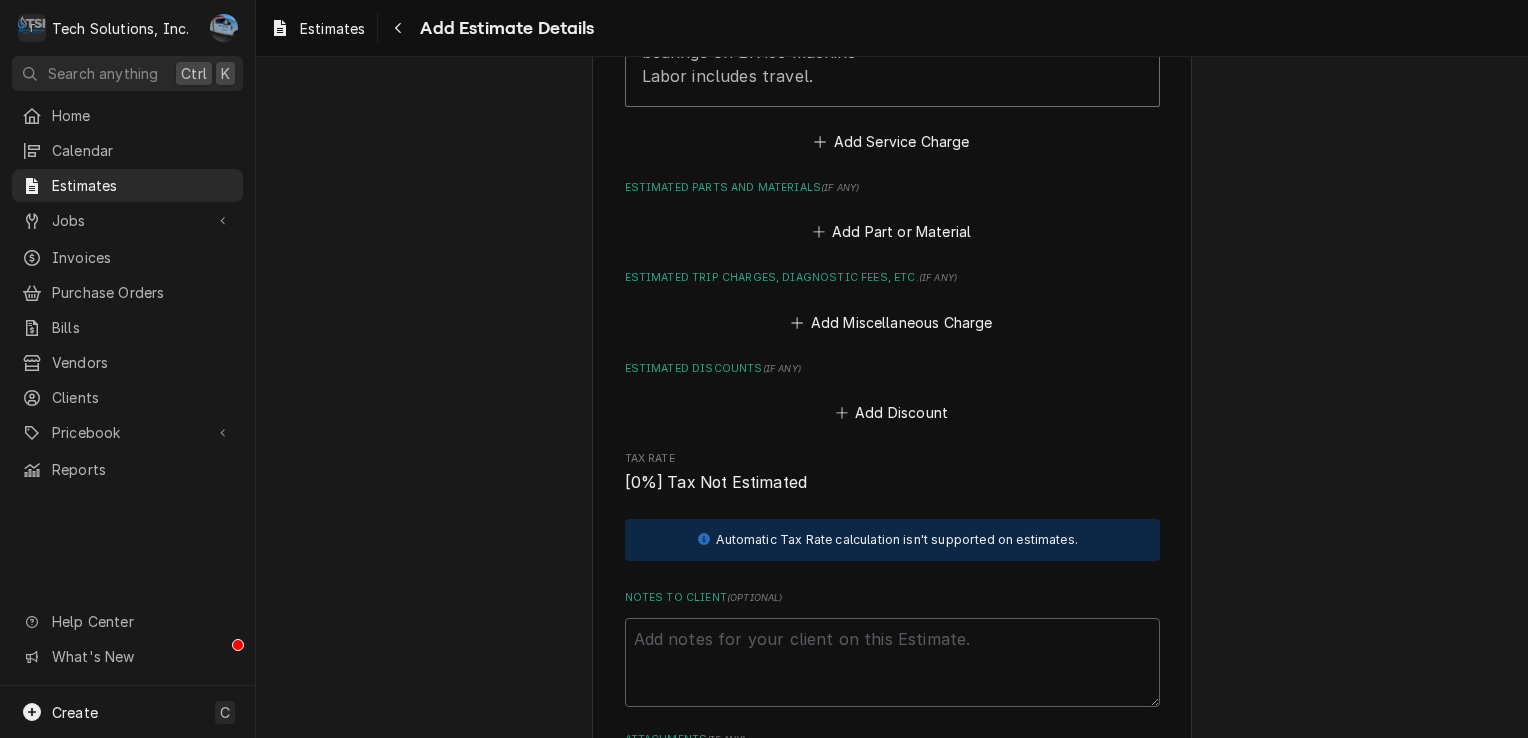 scroll, scrollTop: 1944, scrollLeft: 0, axis: vertical 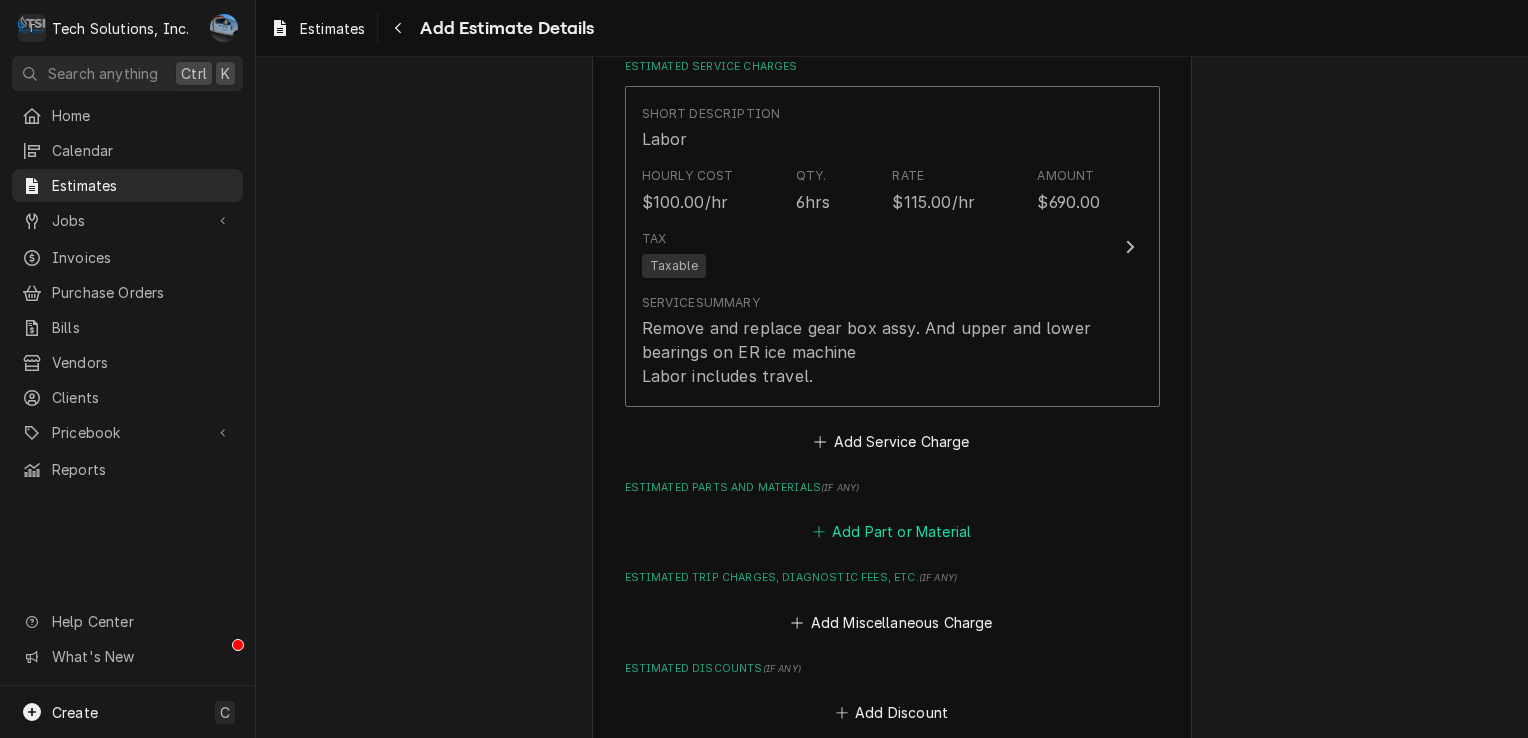 click on "Add Part or Material" at bounding box center [891, 532] 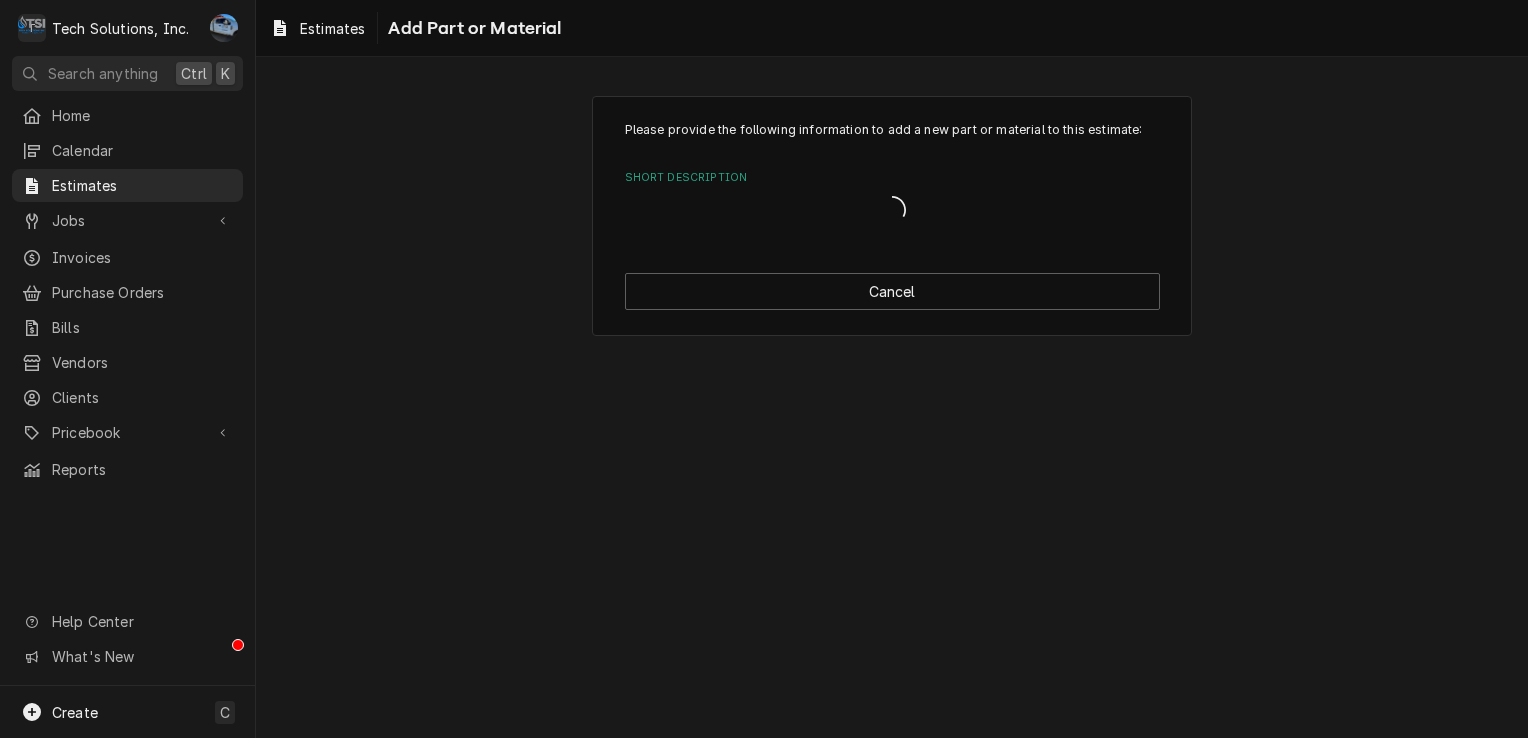 scroll, scrollTop: 0, scrollLeft: 0, axis: both 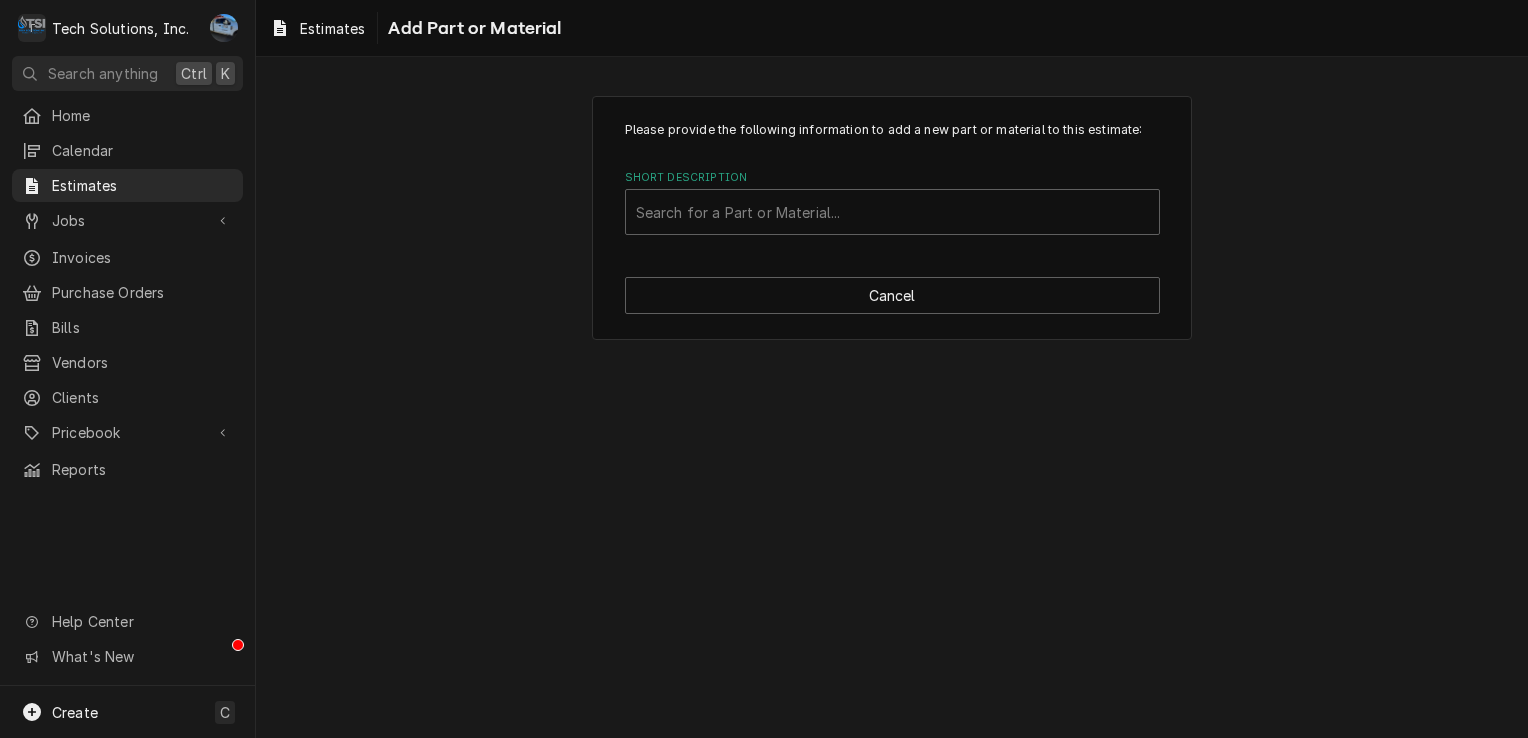 click on "Please provide the following information to add a new part or material to this estimate: Short Description Search for a Part or Material... Cancel" at bounding box center (892, 218) 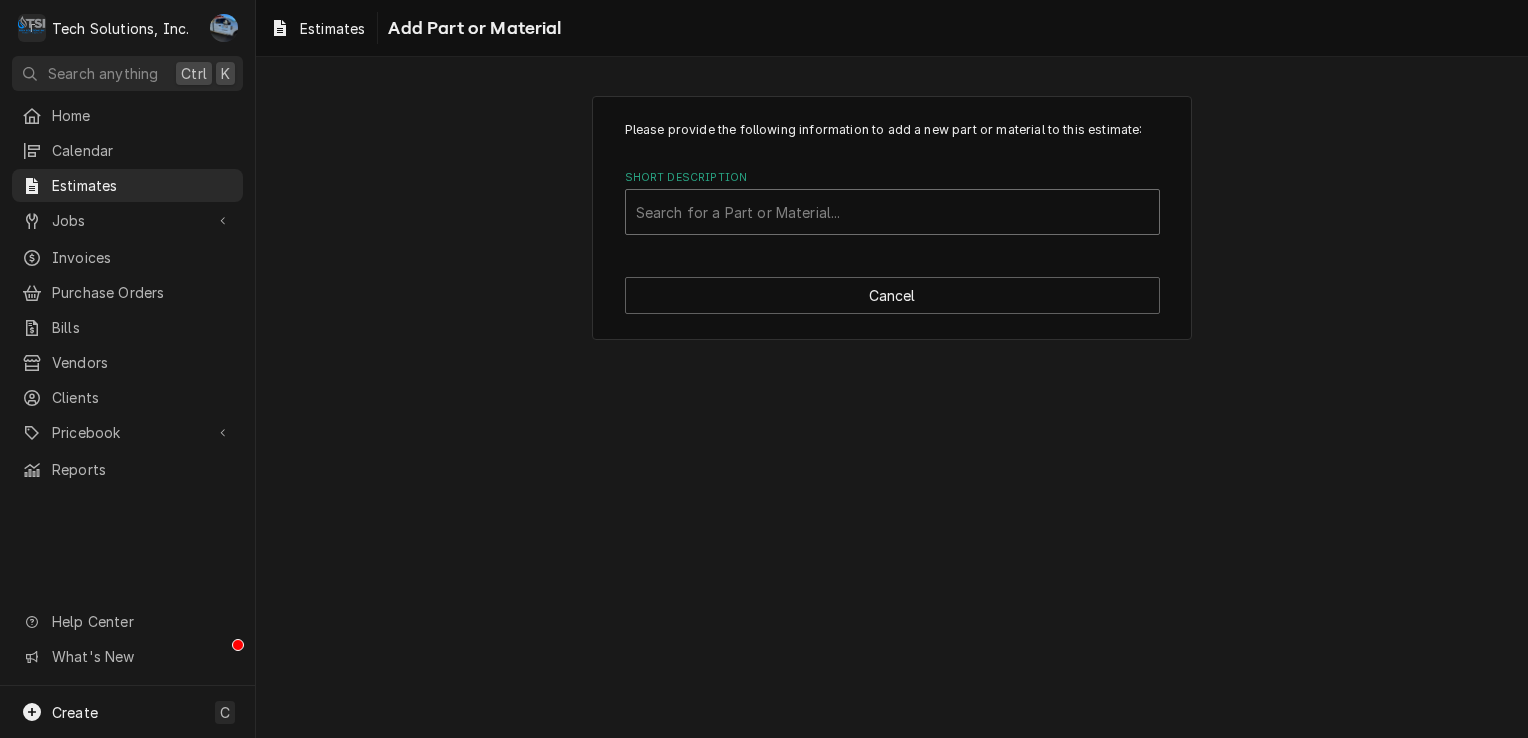 click at bounding box center (892, 212) 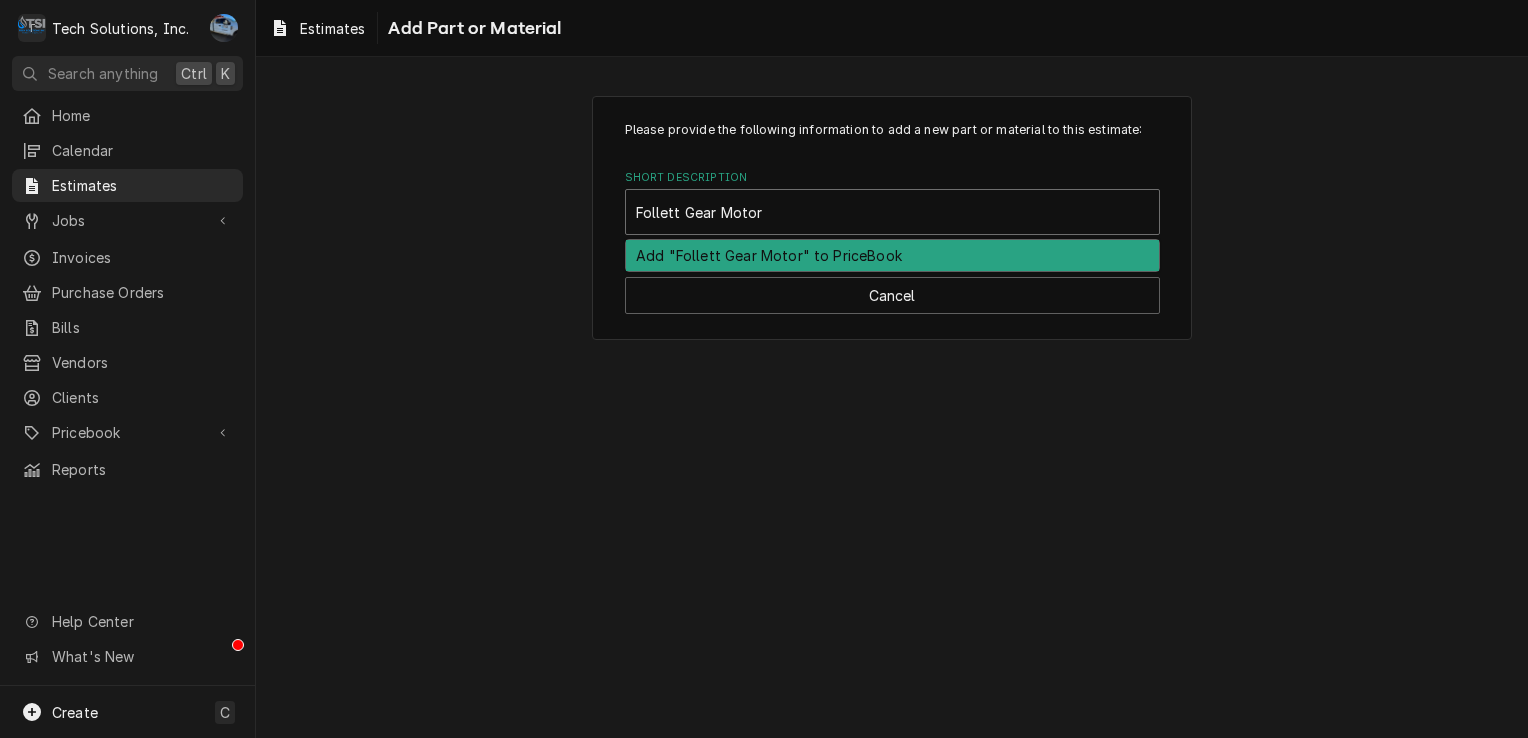 click on "Add "Follett Gear Motor" to PriceBook" at bounding box center (892, 255) 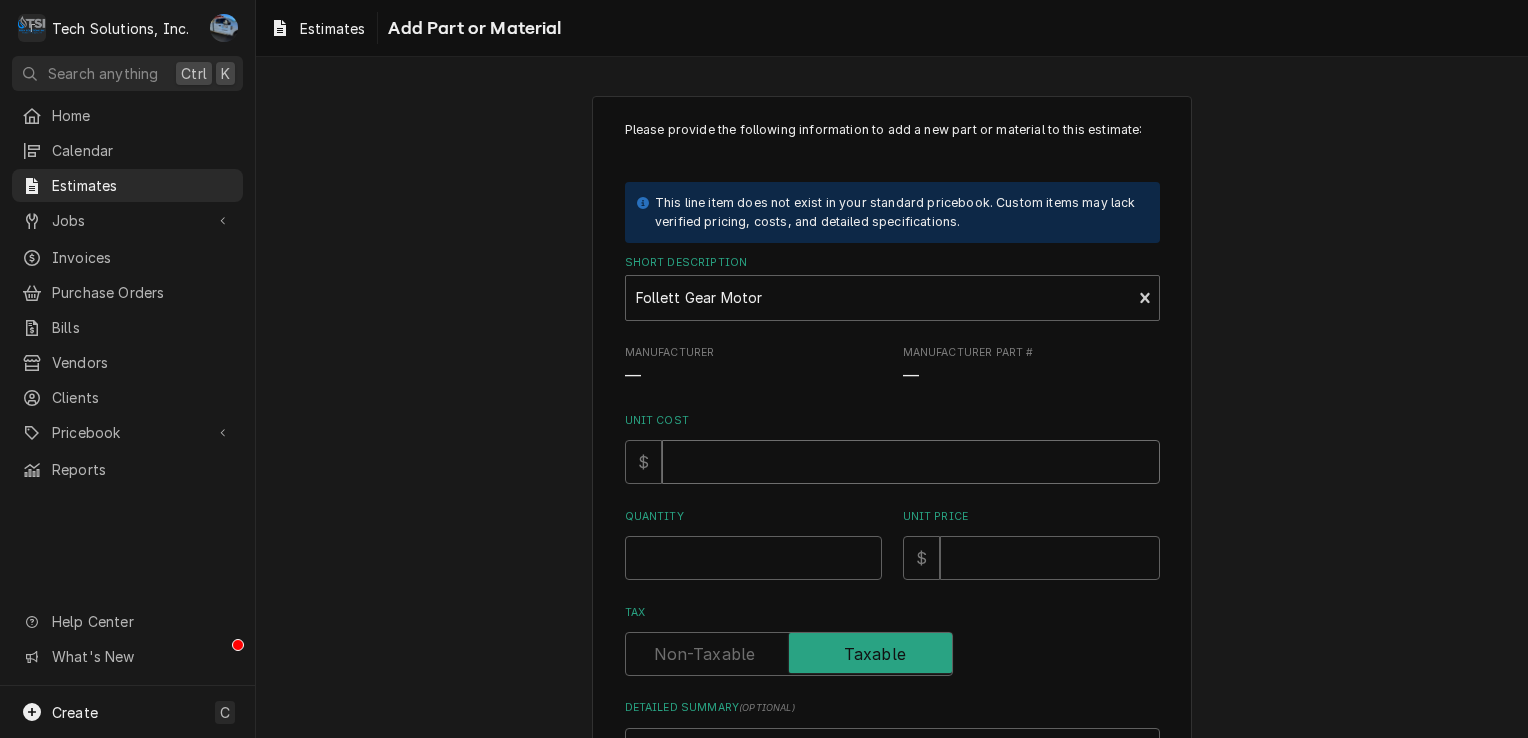 click on "Unit Cost" at bounding box center (911, 462) 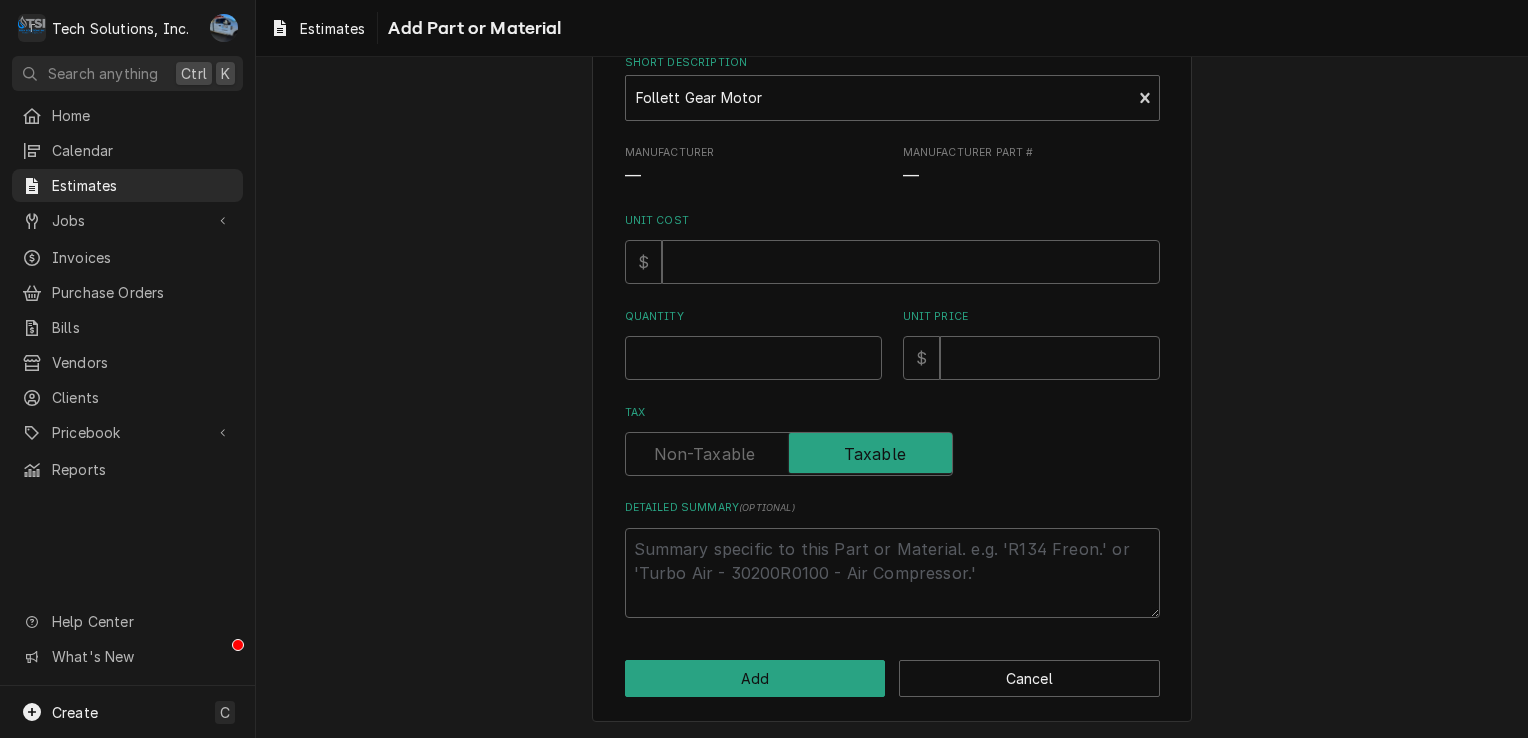 scroll, scrollTop: 100, scrollLeft: 0, axis: vertical 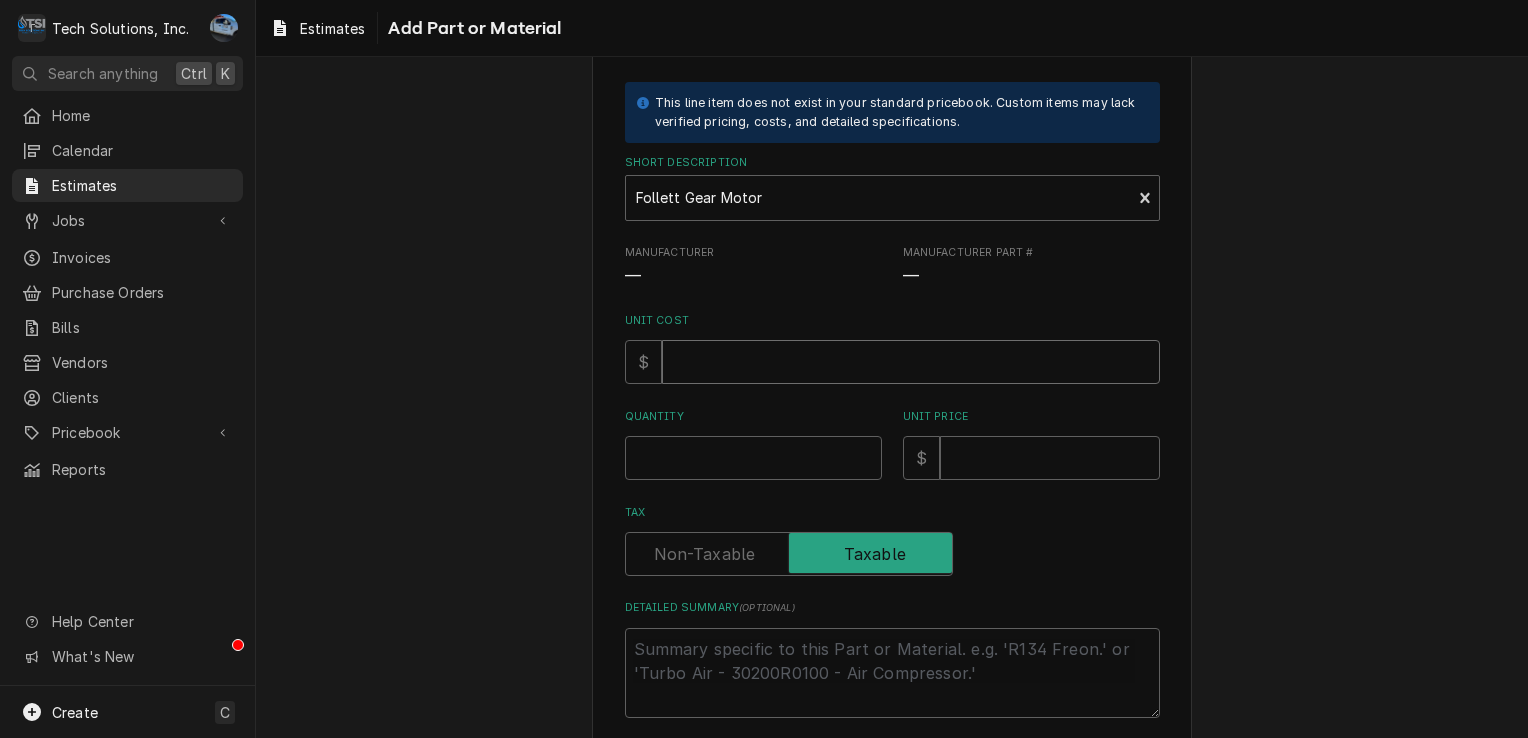 click on "Unit Cost" at bounding box center (911, 362) 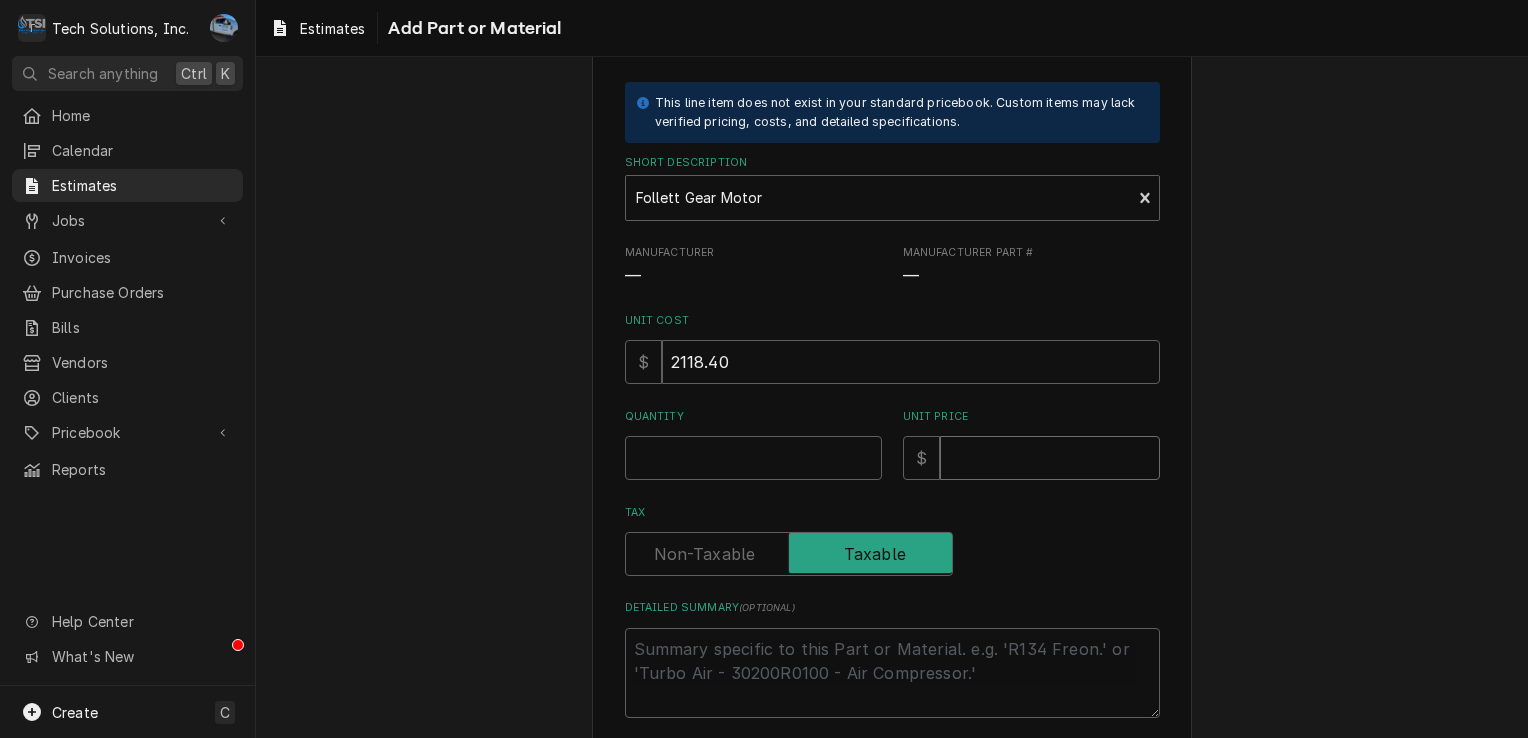 click on "Unit Price" at bounding box center (1050, 458) 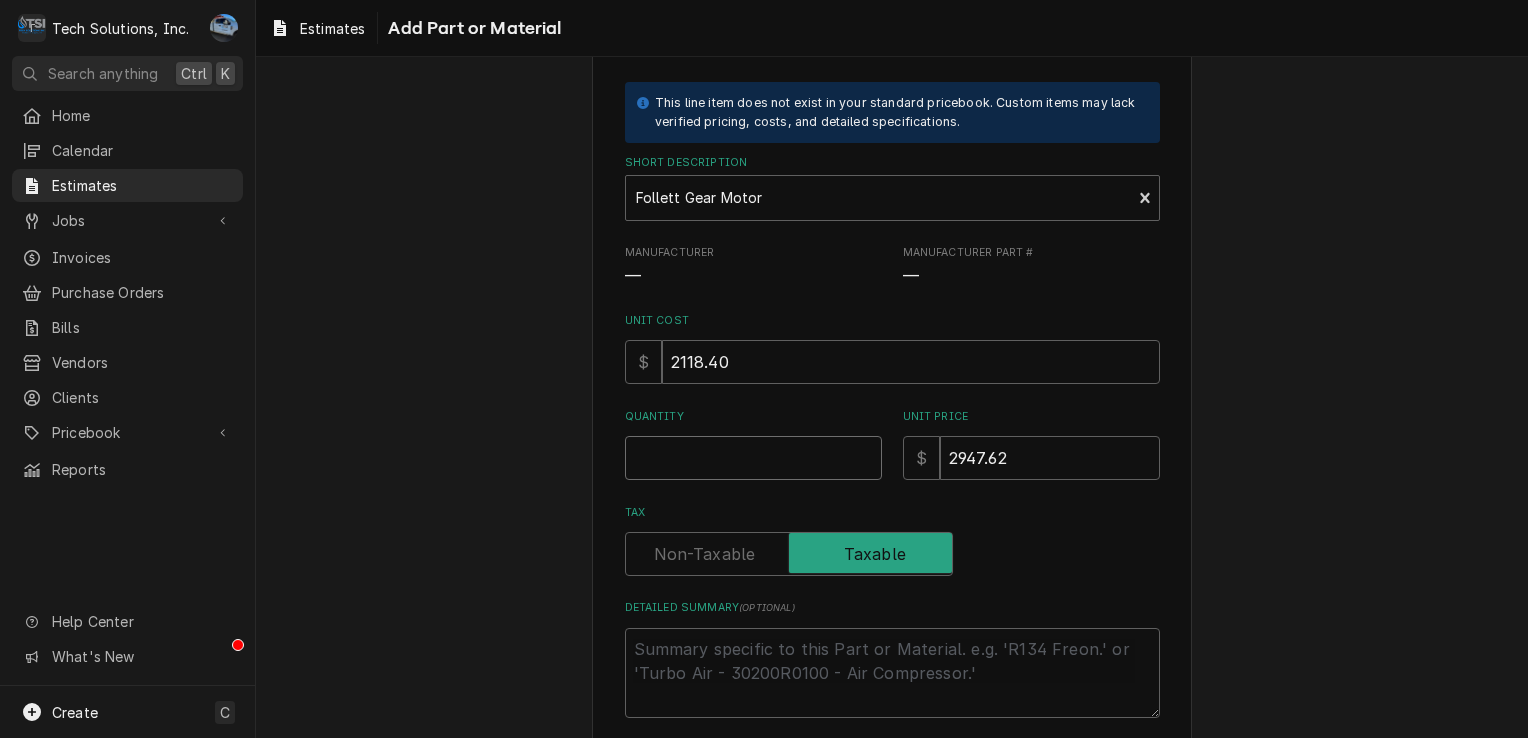click on "Quantity" at bounding box center (753, 458) 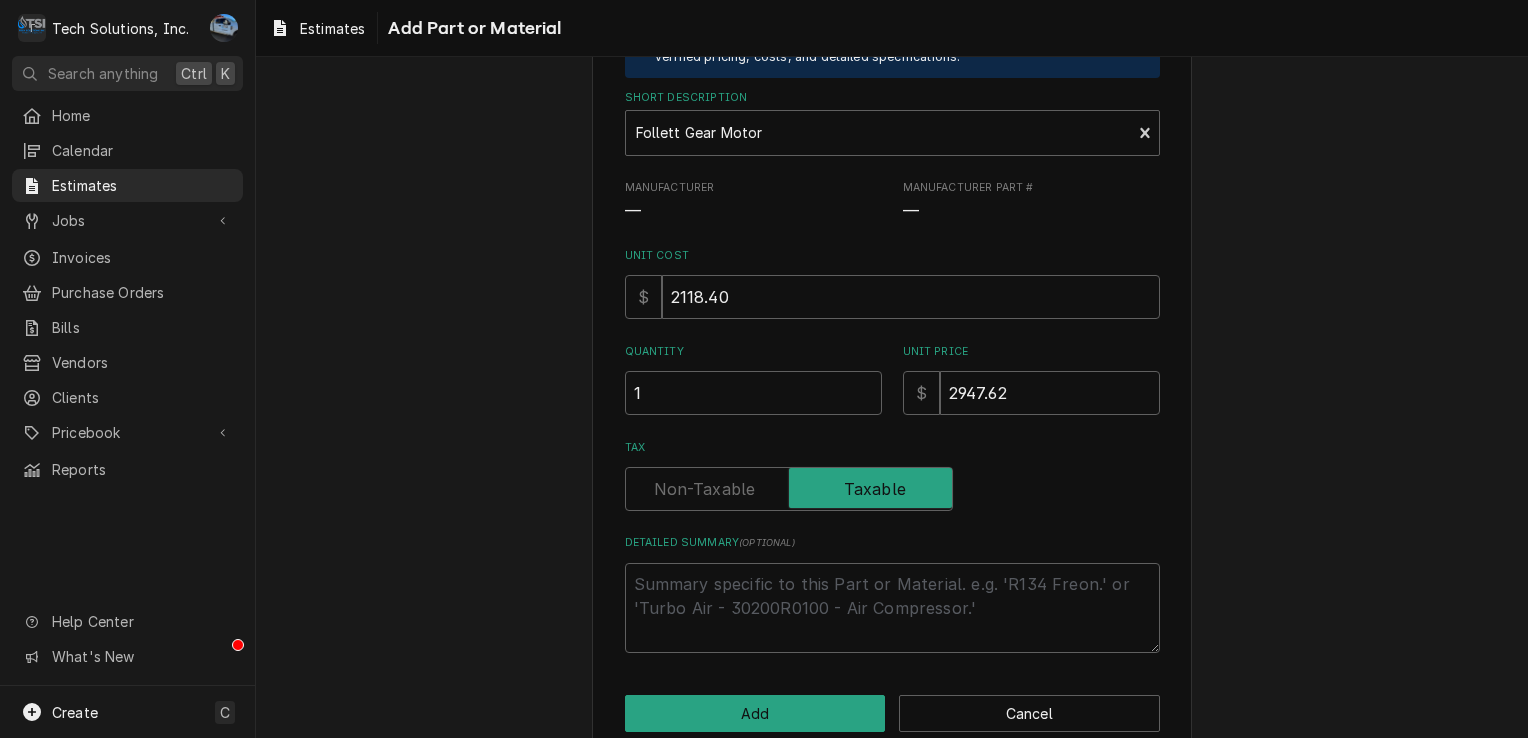 scroll, scrollTop: 200, scrollLeft: 0, axis: vertical 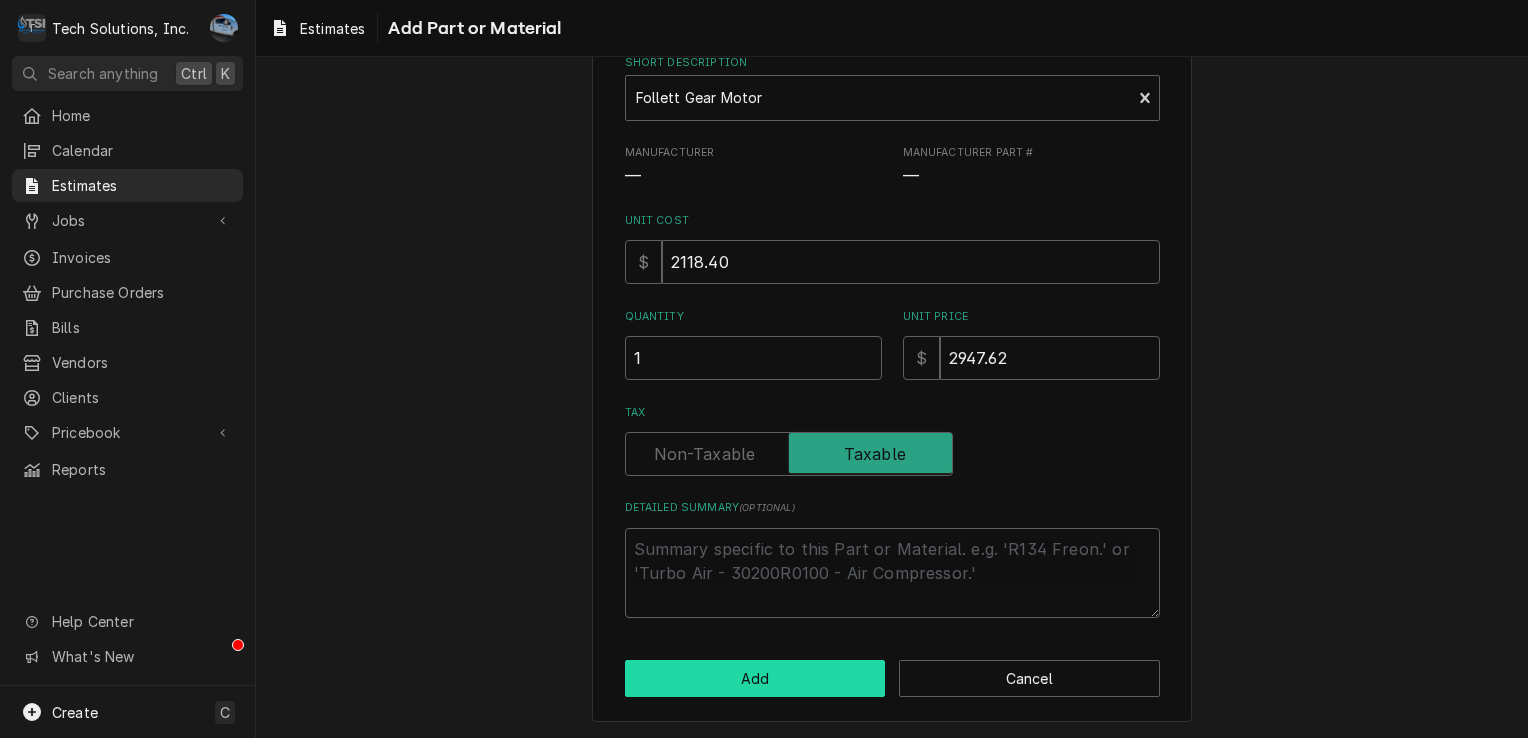 click on "Add" at bounding box center (755, 678) 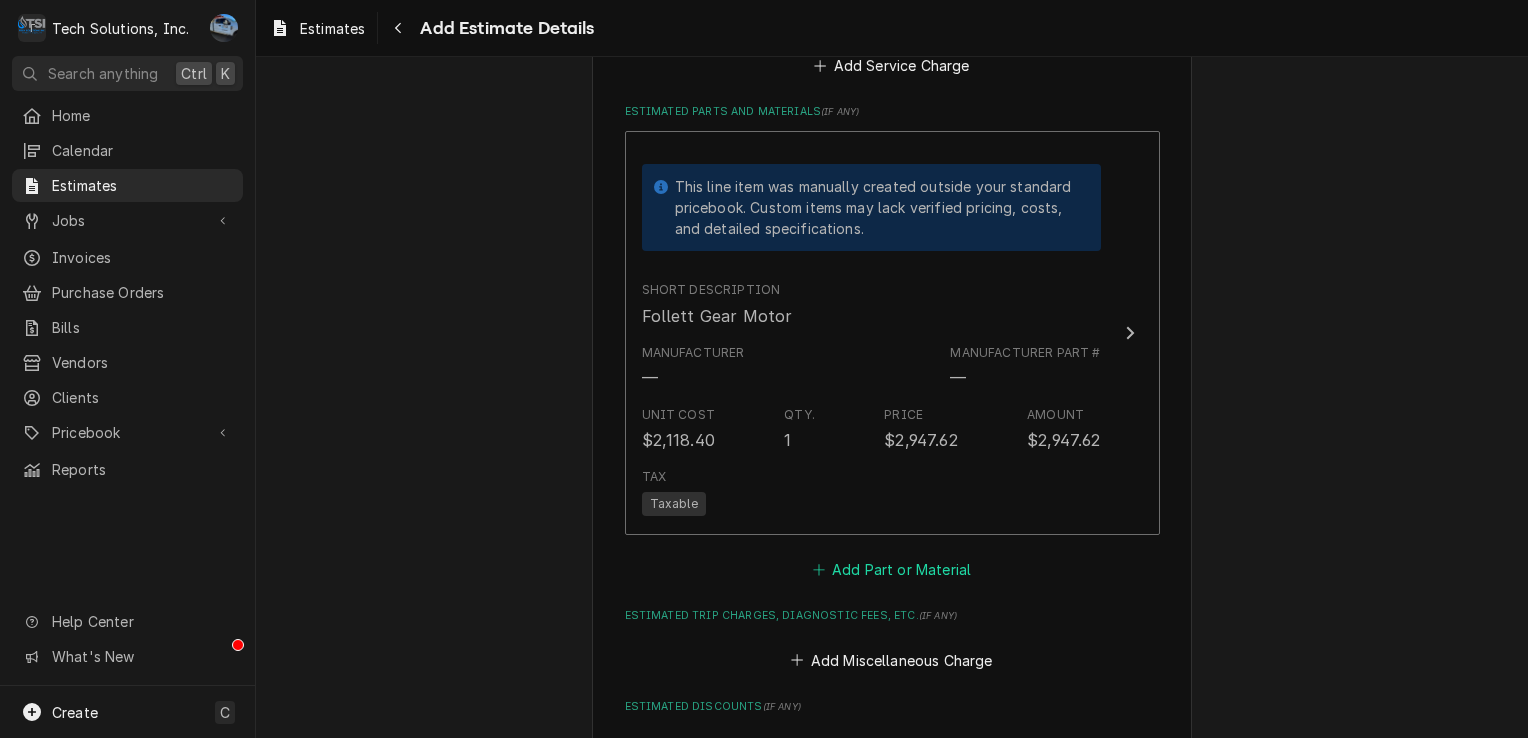 scroll, scrollTop: 2420, scrollLeft: 0, axis: vertical 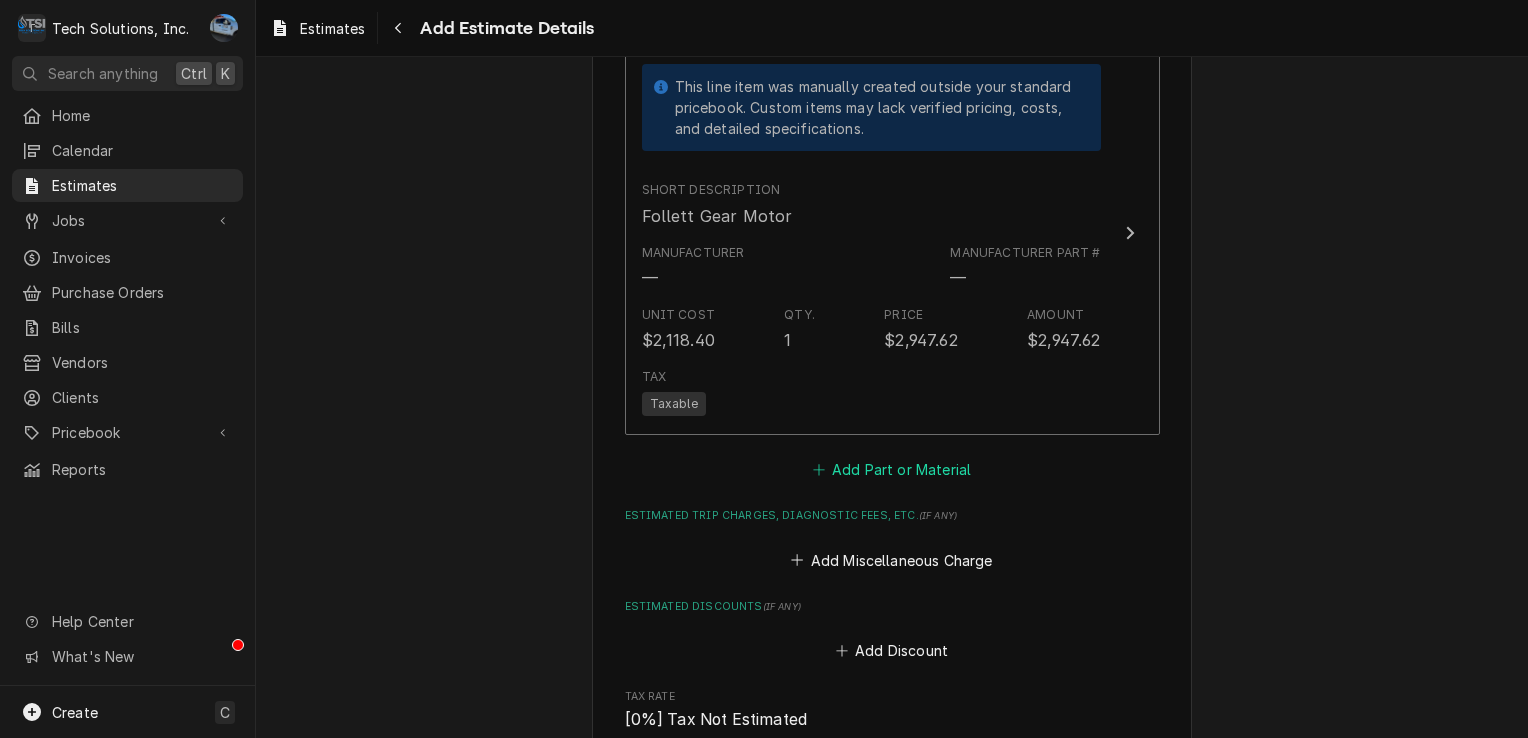 click on "Add Part or Material" at bounding box center (891, 470) 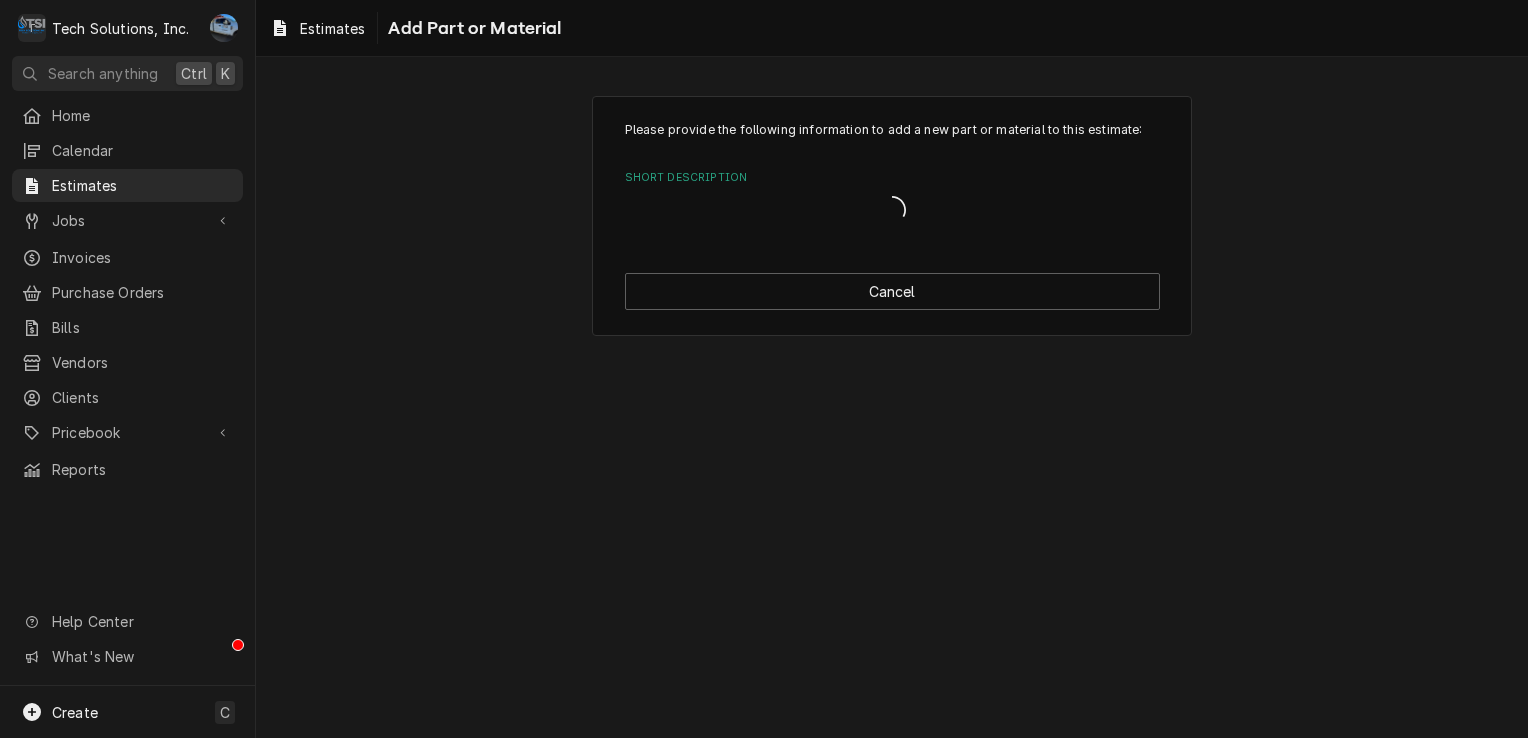 scroll, scrollTop: 0, scrollLeft: 0, axis: both 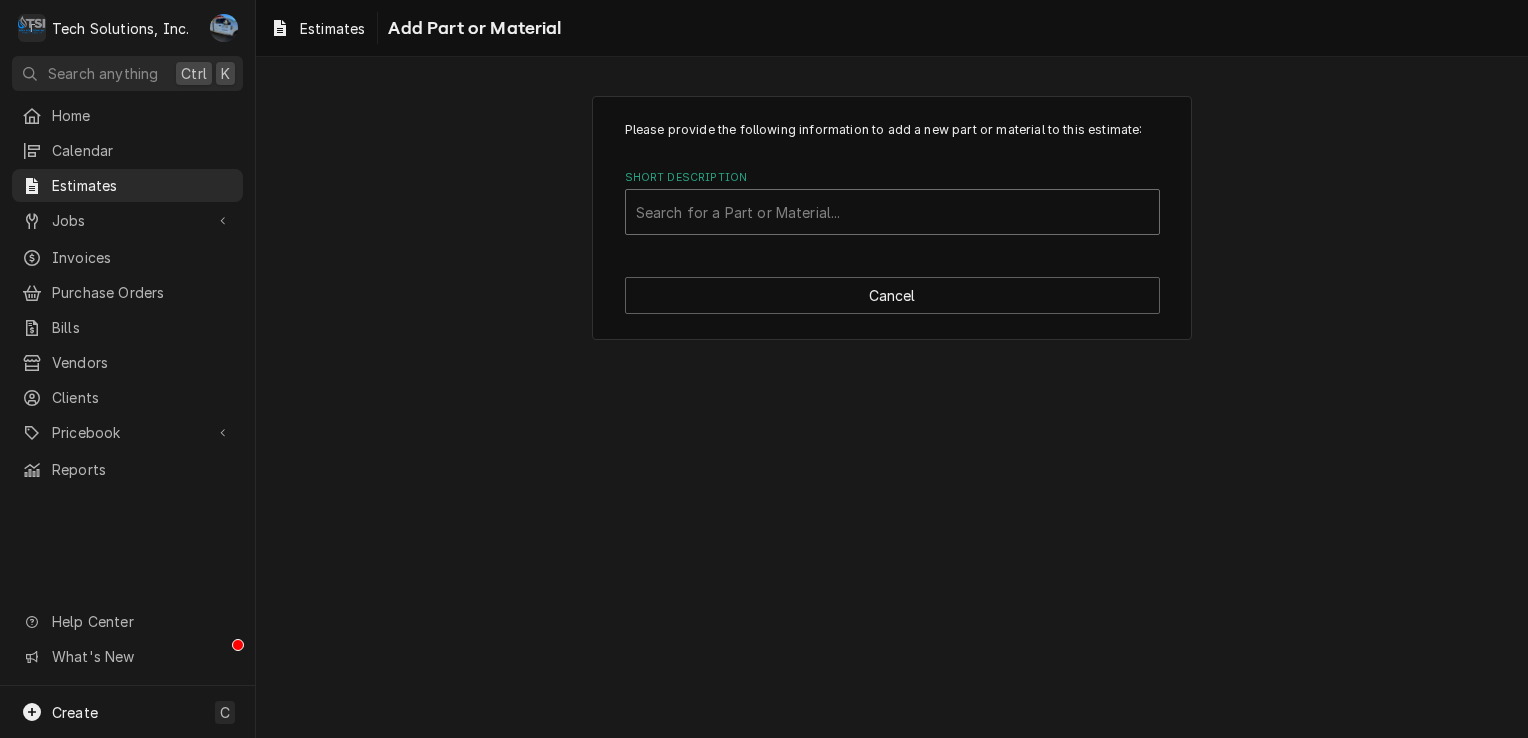 click at bounding box center (892, 212) 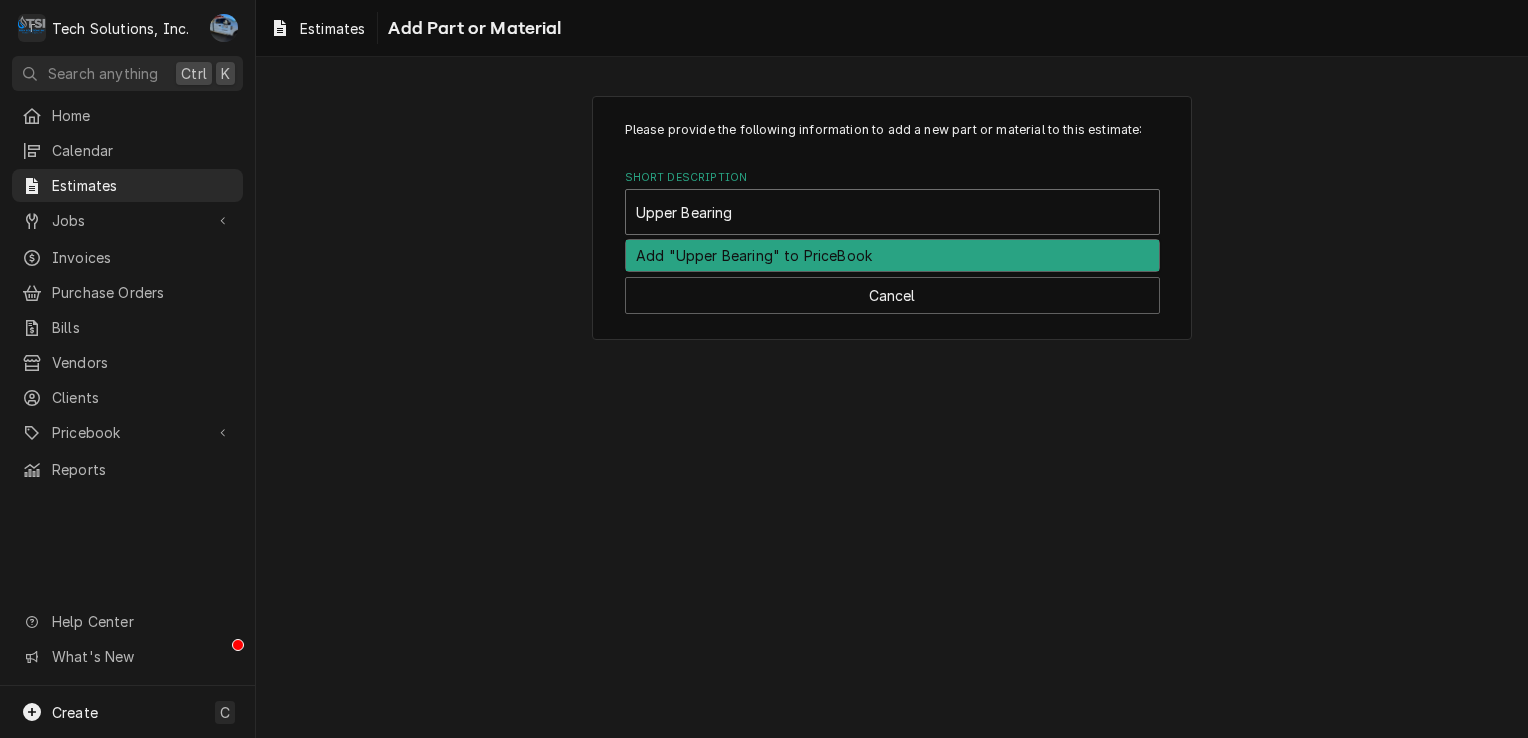 click on "Add "Upper Bearing" to PriceBook" at bounding box center [892, 255] 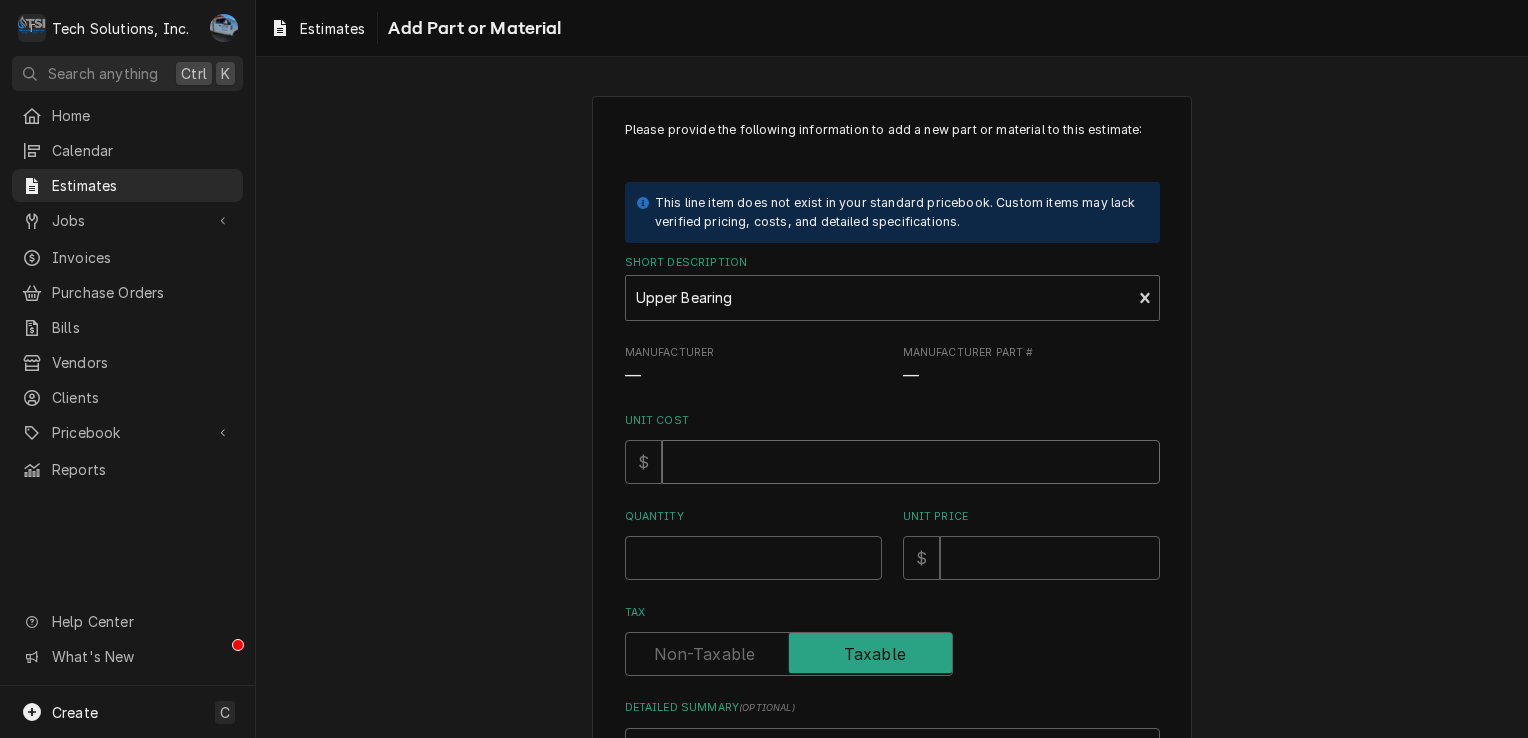 click on "Unit Cost" at bounding box center [911, 462] 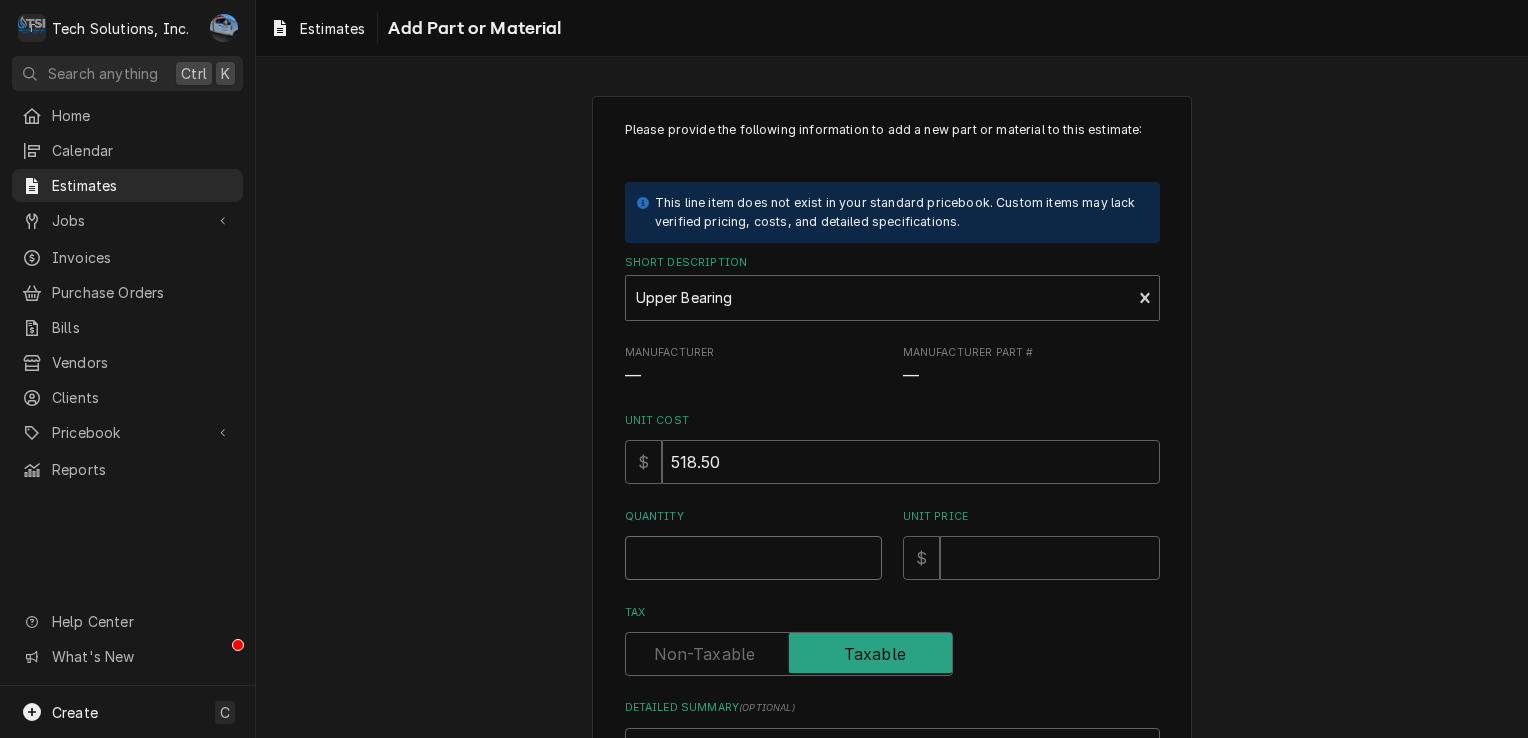 click on "Quantity" at bounding box center (753, 558) 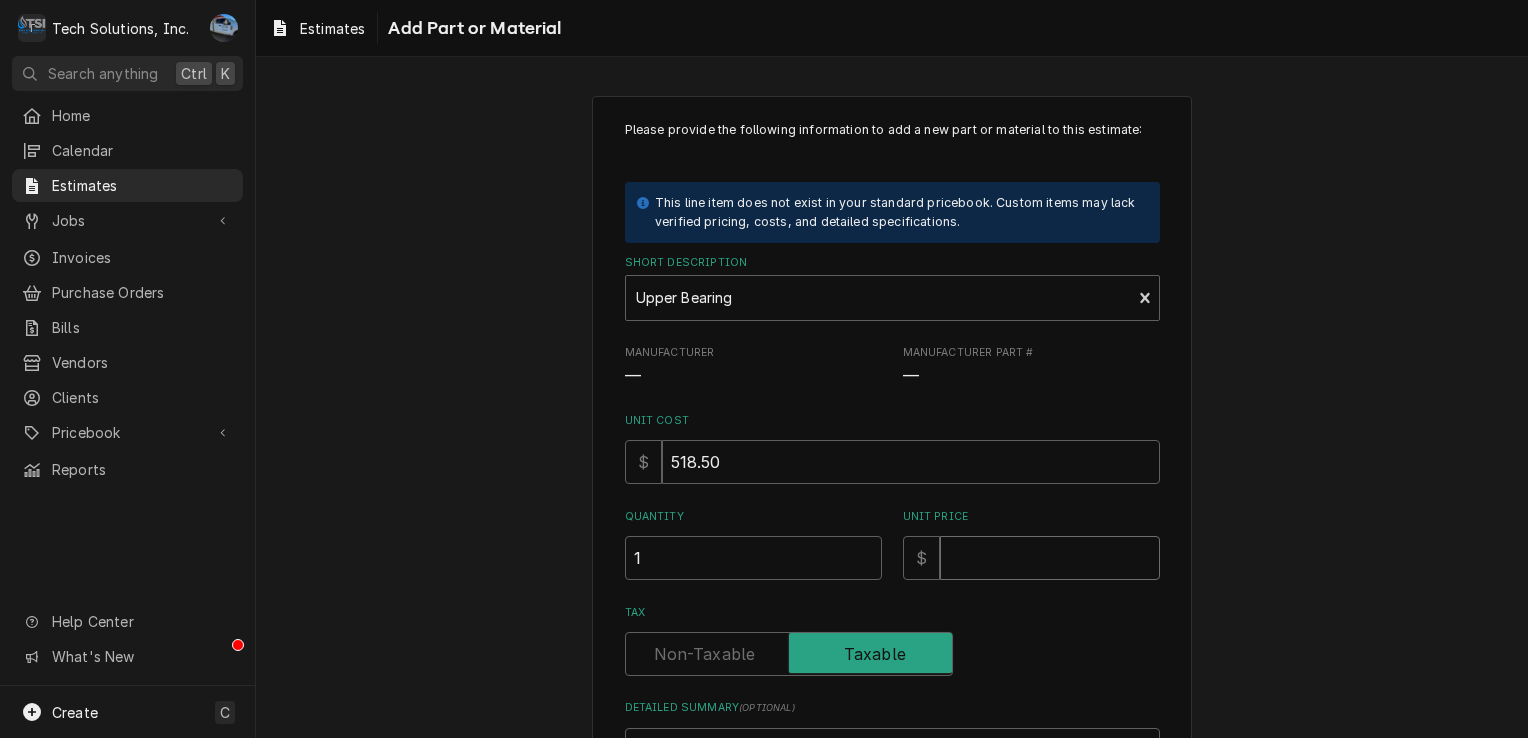 click on "Unit Price" at bounding box center [1050, 558] 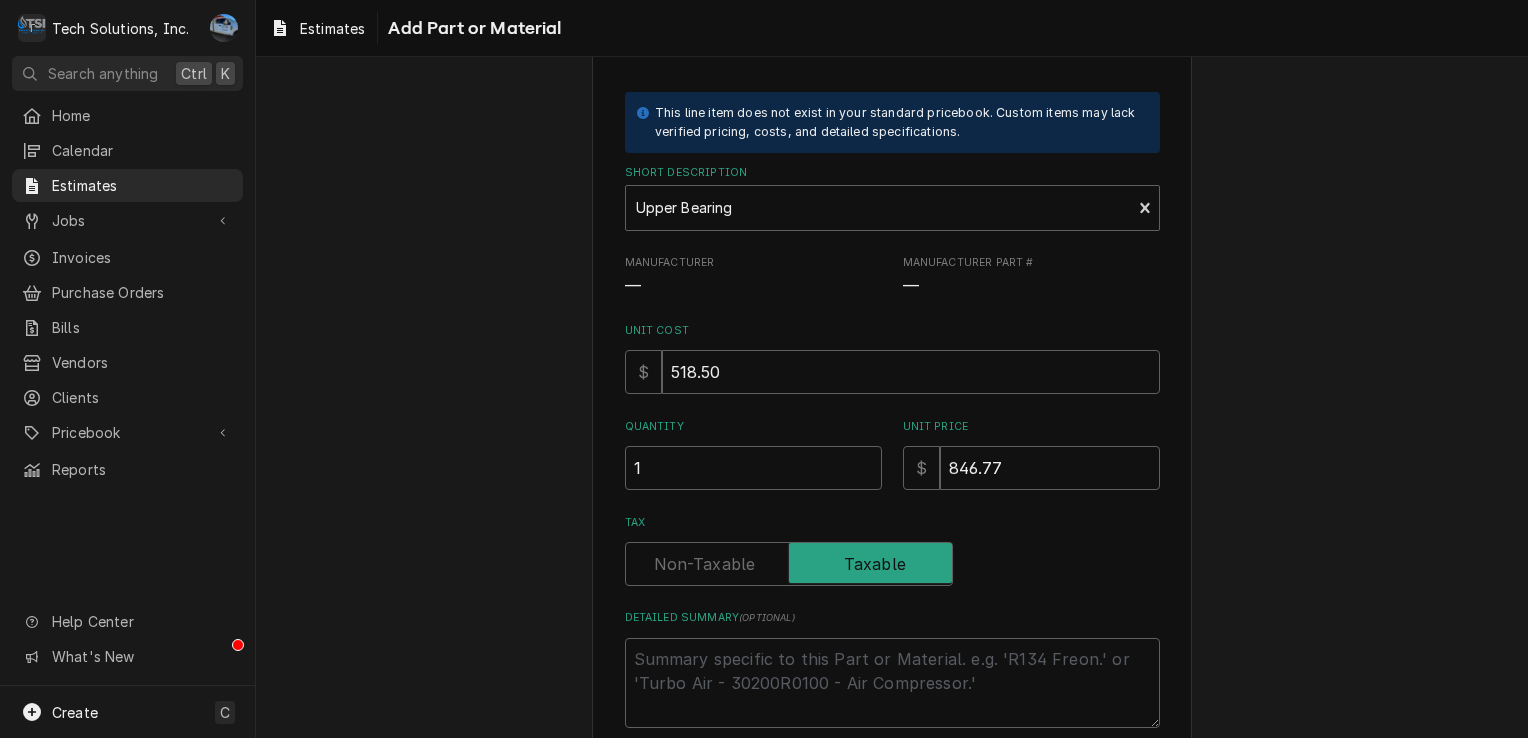 scroll, scrollTop: 200, scrollLeft: 0, axis: vertical 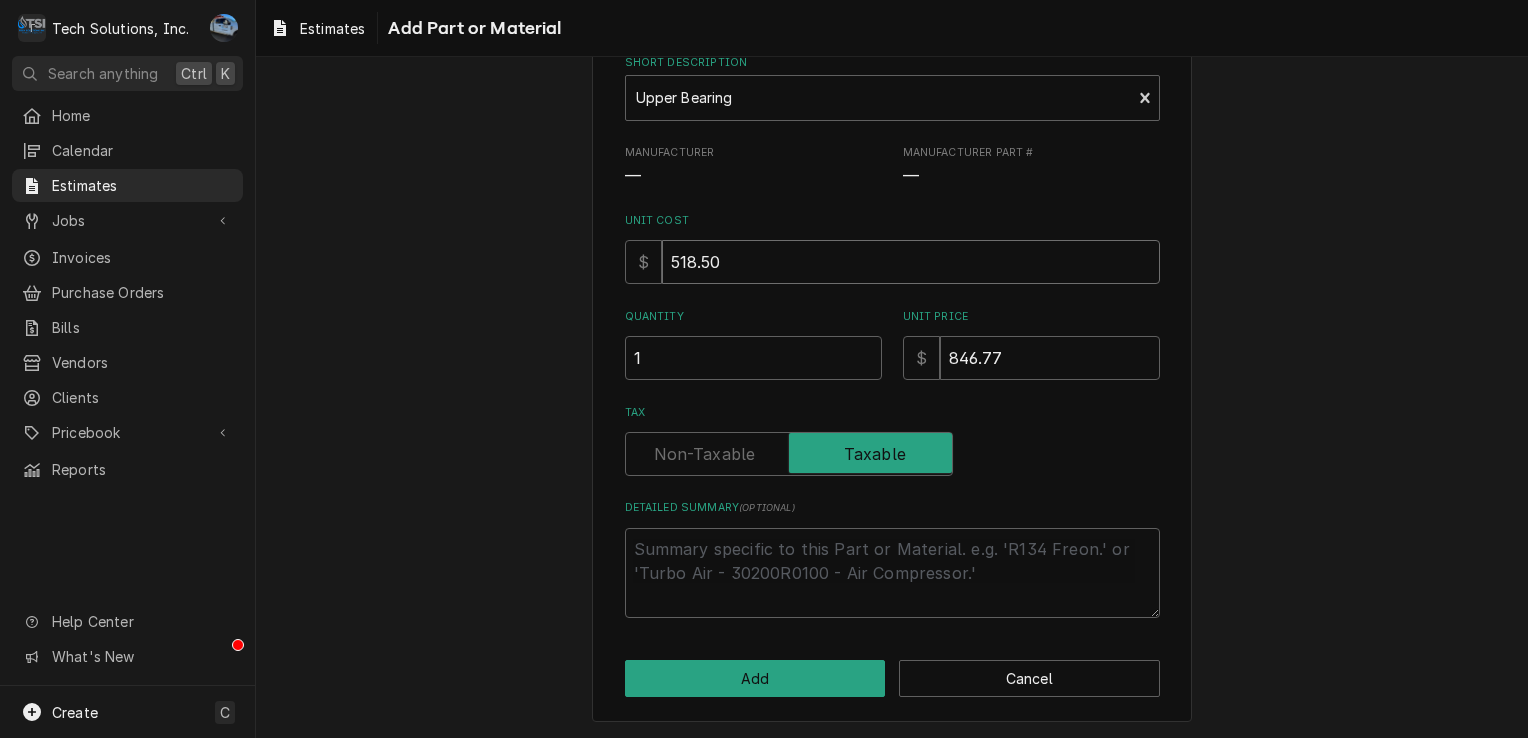 click on "518.50" at bounding box center [911, 262] 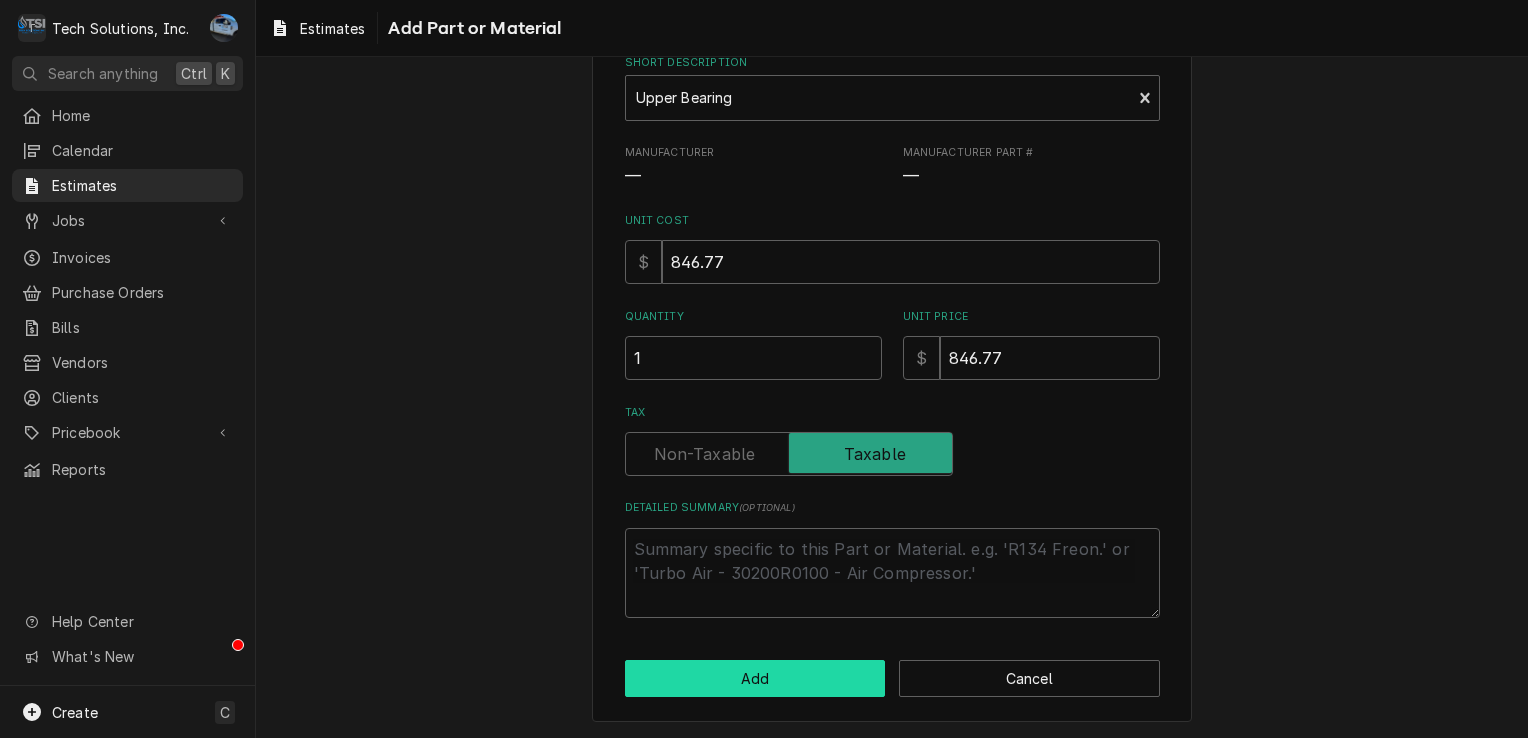 click on "Add" at bounding box center (755, 678) 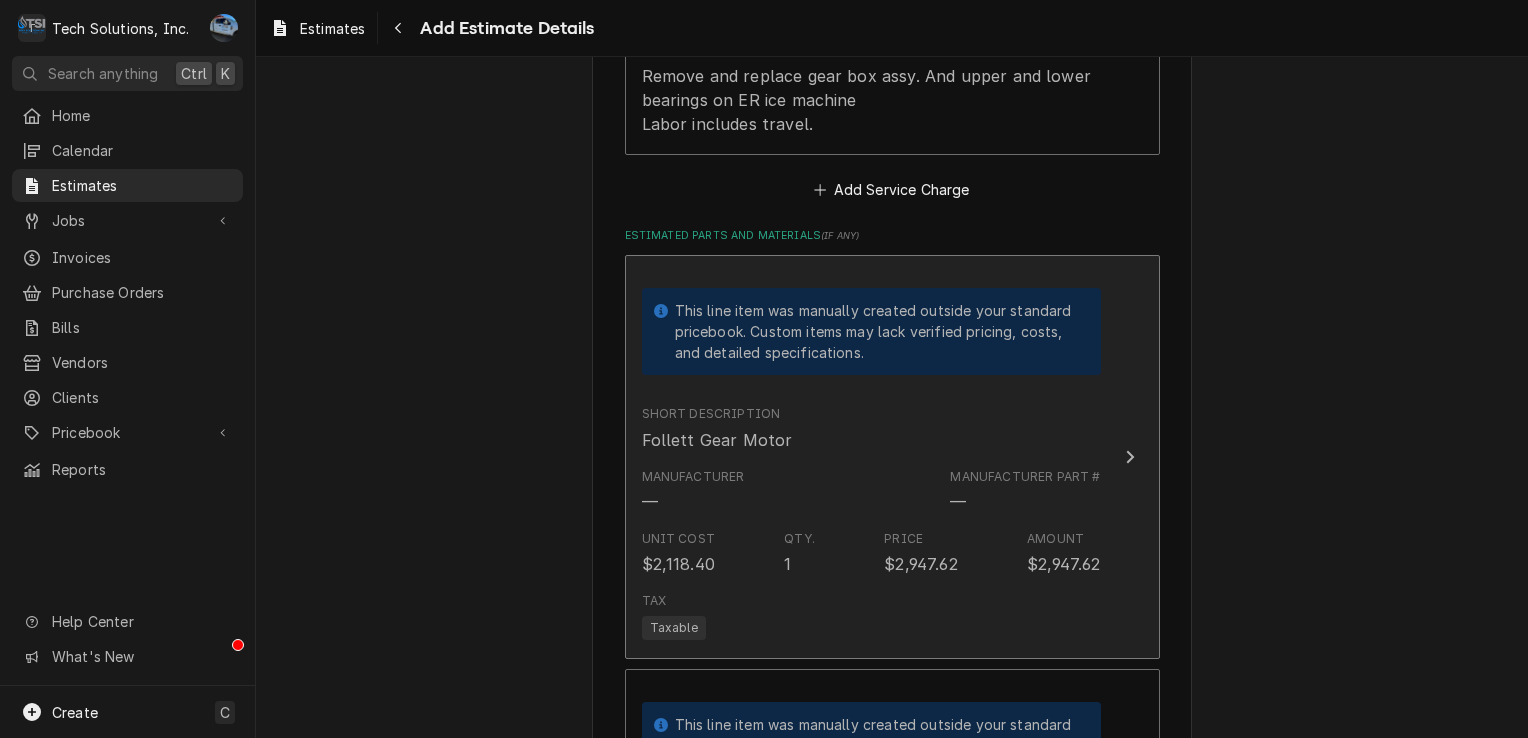 click on "Unit Cost $2,118.40 Qty. 1 Price $2,947.62 Amount $2,947.62" at bounding box center (871, 553) 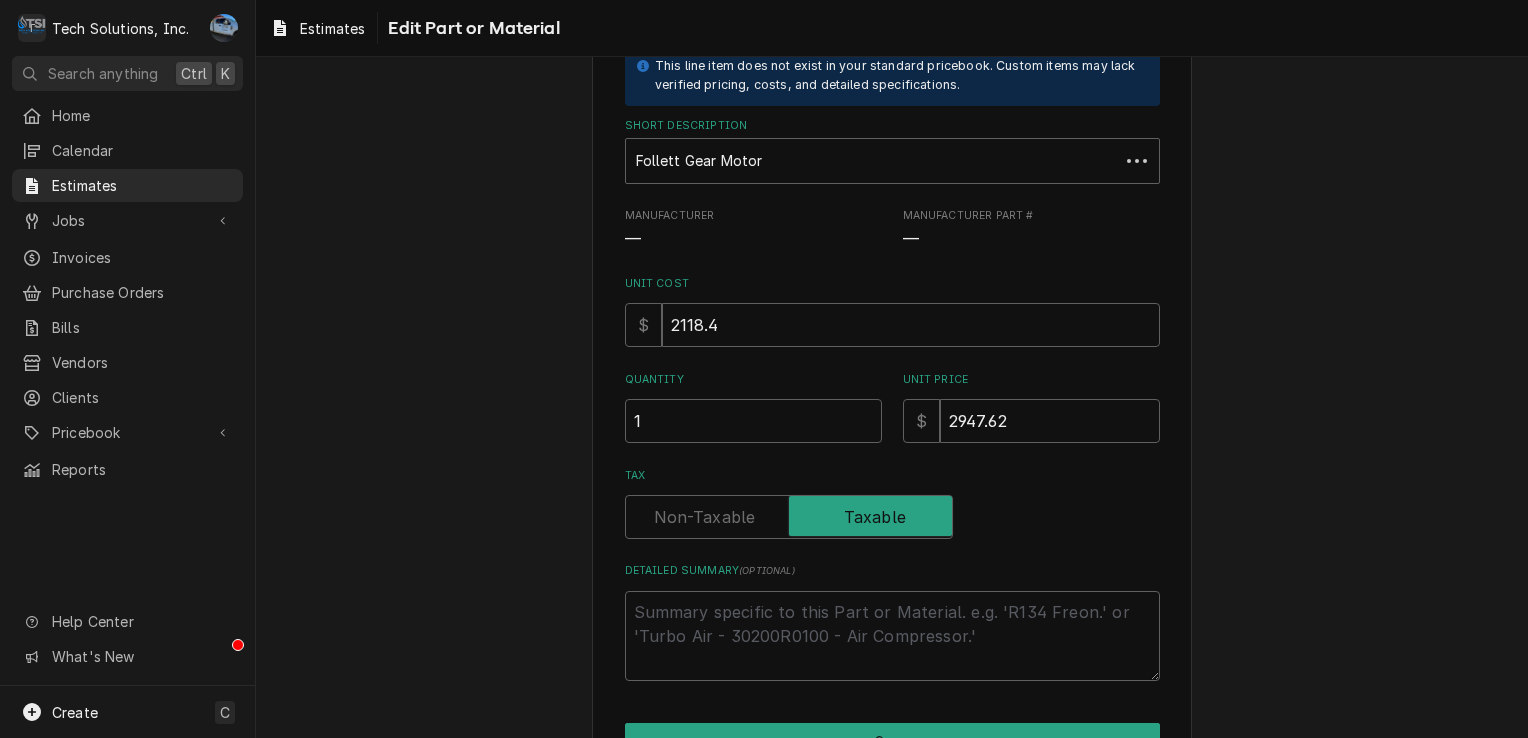 scroll, scrollTop: 0, scrollLeft: 0, axis: both 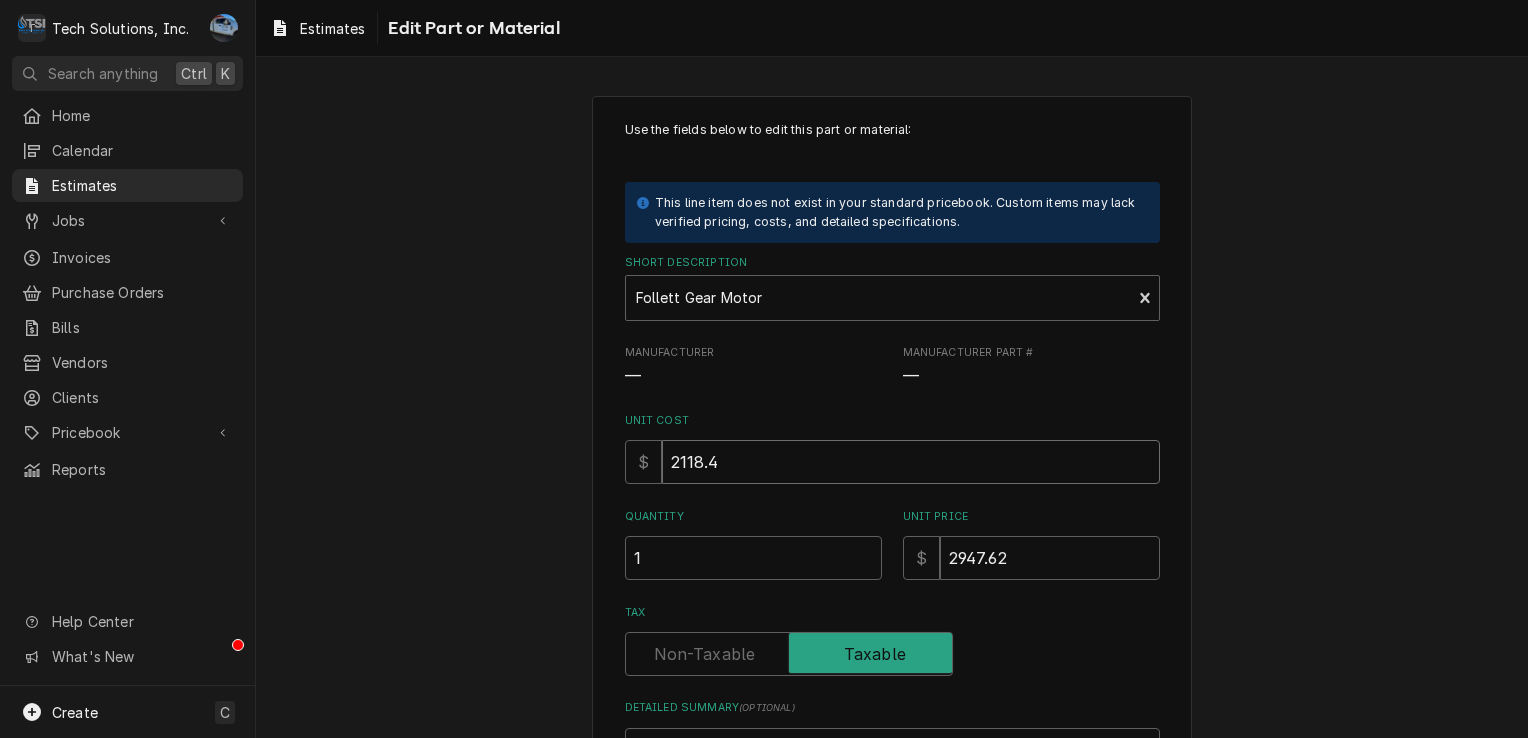 click on "2118.4" at bounding box center (911, 462) 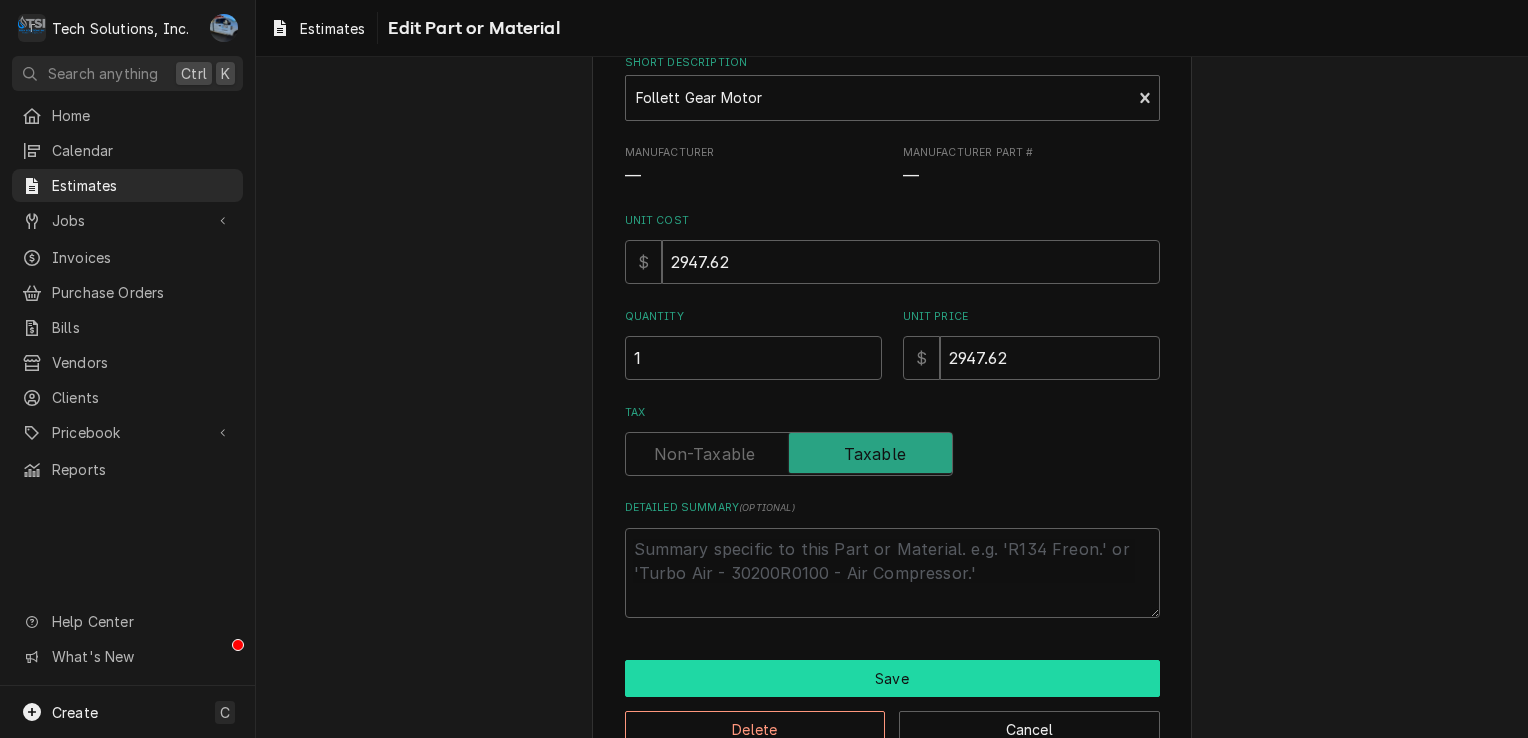 click on "Save" at bounding box center [892, 678] 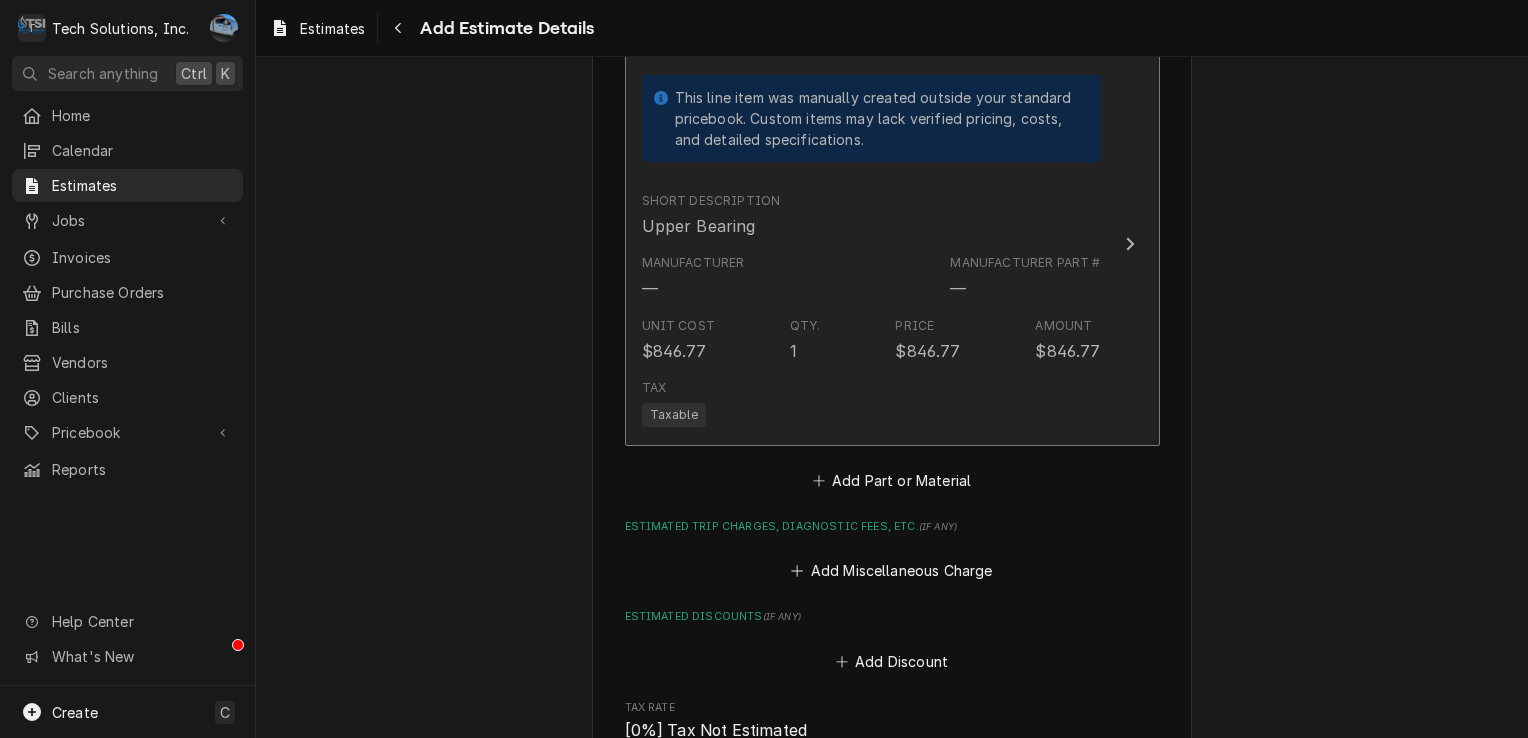 scroll, scrollTop: 2872, scrollLeft: 0, axis: vertical 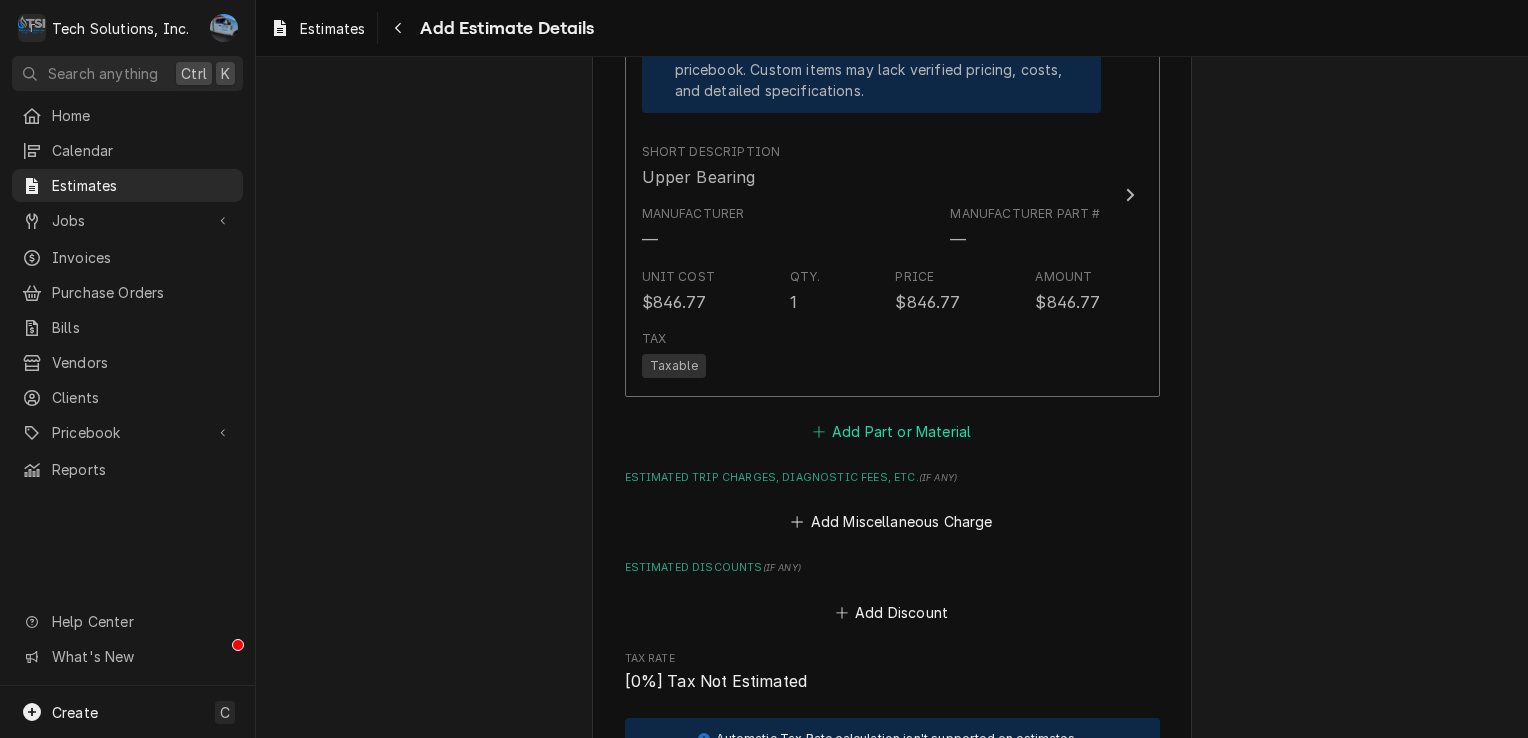 click on "Add Part or Material" at bounding box center [891, 431] 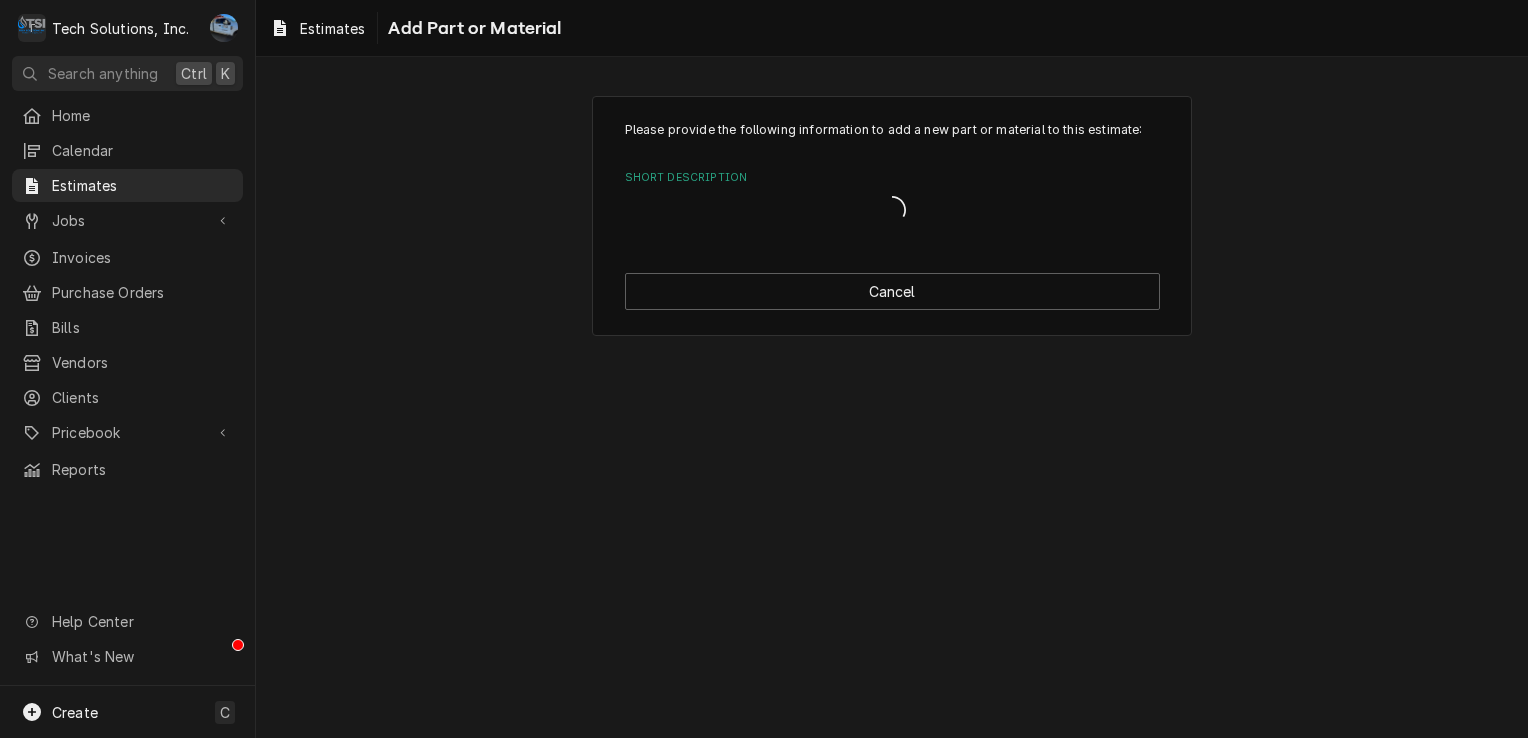 scroll, scrollTop: 0, scrollLeft: 0, axis: both 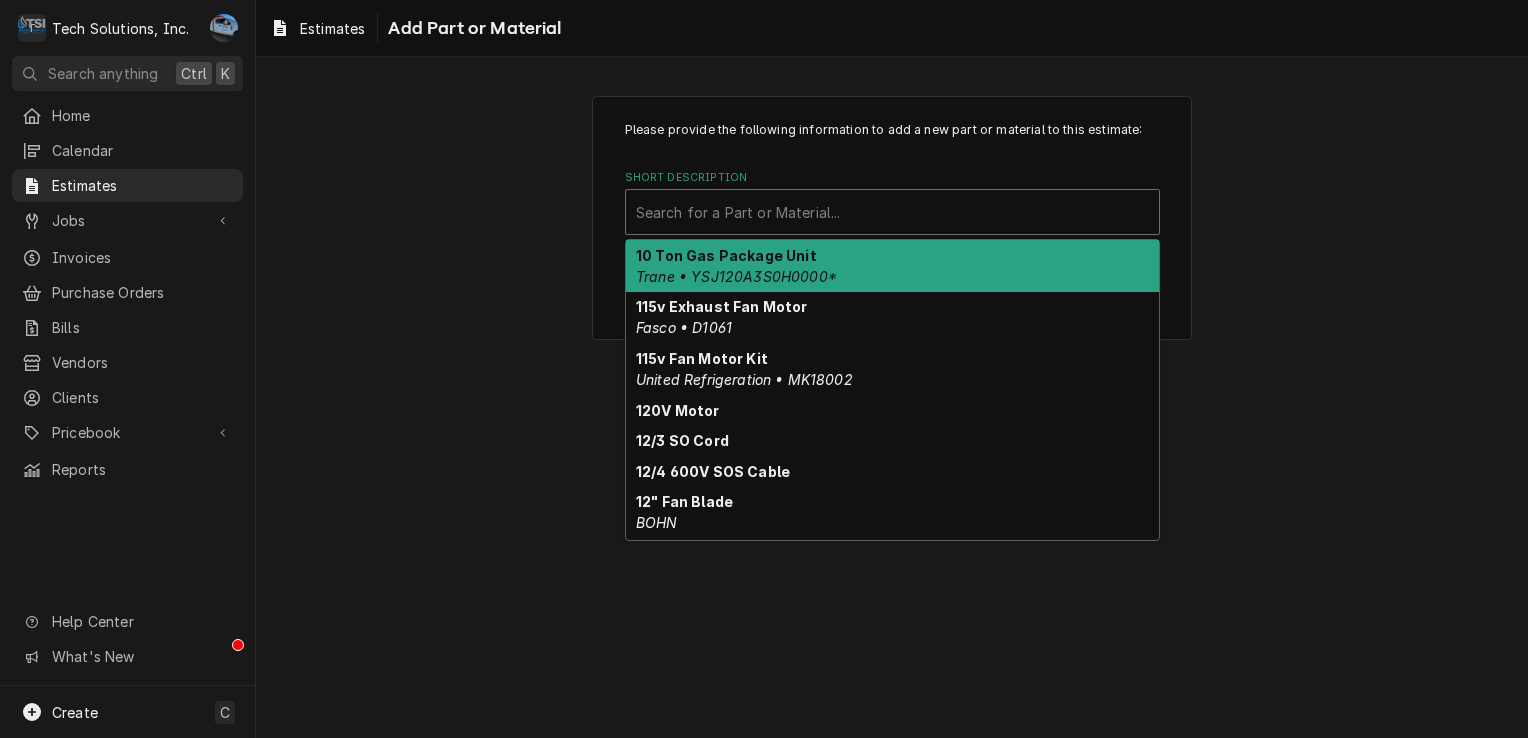 click at bounding box center (892, 212) 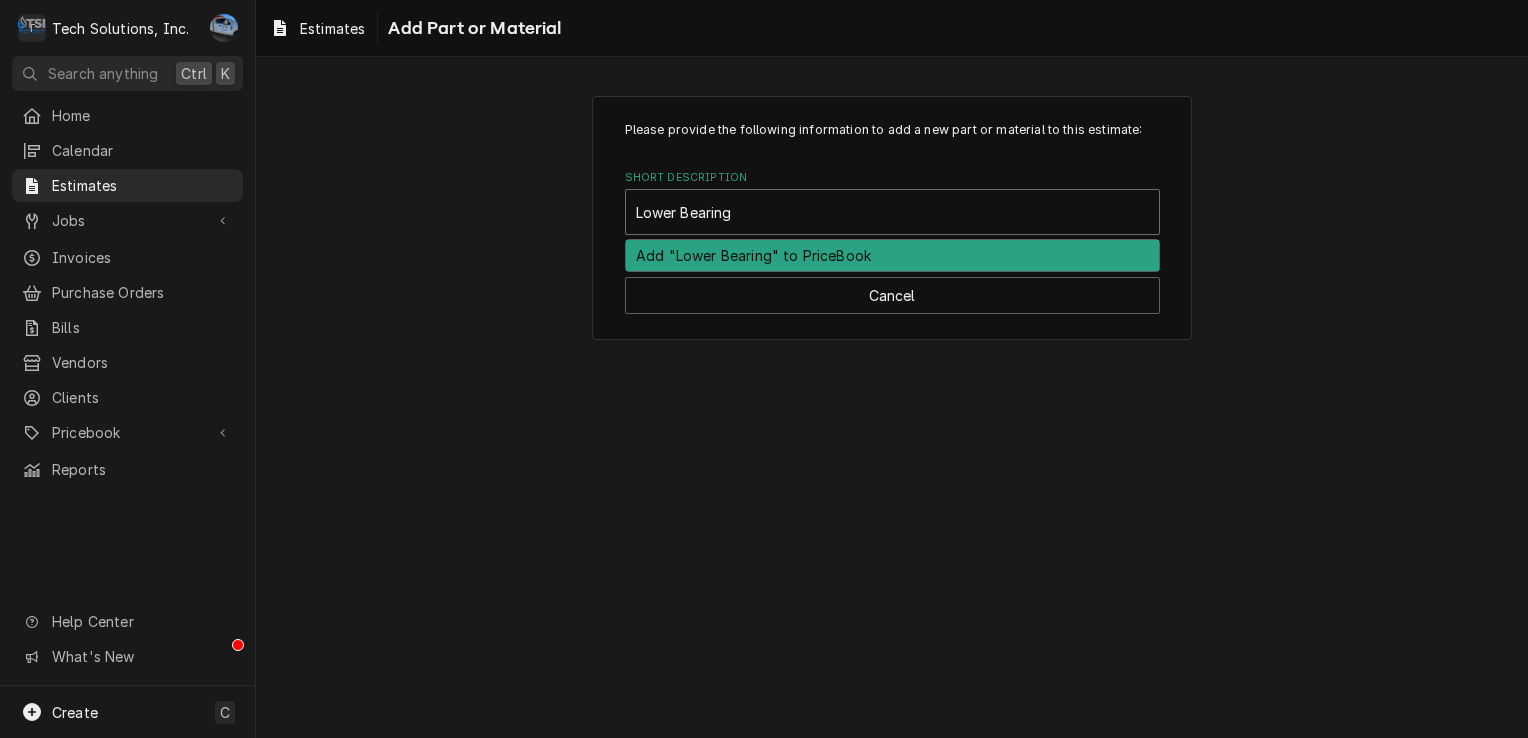click on "Add "Lower Bearing" to PriceBook" at bounding box center (892, 255) 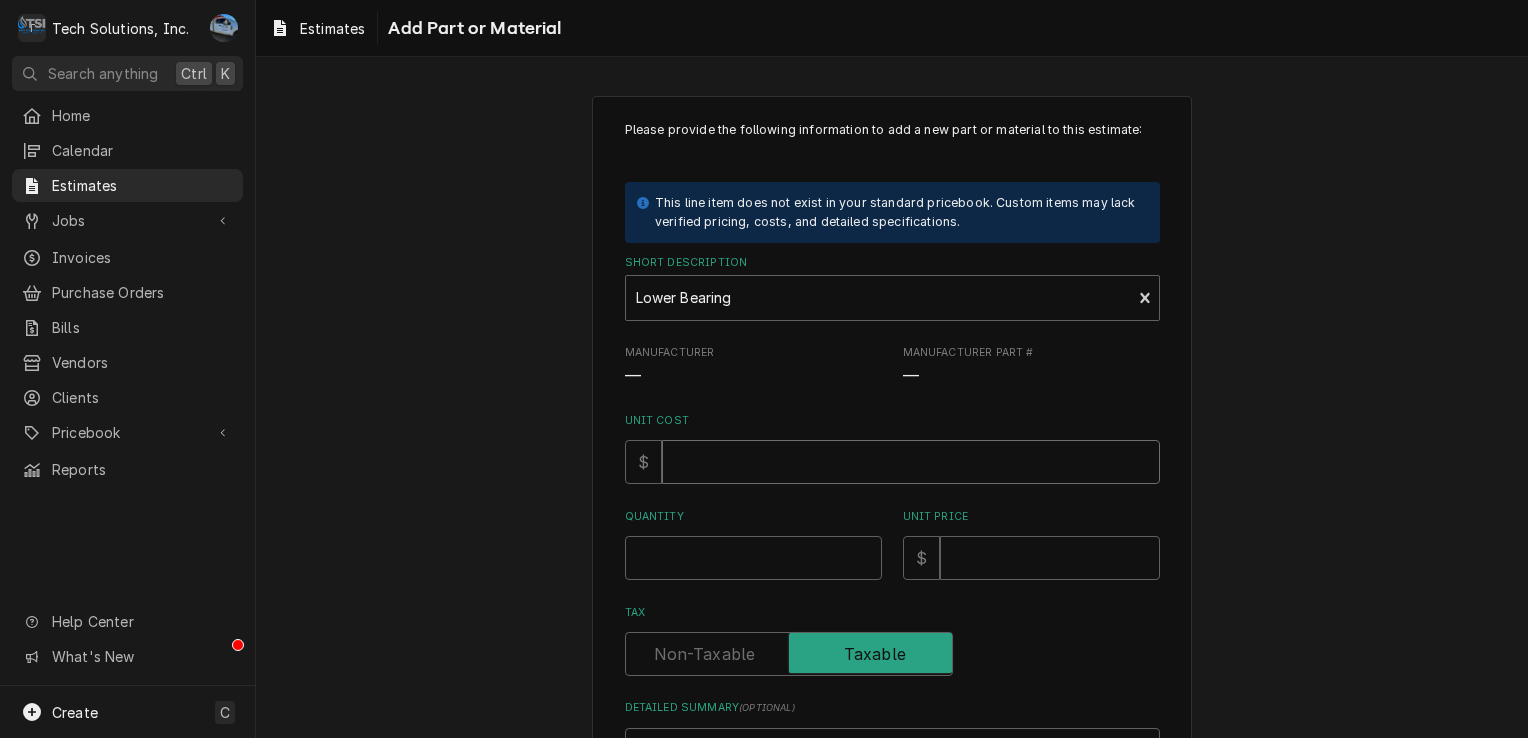 click on "Unit Cost" at bounding box center (911, 462) 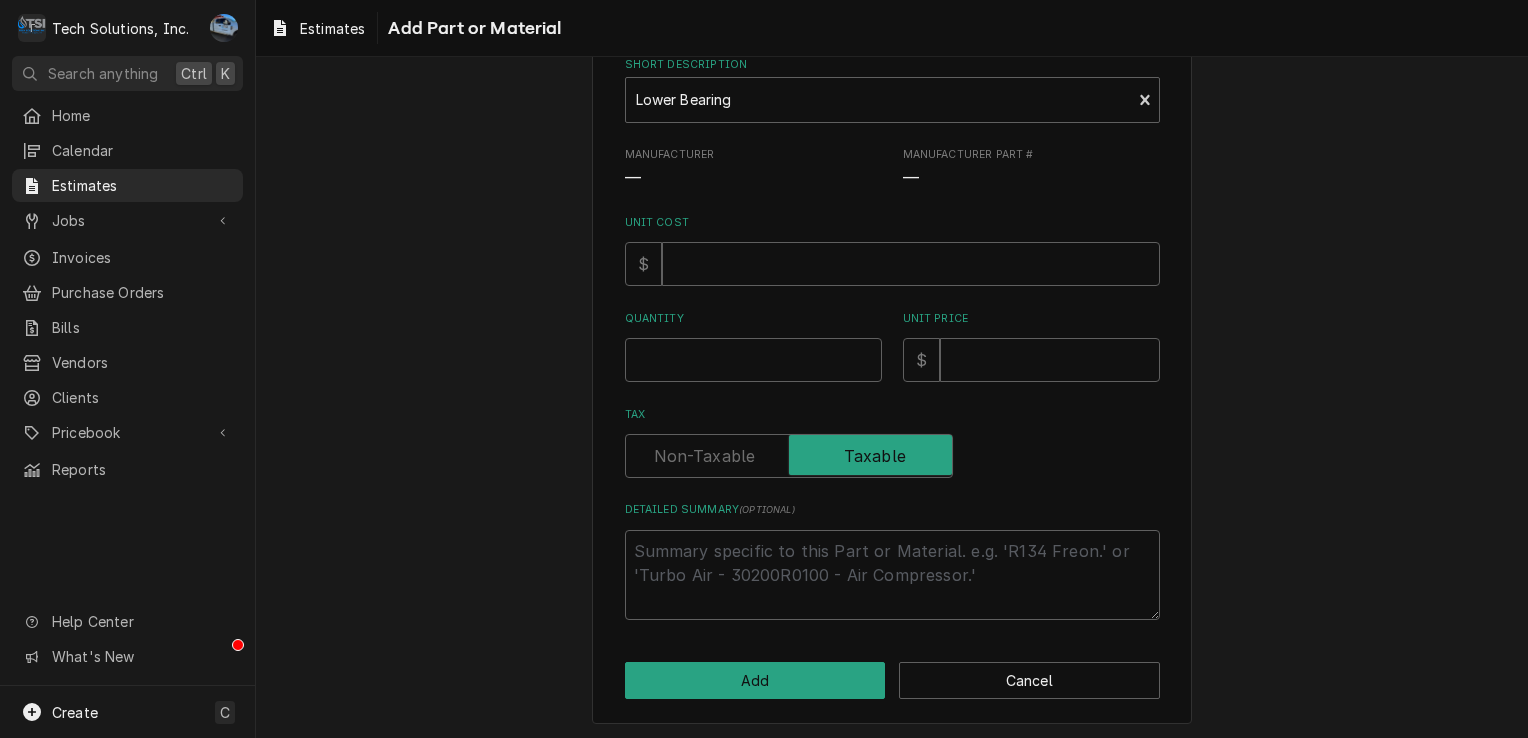 scroll, scrollTop: 200, scrollLeft: 0, axis: vertical 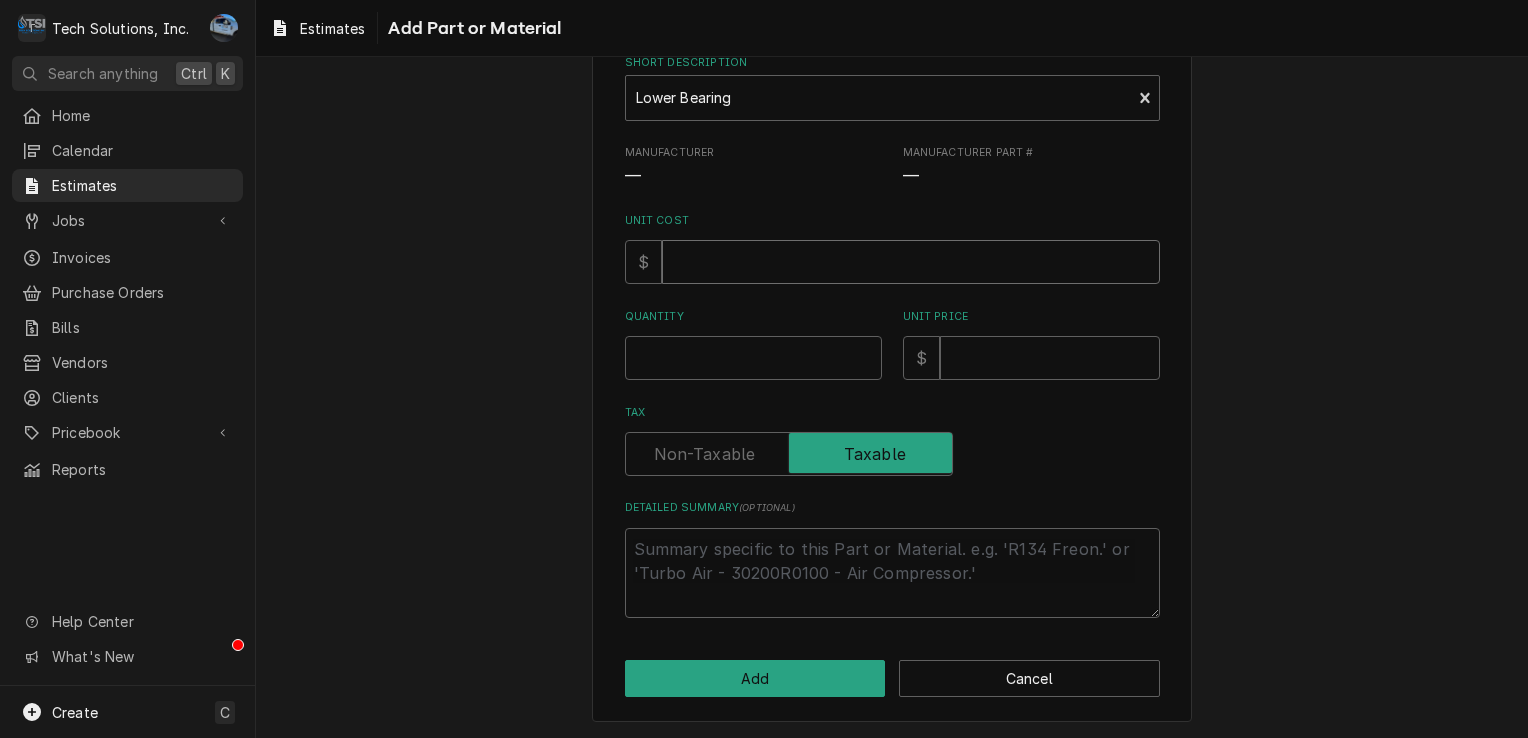 click on "Unit Cost" at bounding box center (911, 262) 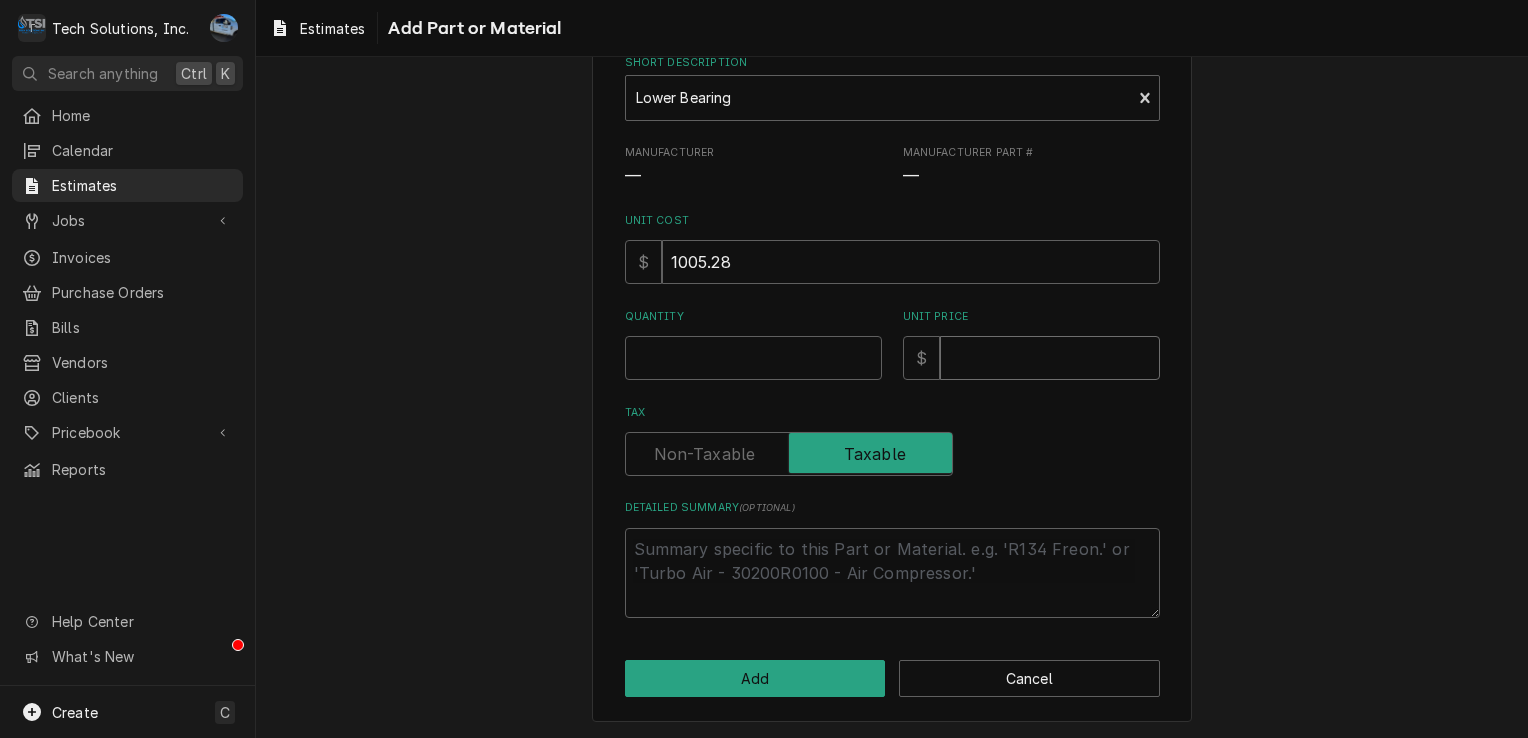 click on "Unit Price" at bounding box center [1050, 358] 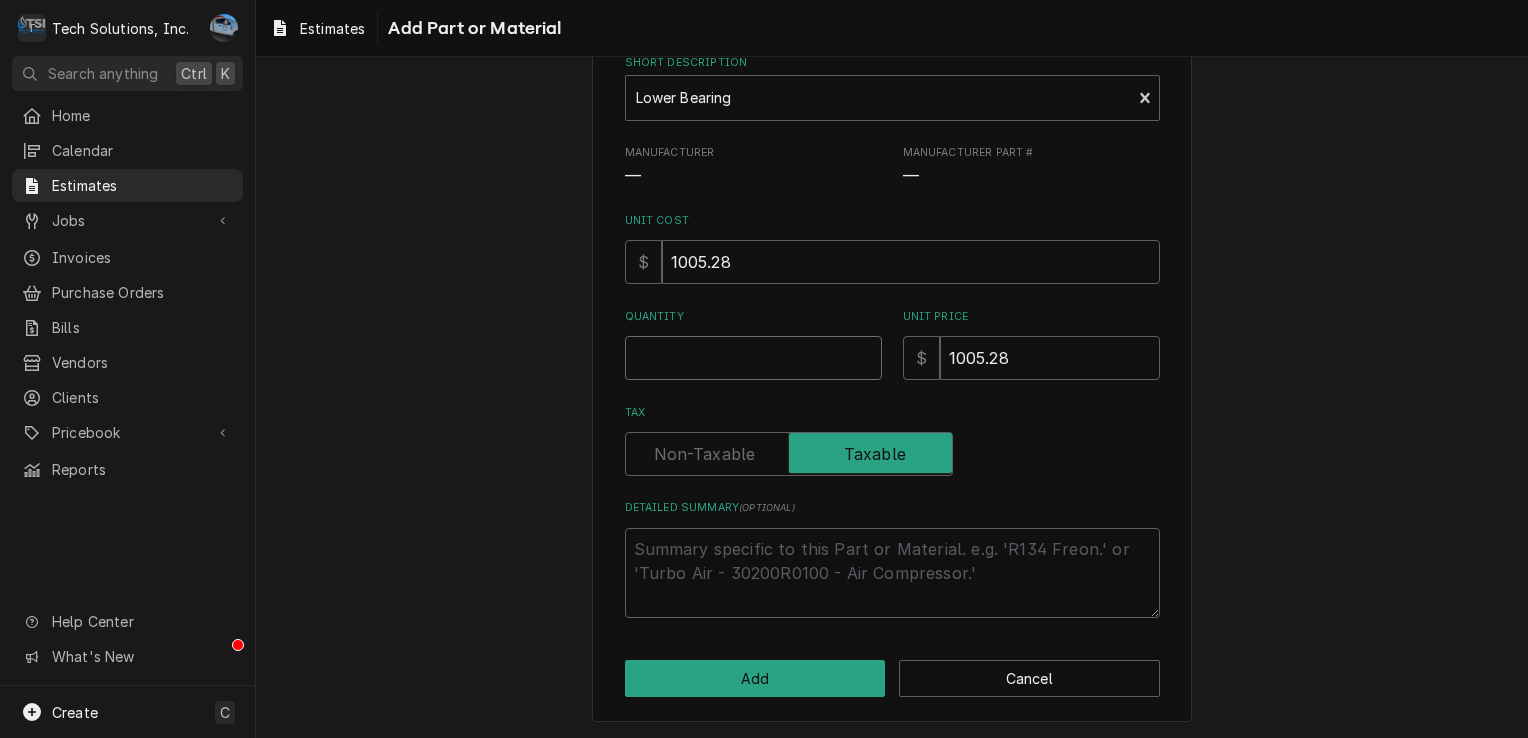 click on "Quantity" at bounding box center [753, 358] 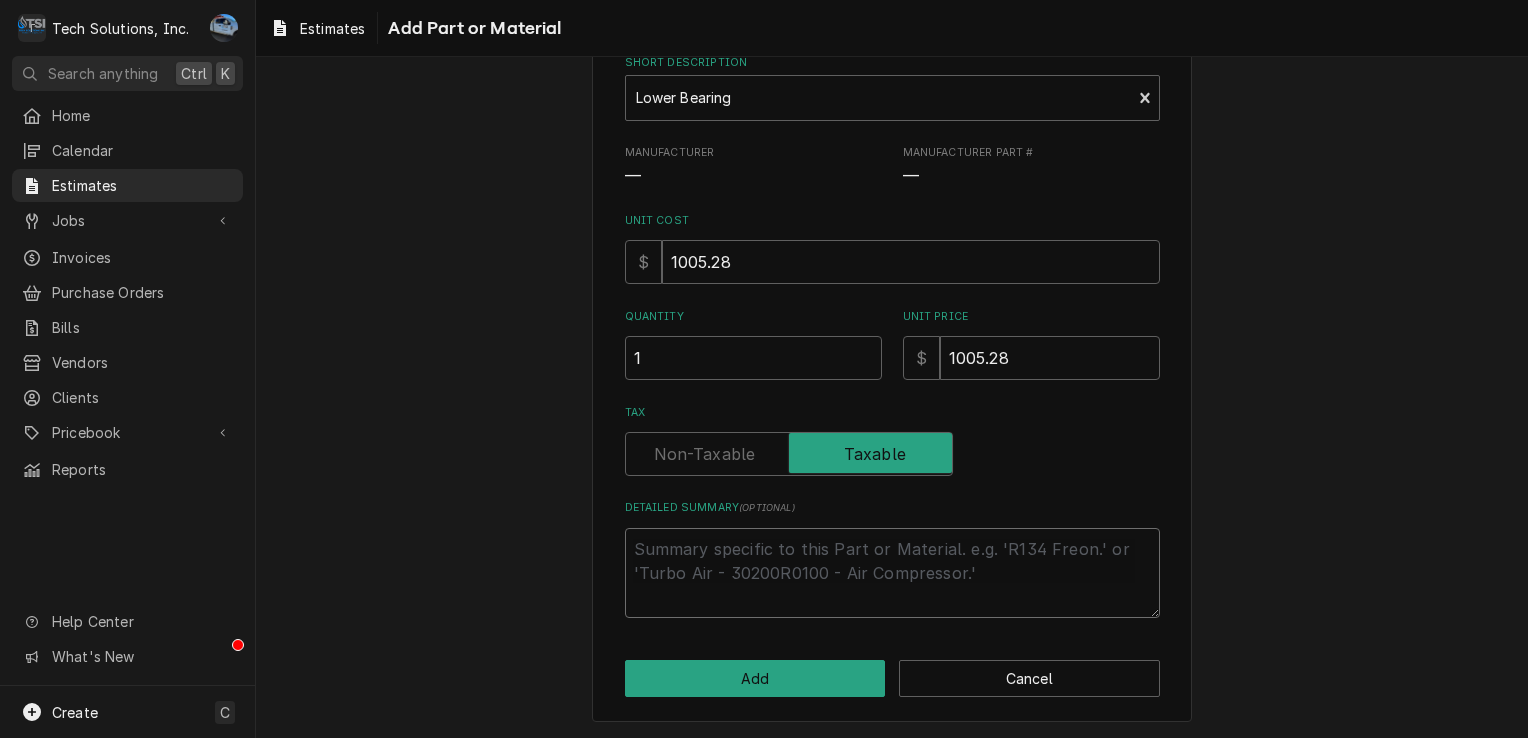 click on "Detailed Summary  ( optional )" at bounding box center [892, 573] 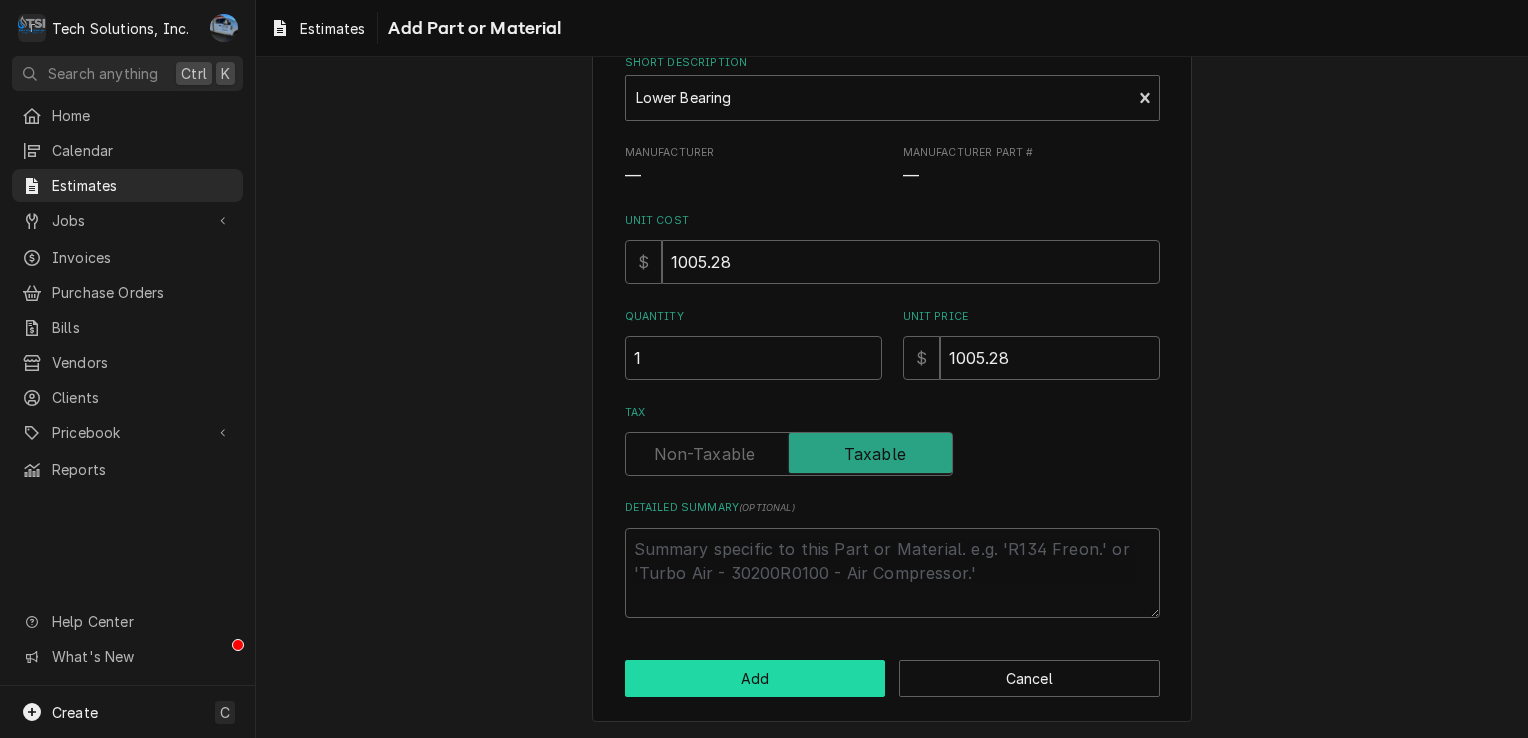 click on "Add" at bounding box center [755, 678] 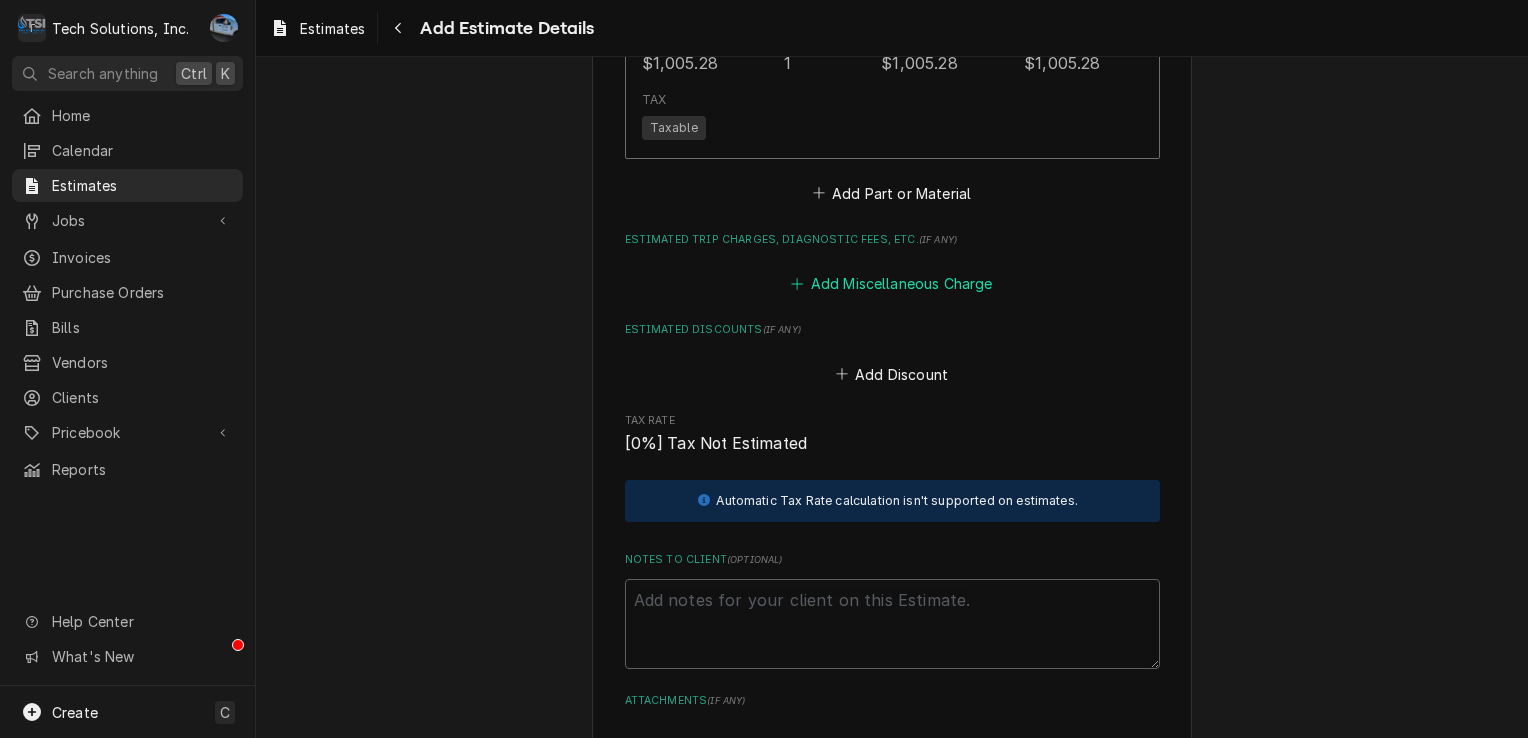 scroll, scrollTop: 3525, scrollLeft: 0, axis: vertical 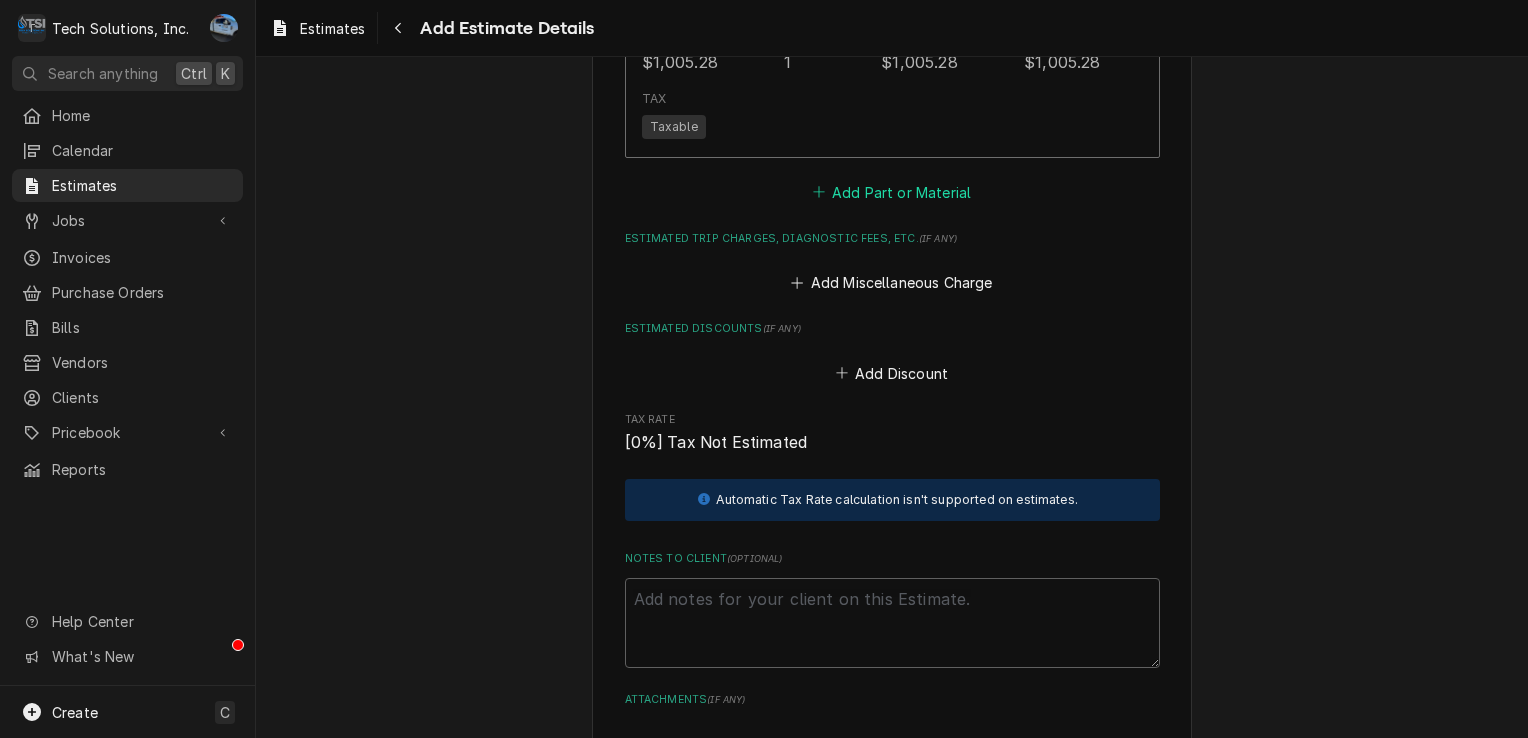 click on "Add Part or Material" at bounding box center (891, 192) 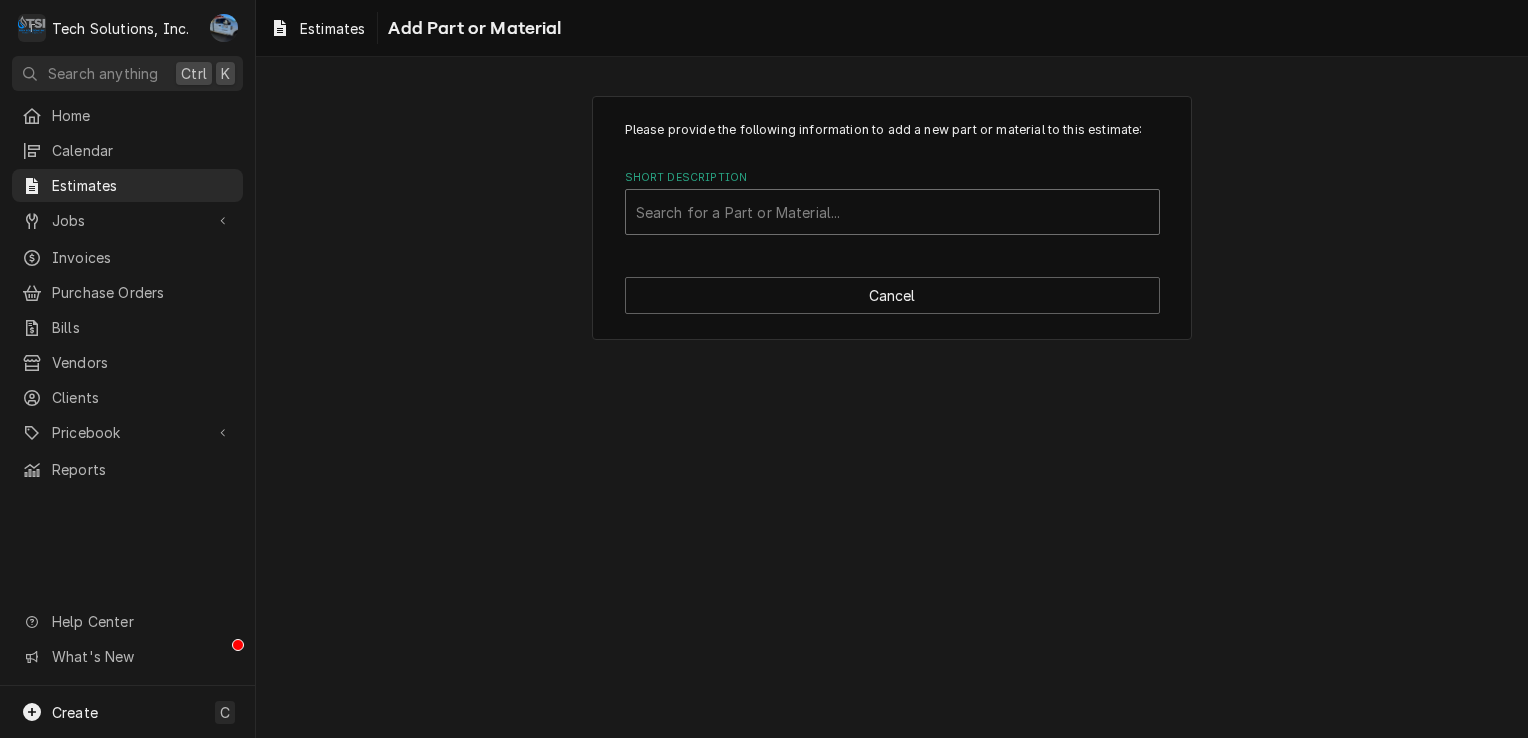 click at bounding box center (892, 212) 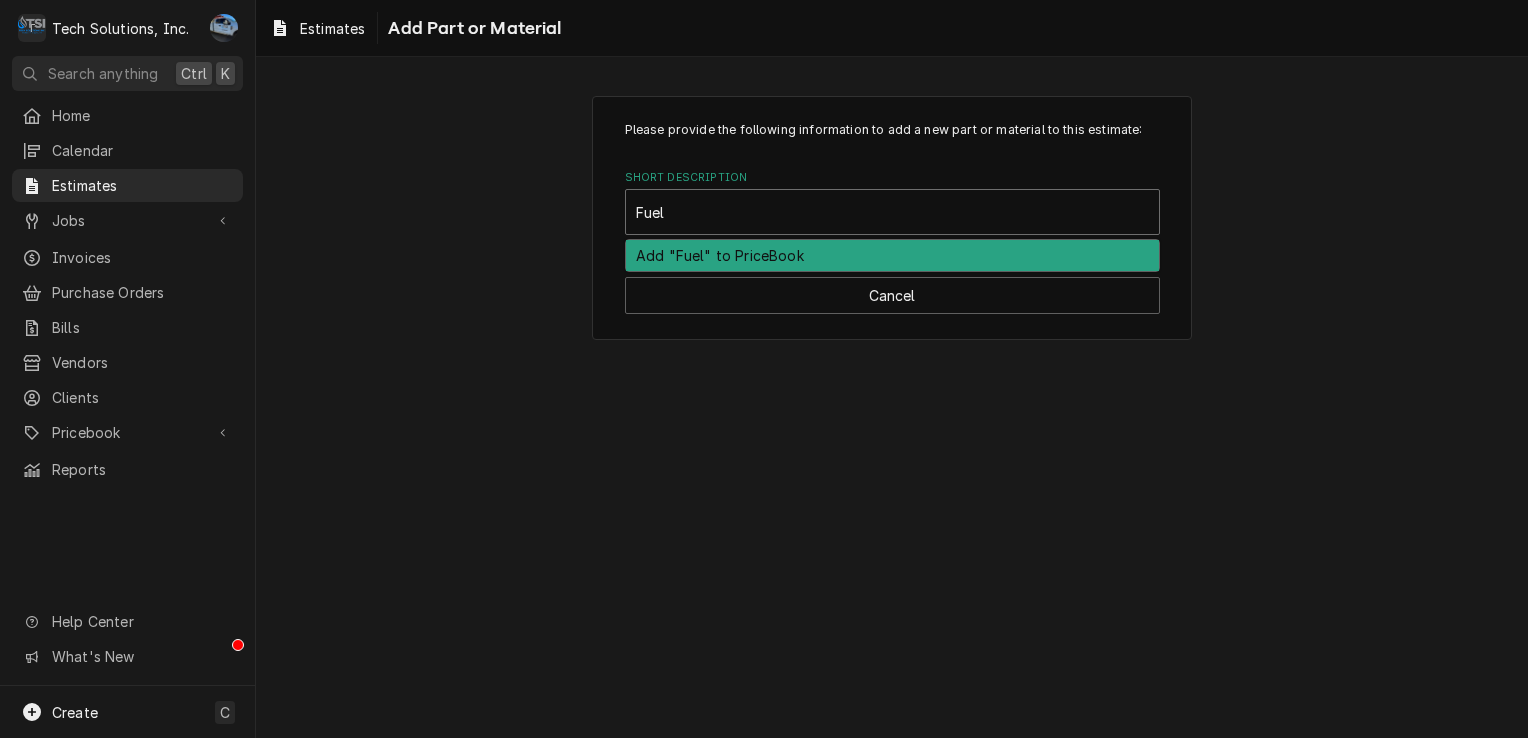 click on "Add "Fuel" to PriceBook" at bounding box center [892, 255] 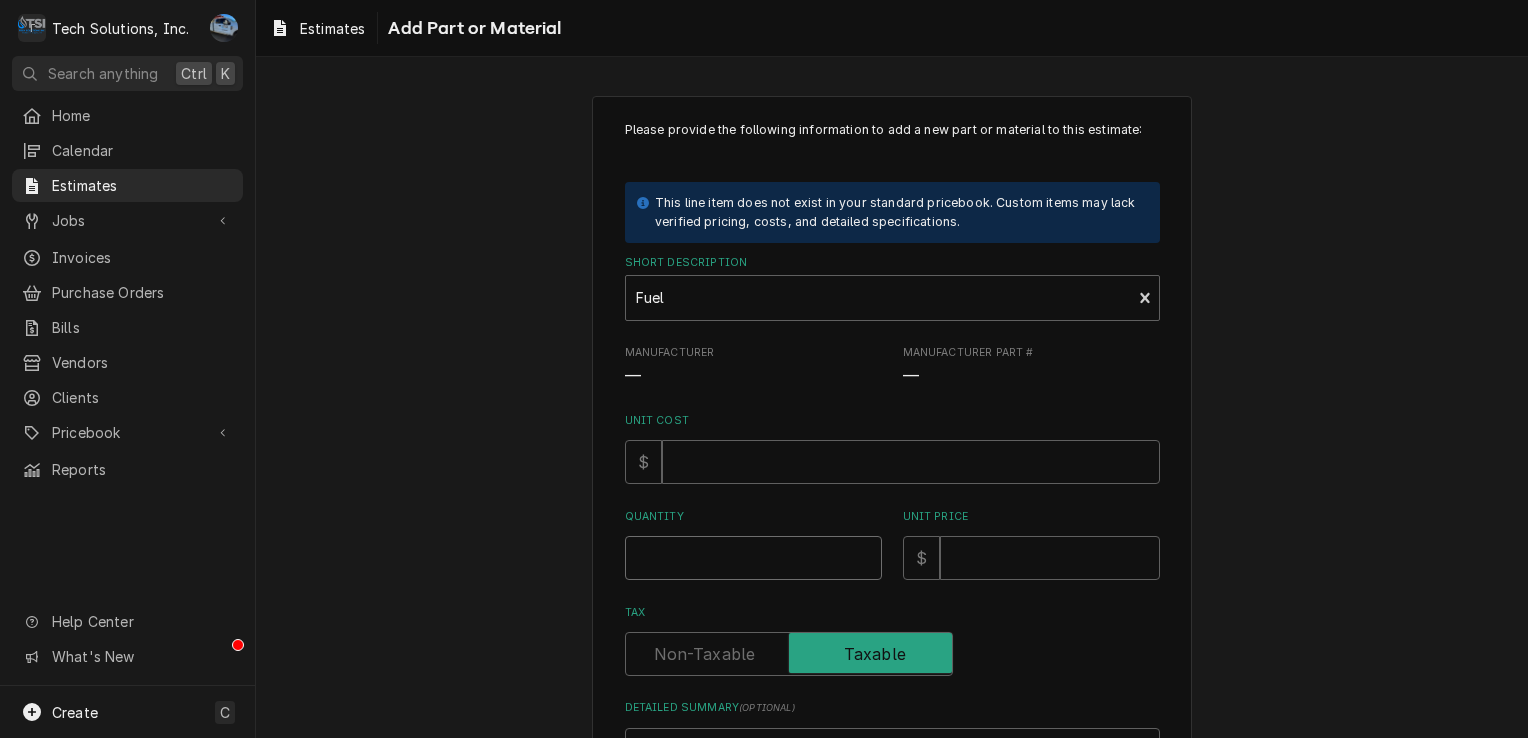 click on "Quantity" at bounding box center (753, 558) 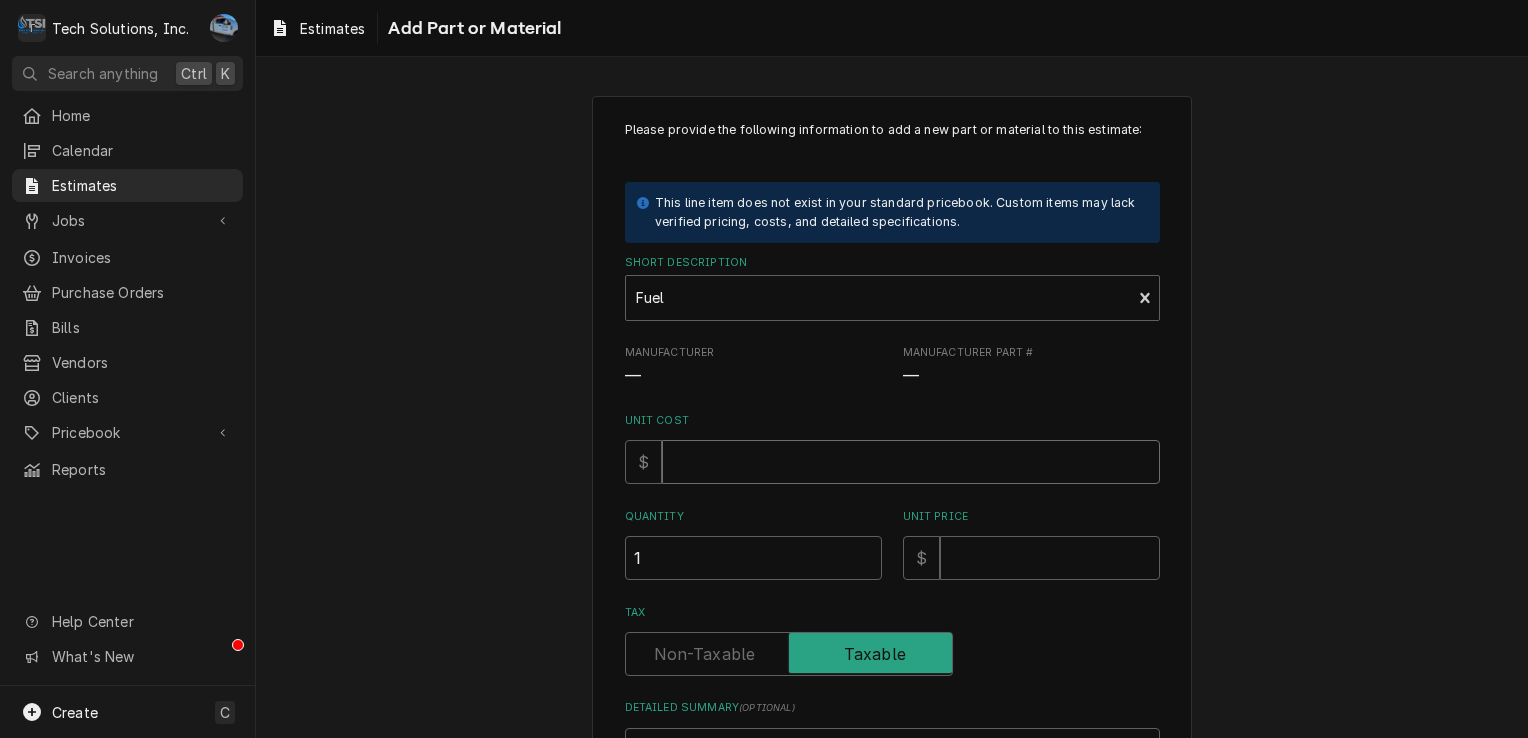 click on "Unit Cost" at bounding box center (911, 462) 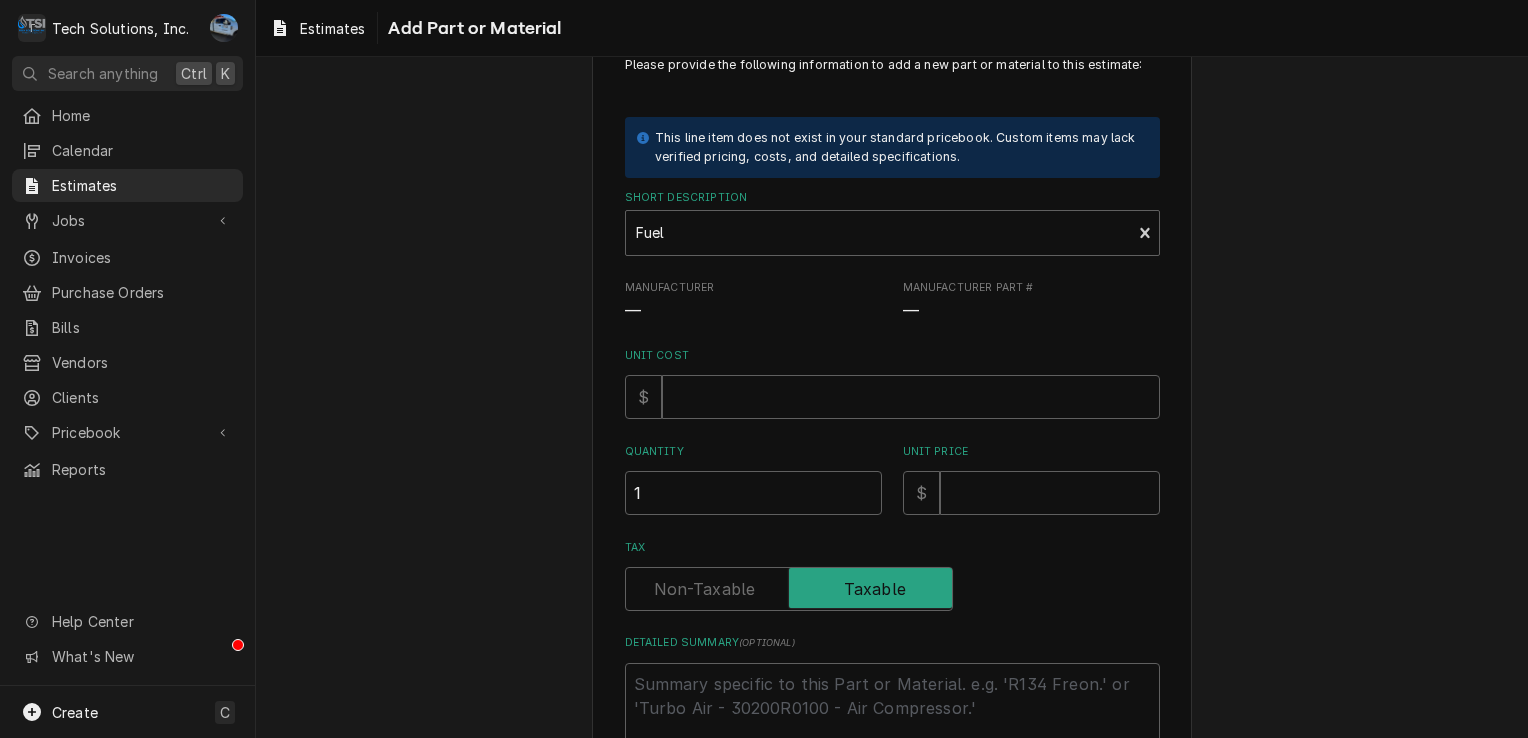 scroll, scrollTop: 100, scrollLeft: 0, axis: vertical 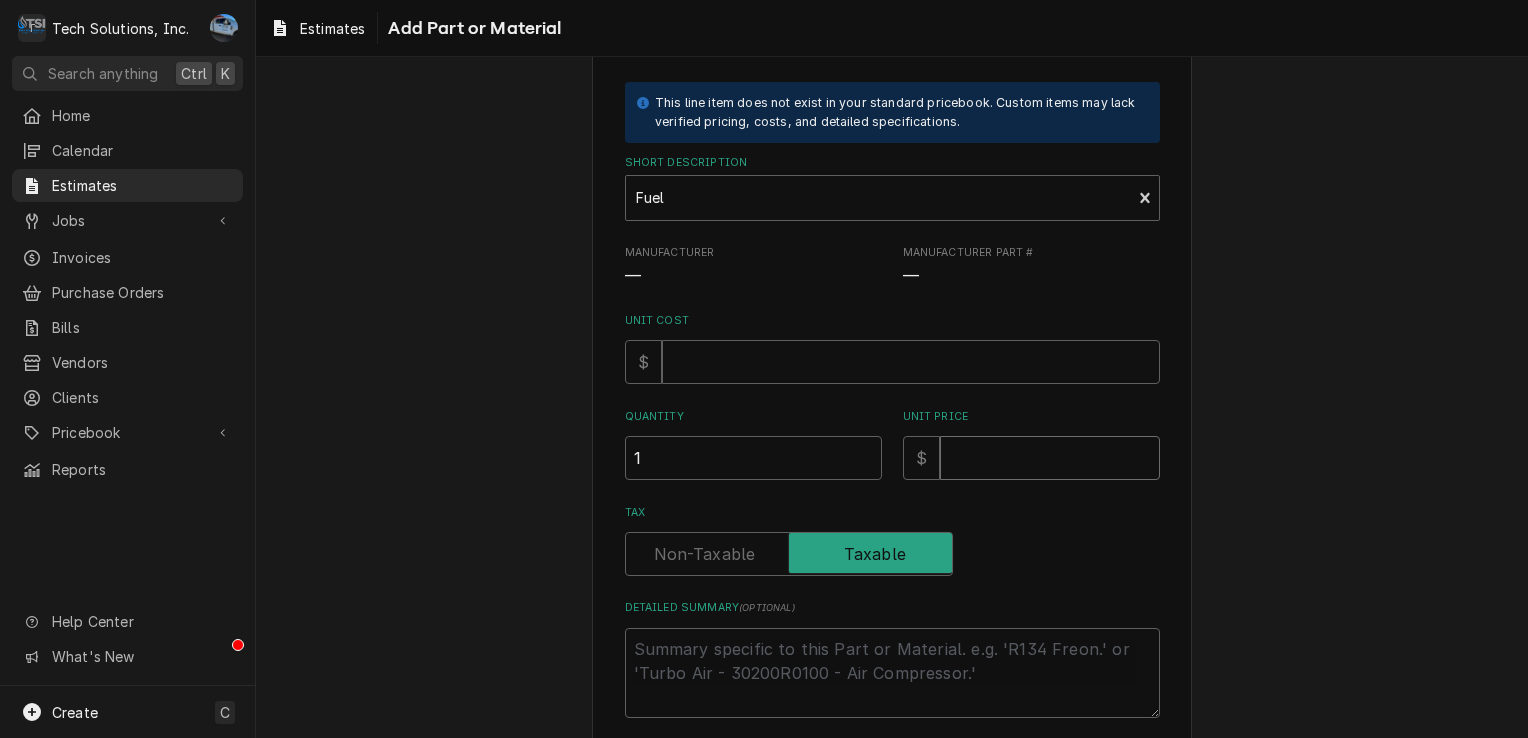 click on "Unit Price" at bounding box center (1050, 458) 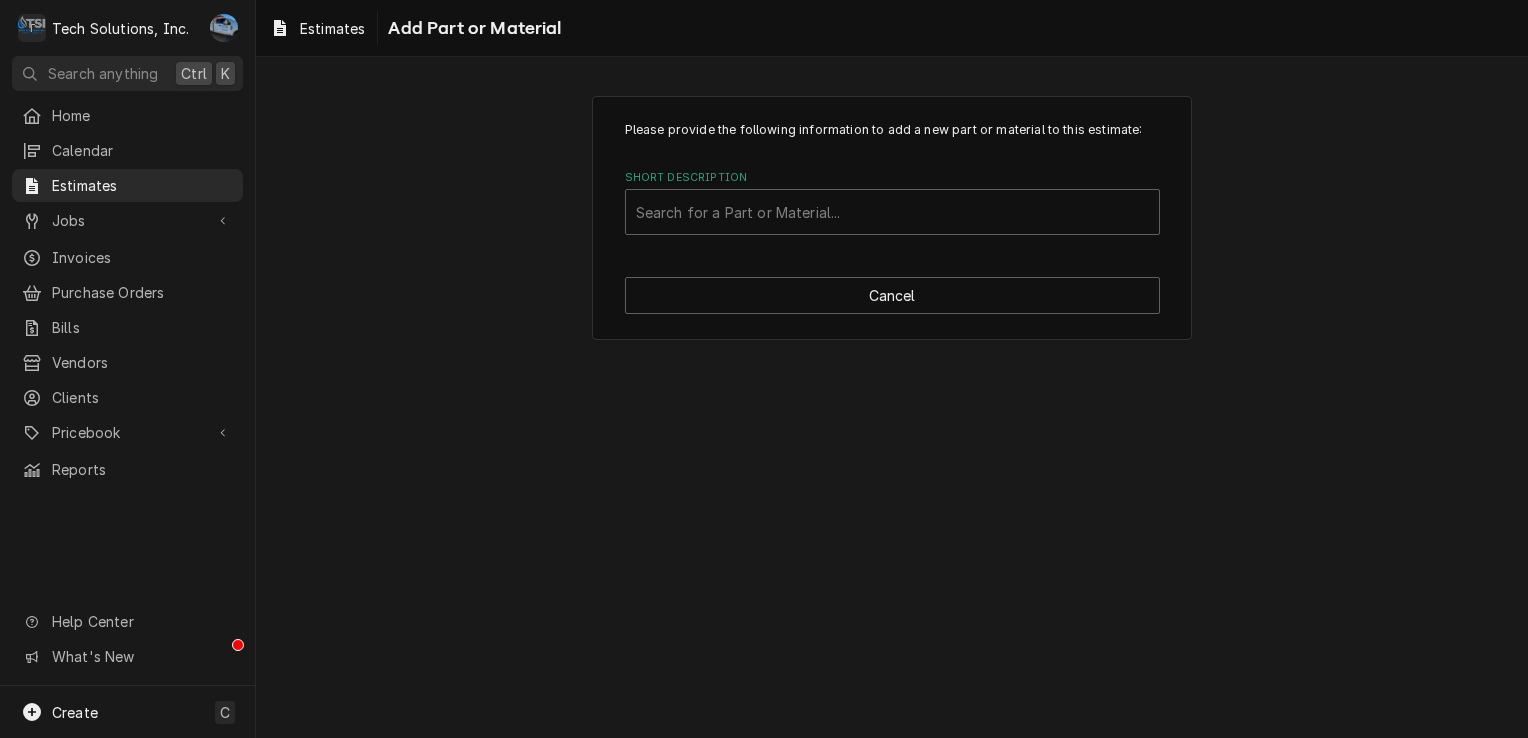 scroll, scrollTop: 0, scrollLeft: 0, axis: both 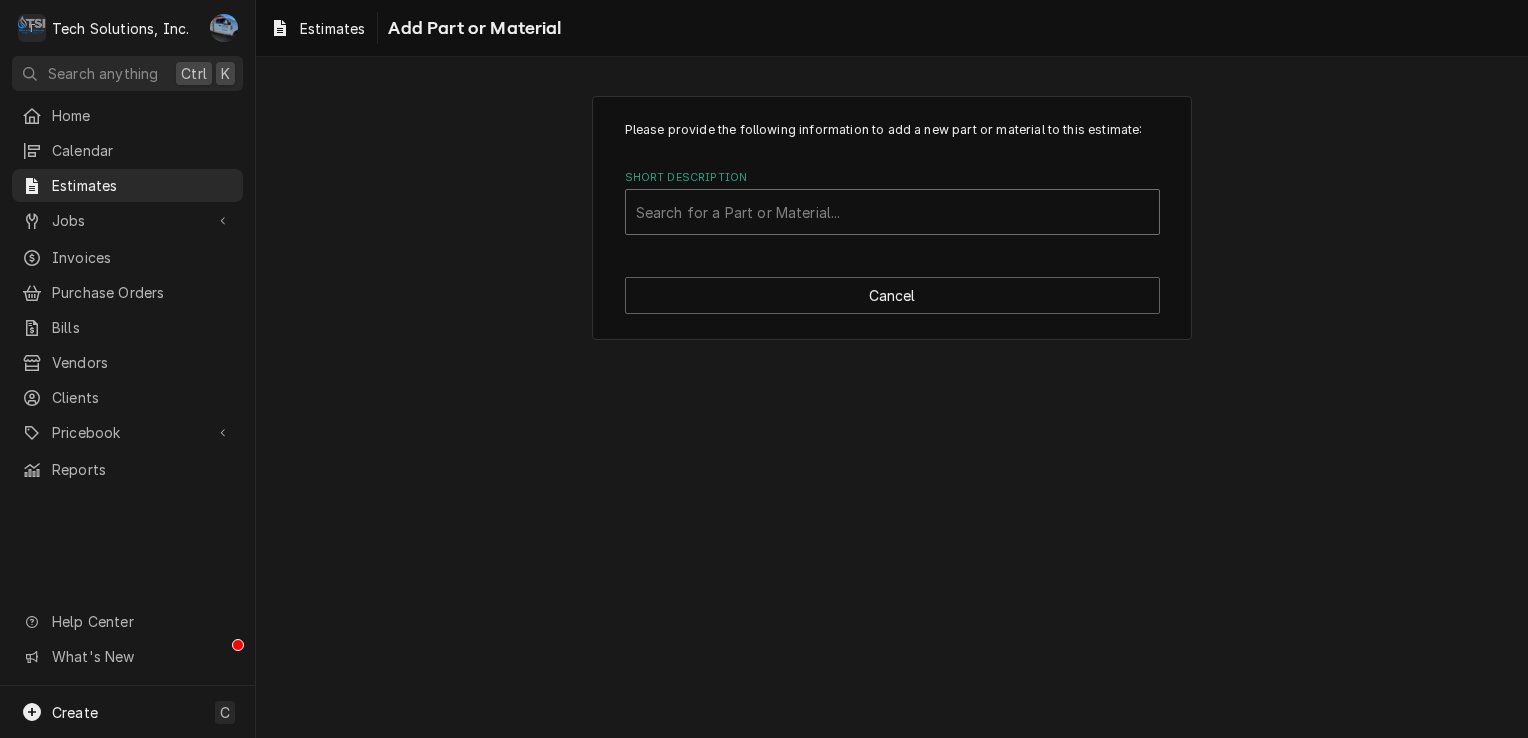 click at bounding box center [892, 212] 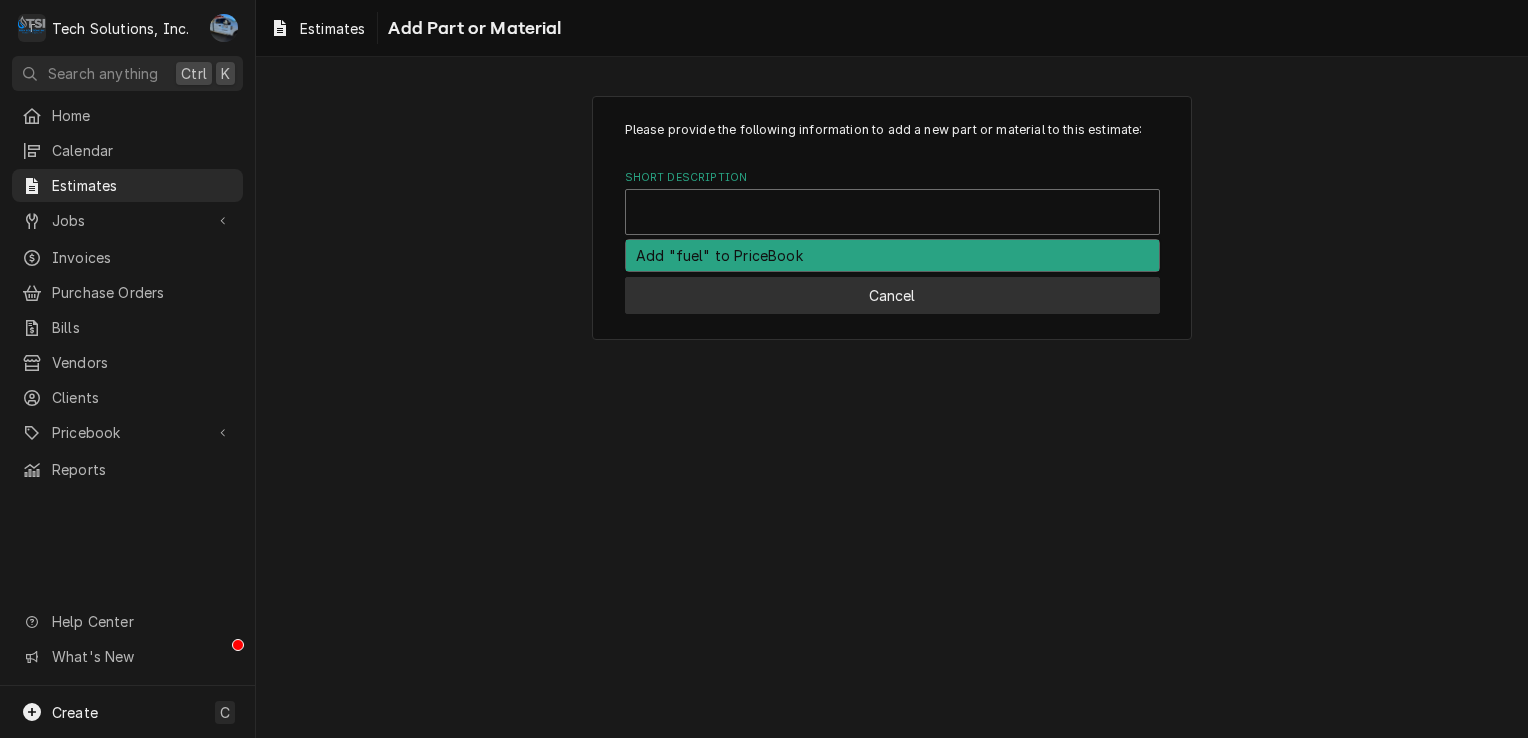click on "Cancel" at bounding box center [892, 295] 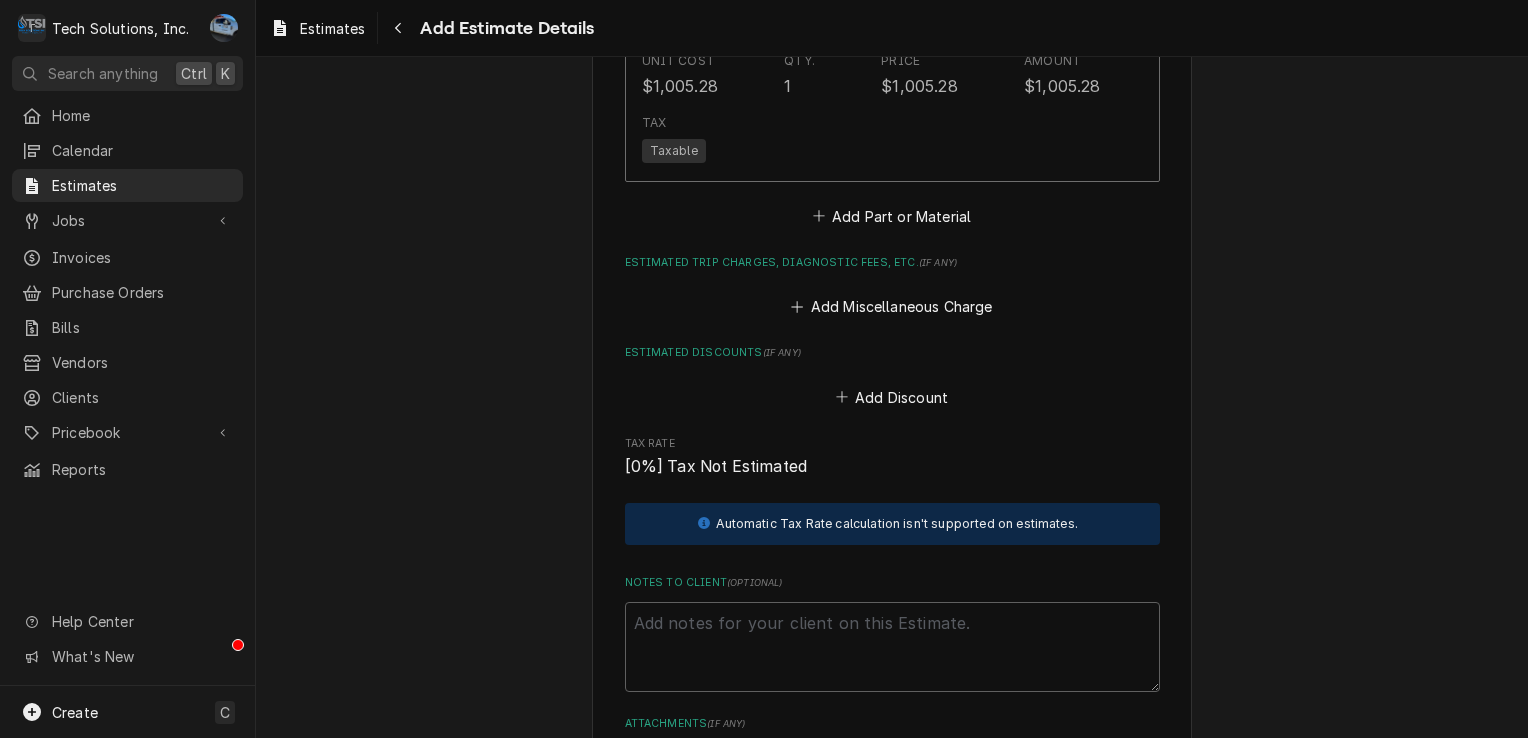 scroll, scrollTop: 3500, scrollLeft: 0, axis: vertical 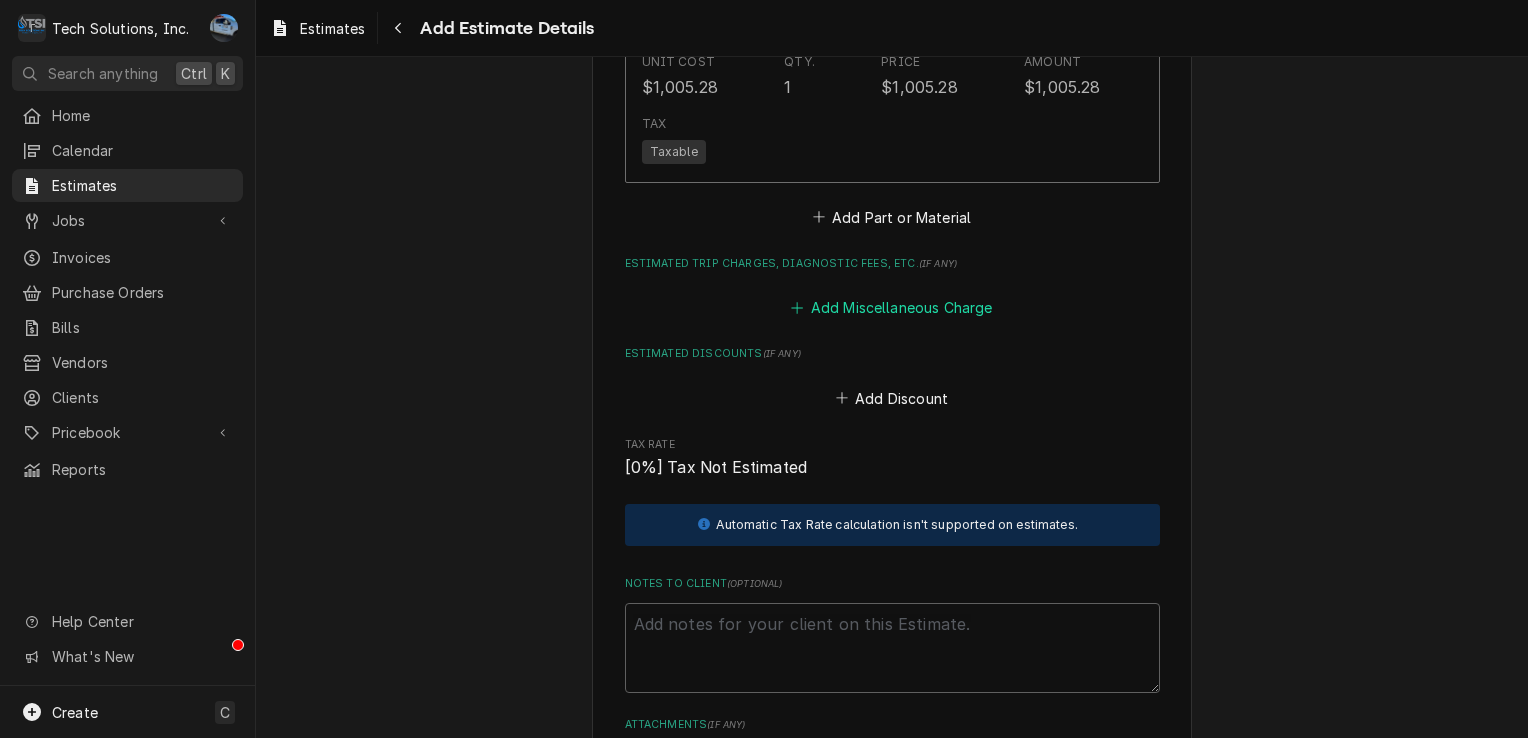 click on "Add Miscellaneous Charge" at bounding box center (892, 308) 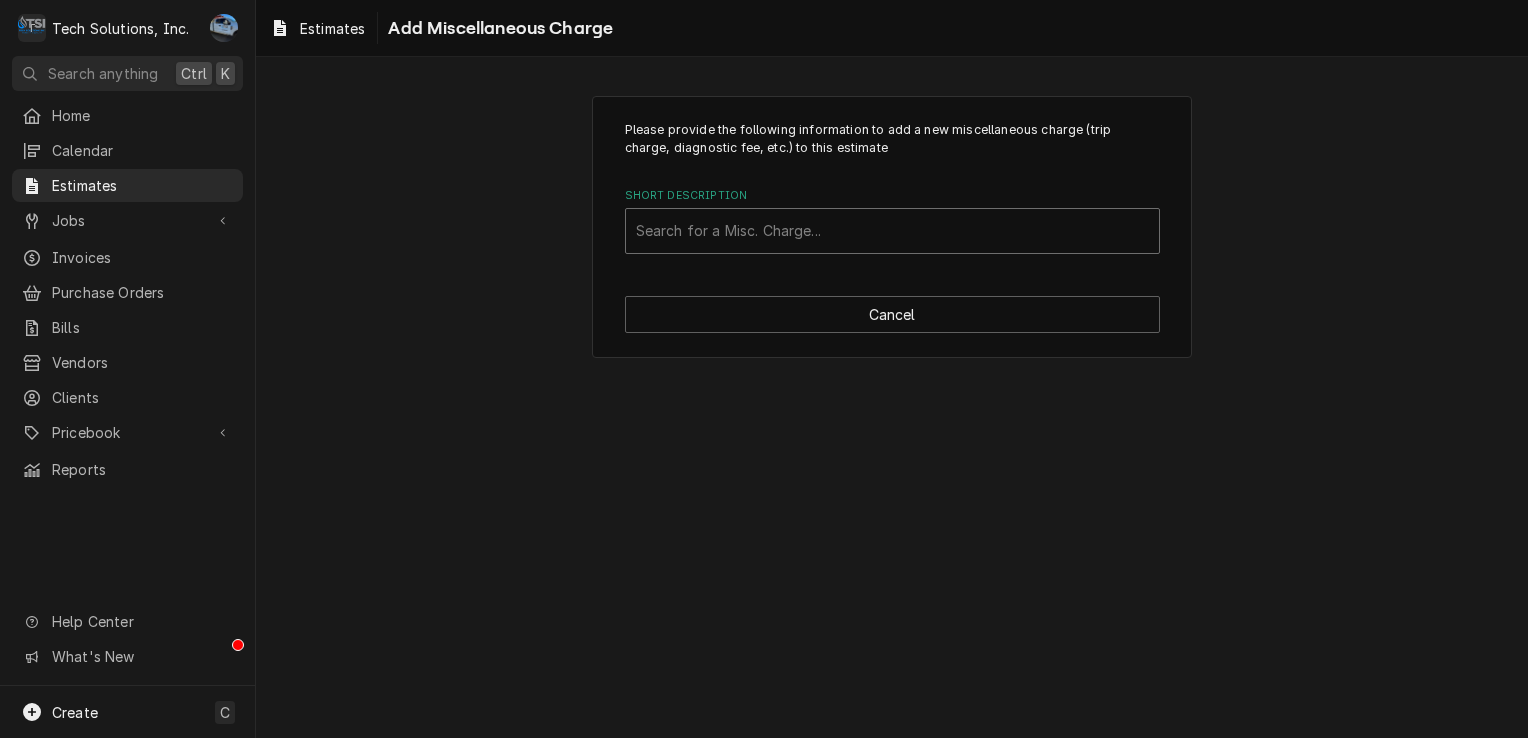 click at bounding box center (892, 231) 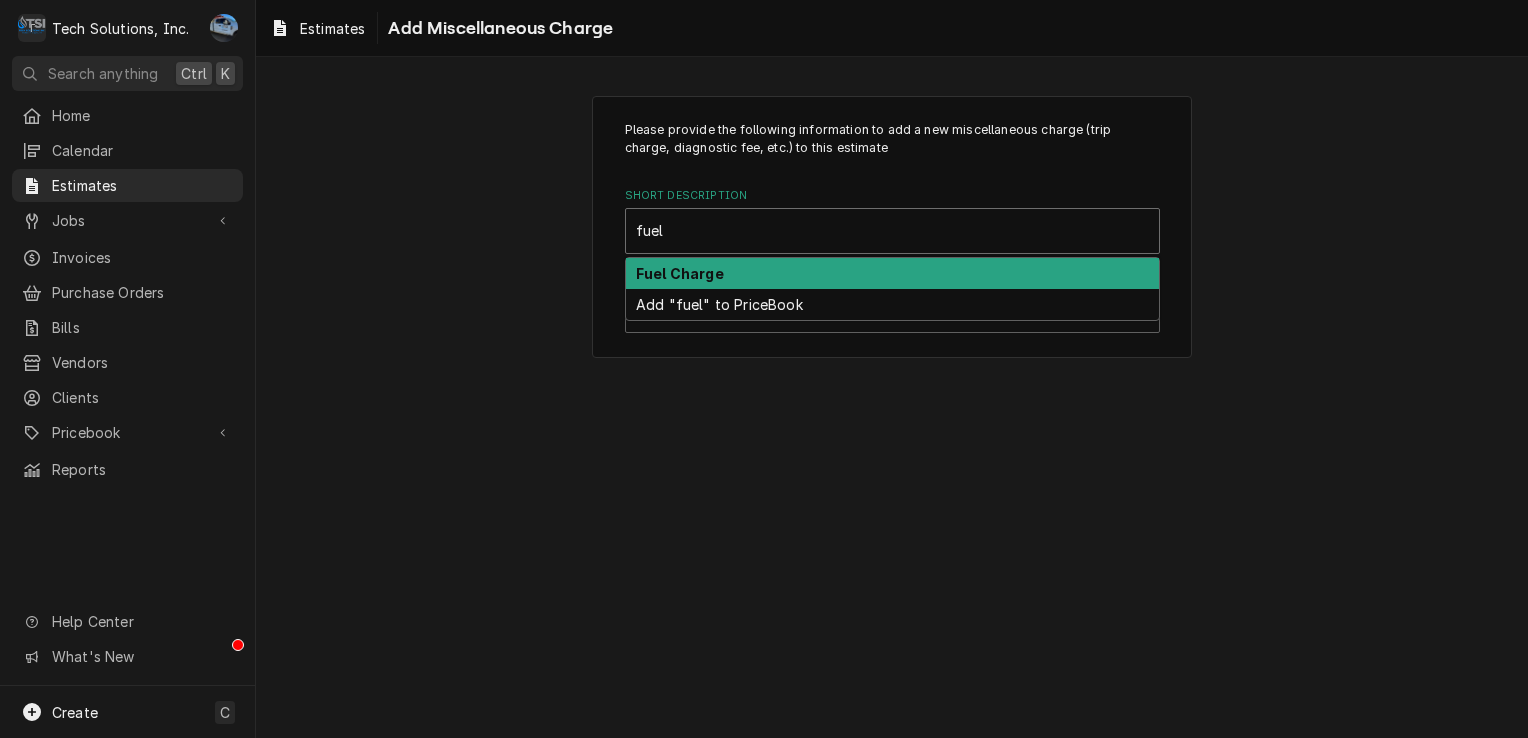 click on "Fuel Charge" at bounding box center [680, 273] 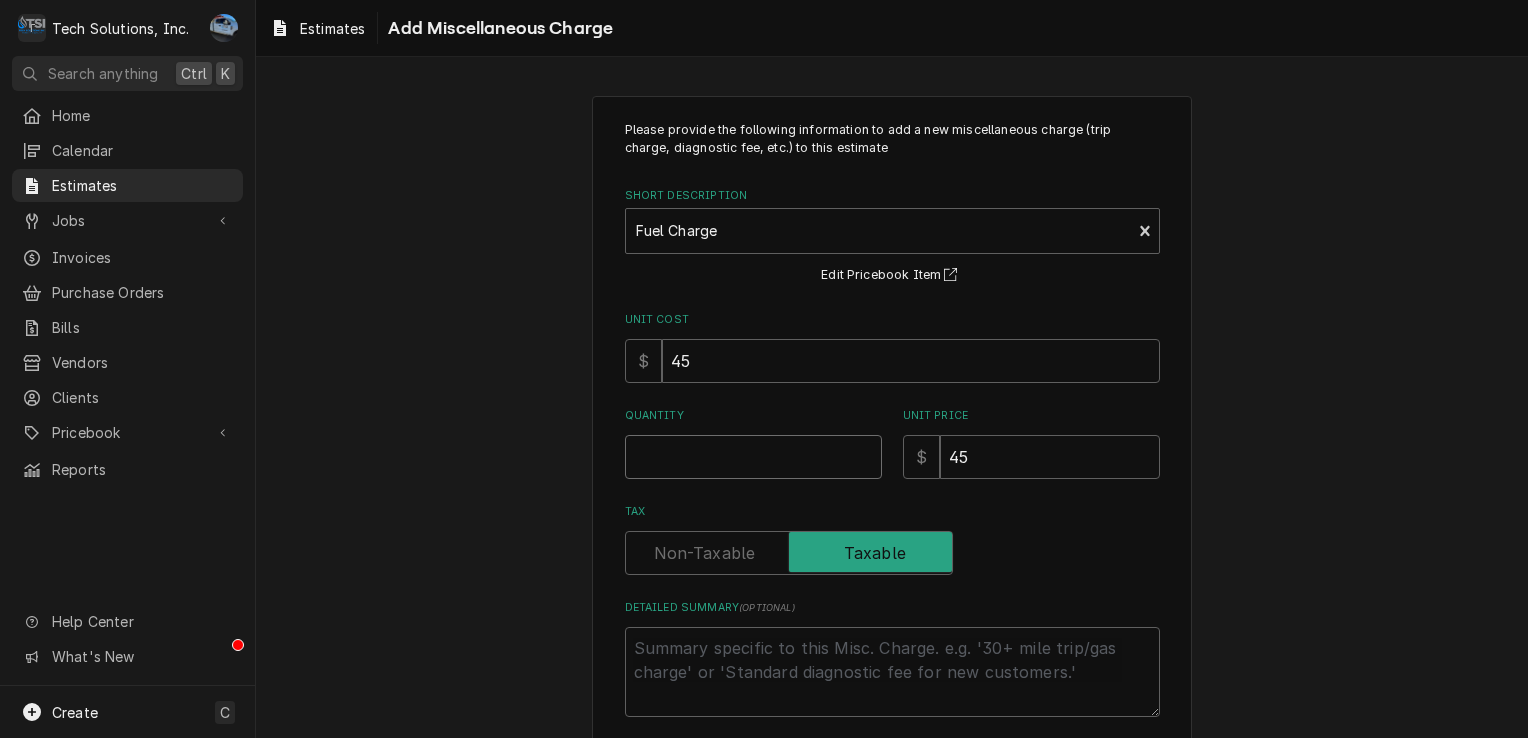 click on "Quantity" at bounding box center (753, 457) 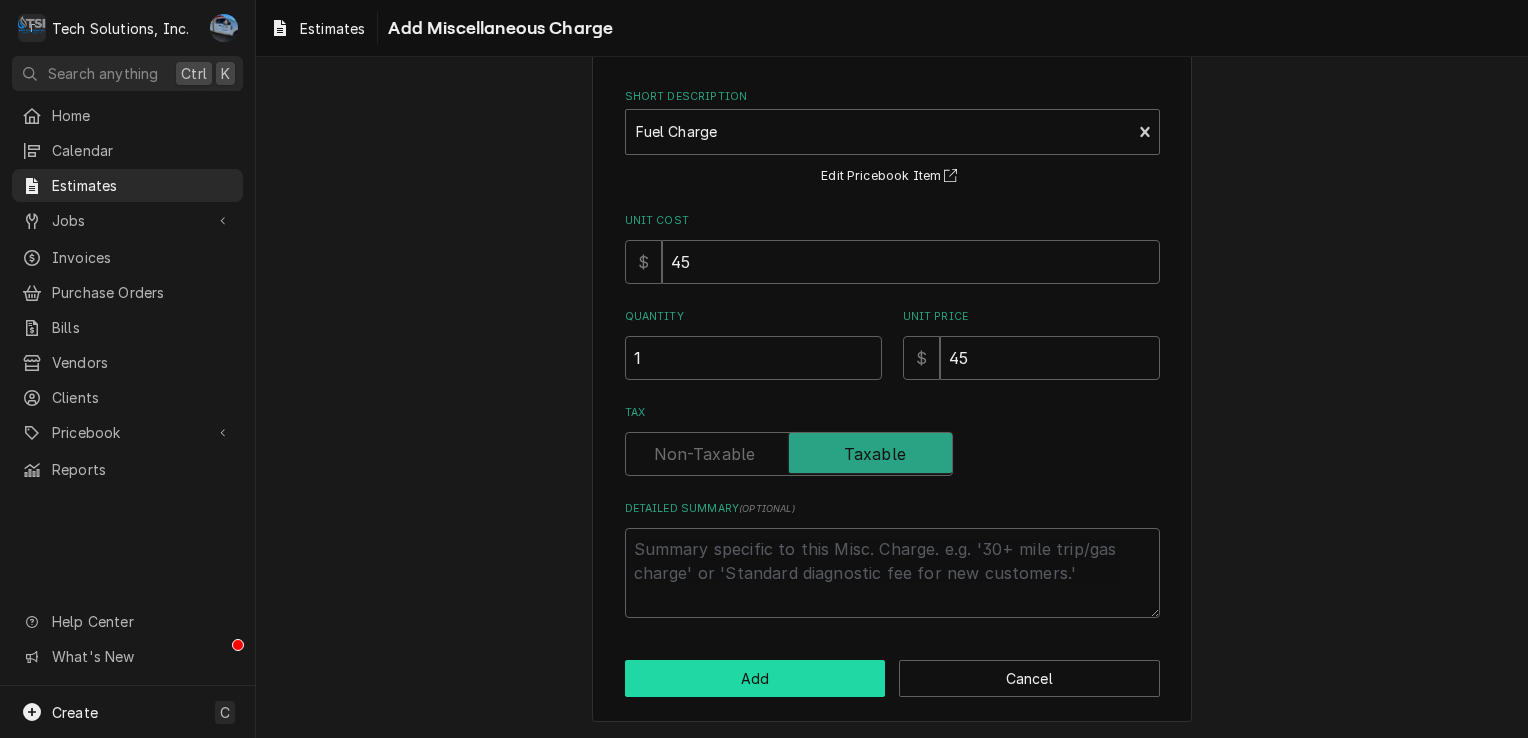 click on "Add" at bounding box center [755, 678] 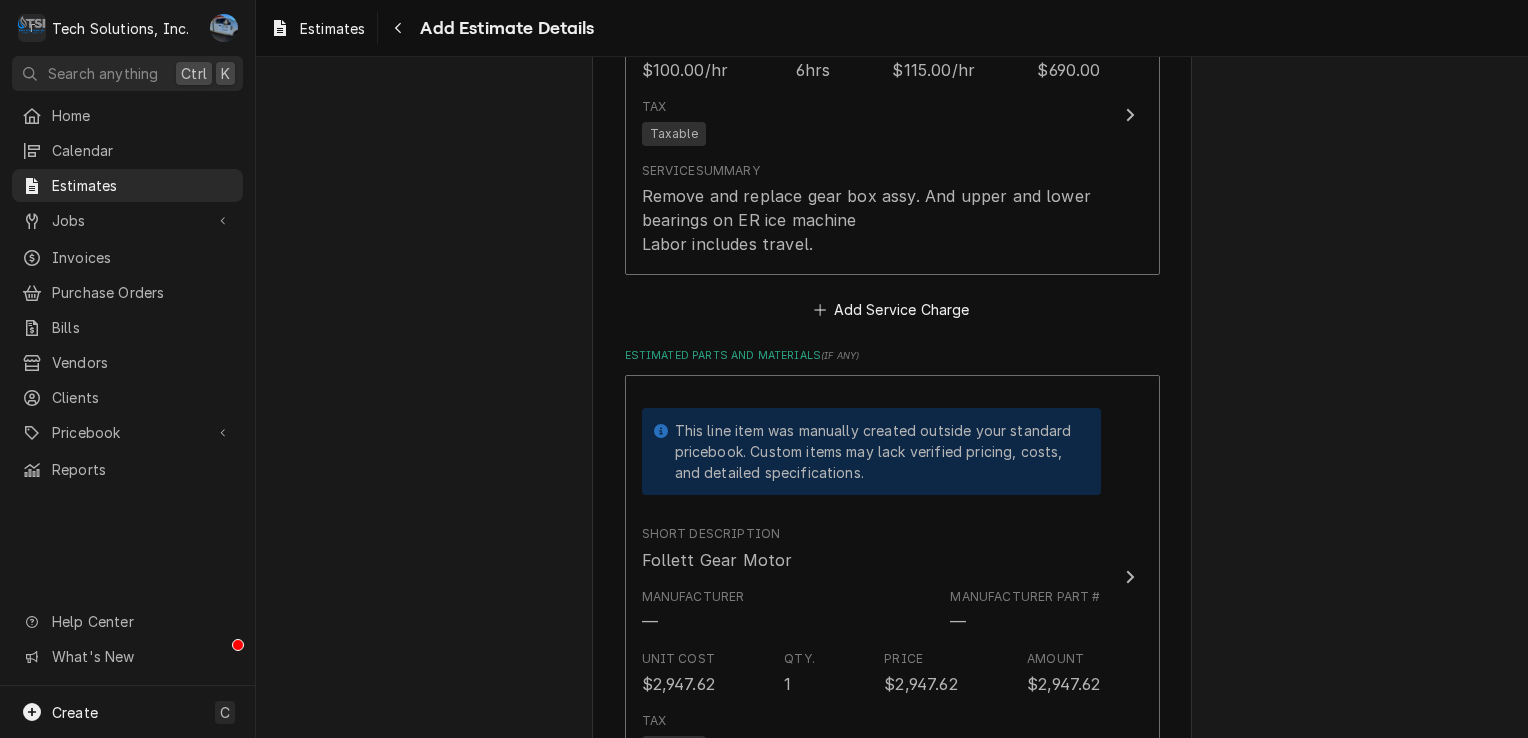 scroll, scrollTop: 1776, scrollLeft: 0, axis: vertical 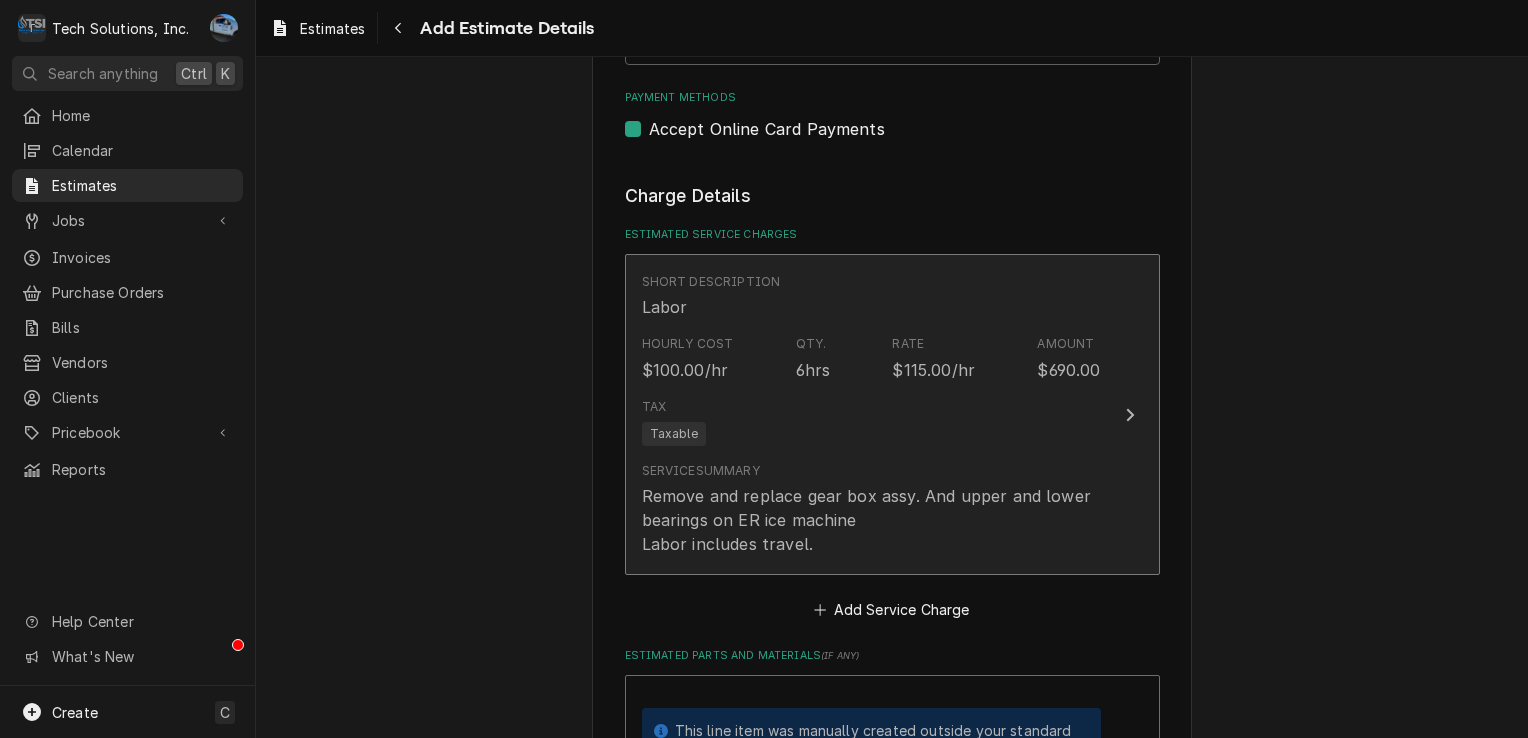 click on "Tax Taxable" at bounding box center (871, 422) 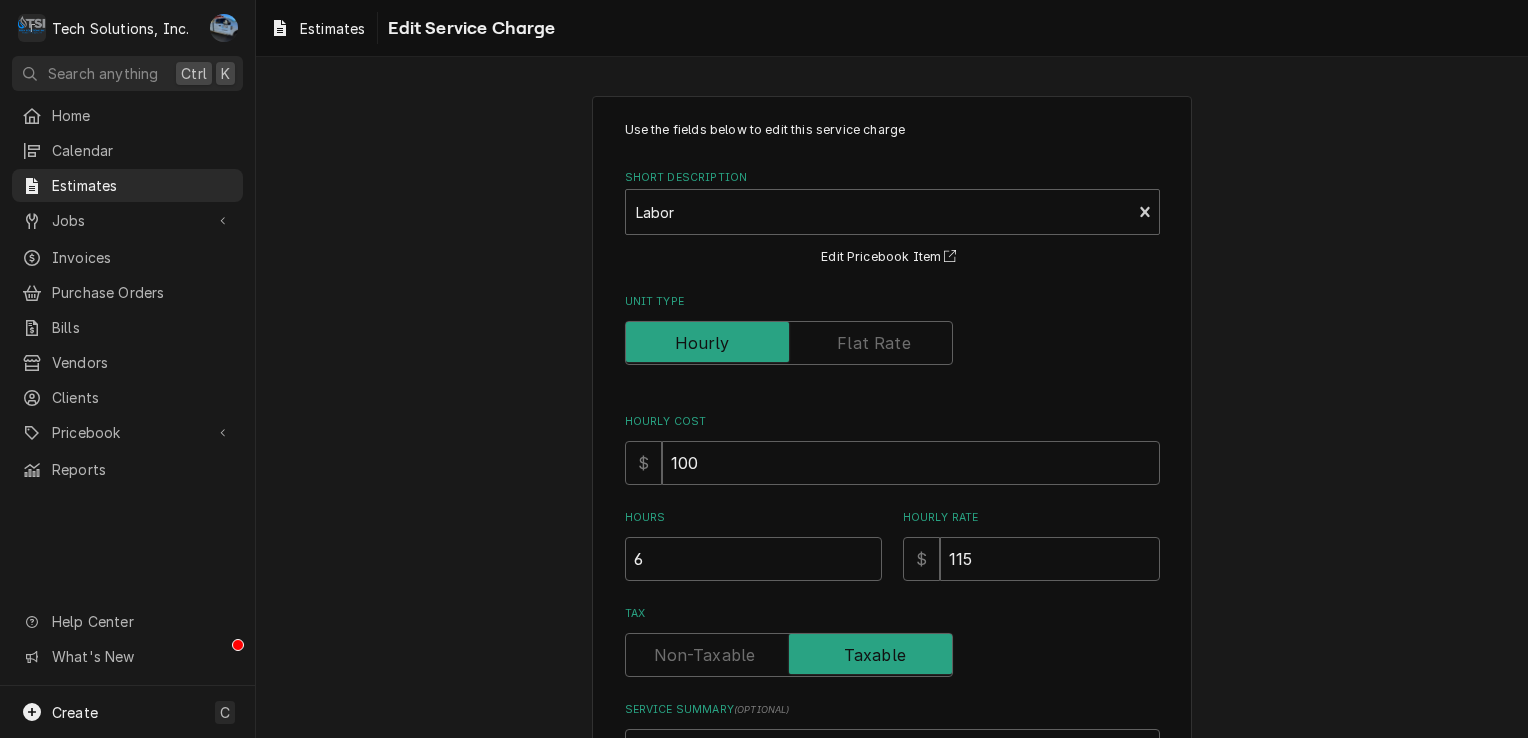 scroll, scrollTop: 100, scrollLeft: 0, axis: vertical 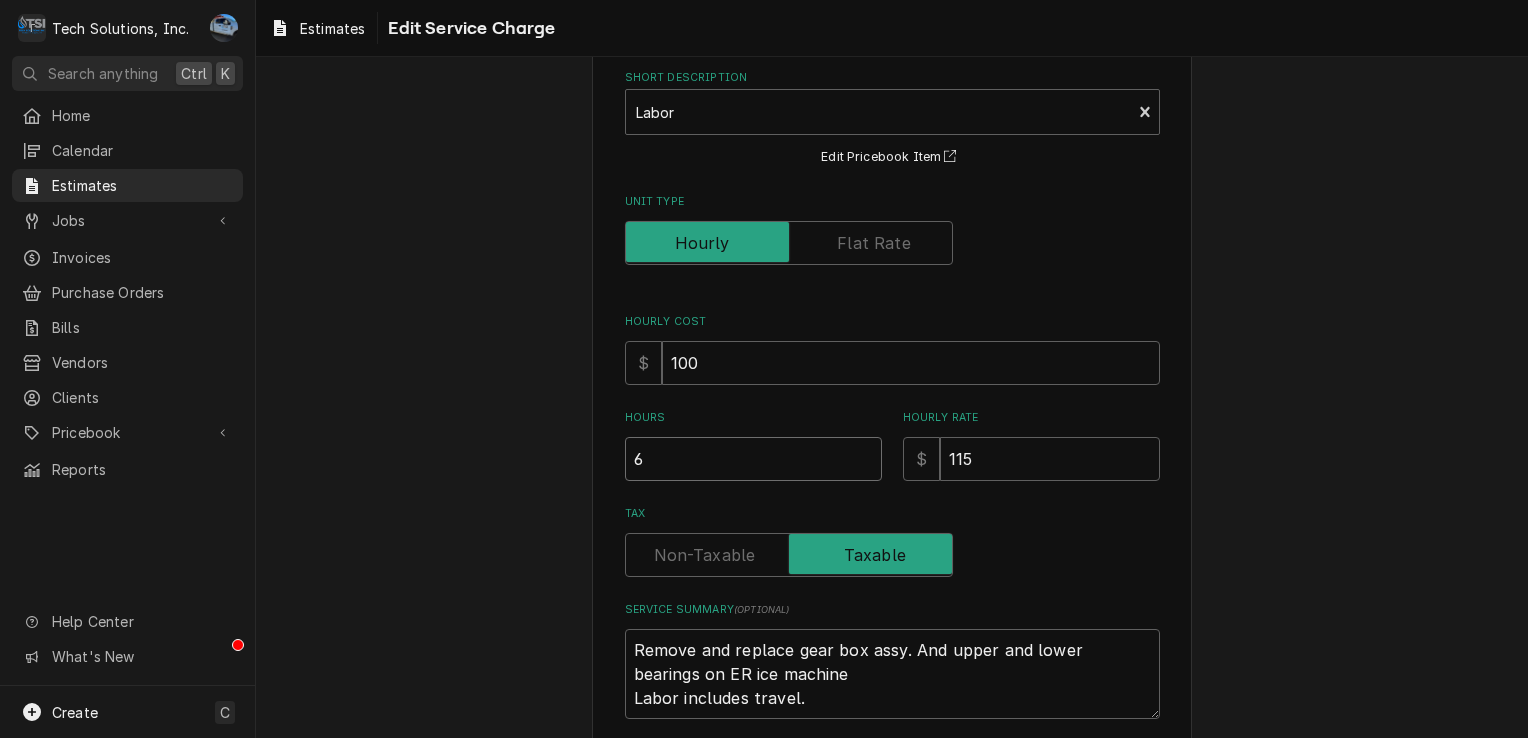 click on "6" at bounding box center (753, 459) 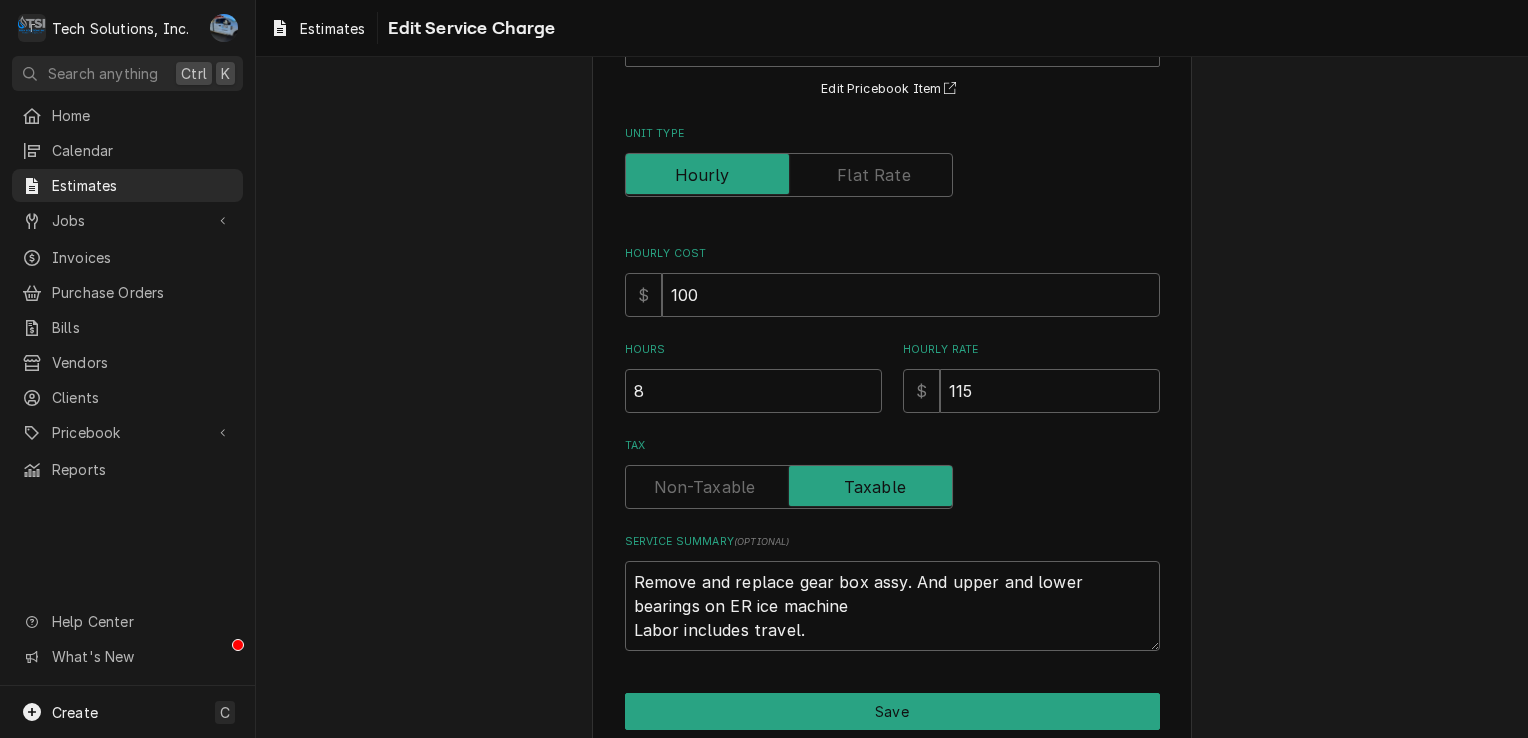scroll, scrollTop: 200, scrollLeft: 0, axis: vertical 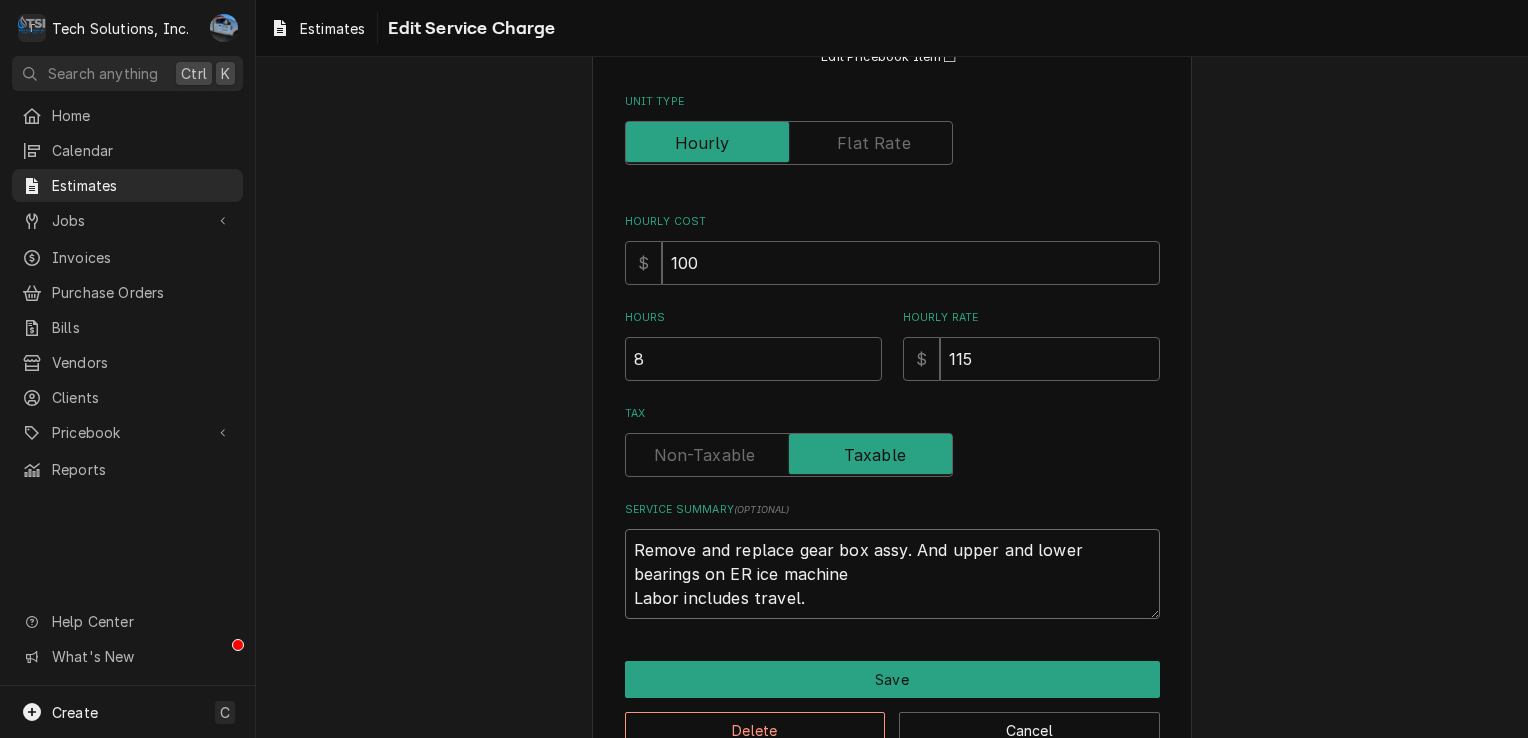 click on "Remove and replace gear box assy. And upper and lower bearings on ER ice machine
Labor includes travel." at bounding box center (892, 574) 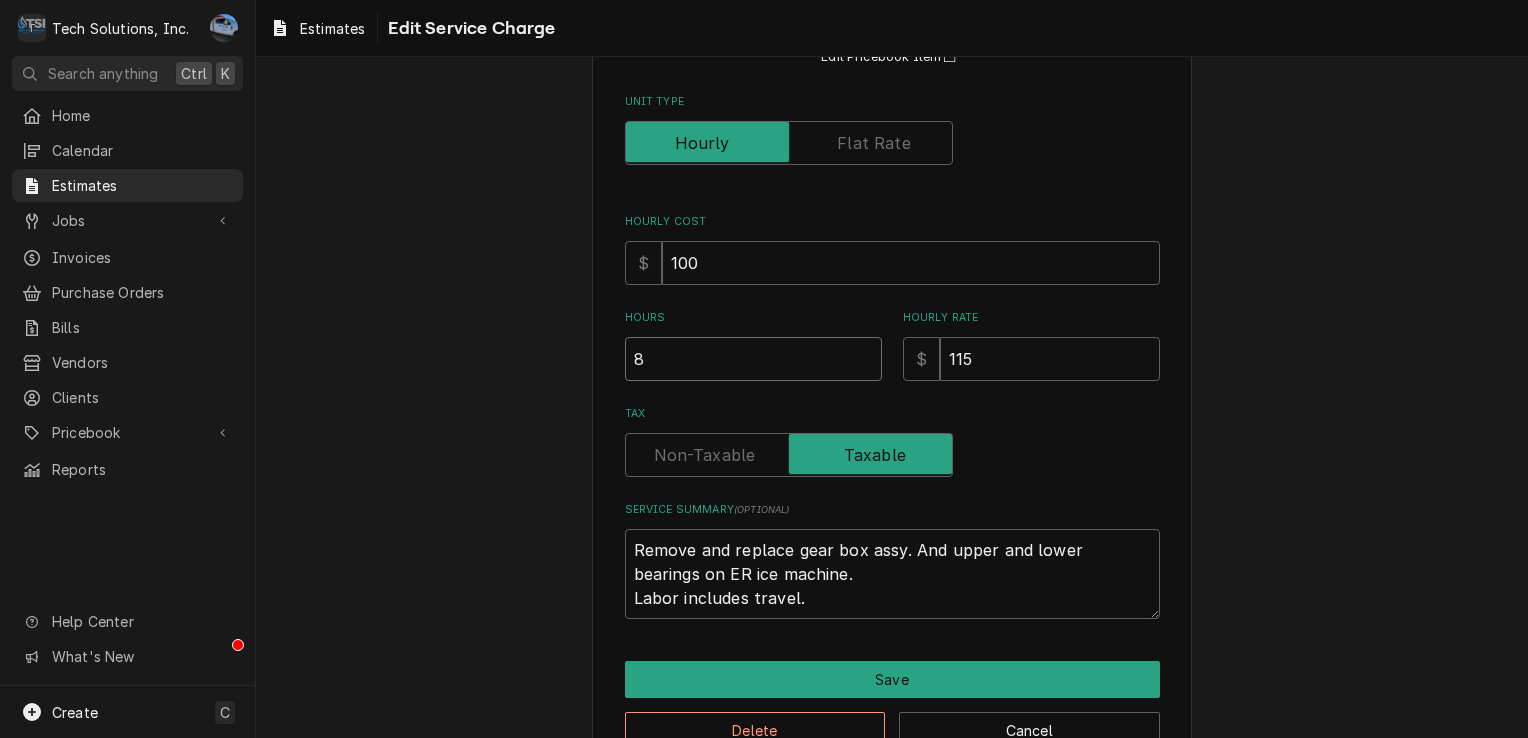 click on "8" at bounding box center [753, 359] 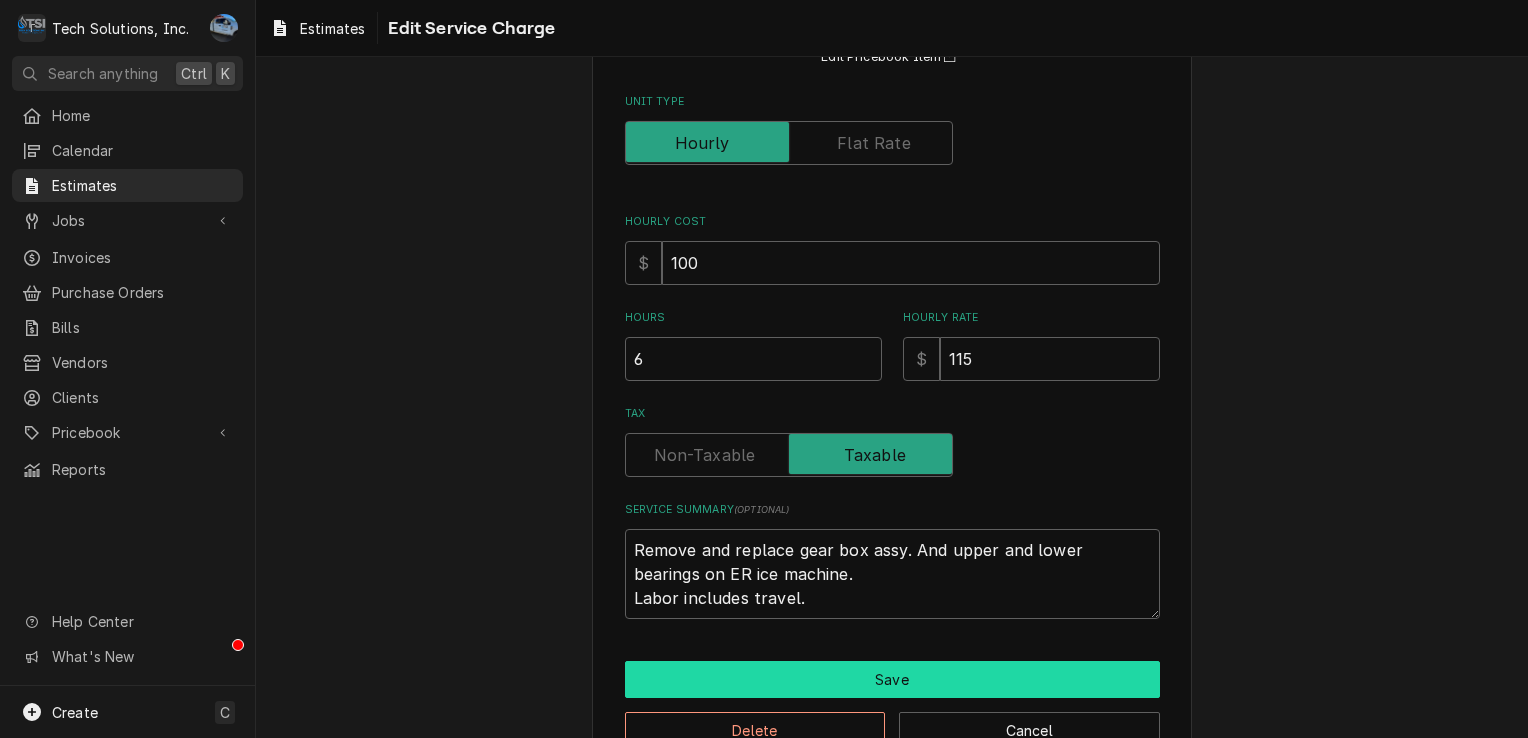 click on "Save" at bounding box center (892, 679) 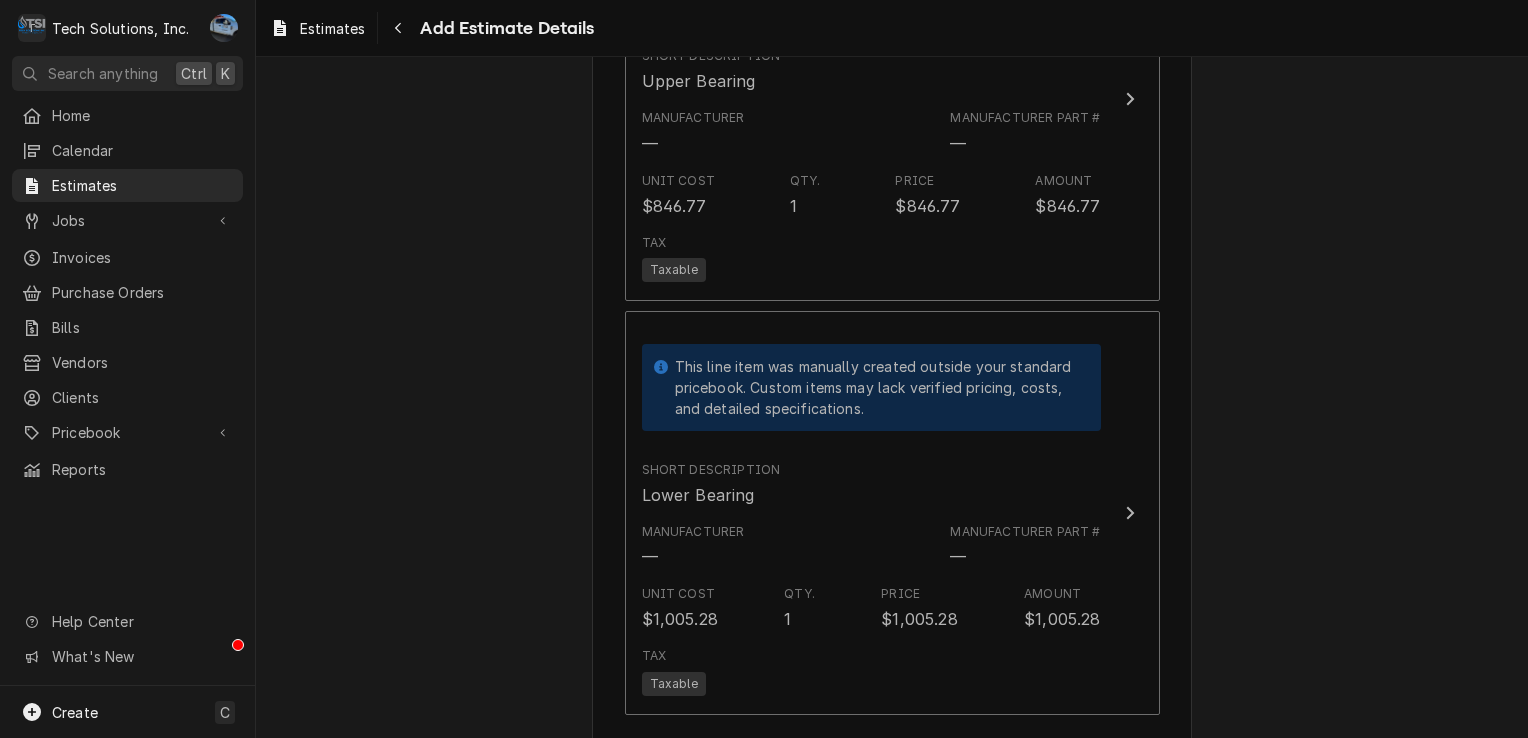 scroll, scrollTop: 2952, scrollLeft: 0, axis: vertical 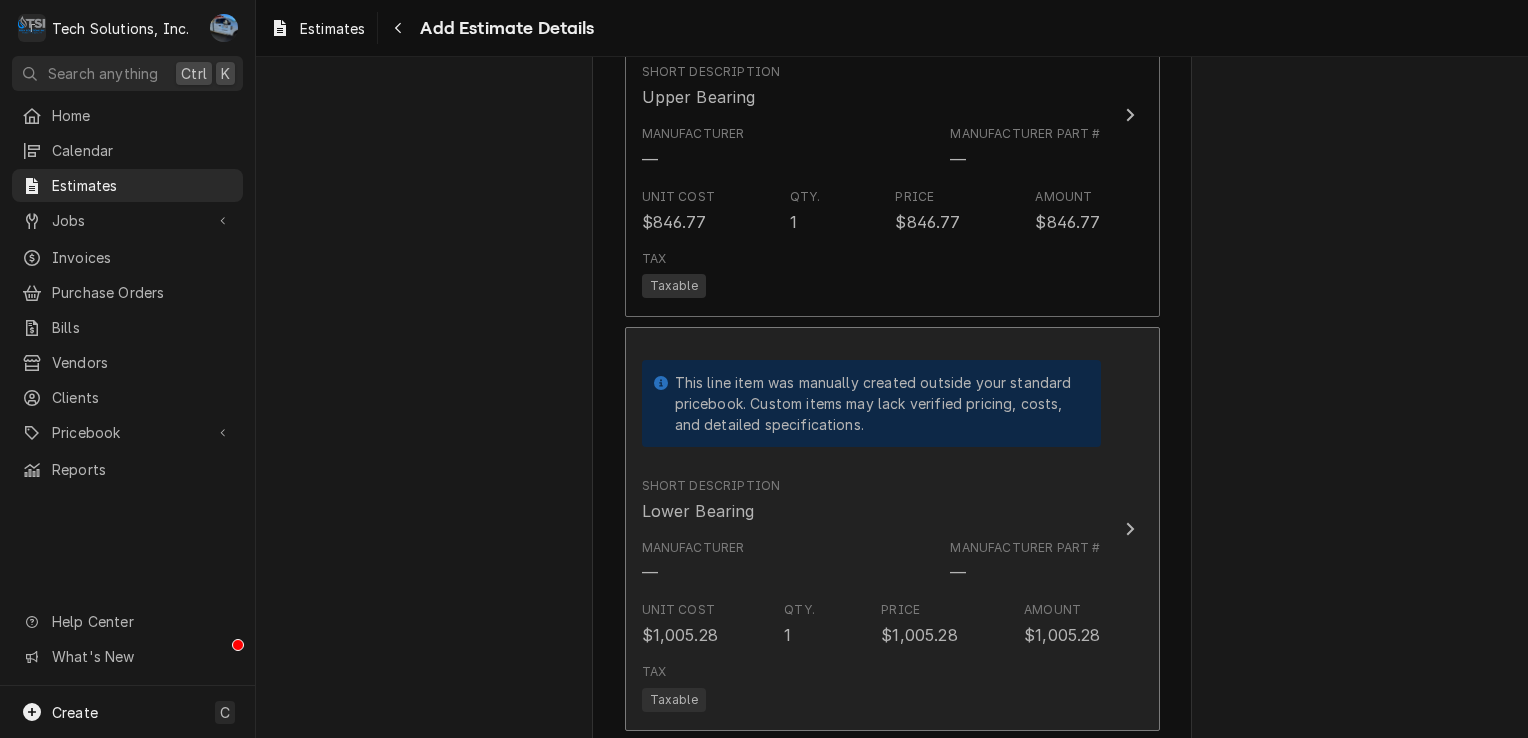 click 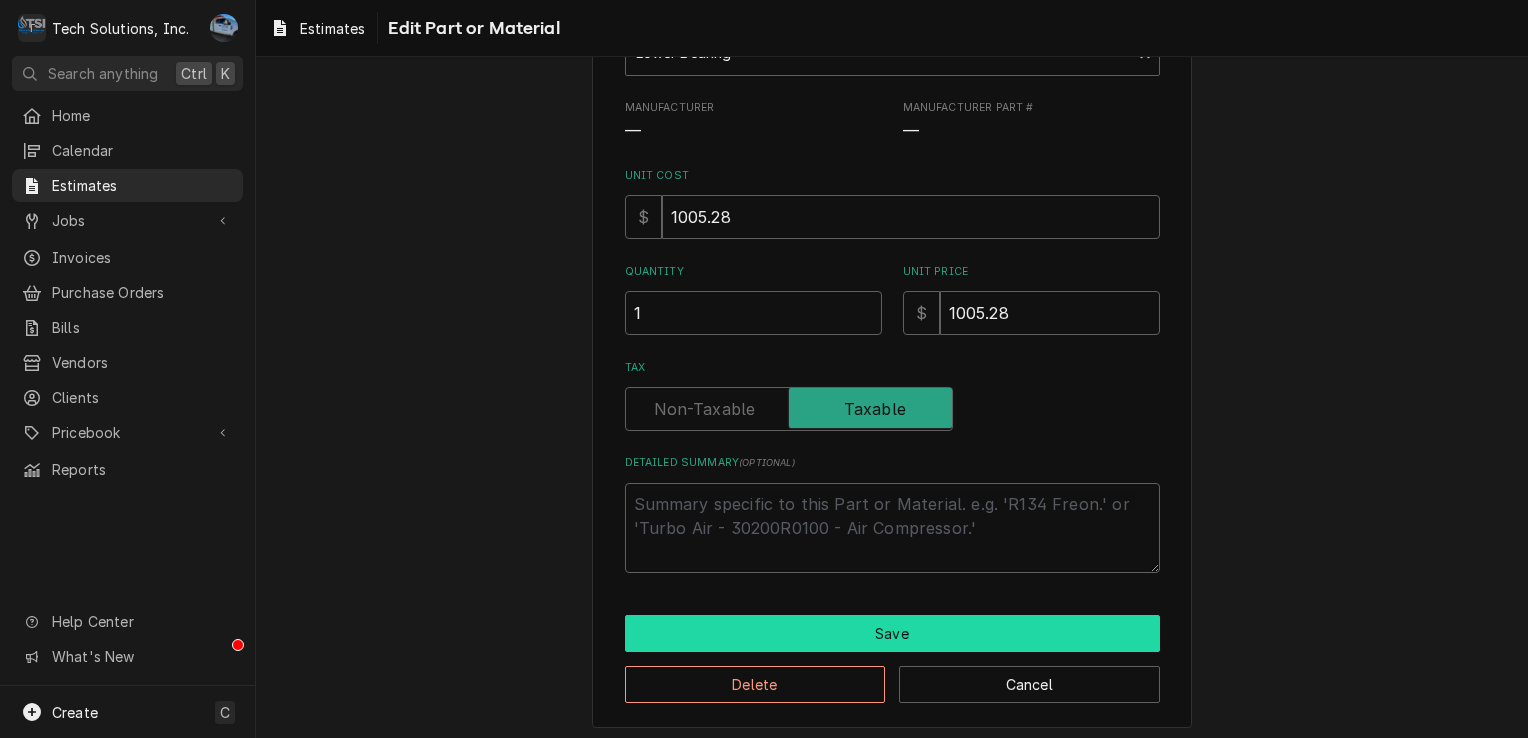 scroll, scrollTop: 250, scrollLeft: 0, axis: vertical 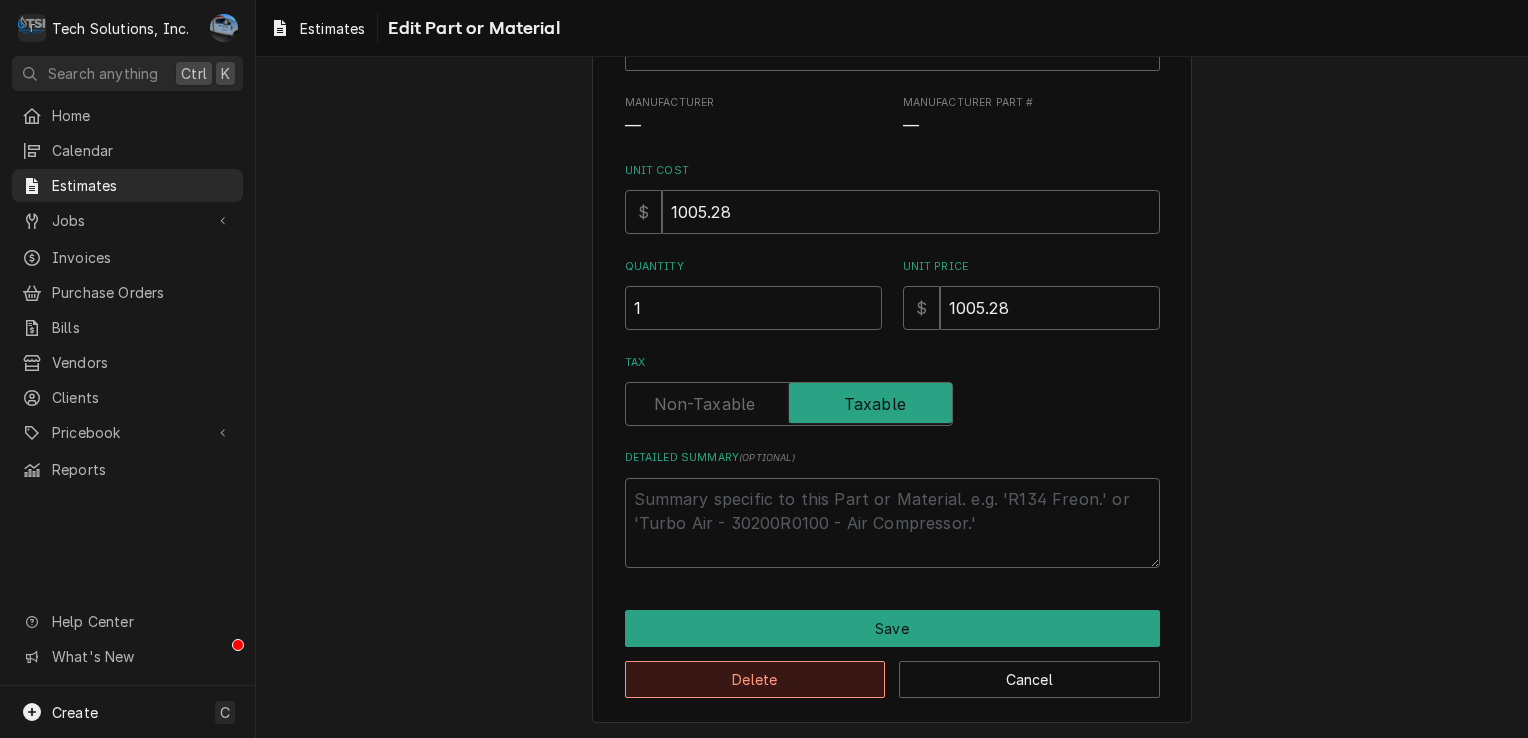 click on "Delete" at bounding box center (755, 679) 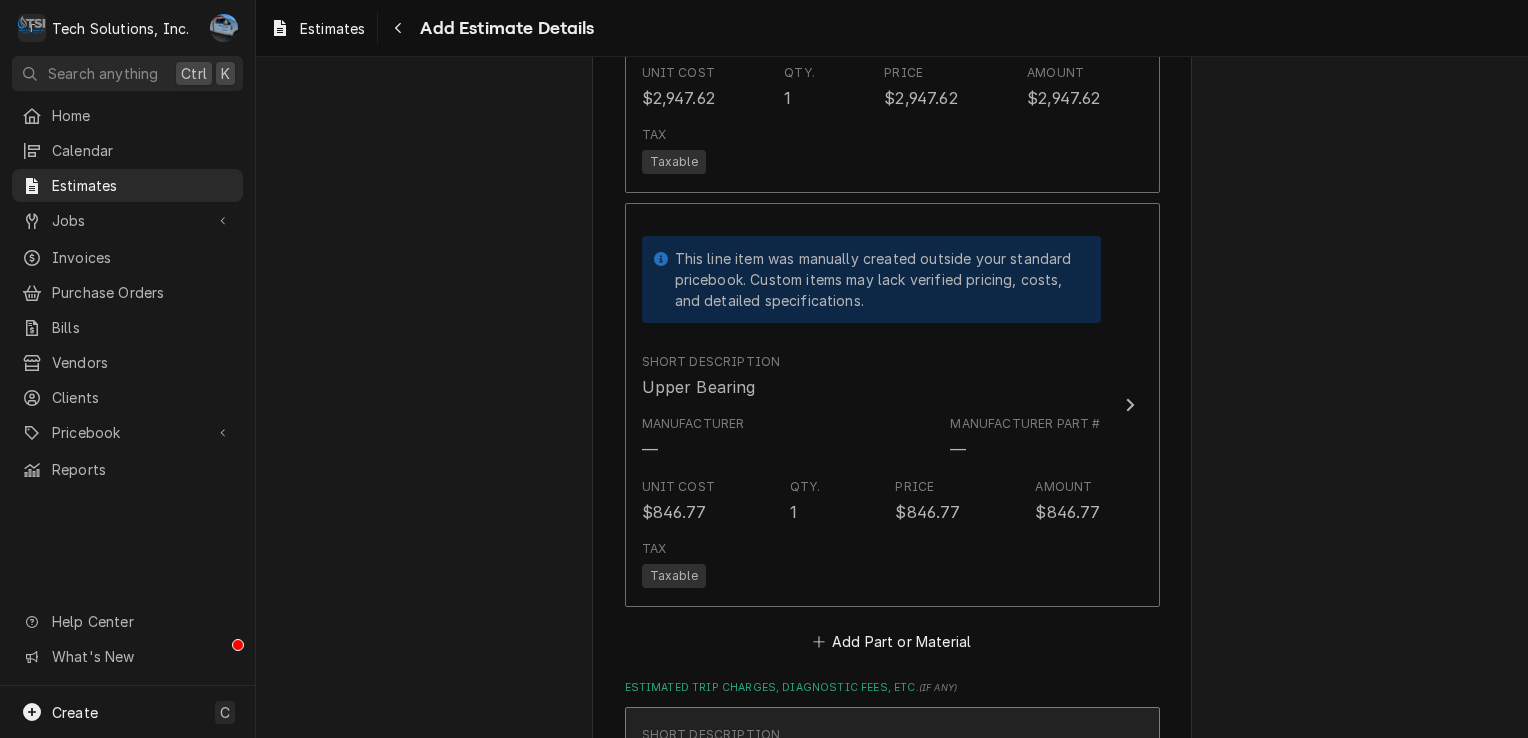 scroll, scrollTop: 2628, scrollLeft: 0, axis: vertical 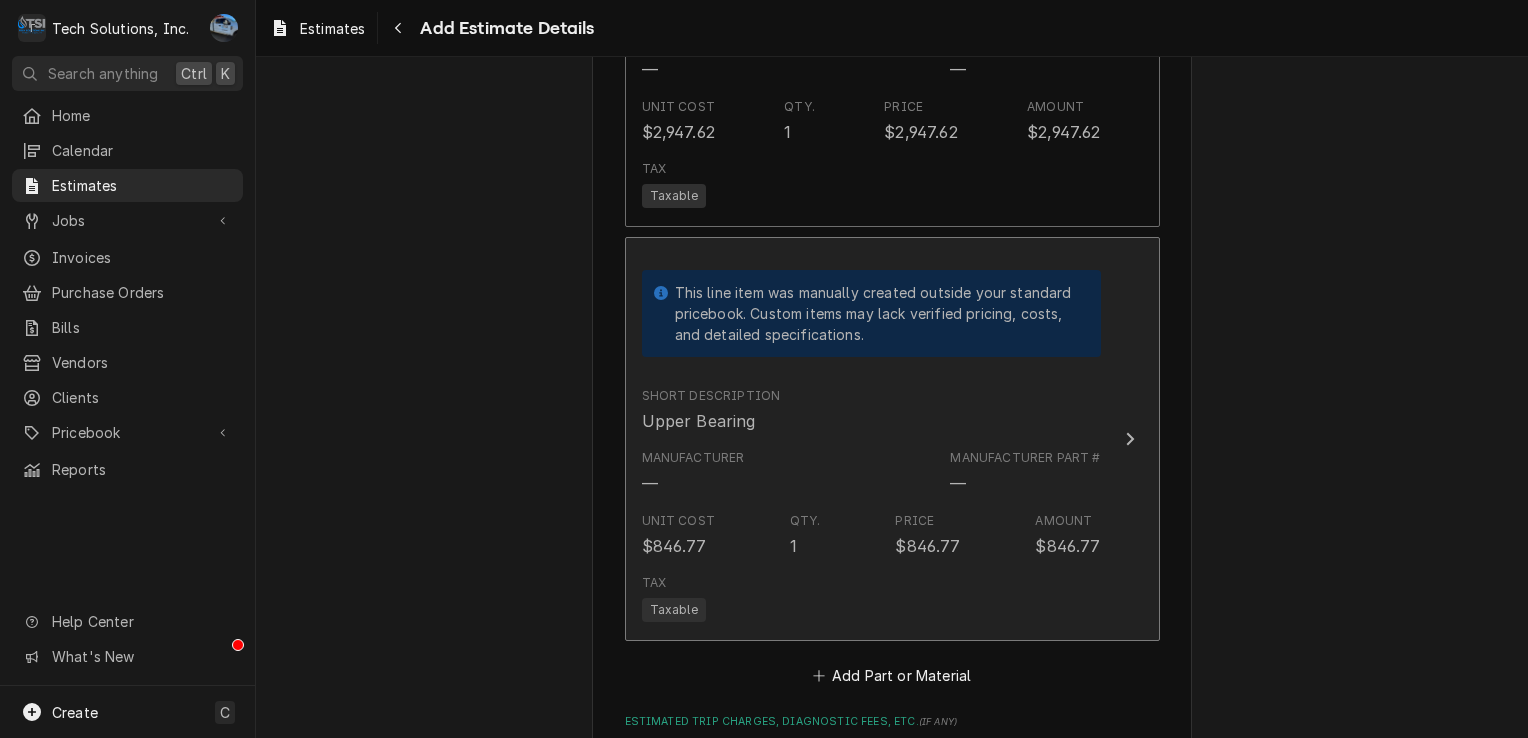 click on "Short Description Upper Bearing" at bounding box center [871, 410] 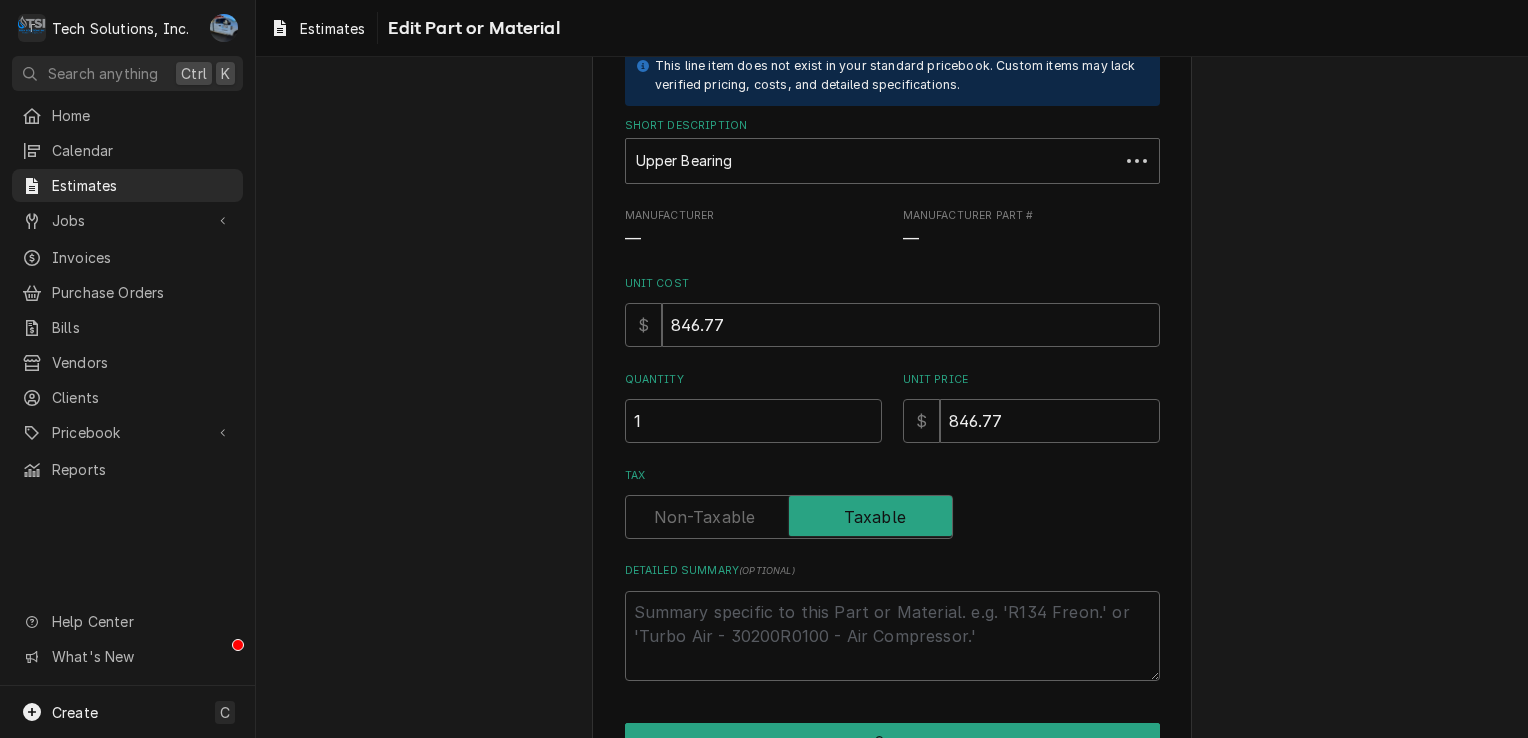 scroll, scrollTop: 0, scrollLeft: 0, axis: both 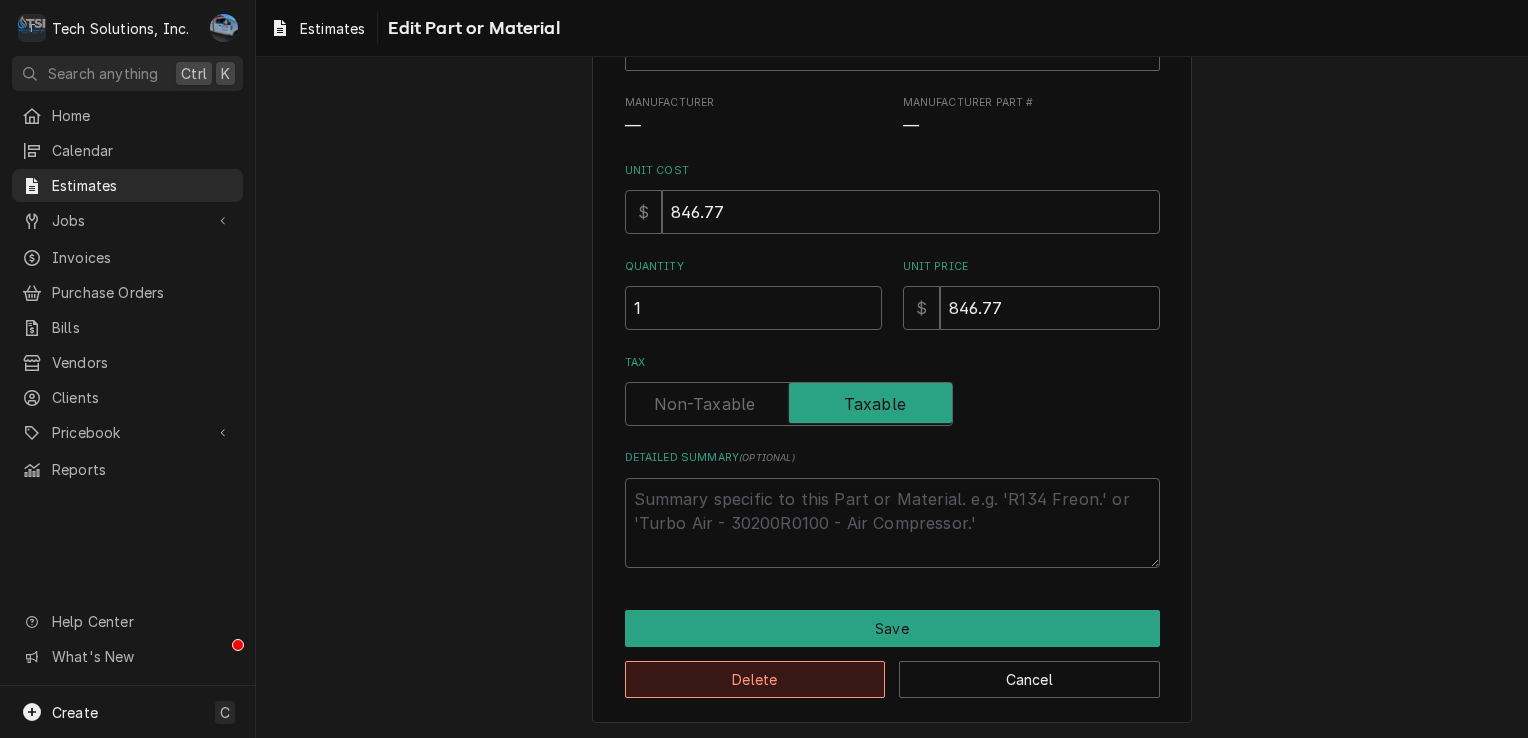 click on "Delete" at bounding box center (755, 679) 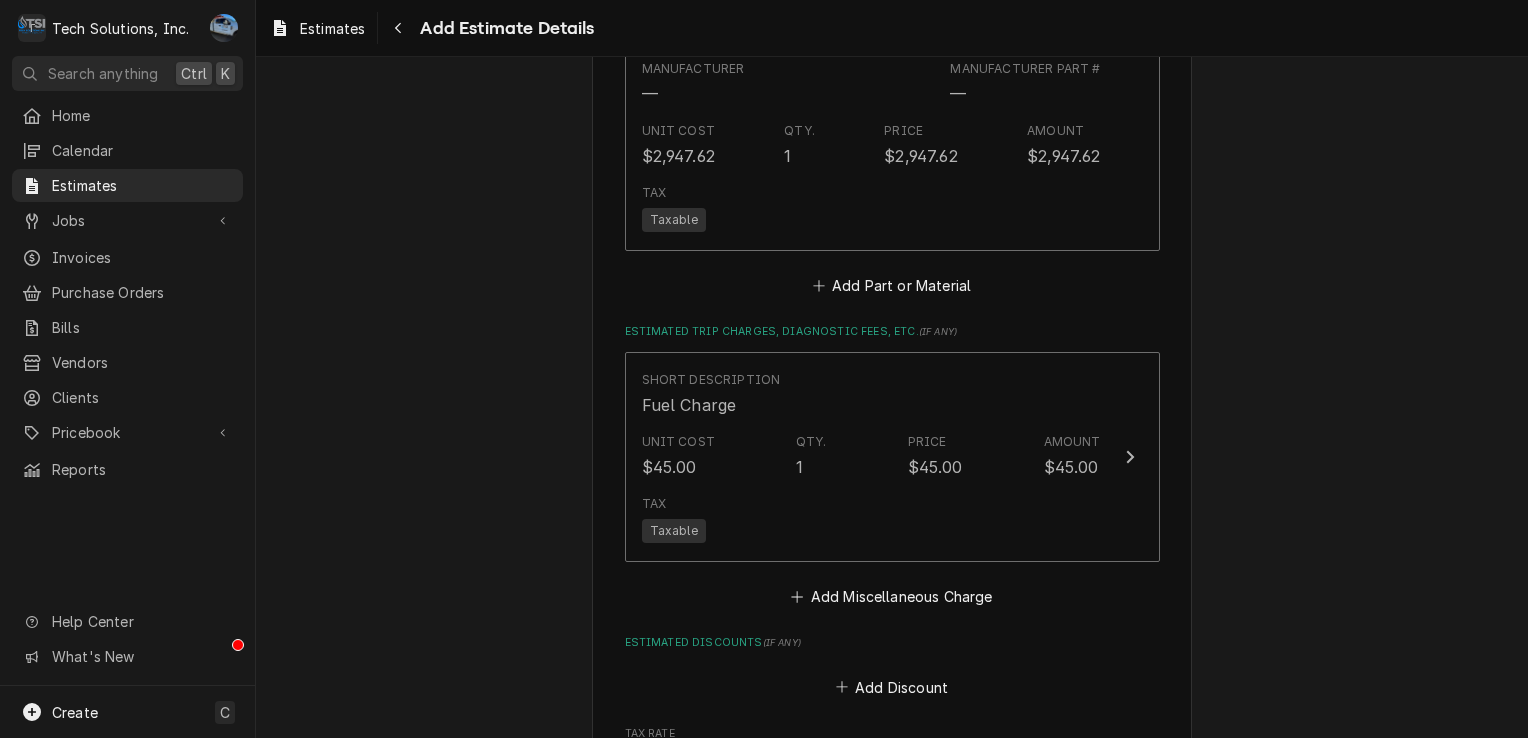 scroll, scrollTop: 2604, scrollLeft: 0, axis: vertical 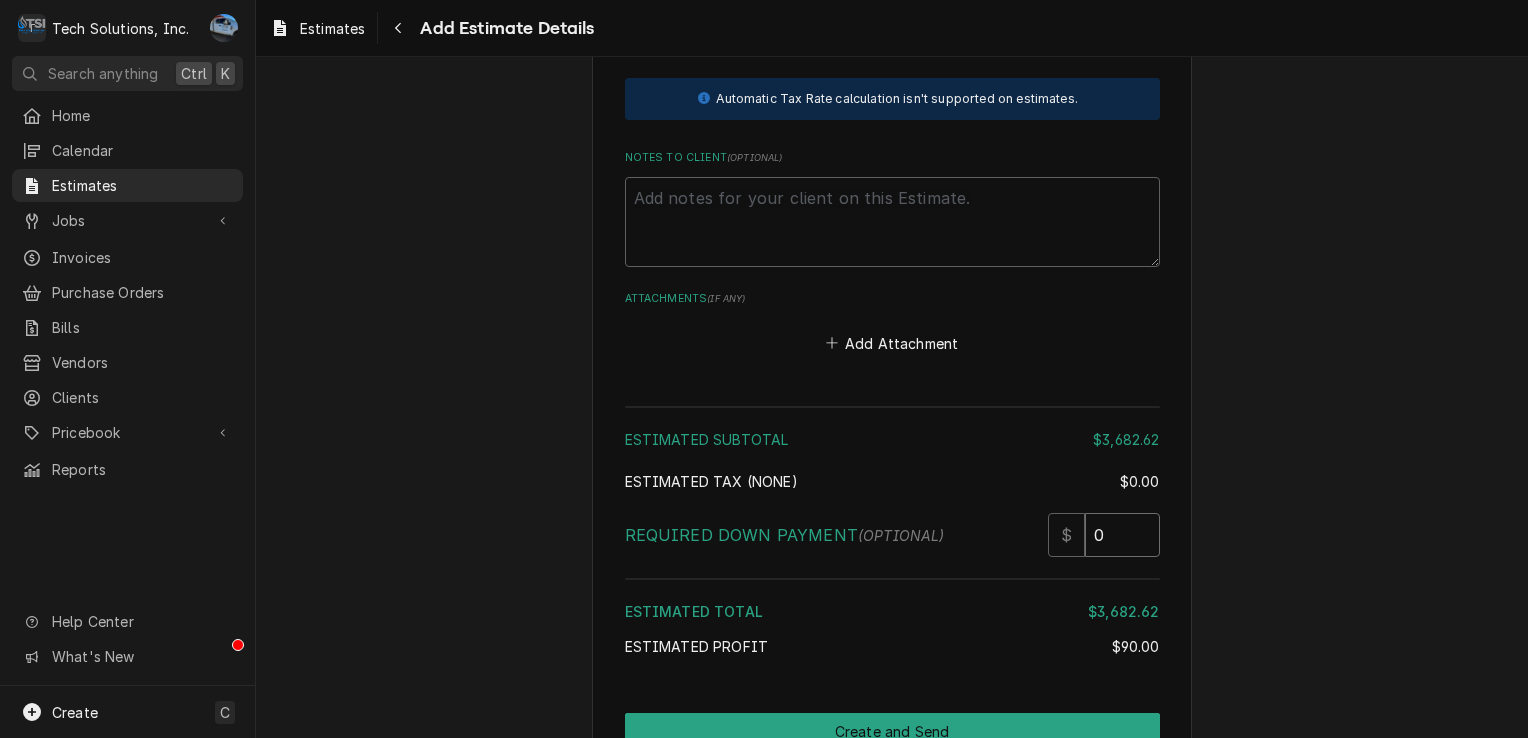click on "0" at bounding box center (1122, 535) 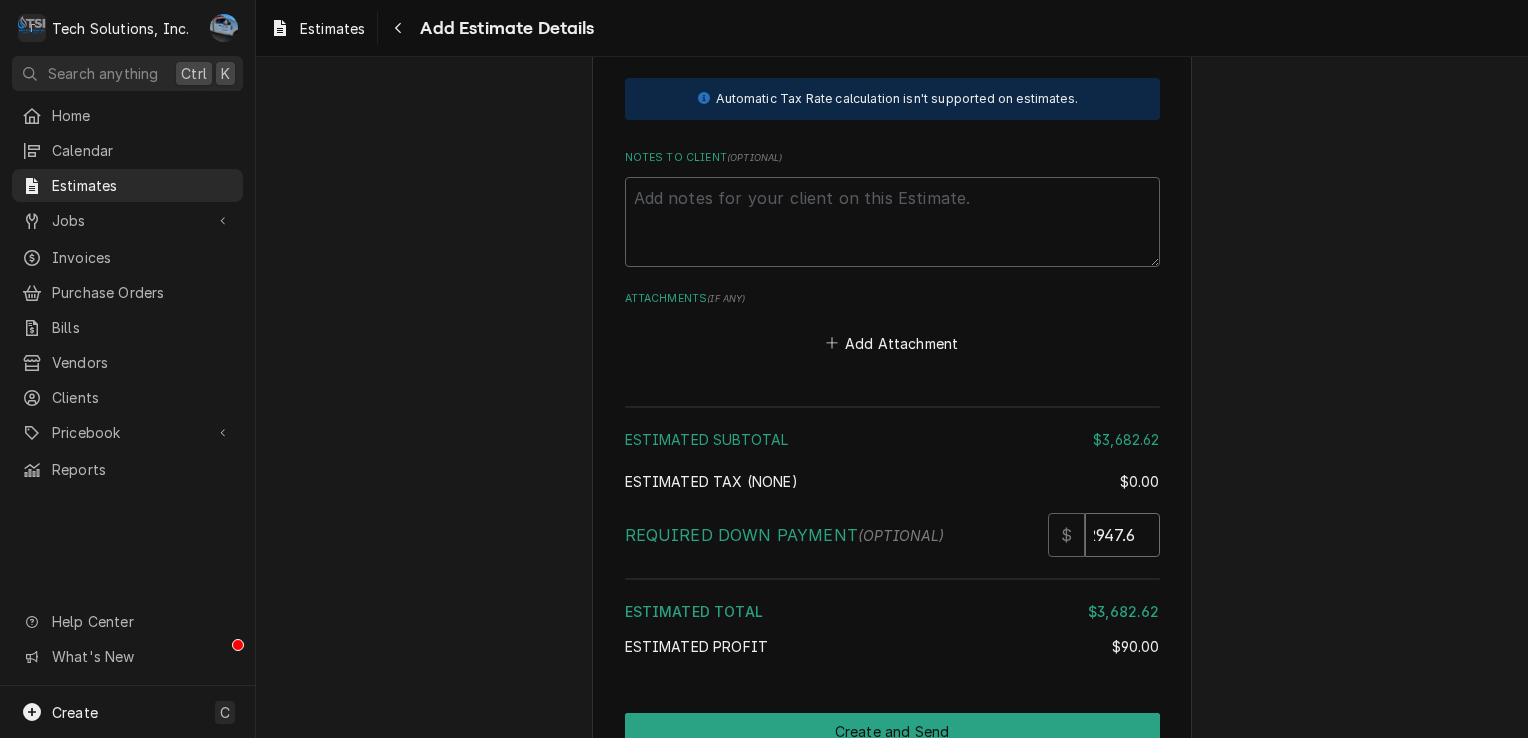 scroll, scrollTop: 0, scrollLeft: 17, axis: horizontal 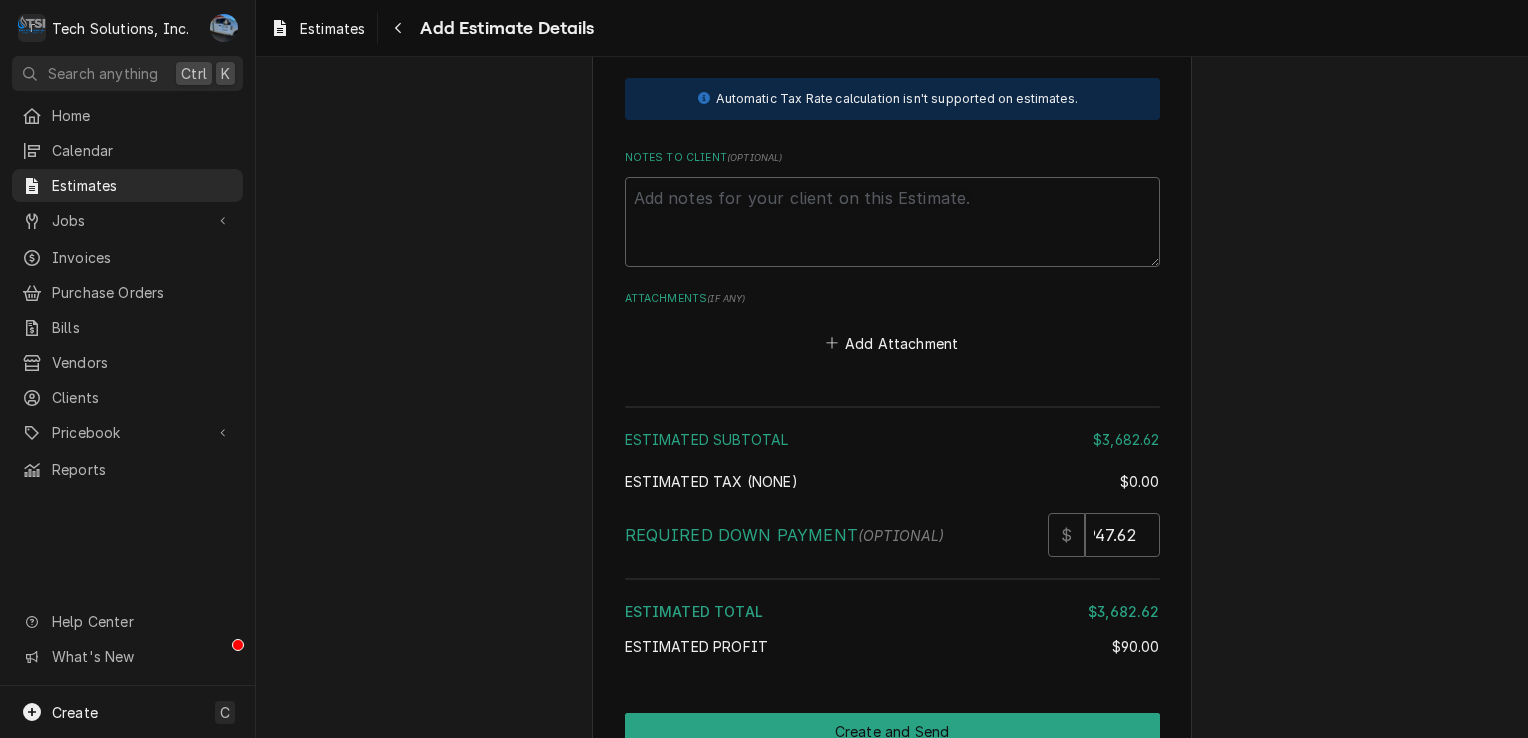 click on "Please provide the following information to create your estimate: Client Details Client Greenbrier Valley Medical Center, Ronceverte Edit Client Client Notes As of 7/23/25, email all invoice to: BeBe.Gwinn@vandaliahealth.org and she will get a PO for them and then she will email them to accountspayable@vandaliahealth.org
ANY Invoices for LAB copy Saundra will give/need PO's for billing.
Email them to: Saundra.zermeno@vandaliahealth.org
O 304-647-6034 | C 304-793-3411
Cynthia (Bebe) phone 304-647-6036/Fax 304-793-2290
Checks come from:
Supply Chain Shared Services Center
844-800-7272
PO Box 5006
Antioch, TN 37011
Steve Arthur
Director of Facilities
Greenbrier Valley Medical Center
304-647-6035 desk
304-661-2056 mobile
Steven.arthur@gvmc.com Service Location 1320 Maplewood Ave., Ronceverte, WV 24970 Edit Service Location Basic Details Service Type Ice Machine Service Edit Service Type Reason For Call Repalce gear box assy and bearings Equipment  ( optional ) [ER]  ER ice machine follett 25CI425A     ( )" at bounding box center (892, -1199) 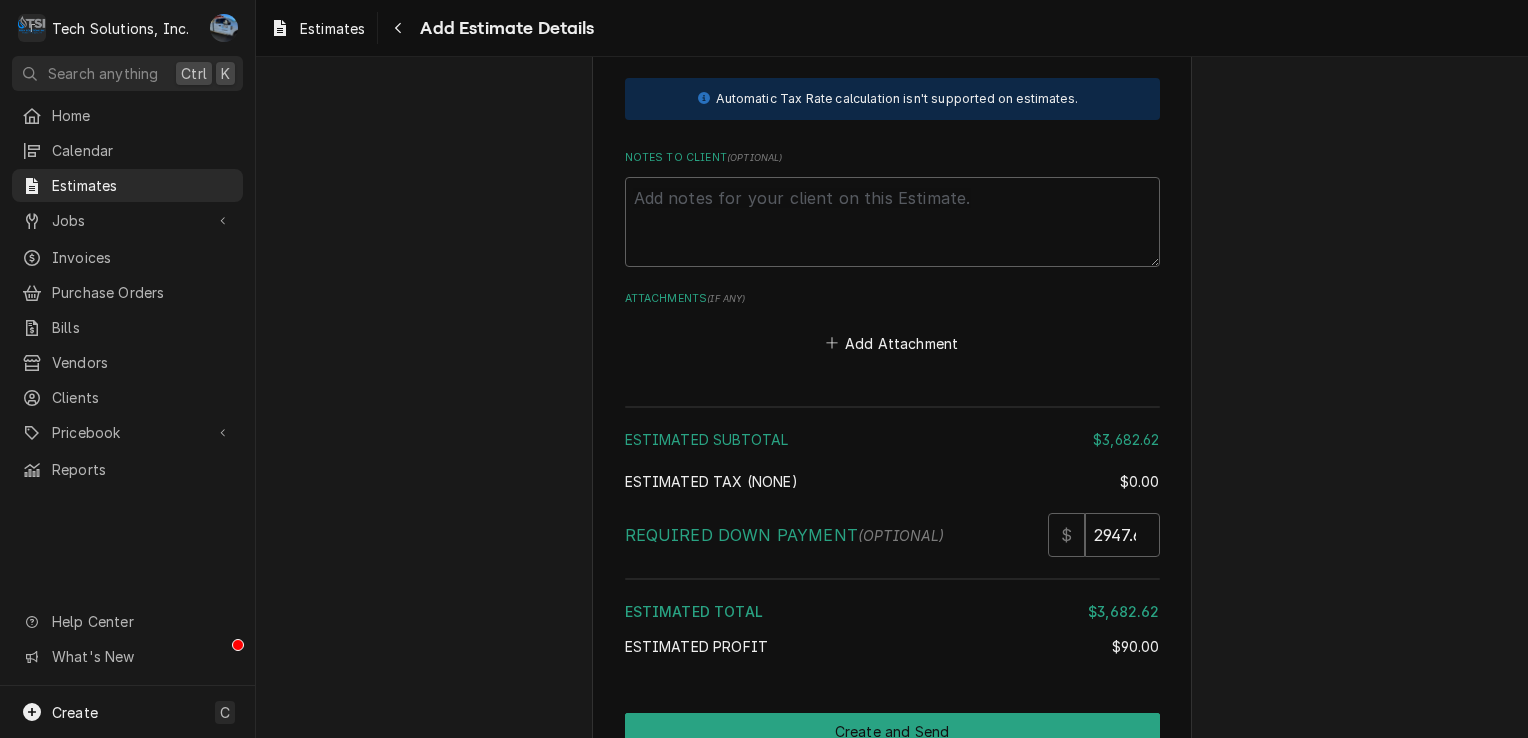 scroll, scrollTop: 3419, scrollLeft: 0, axis: vertical 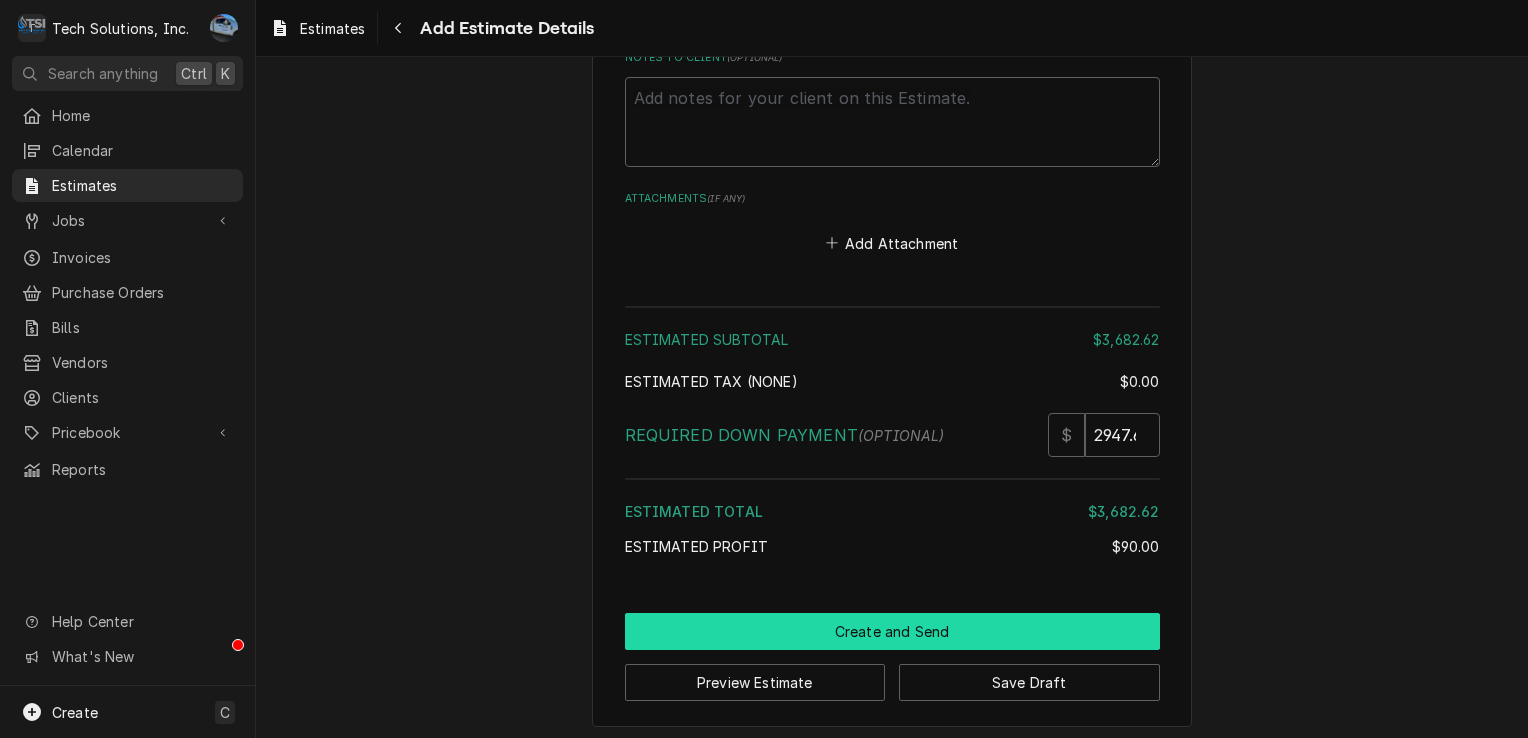 click on "Create and Send" at bounding box center [892, 631] 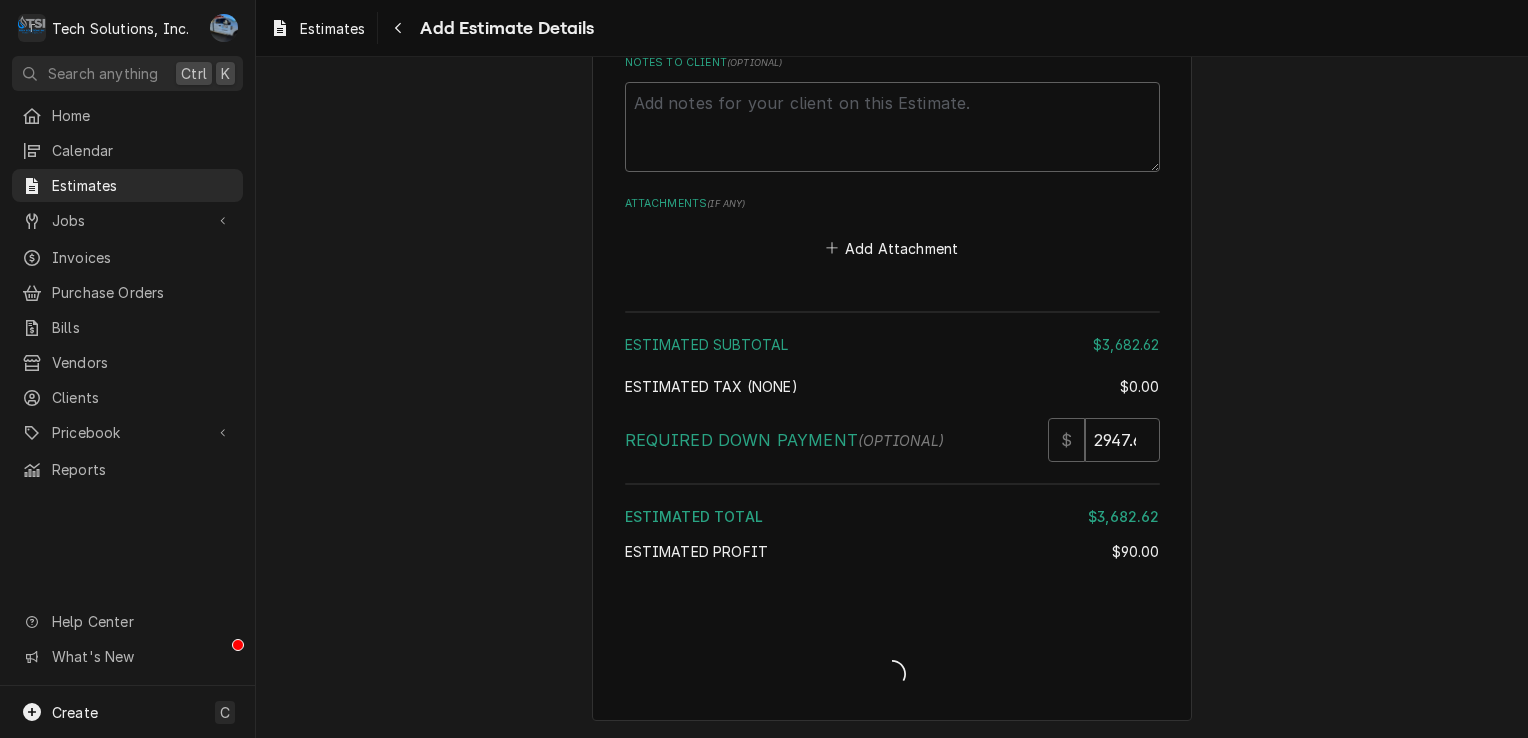 scroll, scrollTop: 3409, scrollLeft: 0, axis: vertical 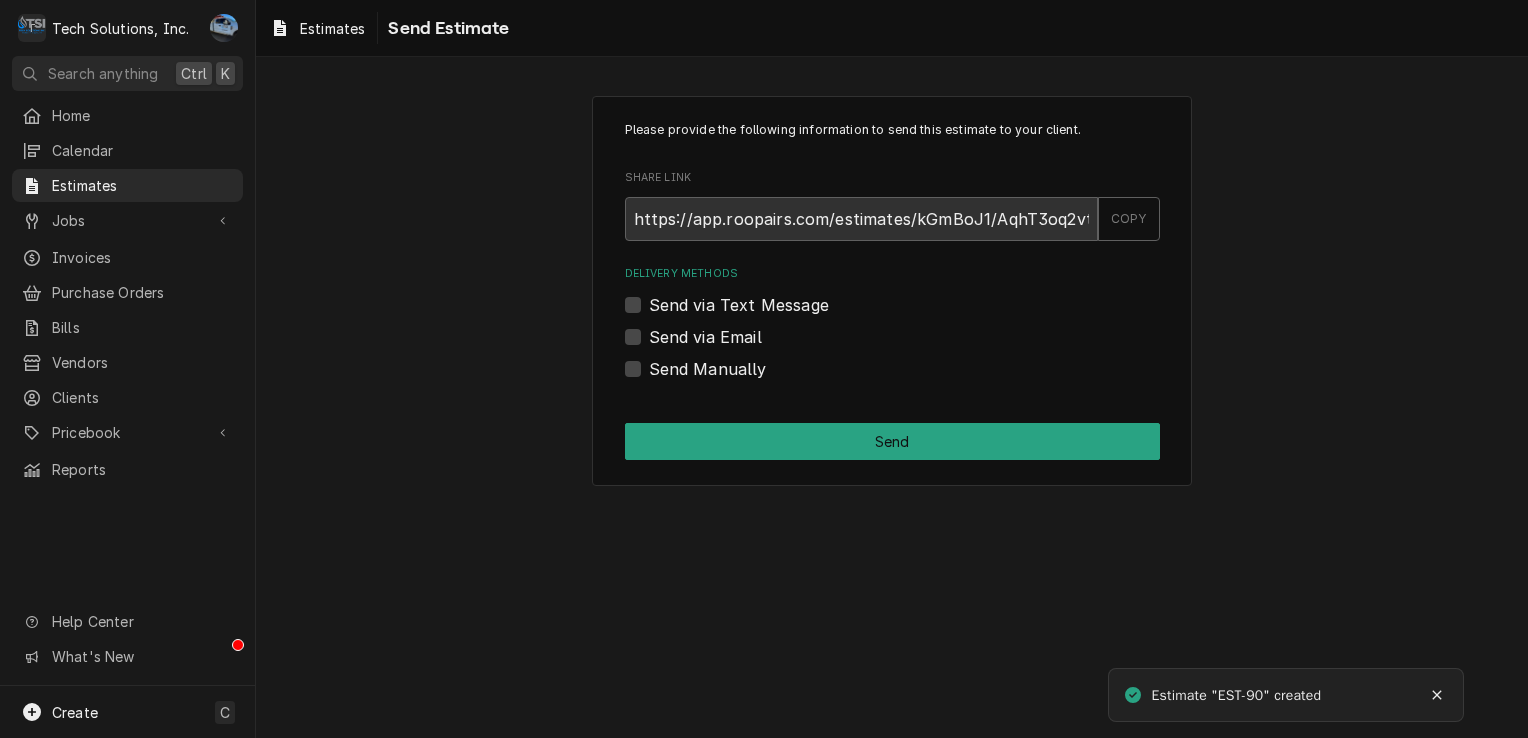 click on "Send via Email" at bounding box center (705, 337) 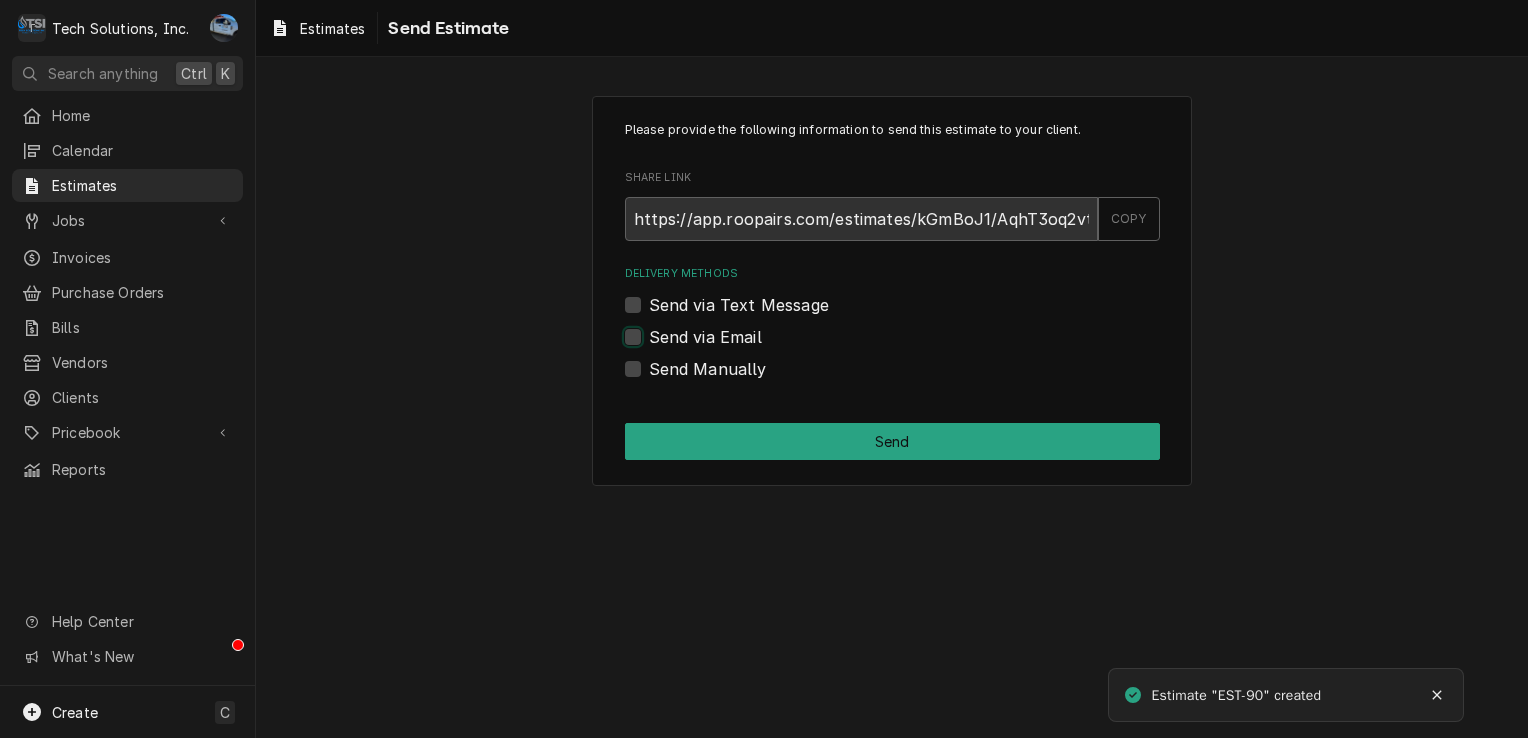 click on "Send via Email" at bounding box center (916, 347) 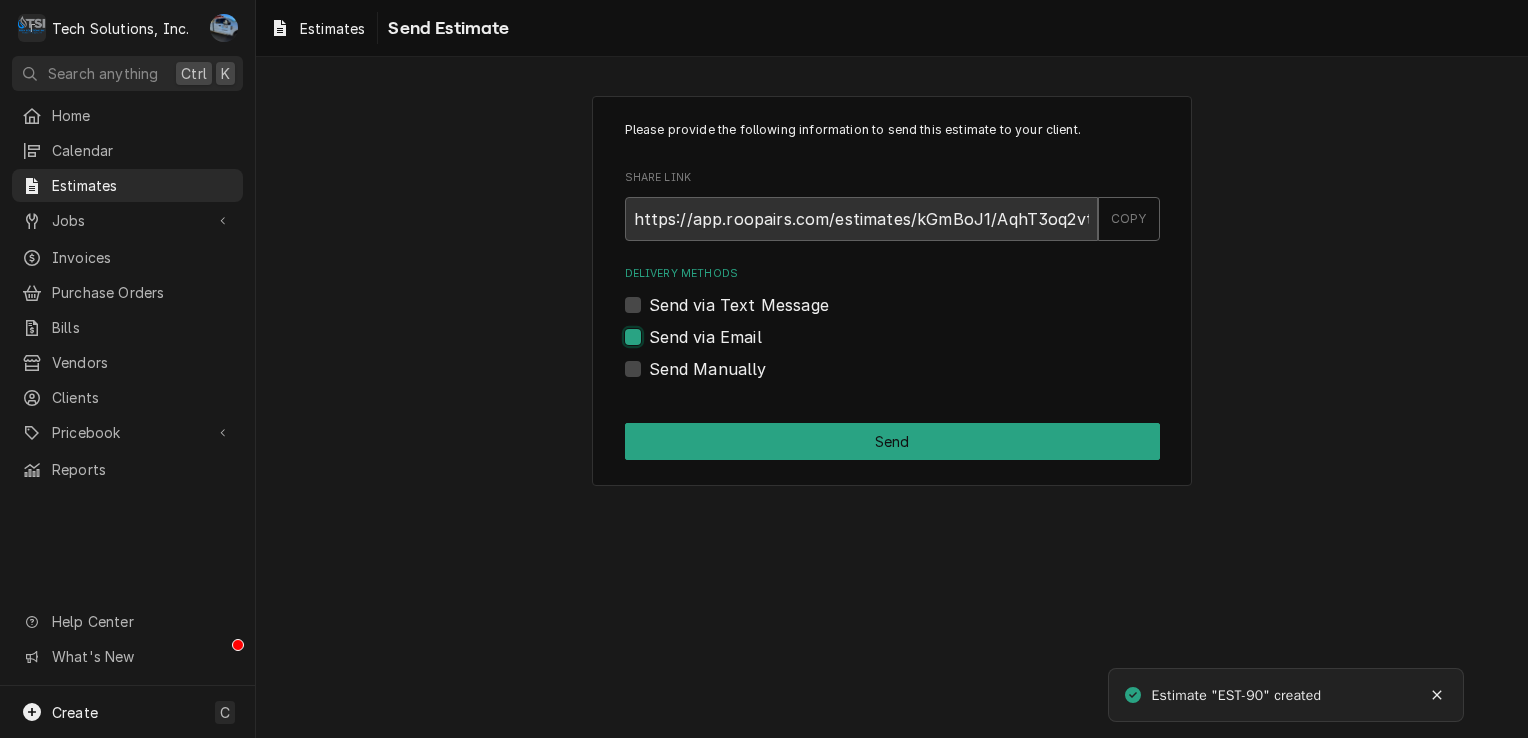 checkbox on "true" 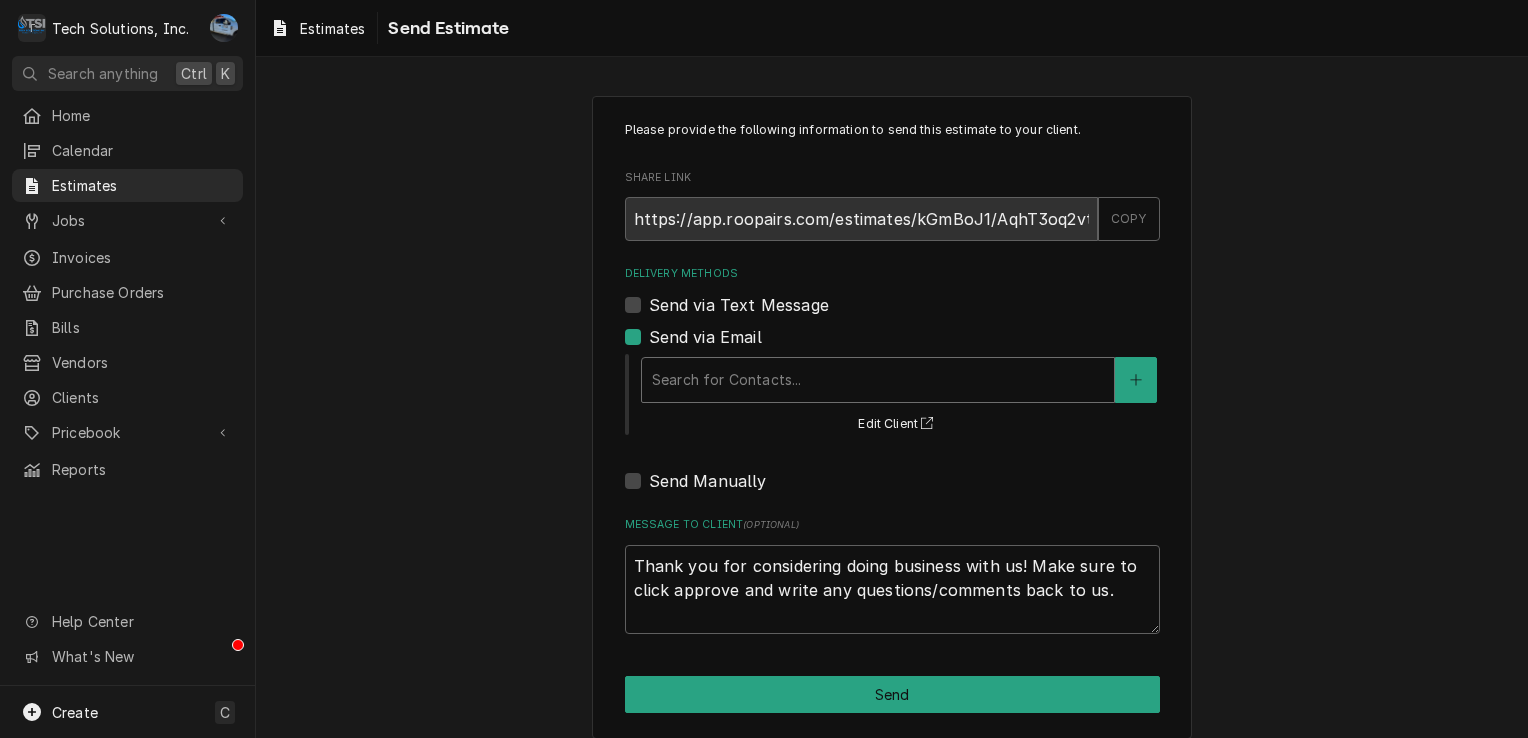 click at bounding box center (878, 380) 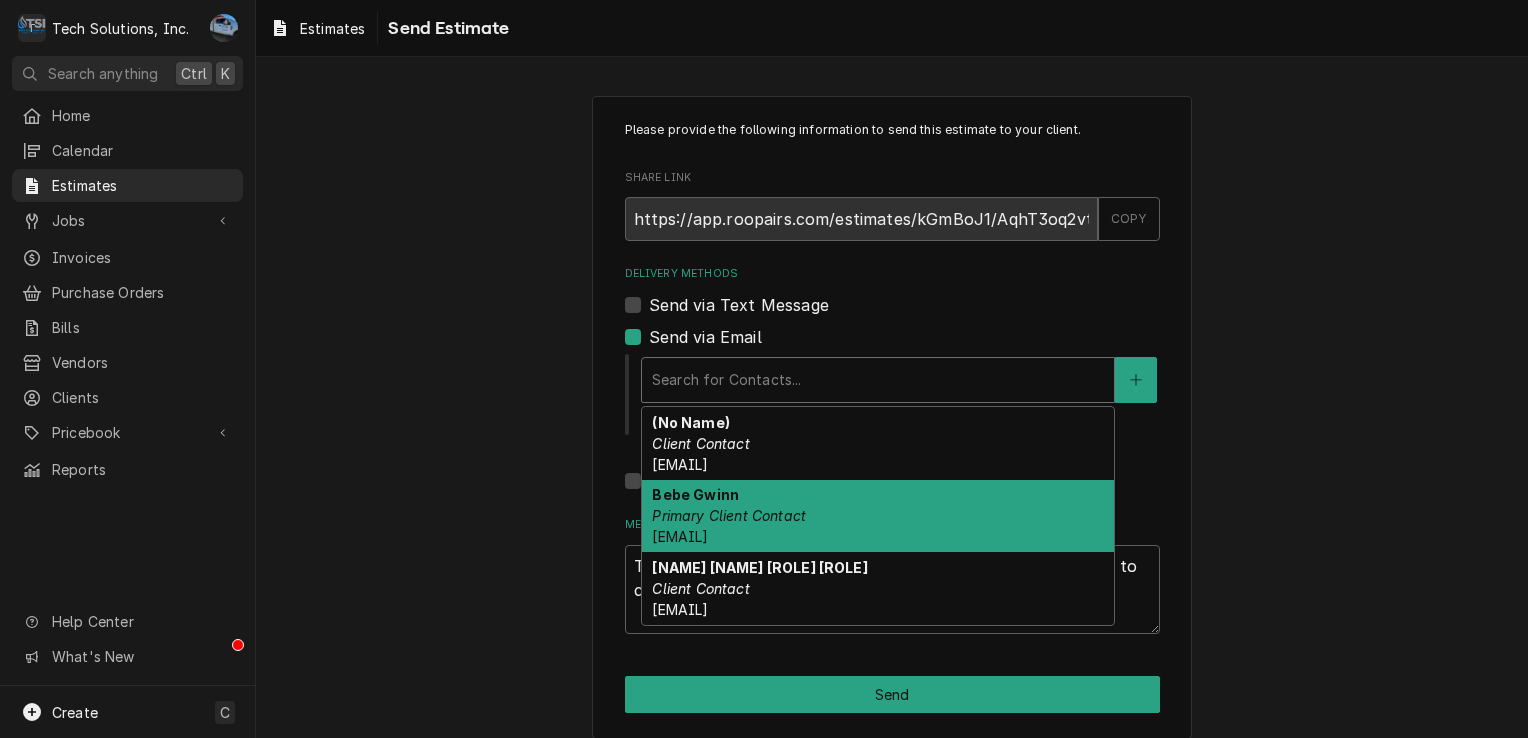 click on "Bebe Gwinn Primary Client Contact BeBe.Gwinn@vandaliahealth.org" at bounding box center [878, 516] 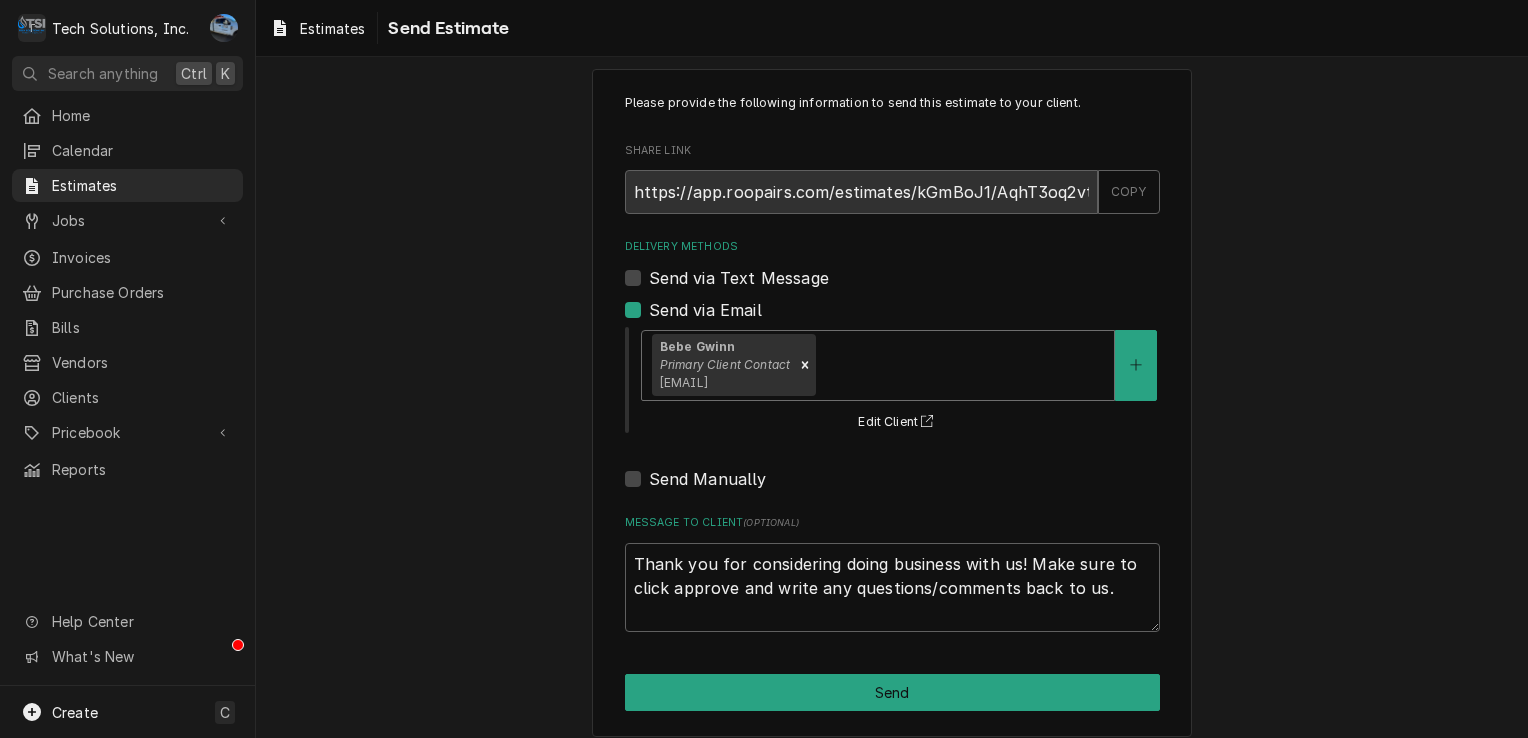 scroll, scrollTop: 41, scrollLeft: 0, axis: vertical 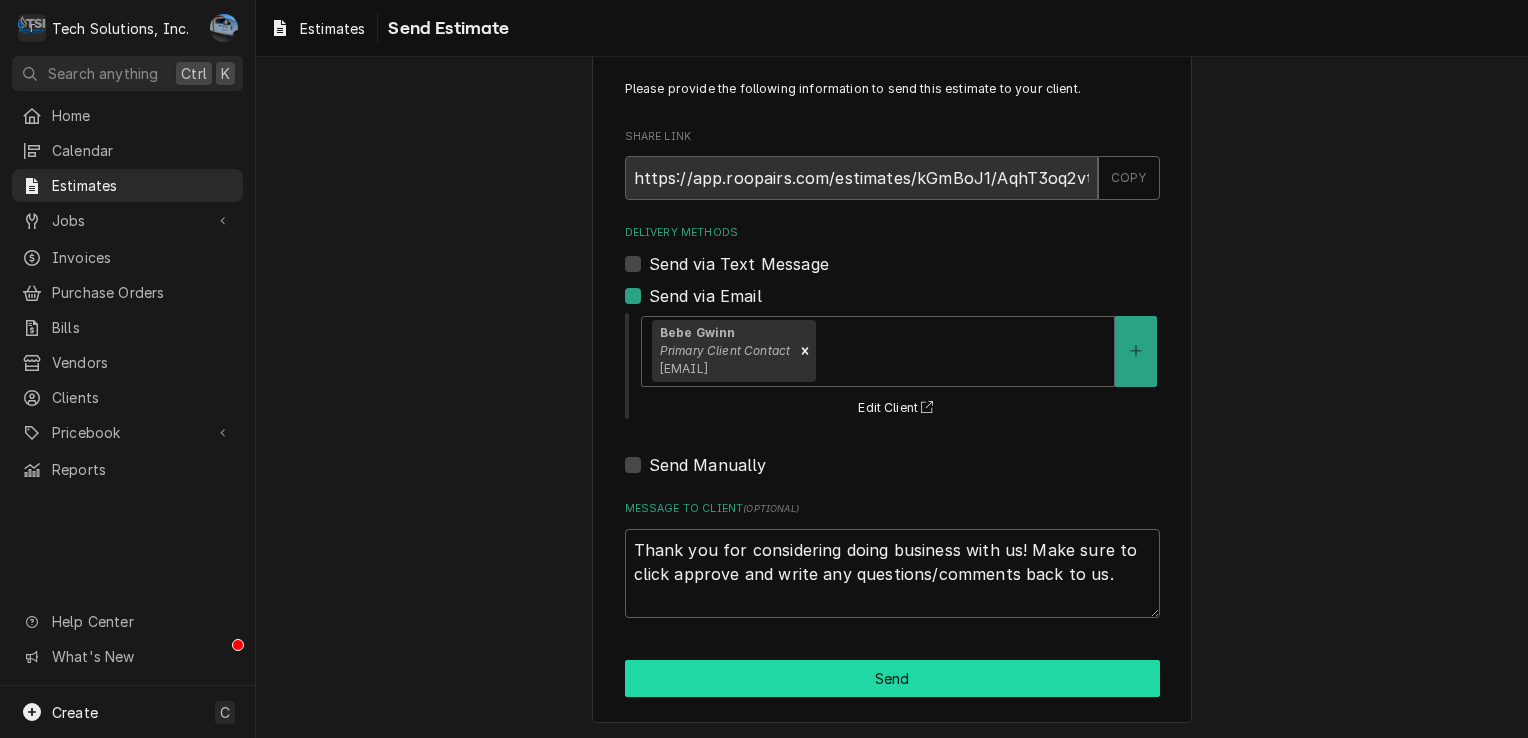 click on "Send" at bounding box center (892, 678) 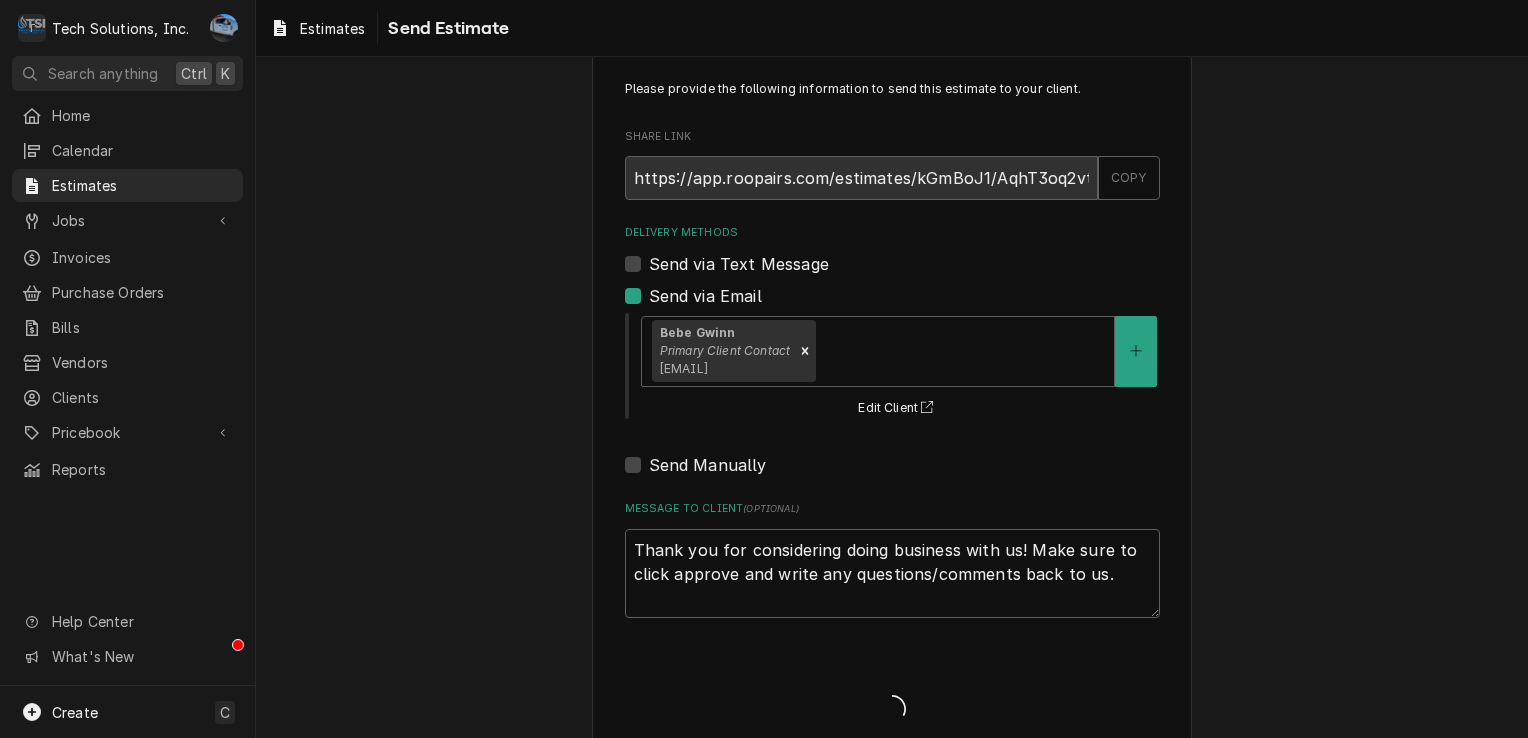 type on "x" 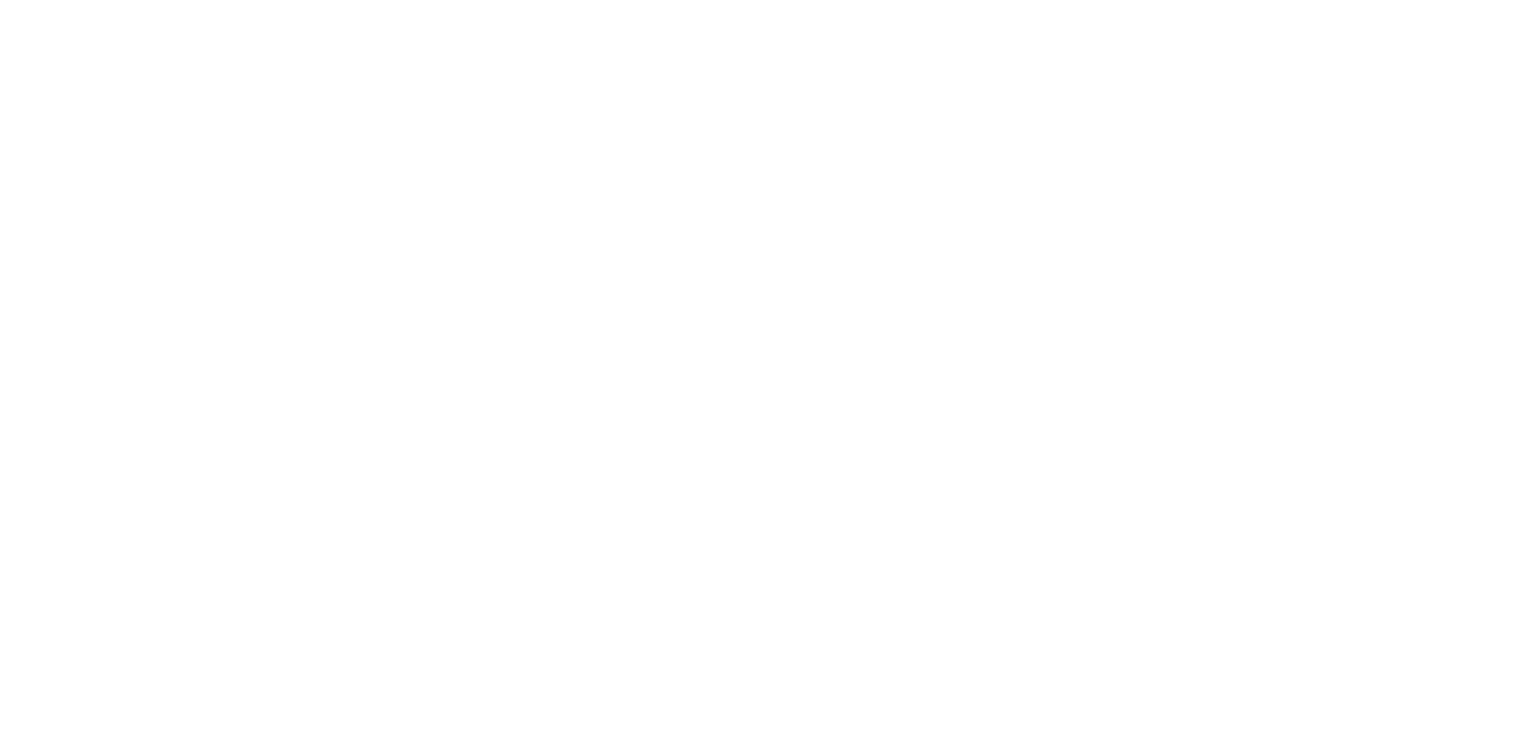 scroll, scrollTop: 0, scrollLeft: 0, axis: both 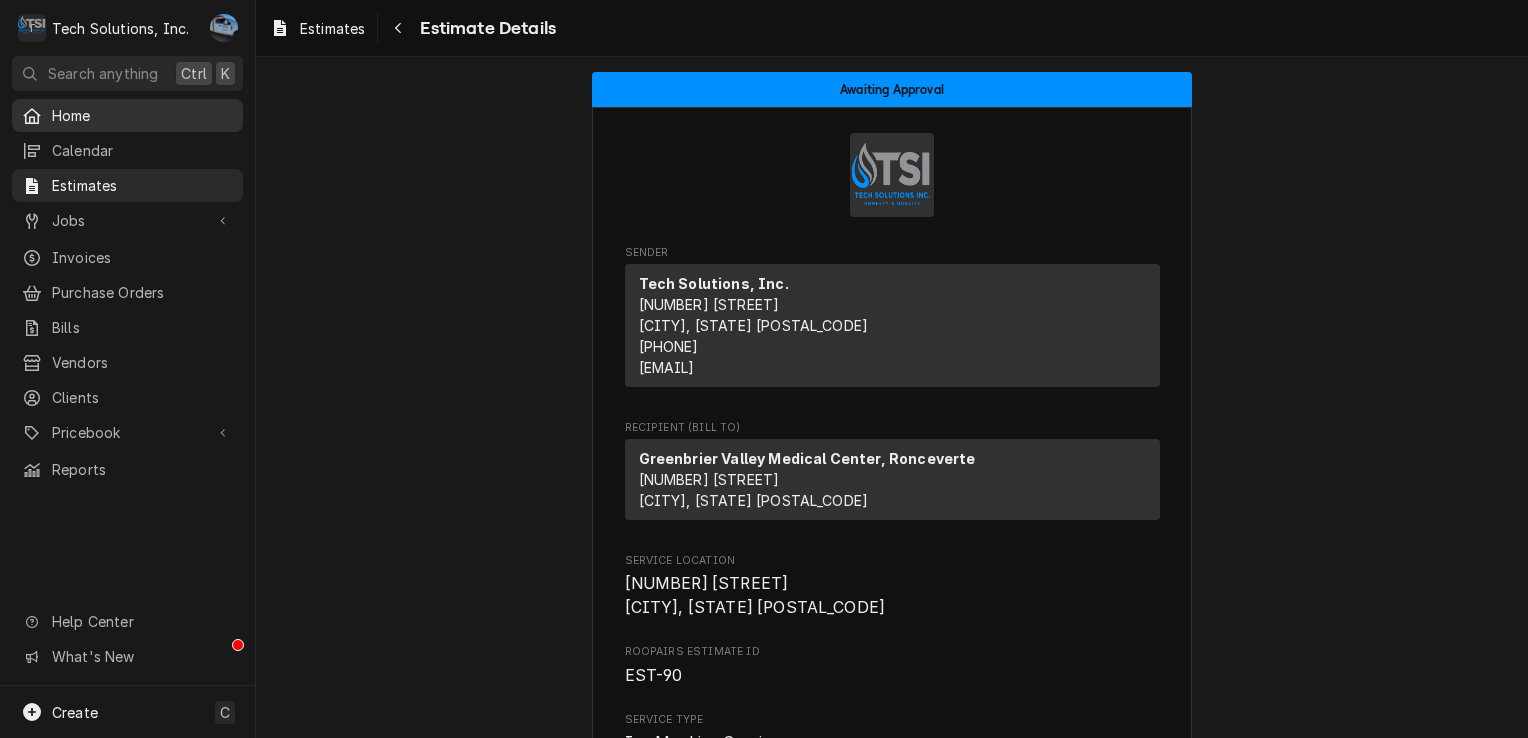 click on "Home" at bounding box center (127, 115) 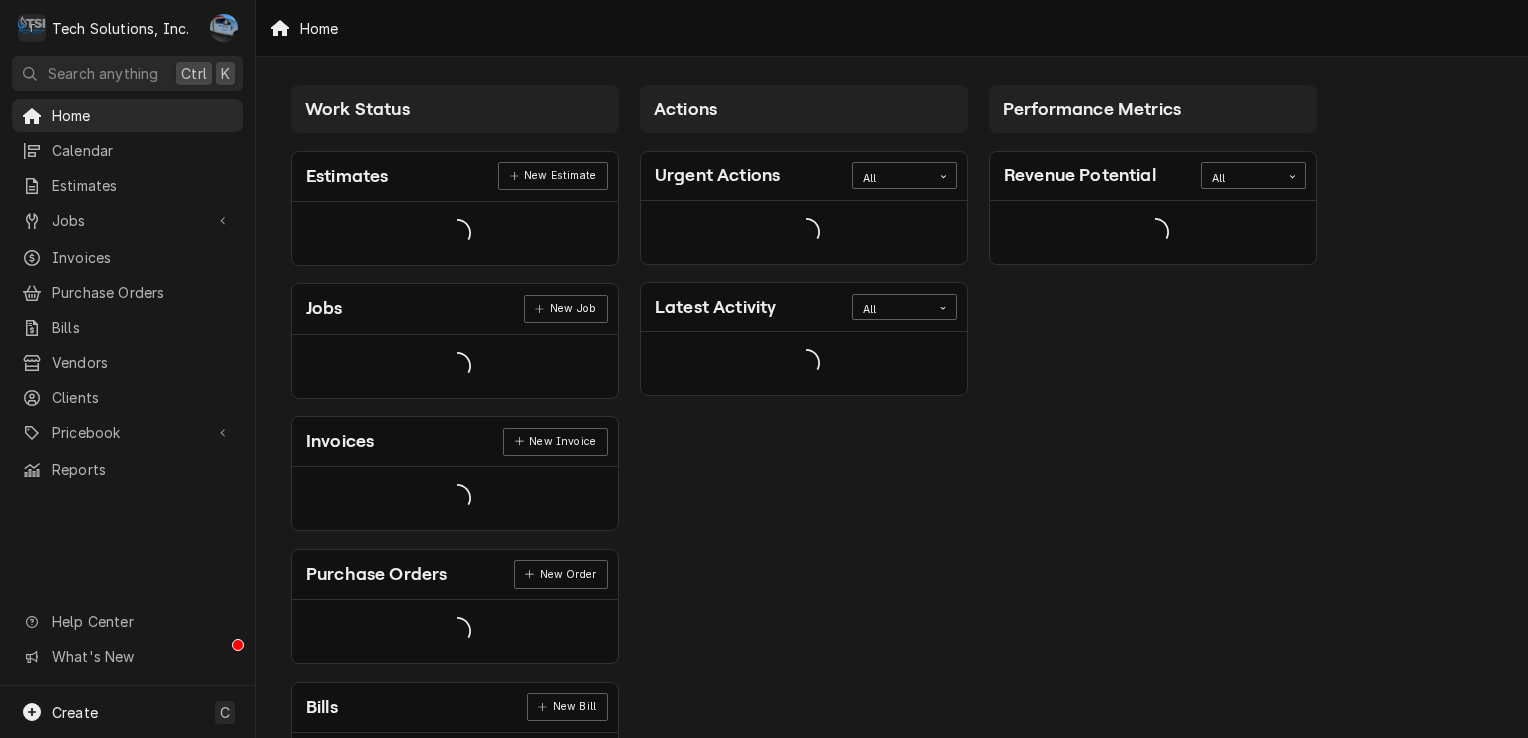 scroll, scrollTop: 0, scrollLeft: 0, axis: both 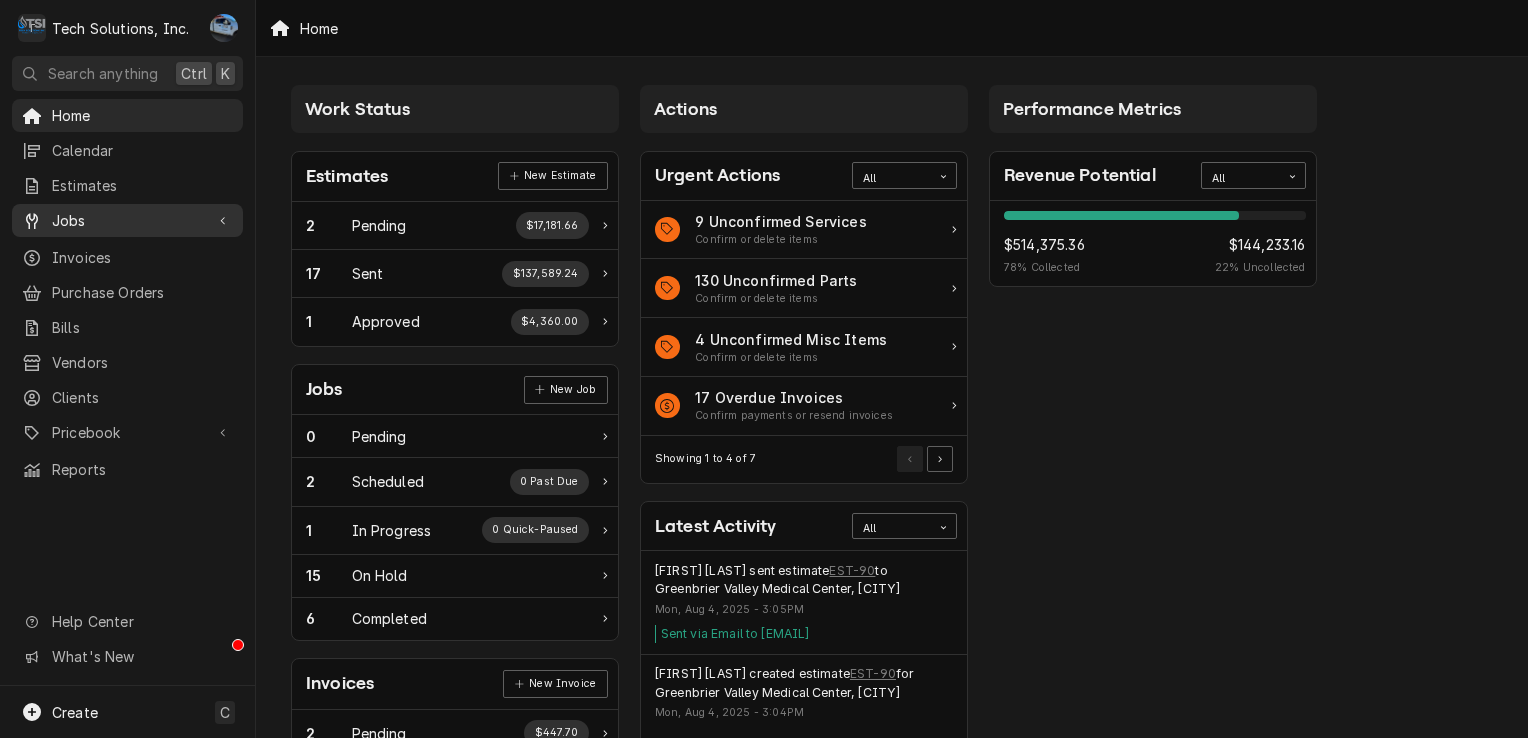 click on "Jobs" at bounding box center [127, 220] 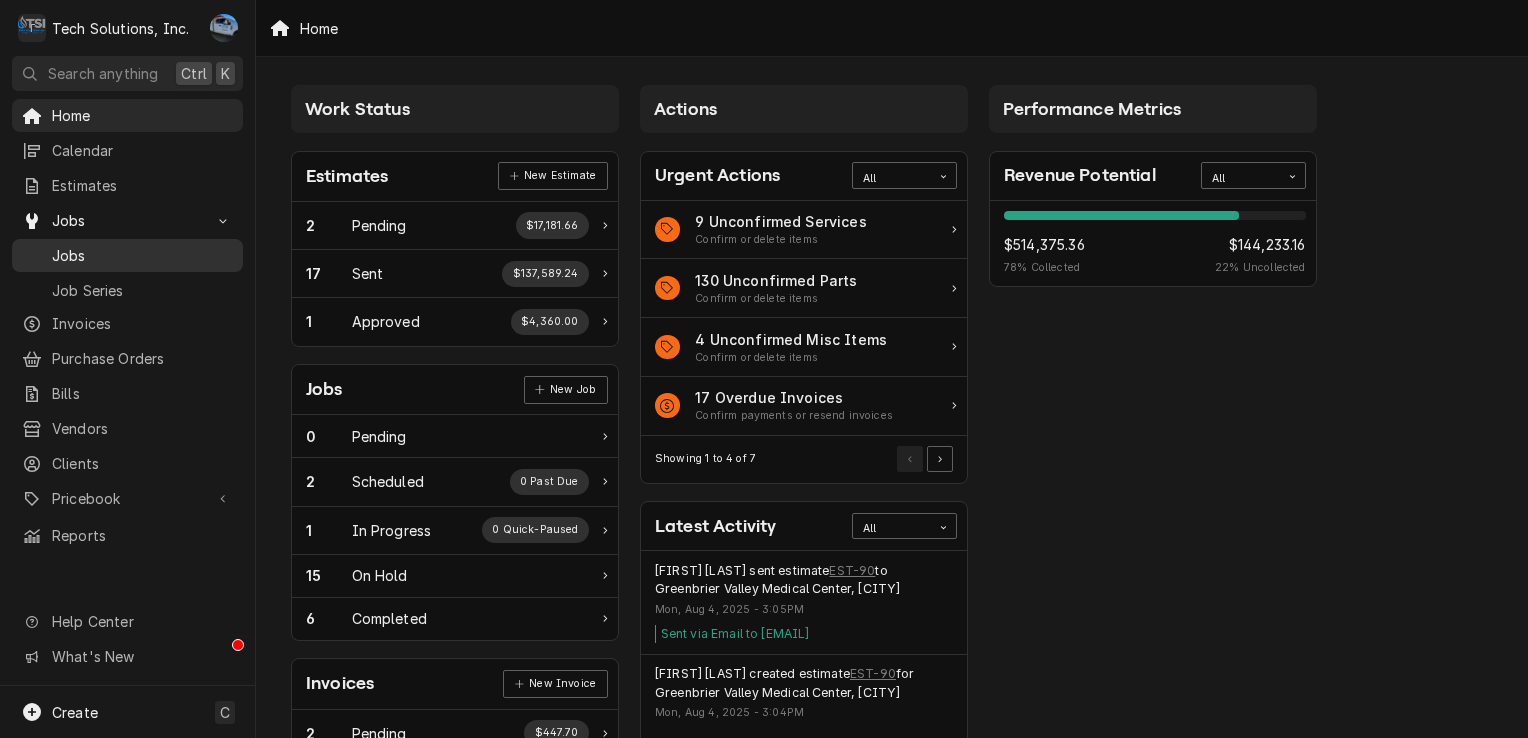 click on "Jobs" at bounding box center (127, 255) 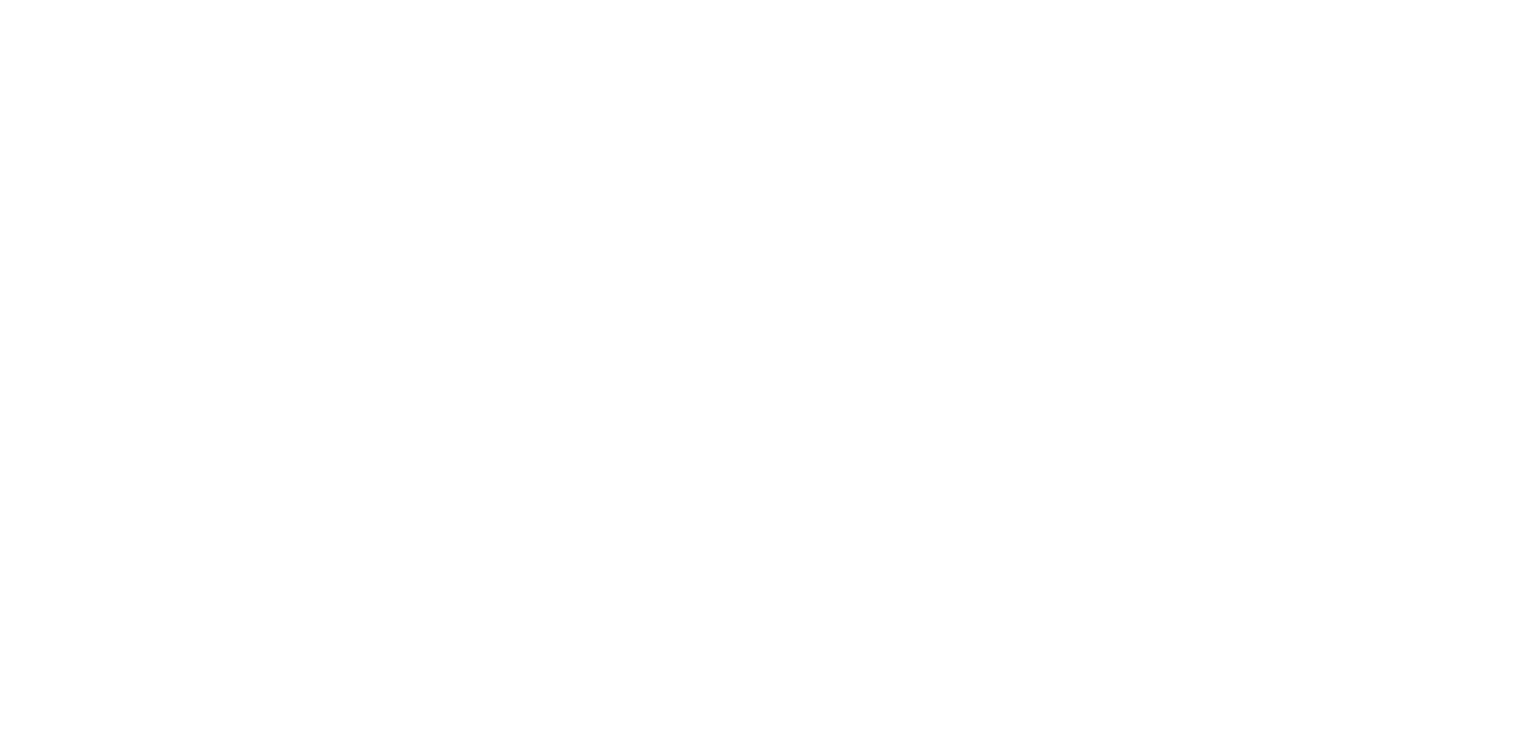 scroll, scrollTop: 0, scrollLeft: 0, axis: both 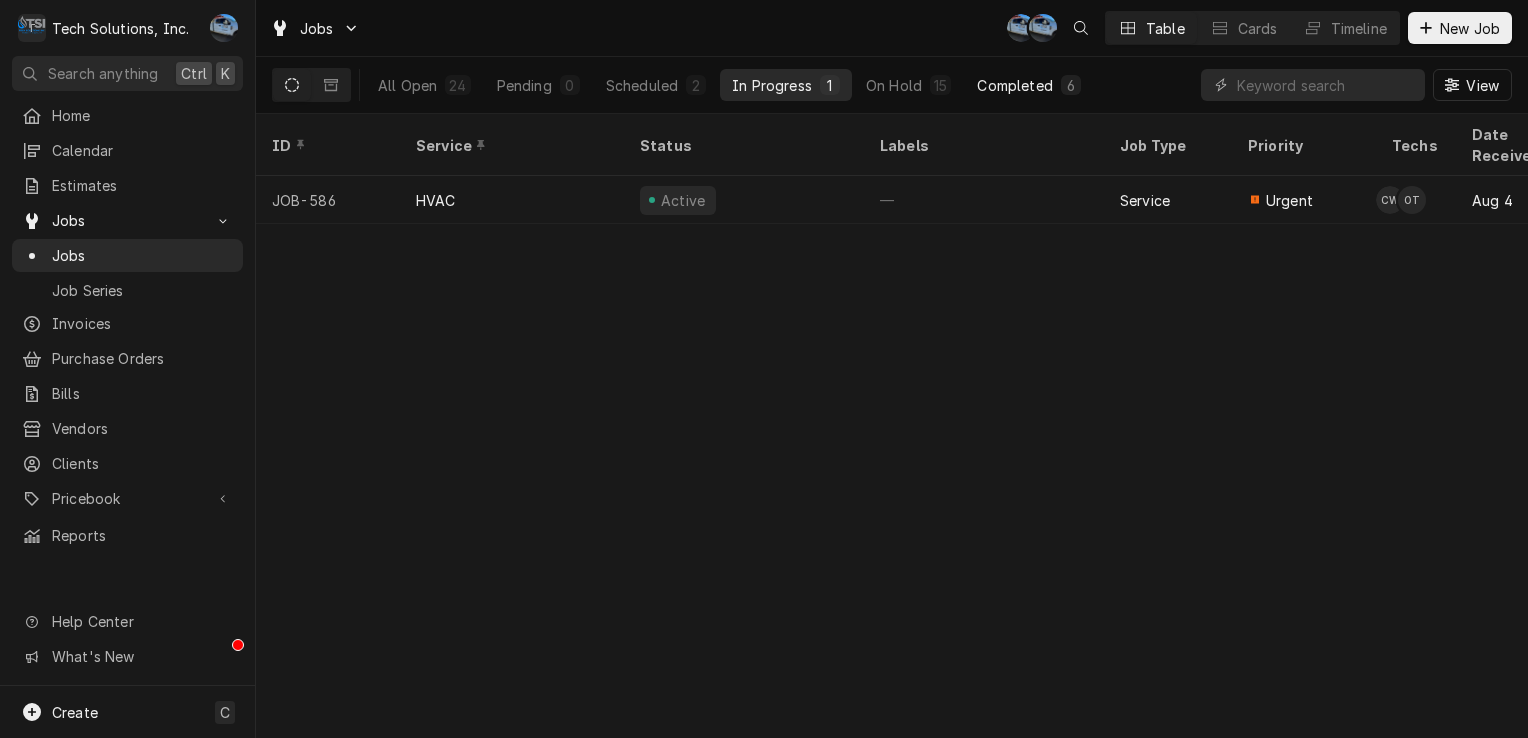 click on "Completed" at bounding box center [1014, 85] 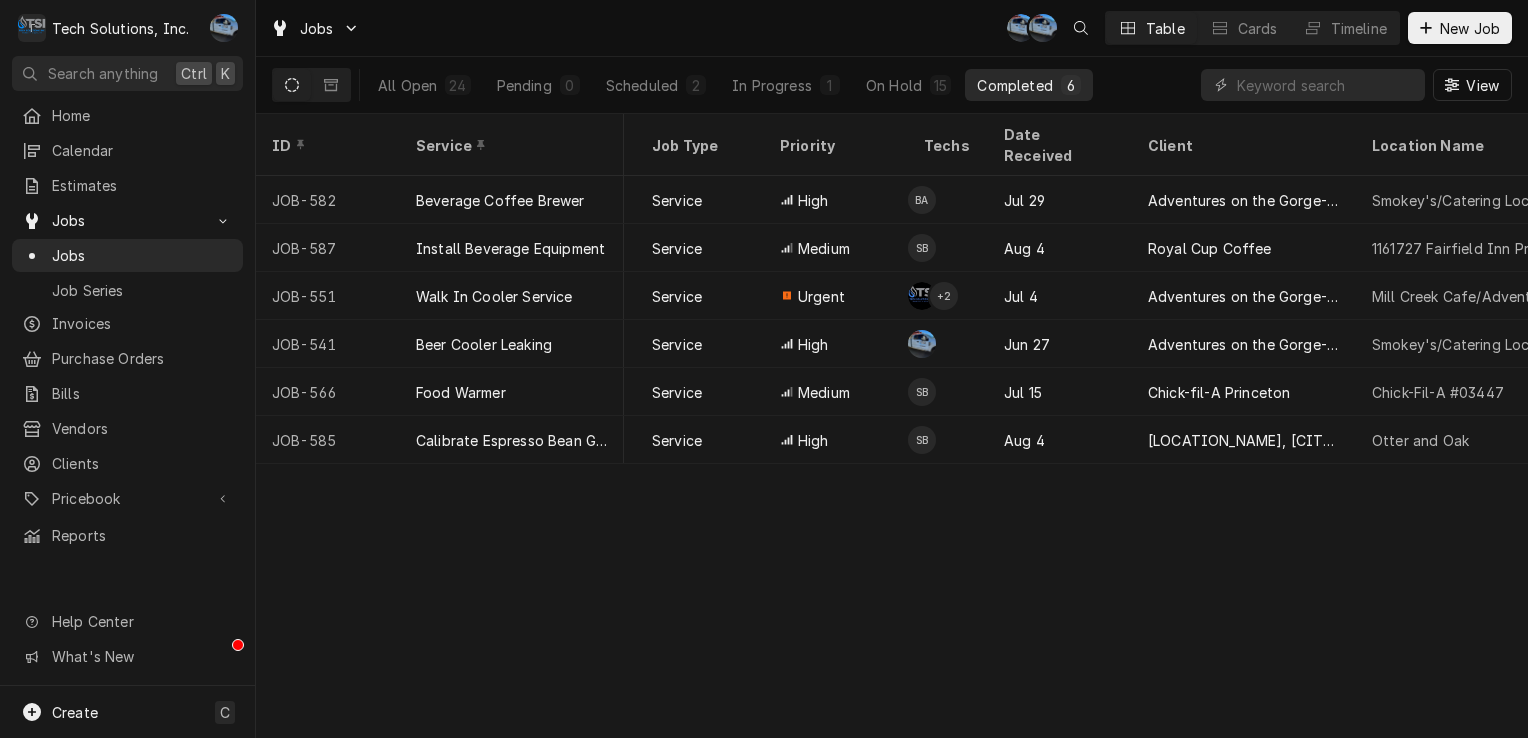 scroll, scrollTop: 0, scrollLeft: 0, axis: both 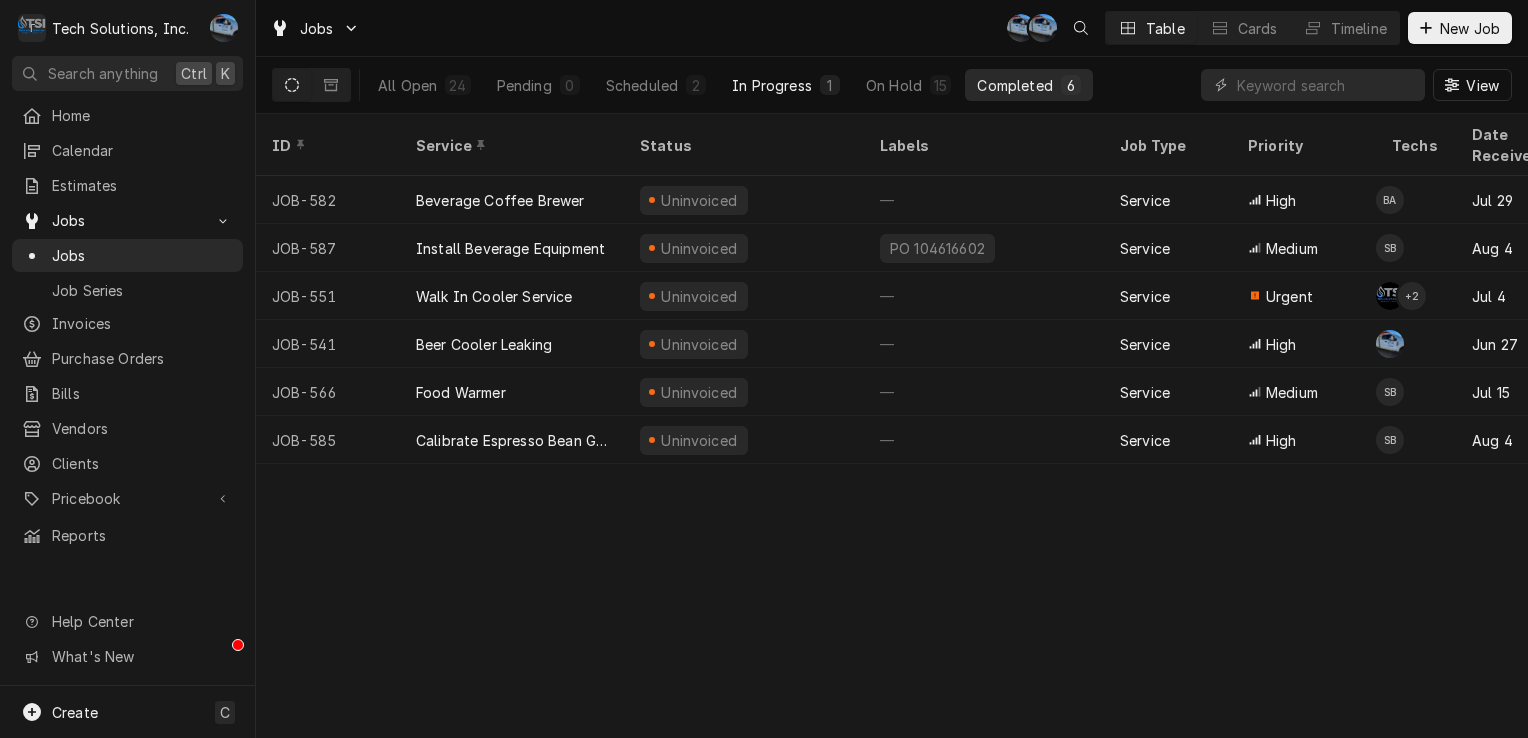 click on "In Progress" at bounding box center [772, 85] 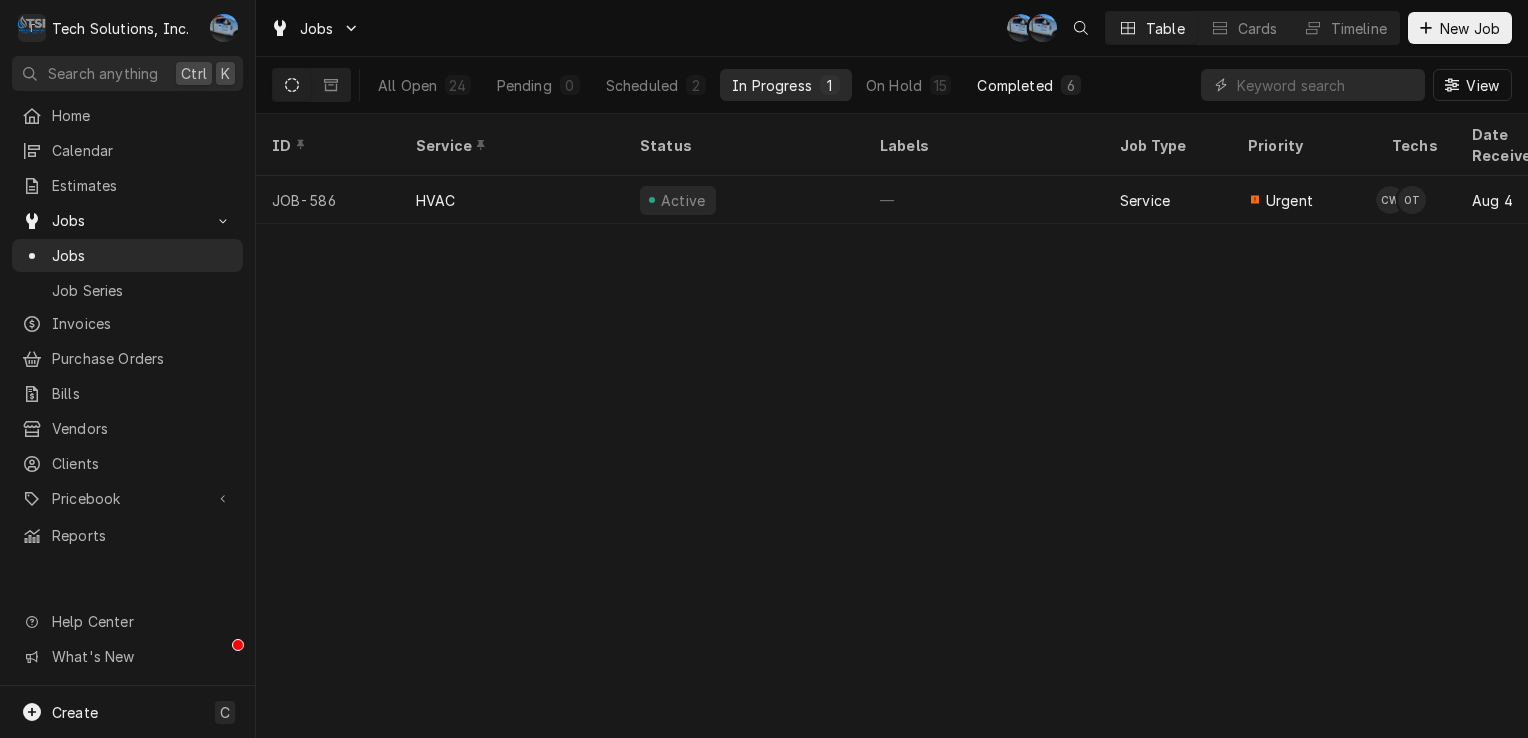 click on "Completed" at bounding box center (1014, 85) 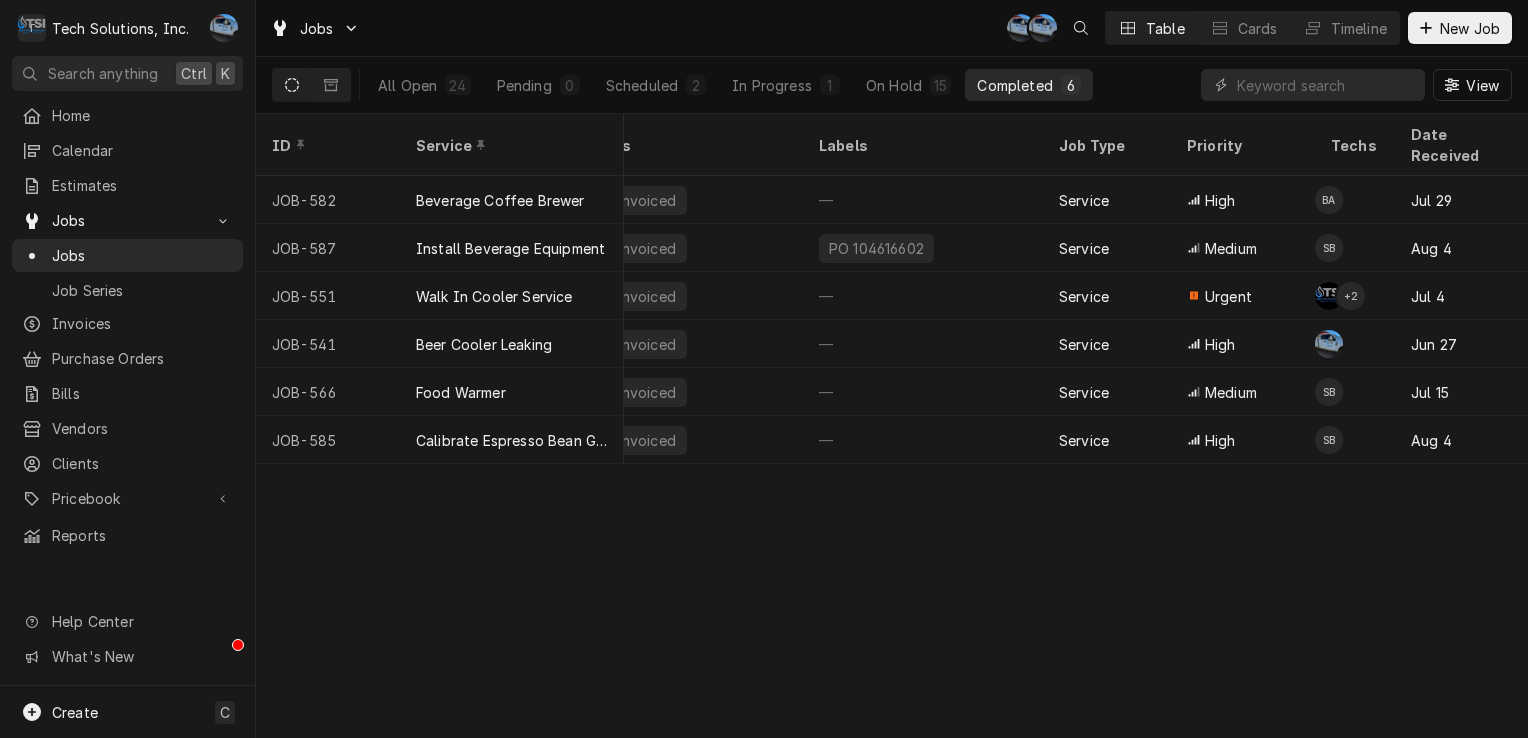 scroll, scrollTop: 0, scrollLeft: 0, axis: both 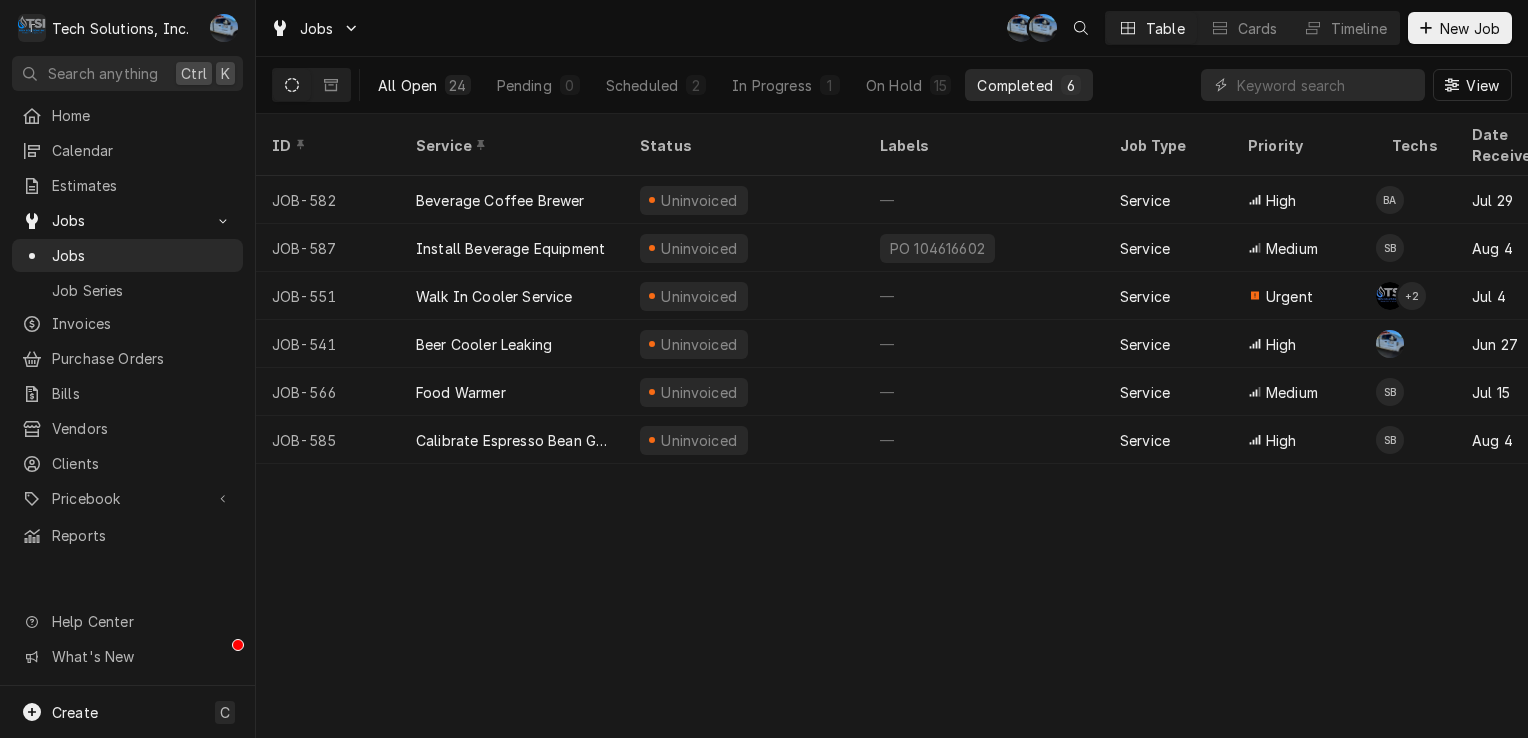 click on "All Open" at bounding box center [407, 85] 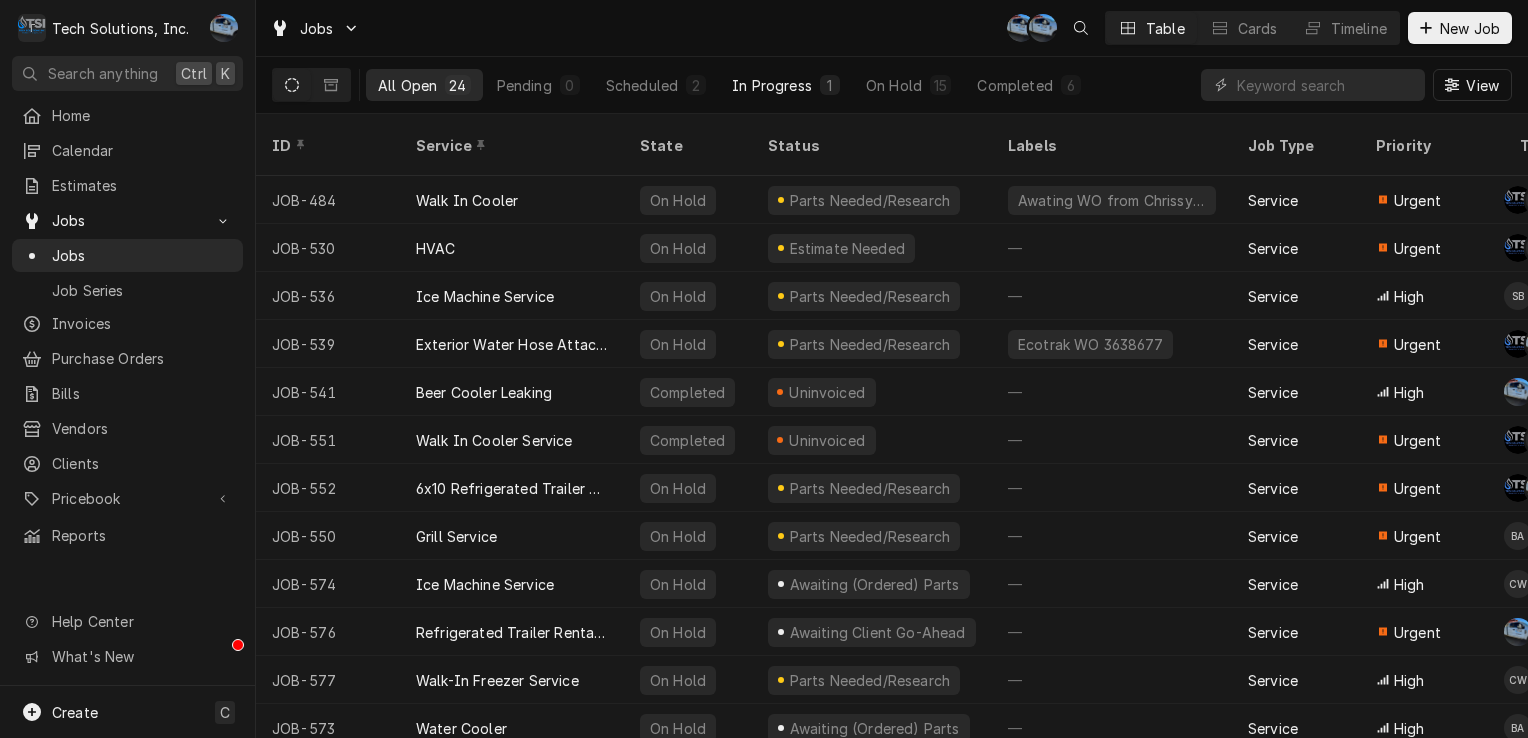 click on "In Progress 1" at bounding box center (786, 85) 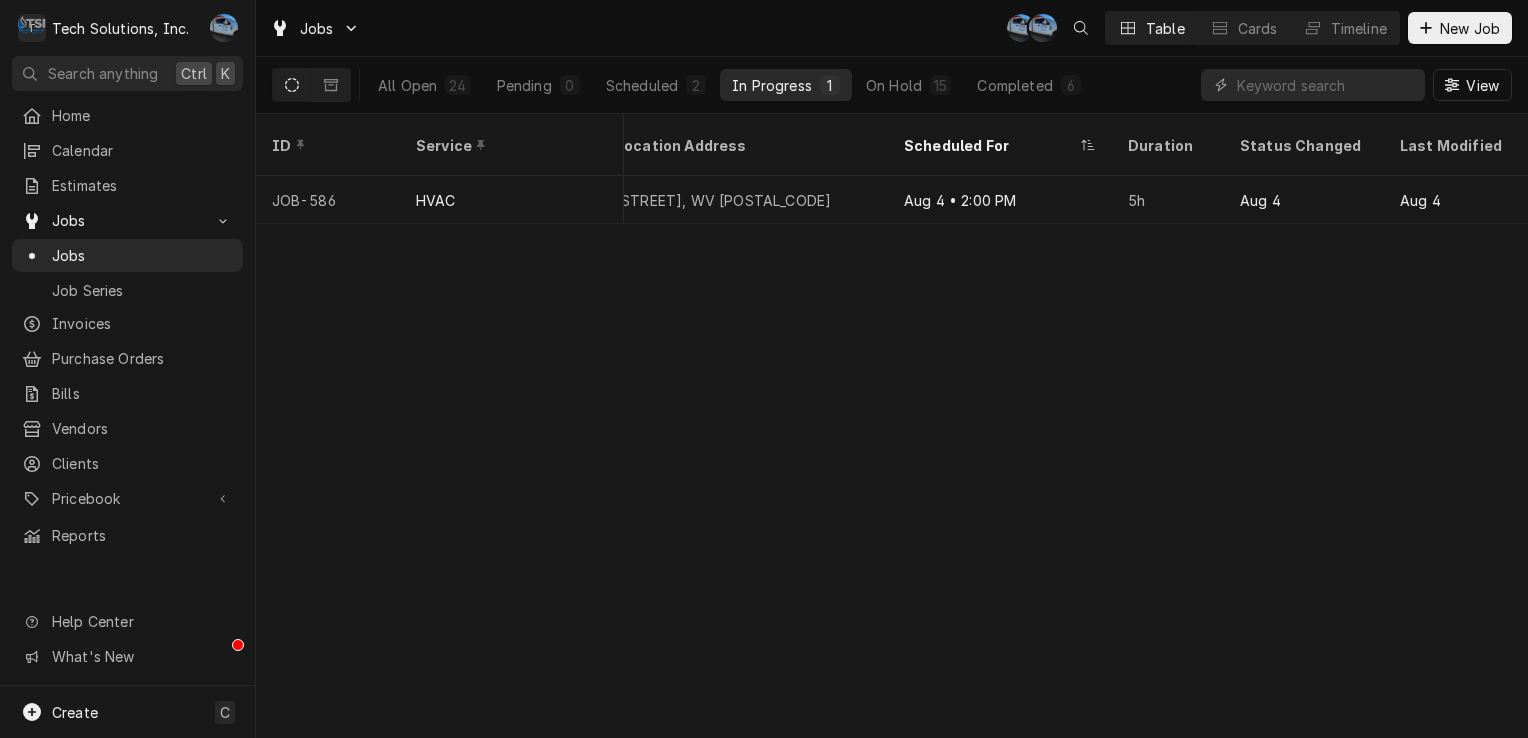 scroll, scrollTop: 0, scrollLeft: 0, axis: both 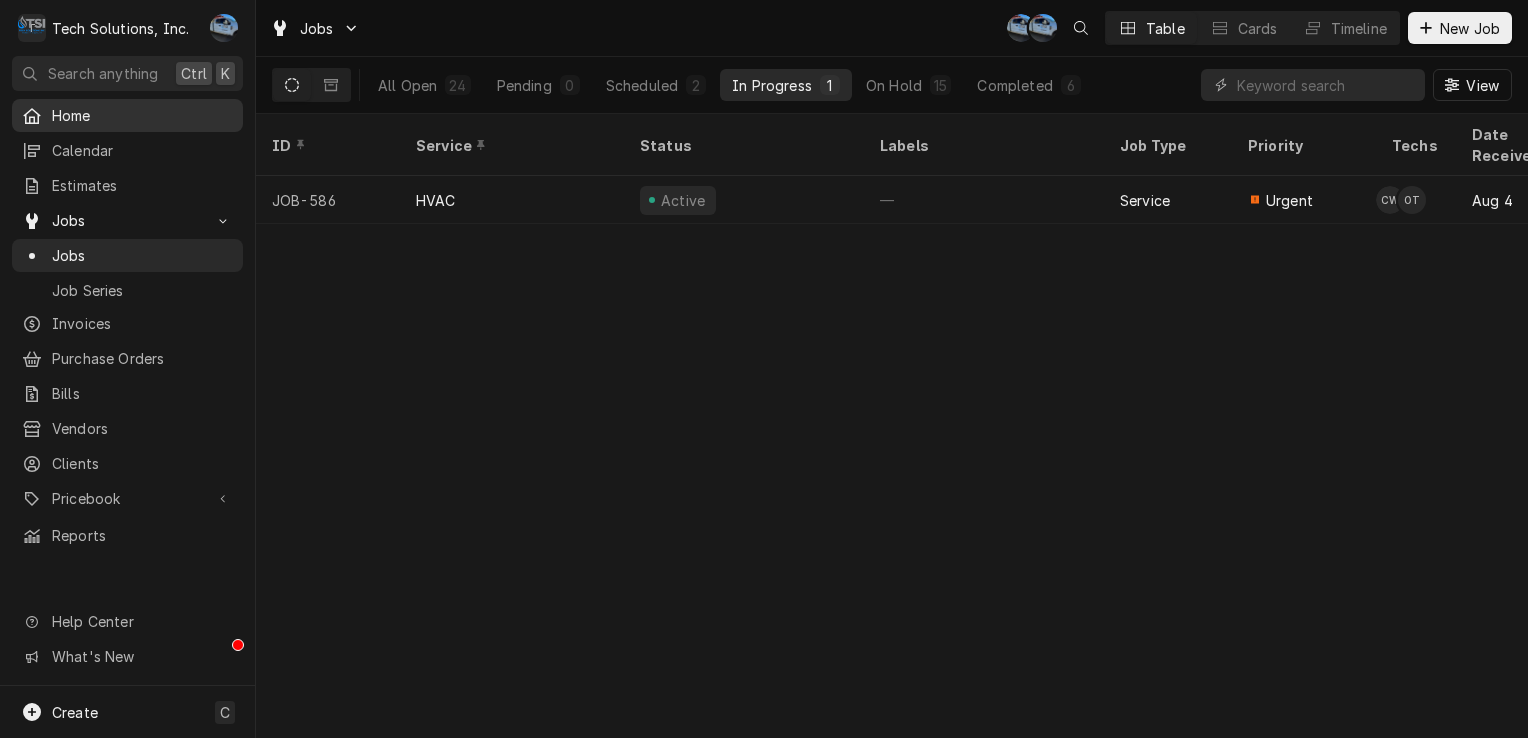 click on "Home" at bounding box center (127, 115) 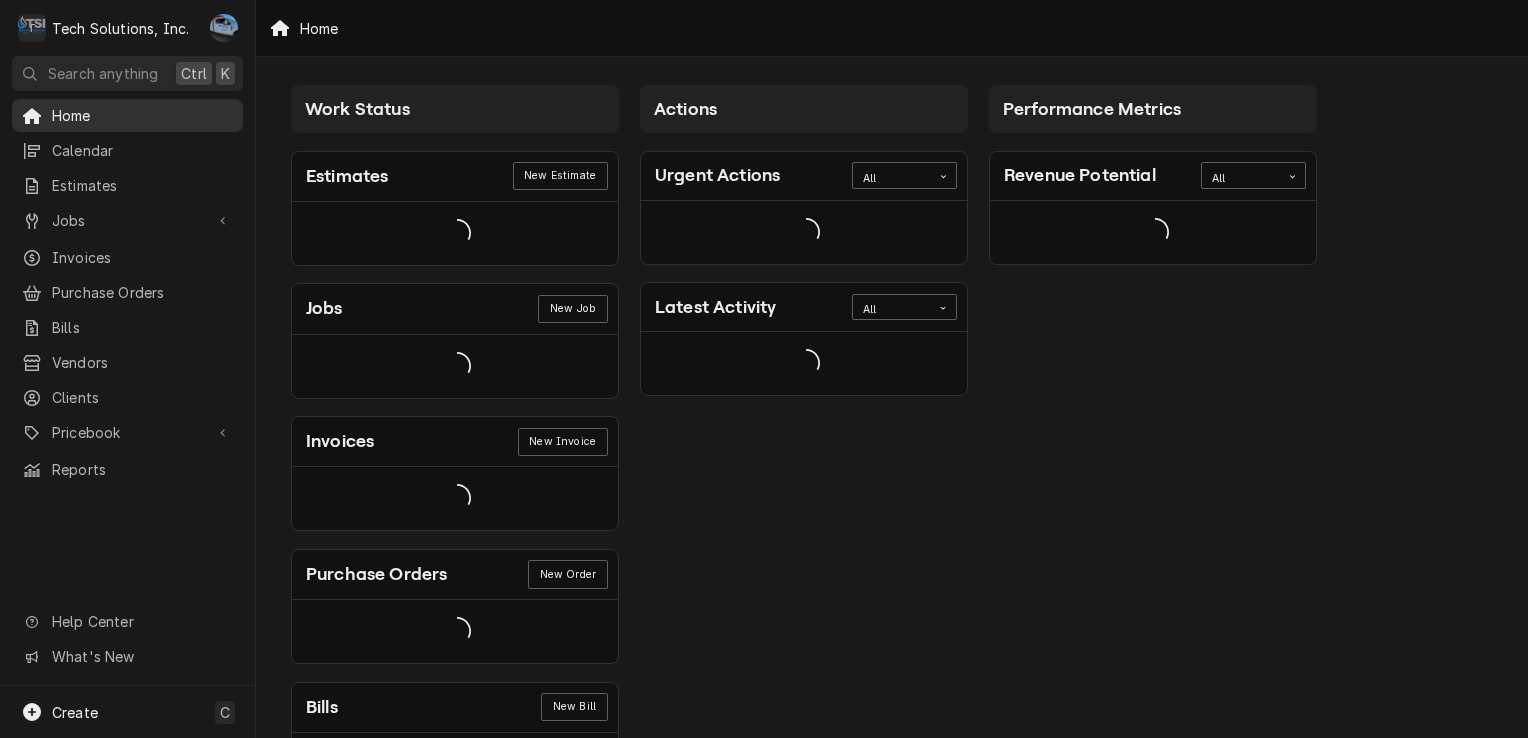 scroll, scrollTop: 0, scrollLeft: 0, axis: both 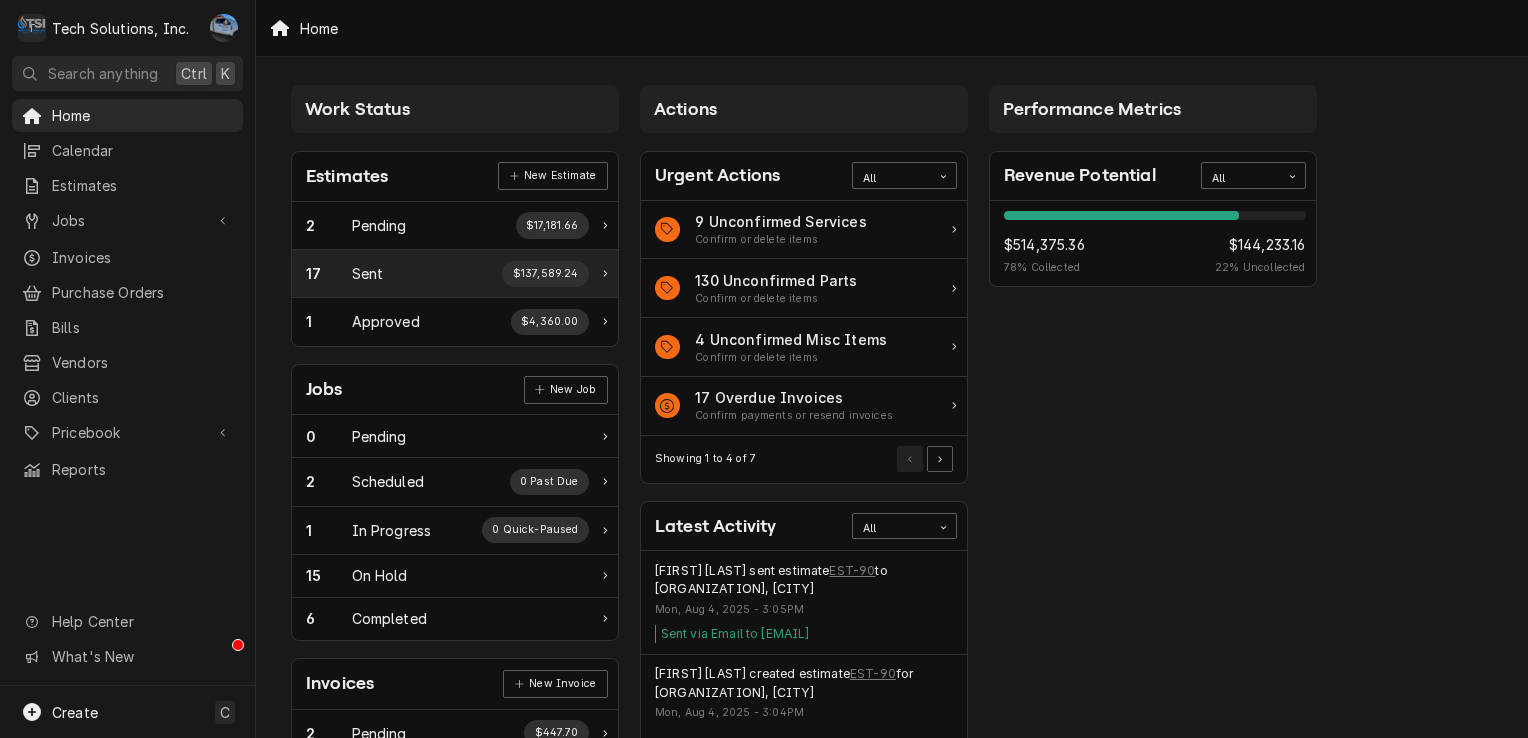 click on "$137,589.24" at bounding box center [545, 274] 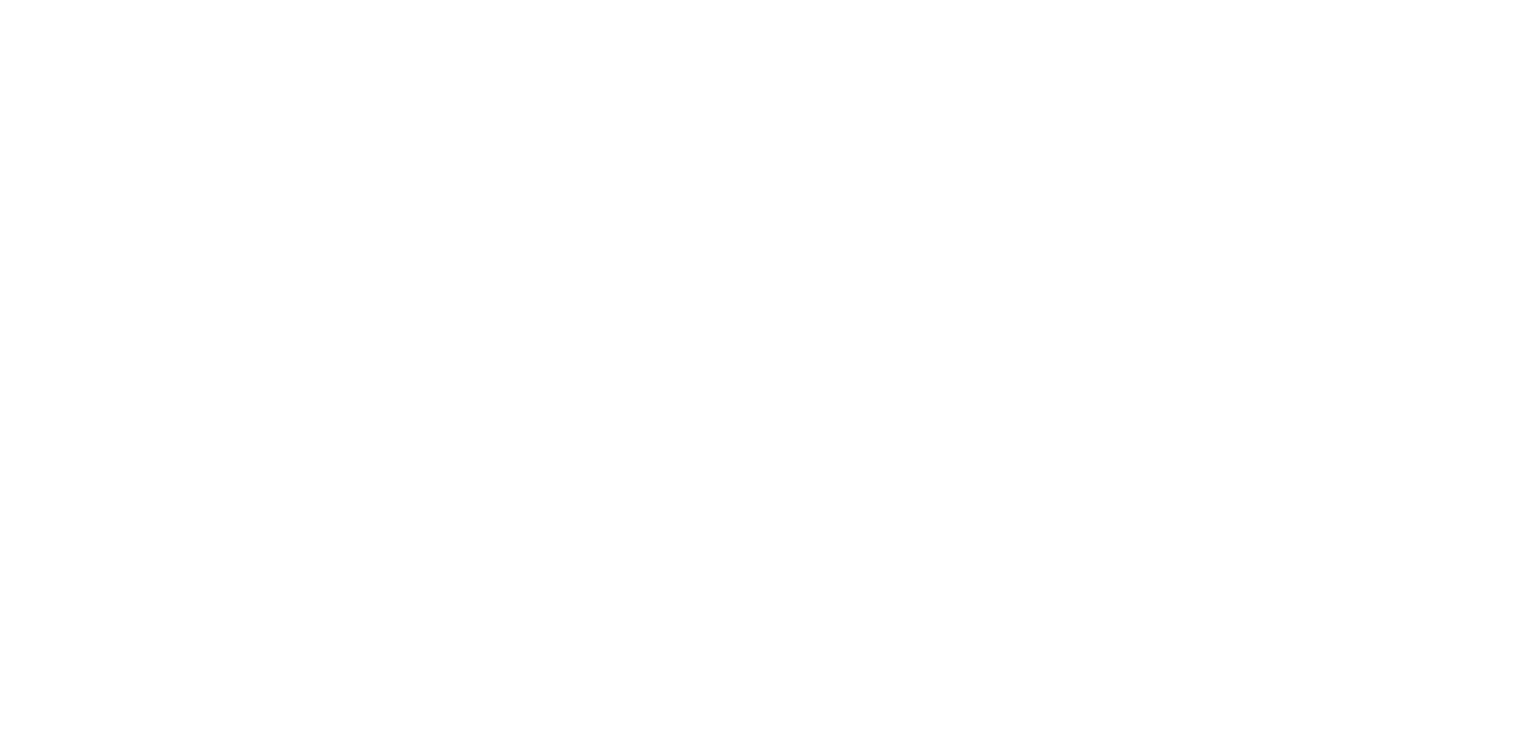 scroll, scrollTop: 0, scrollLeft: 0, axis: both 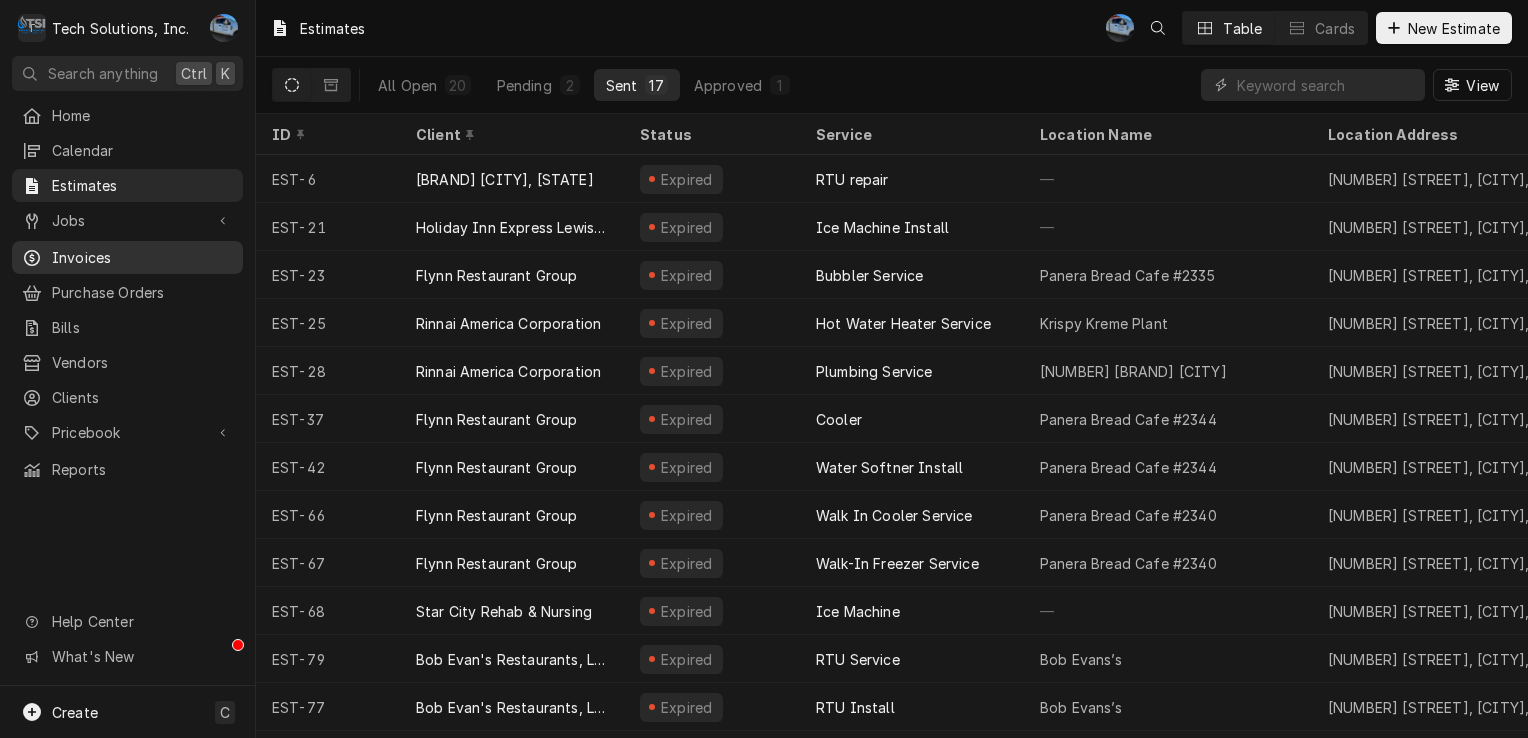 click on "Invoices" at bounding box center [142, 257] 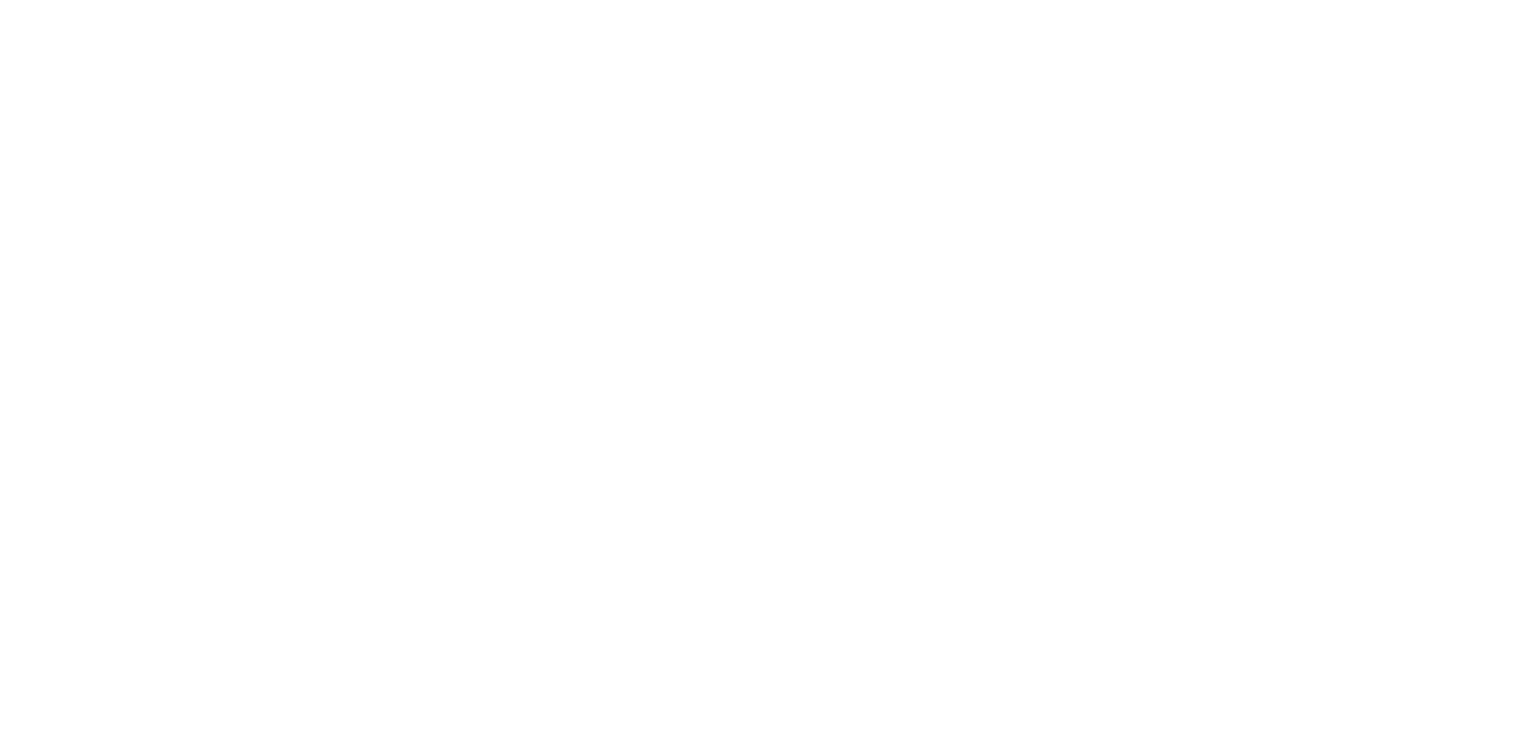 scroll, scrollTop: 0, scrollLeft: 0, axis: both 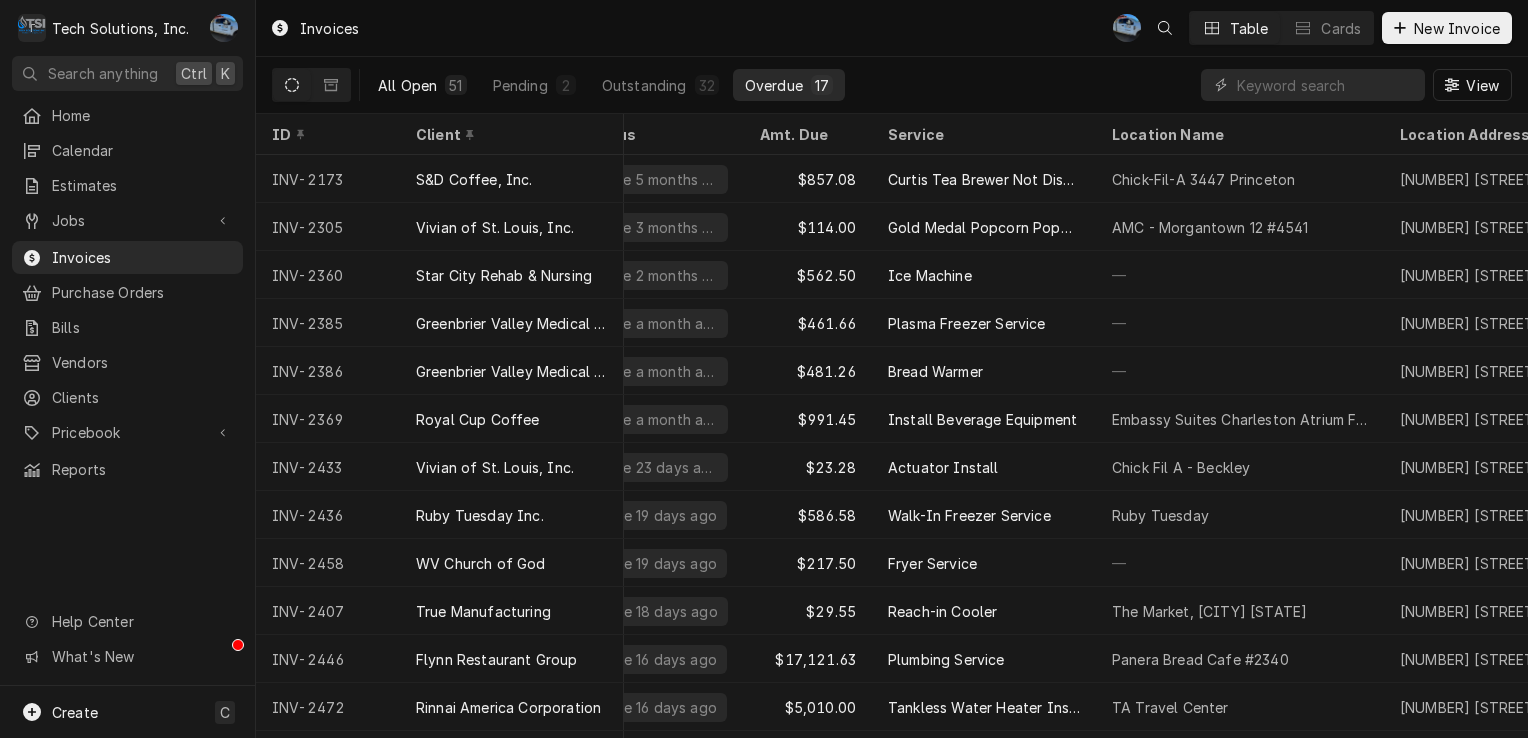 click on "All Open" at bounding box center (407, 85) 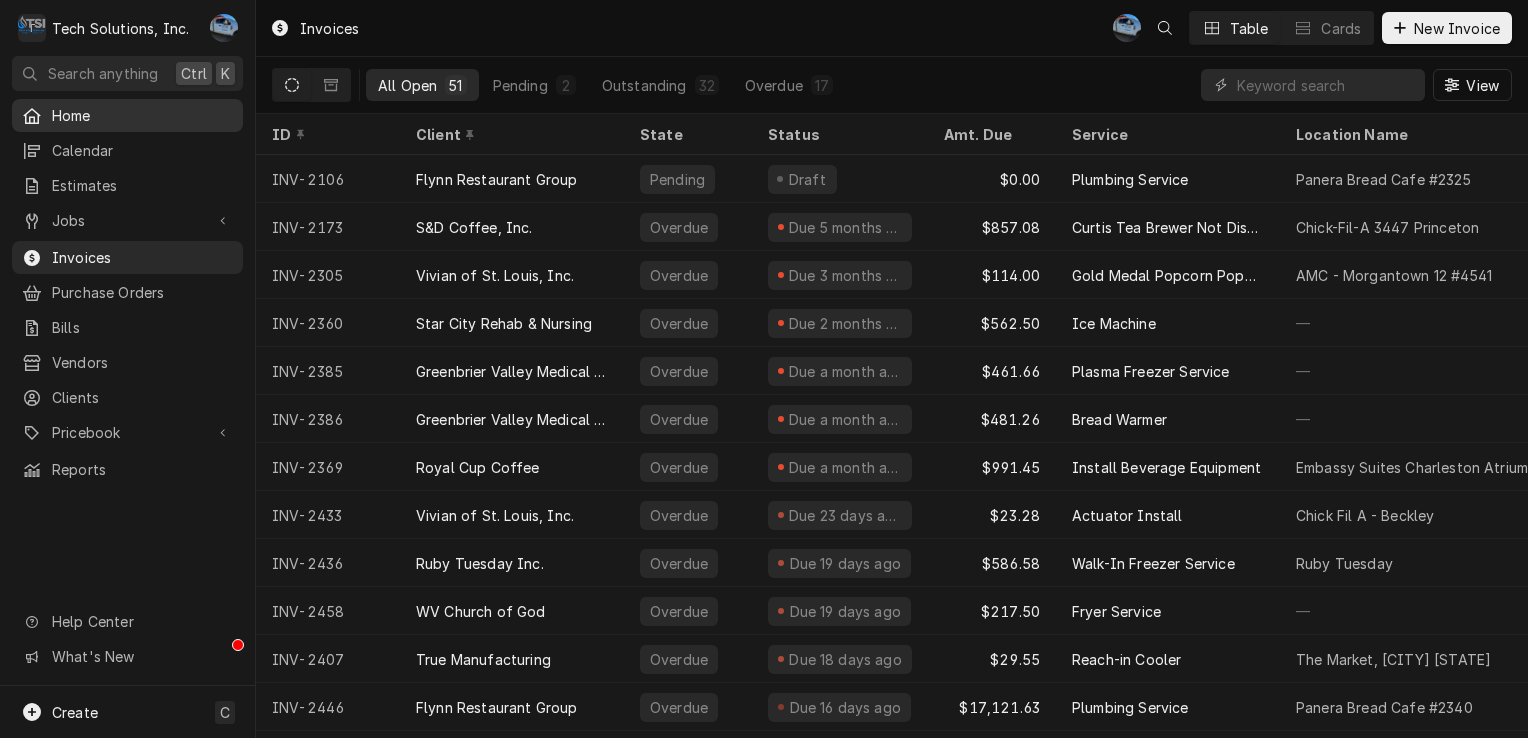click on "Home" at bounding box center [127, 115] 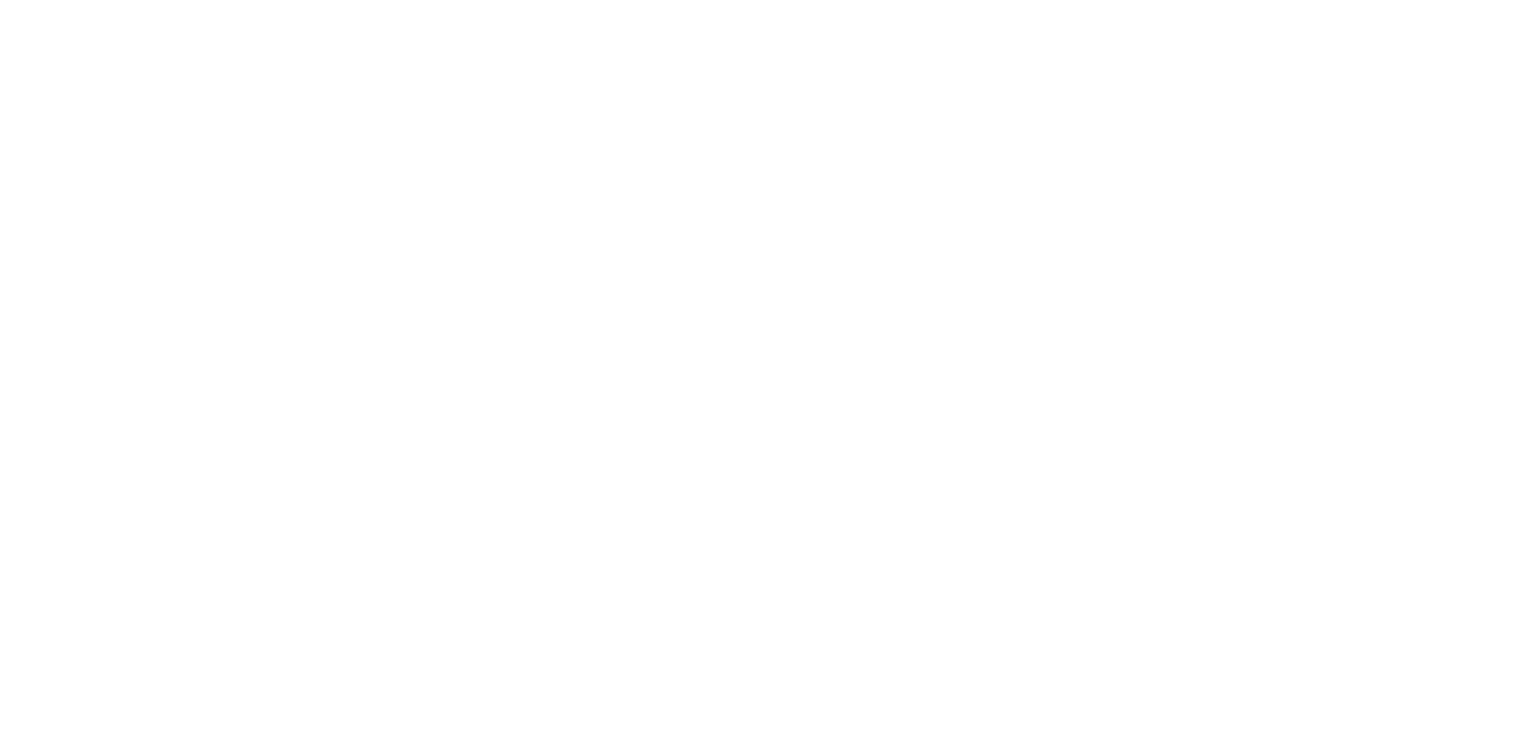 scroll, scrollTop: 0, scrollLeft: 0, axis: both 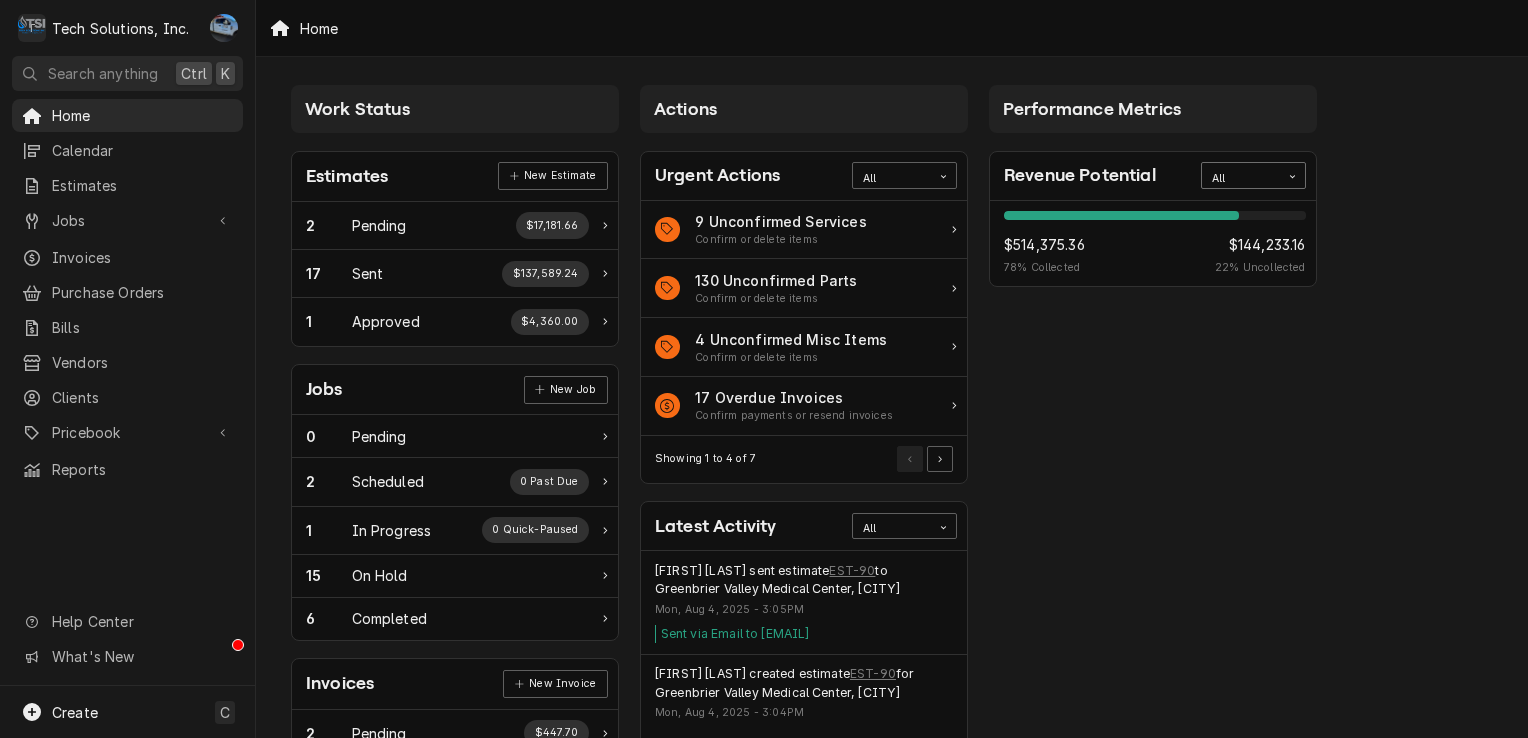 click at bounding box center (1292, 176) 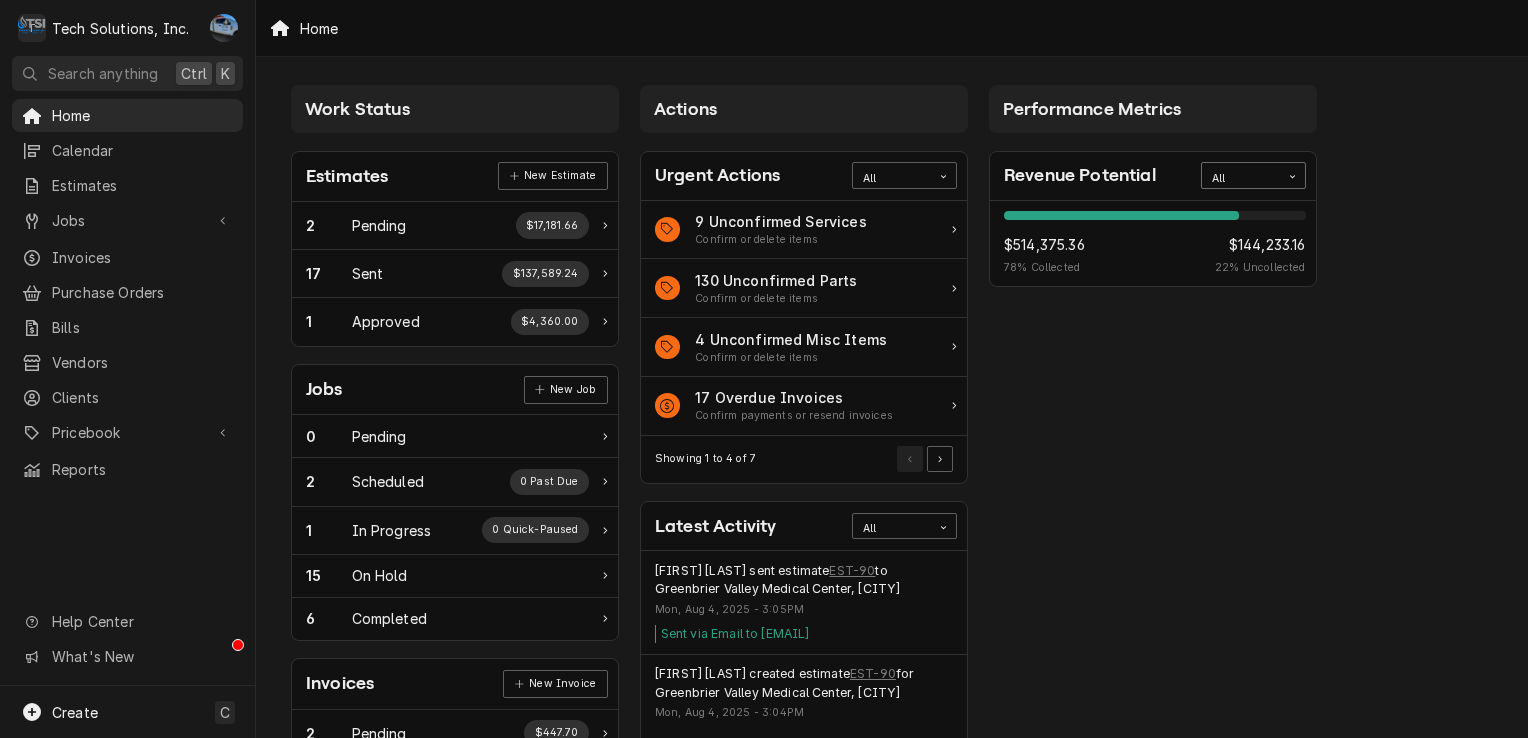 click at bounding box center (1292, 176) 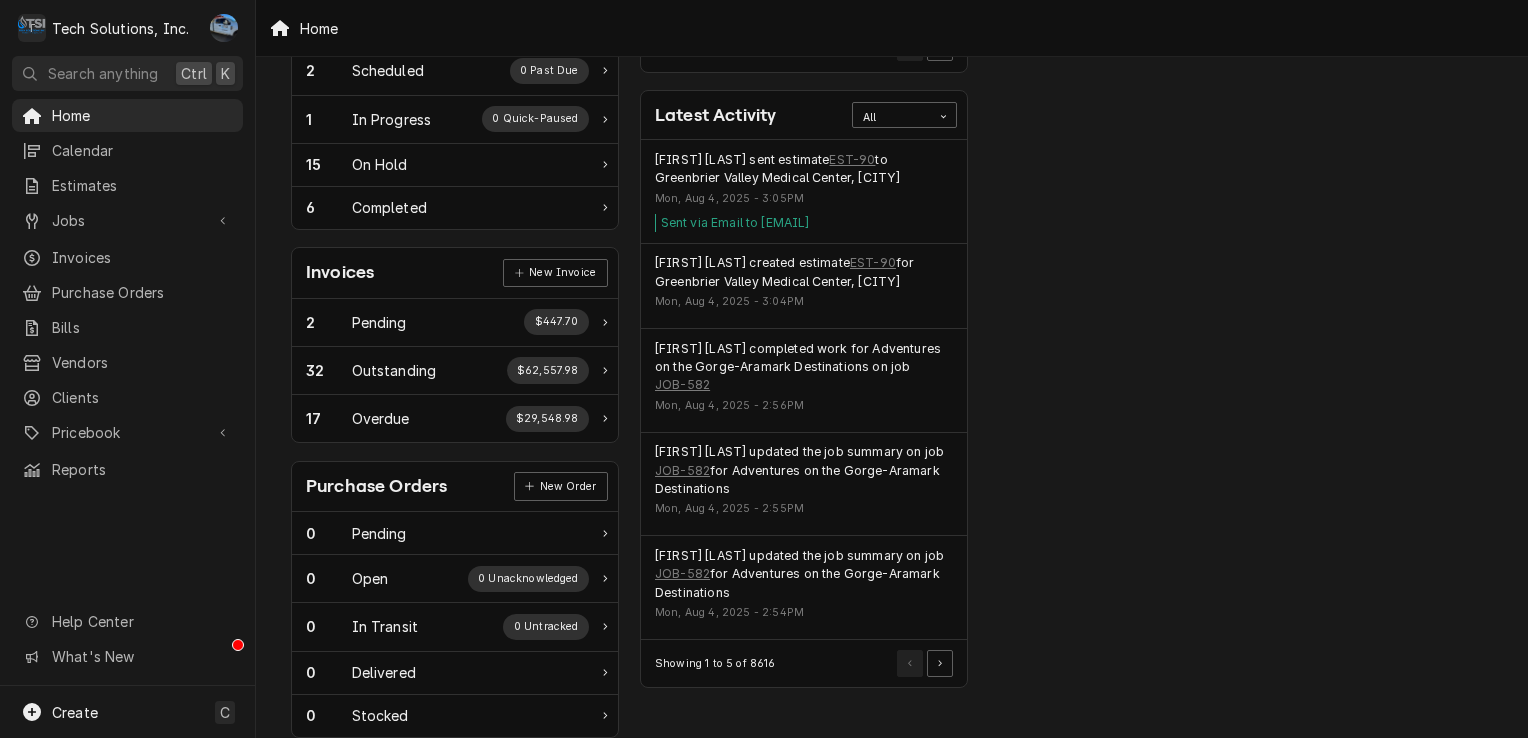 scroll, scrollTop: 0, scrollLeft: 0, axis: both 